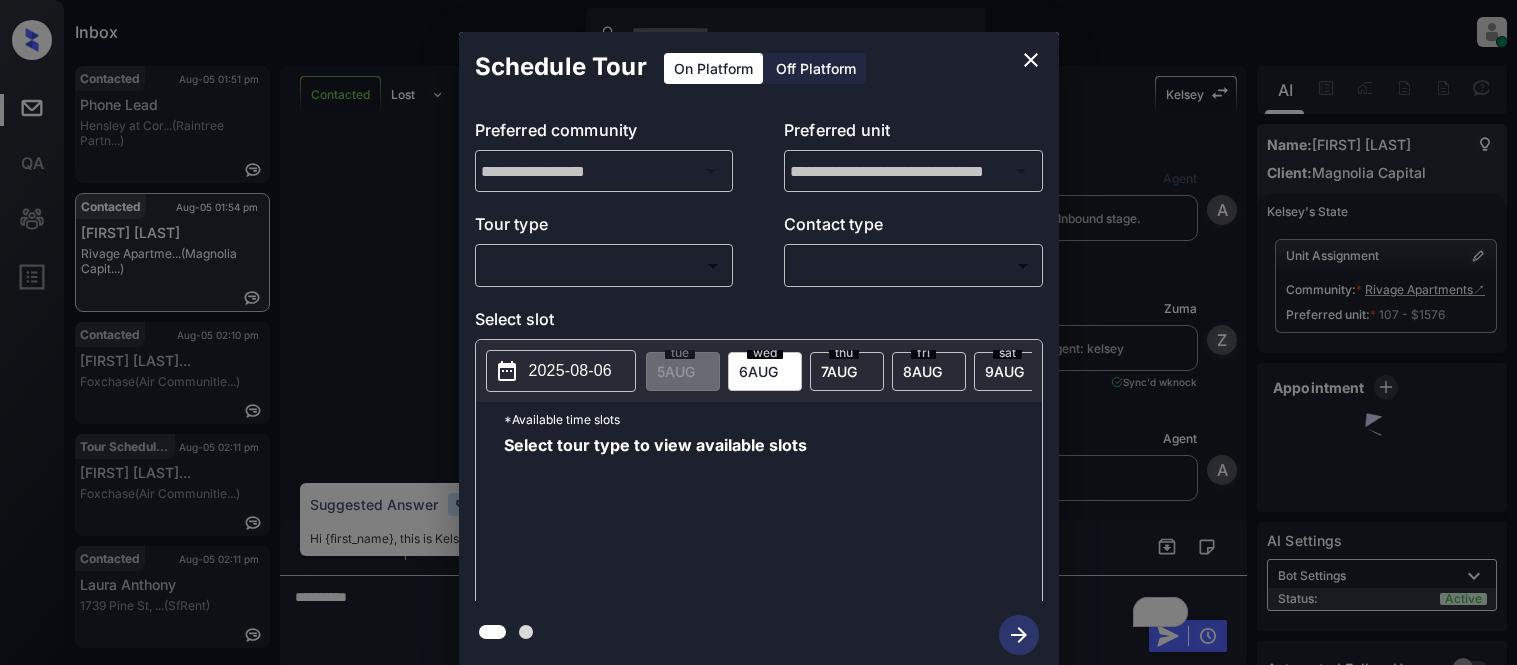 click on "**********" at bounding box center [759, 351] 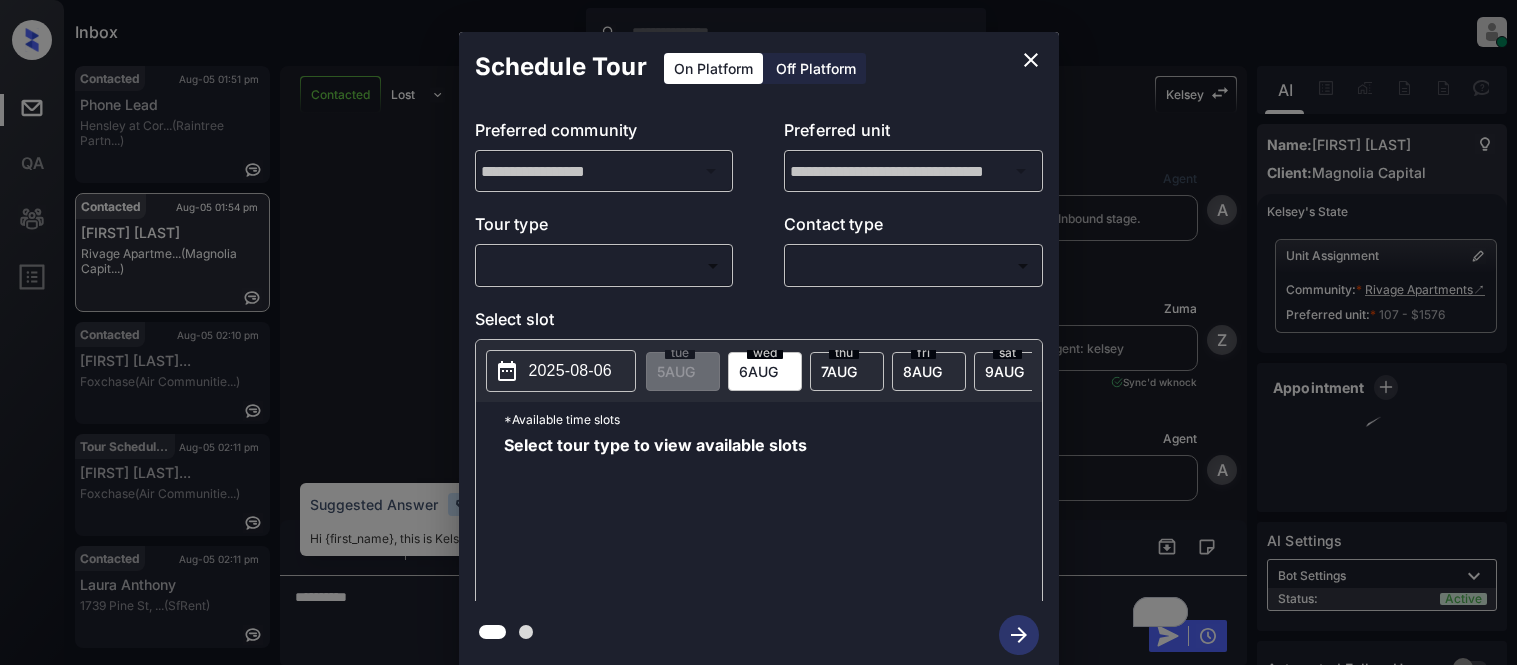 scroll, scrollTop: 0, scrollLeft: 0, axis: both 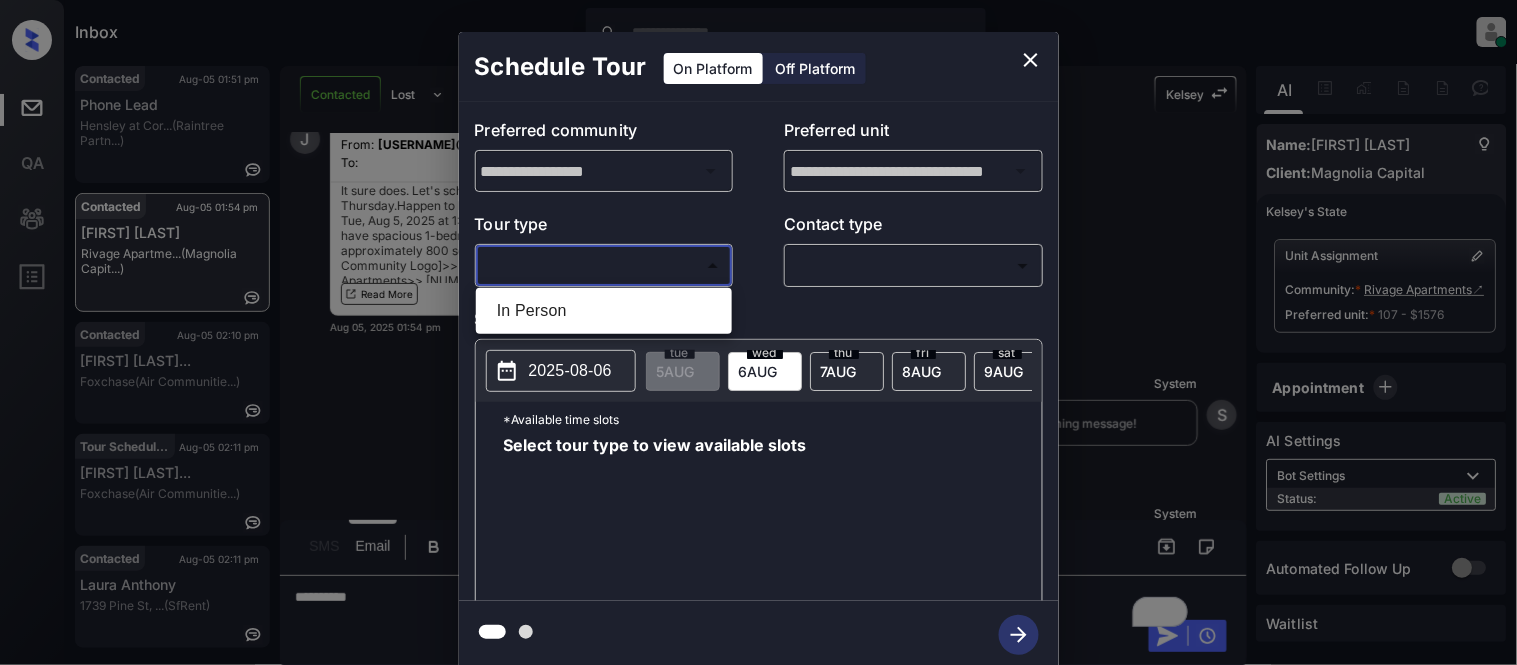 click on "Inbox Kristina Cataag Online Set yourself   offline Set yourself   on break Profile Switch to  light  mode Sign out Contacted Aug-05 01:51 pm   Phone Lead Hensley at Cor...  (Raintree Partn...) Contacted Aug-05 01:54 pm   Jesse Walmsley Rivage Apartme...  (Magnolia Capit...) Contacted Aug-05 02:10 pm   Frank Batchelo... Foxchase  (Air Communitie...) Tour Scheduled Aug-05 02:11 pm   Kris Gilbertso... Foxchase  (Air Communitie...) Contacted Aug-05 02:11 pm   Laura Anthony 1739 Pine St, ...  (SfRent) Contacted Lost Lead Sentiment: Angry Upon sliding the acknowledgement:  Lead will move to lost stage. * ​ SMS and call option will be set to opt out. AFM will be turned off for the lead. Kelsey New Message Agent Lead created via webhook in Inbound stage. Aug 04, 2025 04:22 pm A New Message Zuma Lead transferred to leasing agent: kelsey Aug 04, 2025 04:22 pm  Sync'd w  knock Z New Message Agent AFM Request sent to Kelsey. Aug 04, 2025 04:22 pm A New Message Agent Notes Note: Aug 04, 2025 04:22 pm A New Message K" at bounding box center [758, 332] 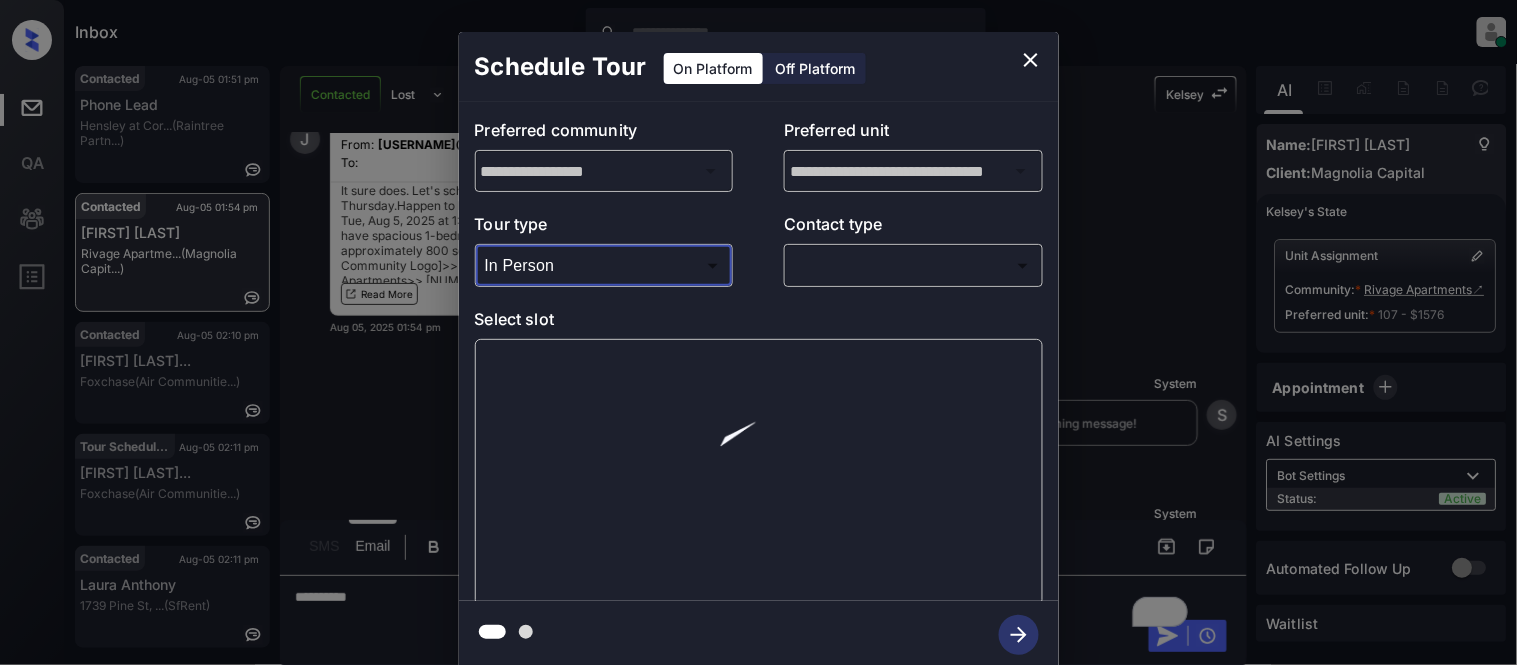 click on "Inbox Kristina Cataag Online Set yourself   offline Set yourself   on break Profile Switch to  light  mode Sign out Contacted Aug-05 01:51 pm   Phone Lead Hensley at Cor...  (Raintree Partn...) Contacted Aug-05 01:54 pm   Jesse Walmsley Rivage Apartme...  (Magnolia Capit...) Contacted Aug-05 02:10 pm   Frank Batchelo... Foxchase  (Air Communitie...) Tour Scheduled Aug-05 02:11 pm   Kris Gilbertso... Foxchase  (Air Communitie...) Contacted Aug-05 02:11 pm   Laura Anthony 1739 Pine St, ...  (SfRent) Contacted Lost Lead Sentiment: Angry Upon sliding the acknowledgement:  Lead will move to lost stage. * ​ SMS and call option will be set to opt out. AFM will be turned off for the lead. Kelsey New Message Agent Lead created via webhook in Inbound stage. Aug 04, 2025 04:22 pm A New Message Zuma Lead transferred to leasing agent: kelsey Aug 04, 2025 04:22 pm  Sync'd w  knock Z New Message Agent AFM Request sent to Kelsey. Aug 04, 2025 04:22 pm A New Message Agent Notes Note: Aug 04, 2025 04:22 pm A New Message K" at bounding box center [758, 332] 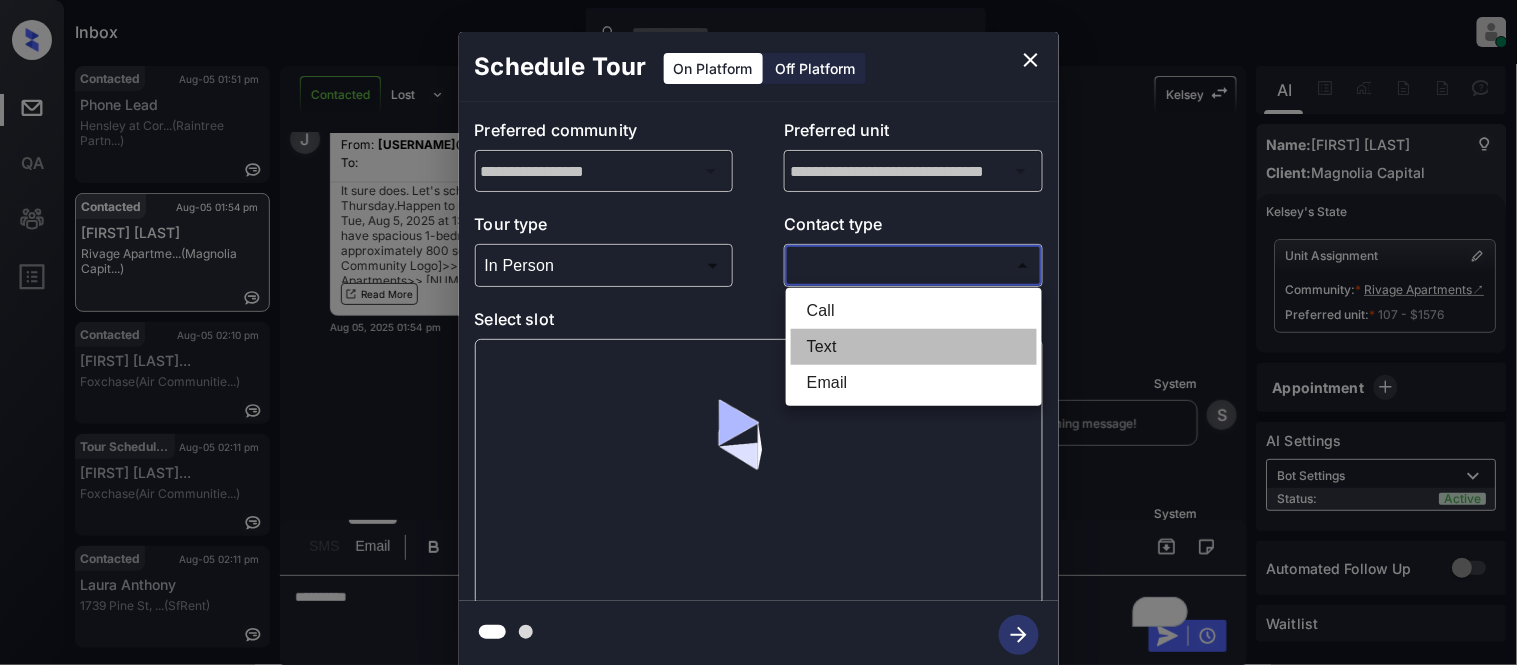click on "Text" at bounding box center [914, 347] 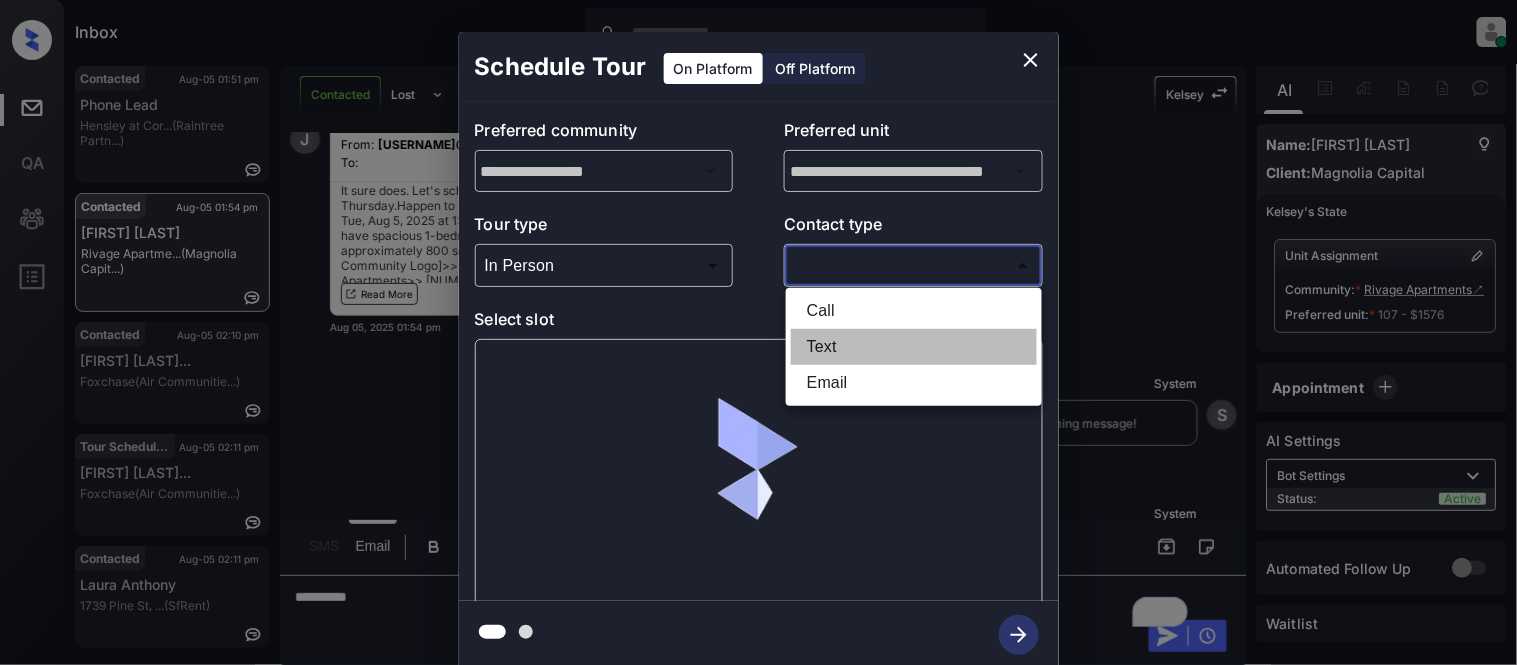 type on "****" 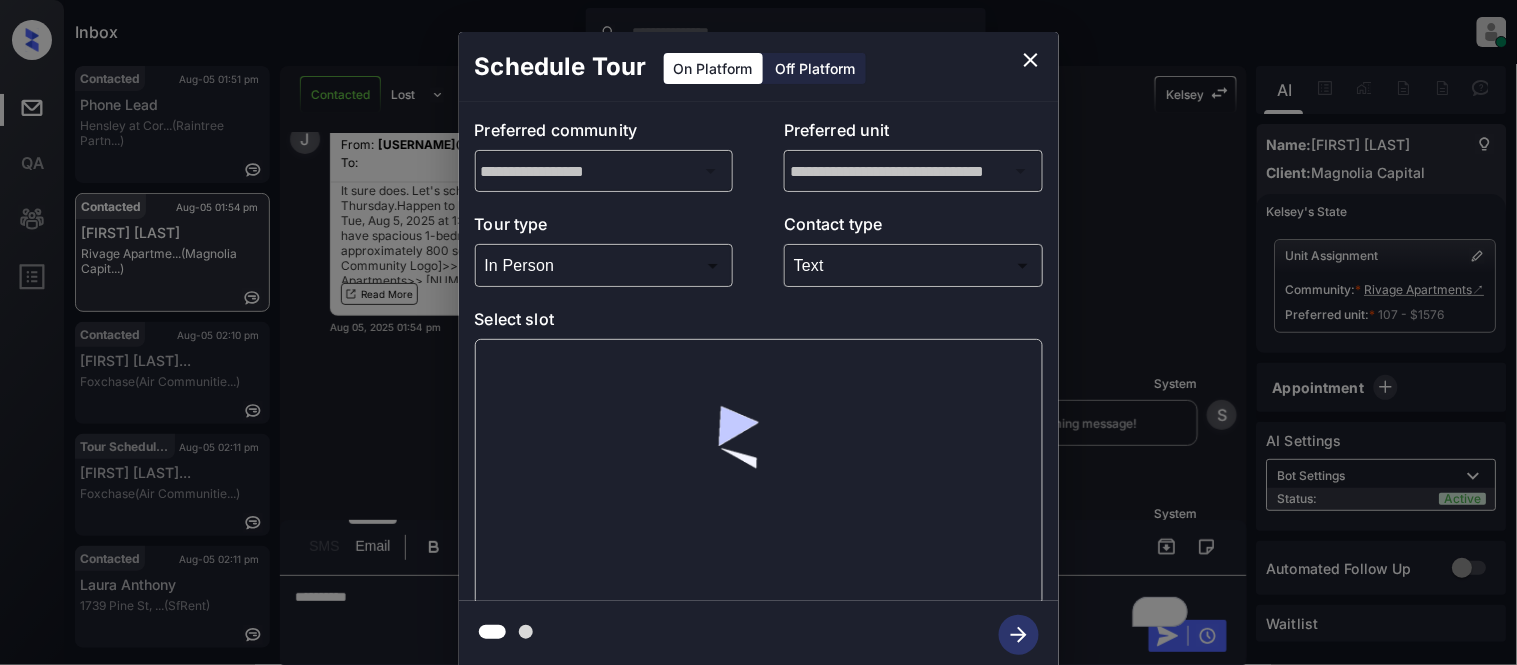 click at bounding box center (759, 472) 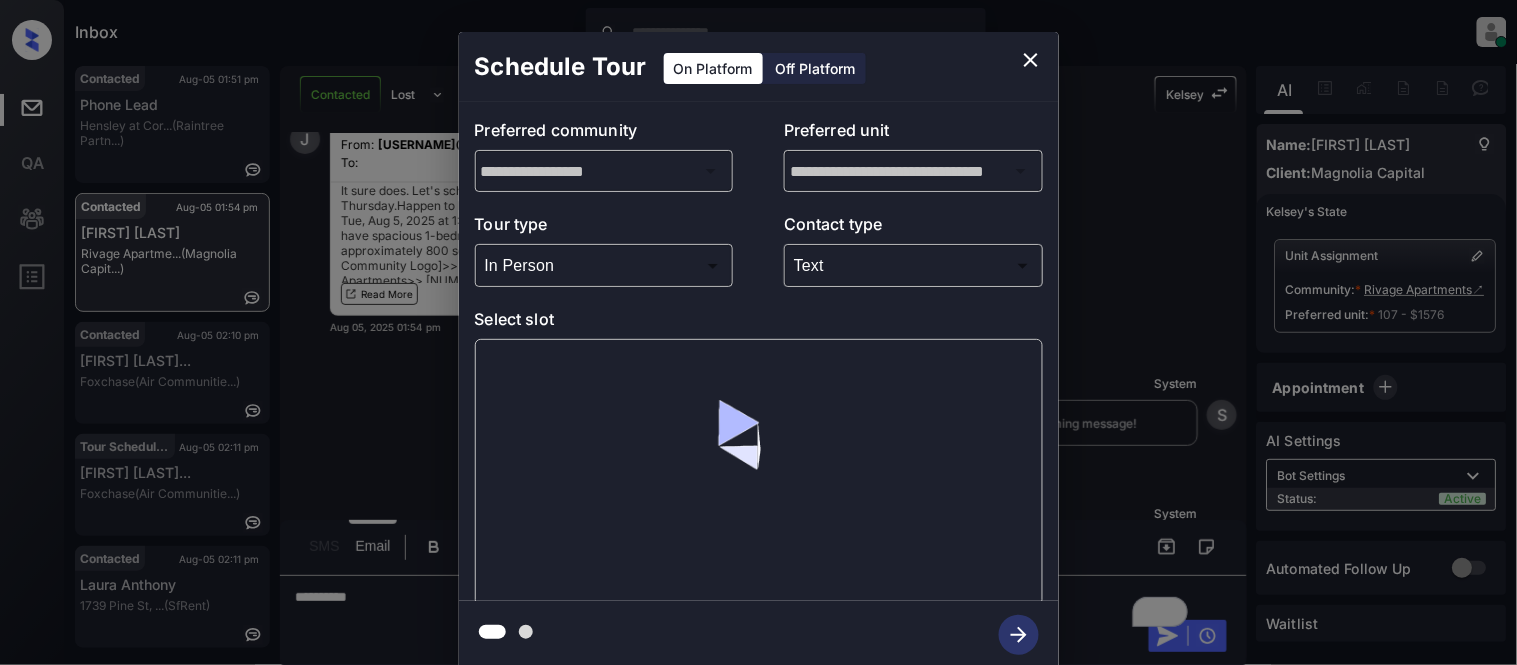 click at bounding box center (759, 472) 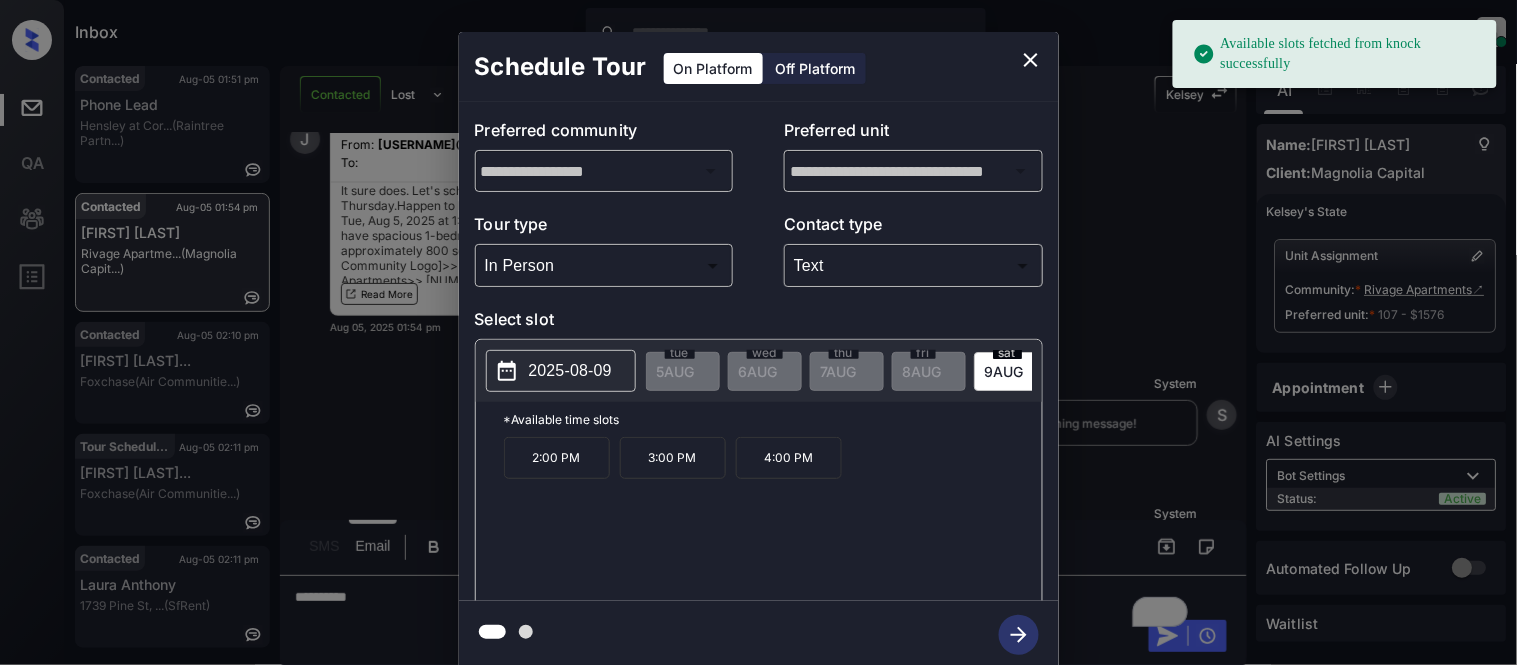 click on "2025-08-09" at bounding box center (570, 371) 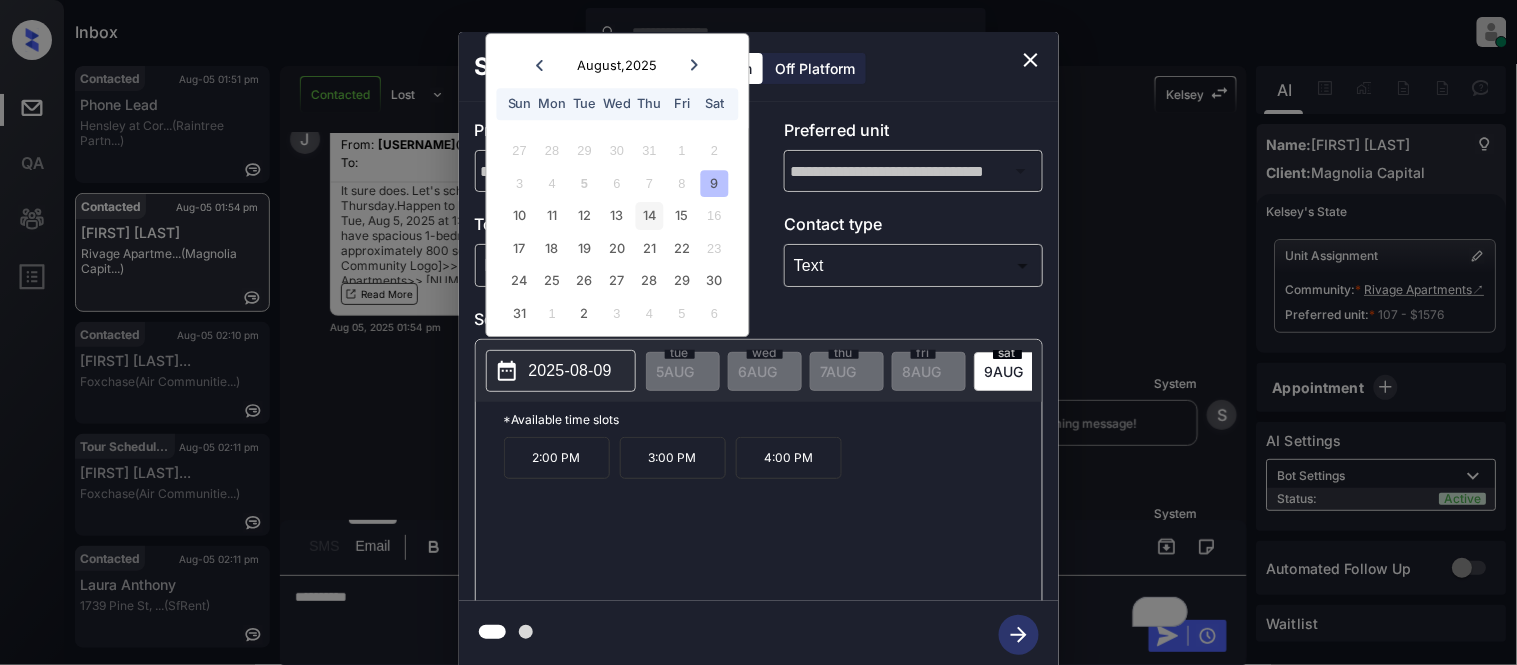 click on "14" at bounding box center (649, 216) 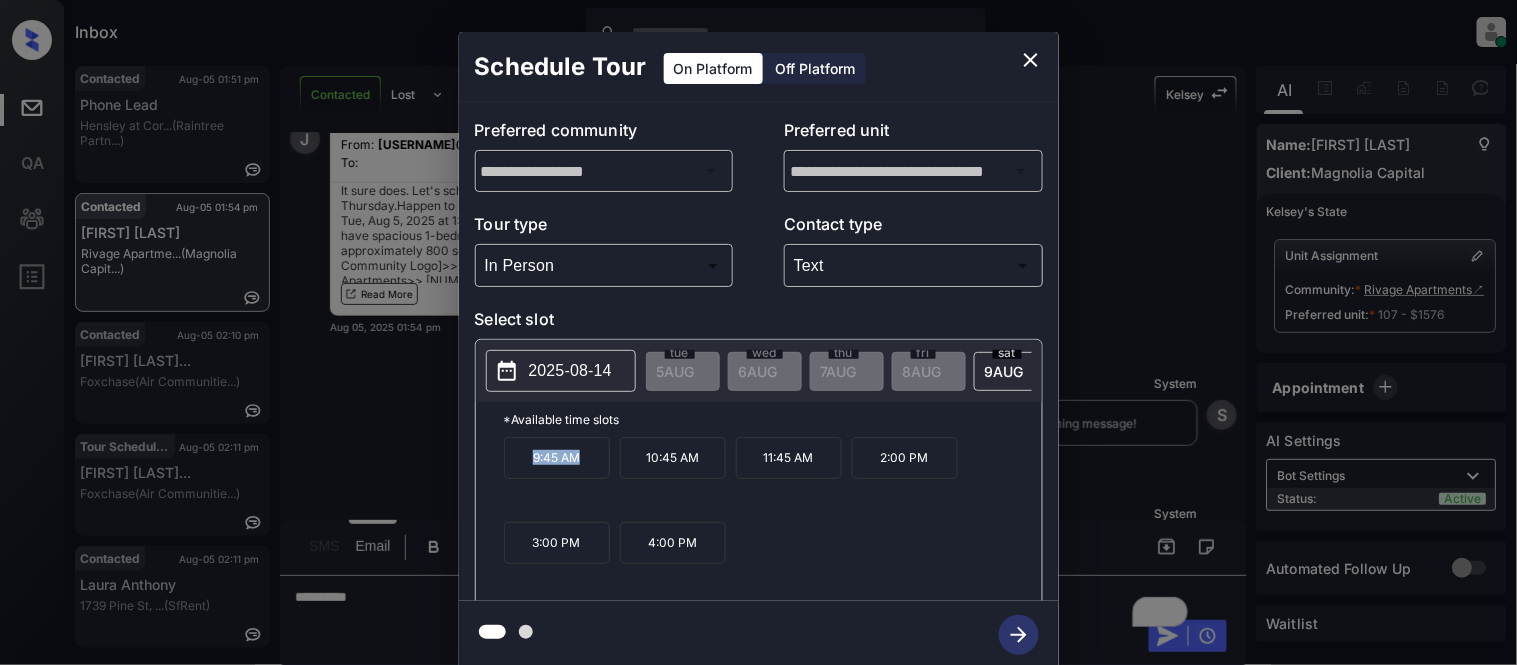 drag, startPoint x: 521, startPoint y: 467, endPoint x: 581, endPoint y: 475, distance: 60.530983 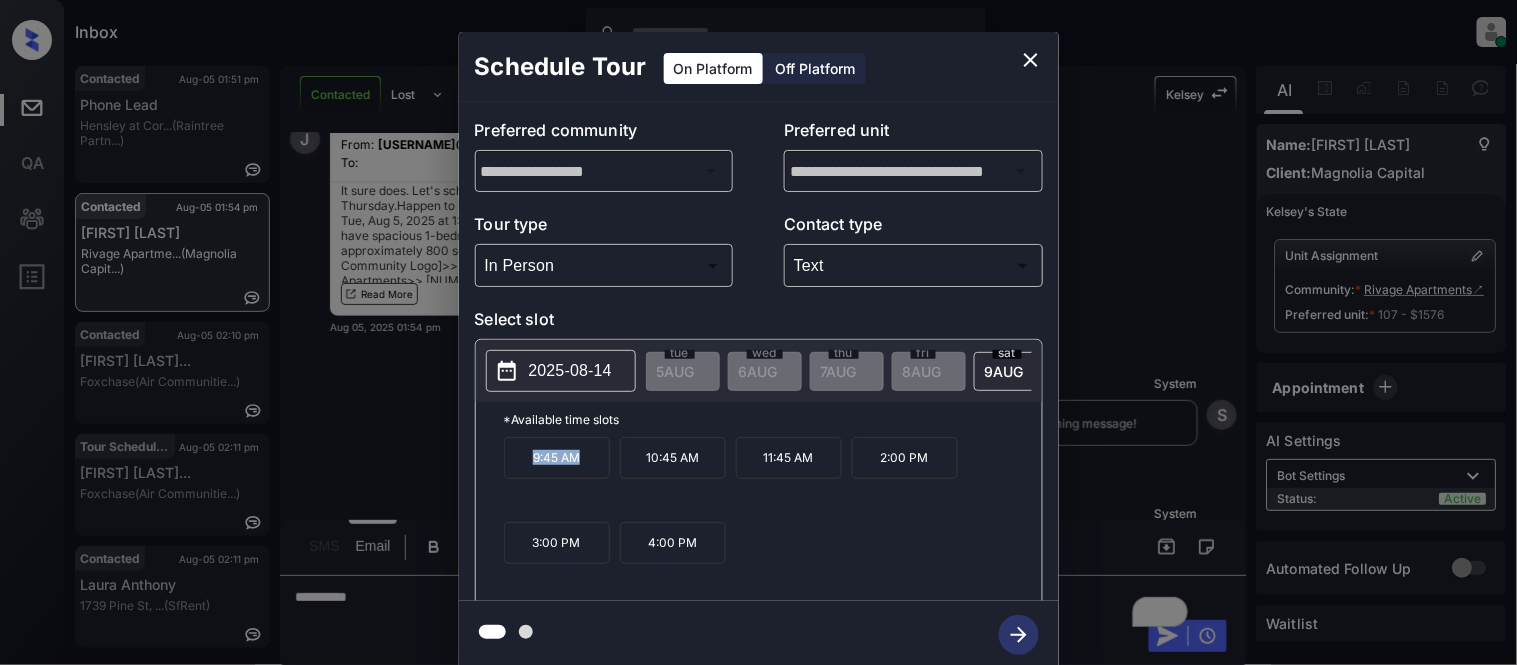 click on "9:45 AM" at bounding box center (557, 458) 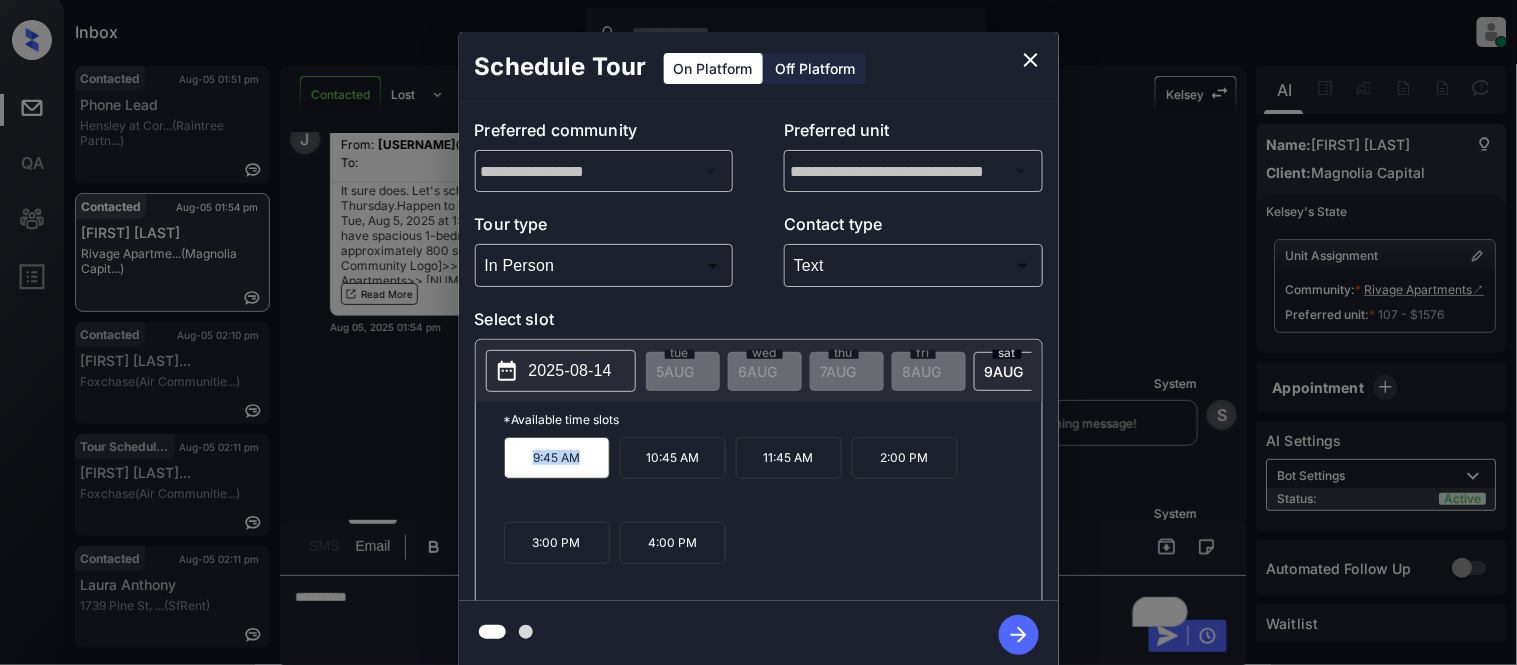 copy on "9:45 AM" 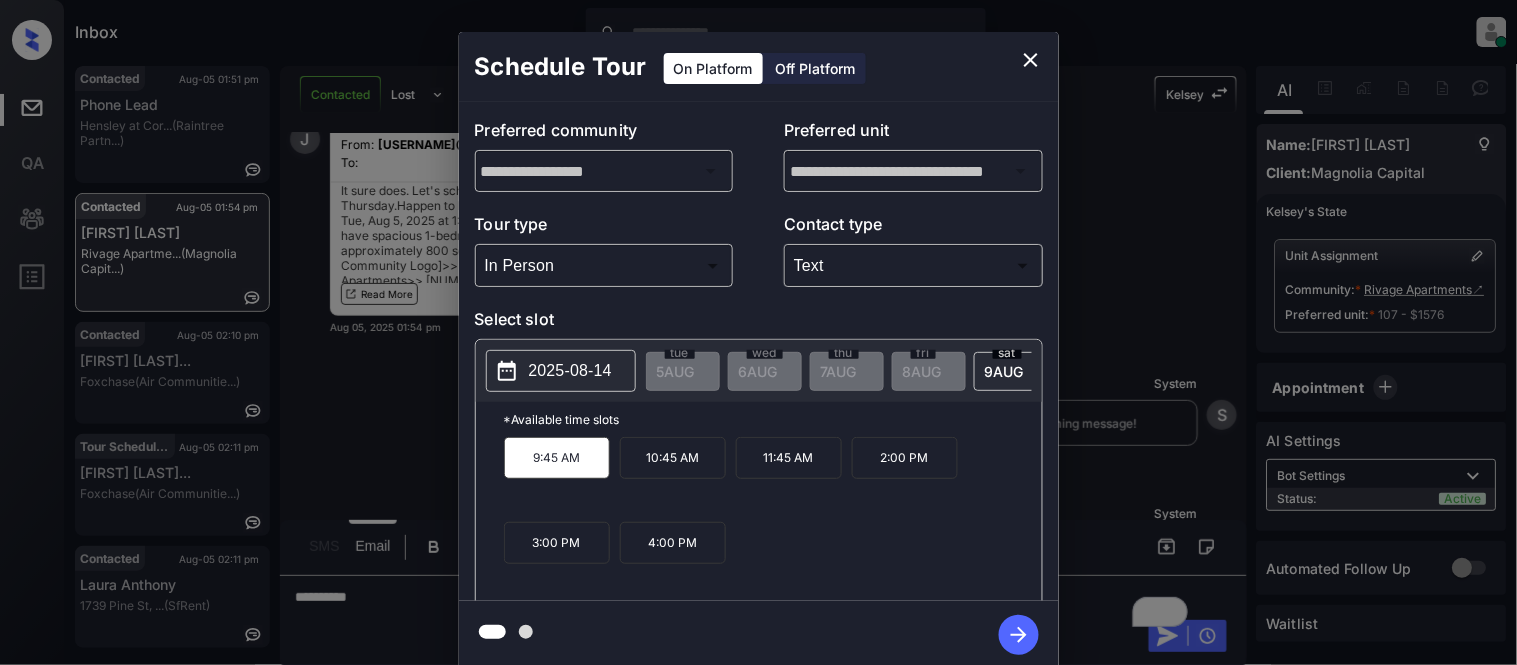 click on "**********" at bounding box center [758, 350] 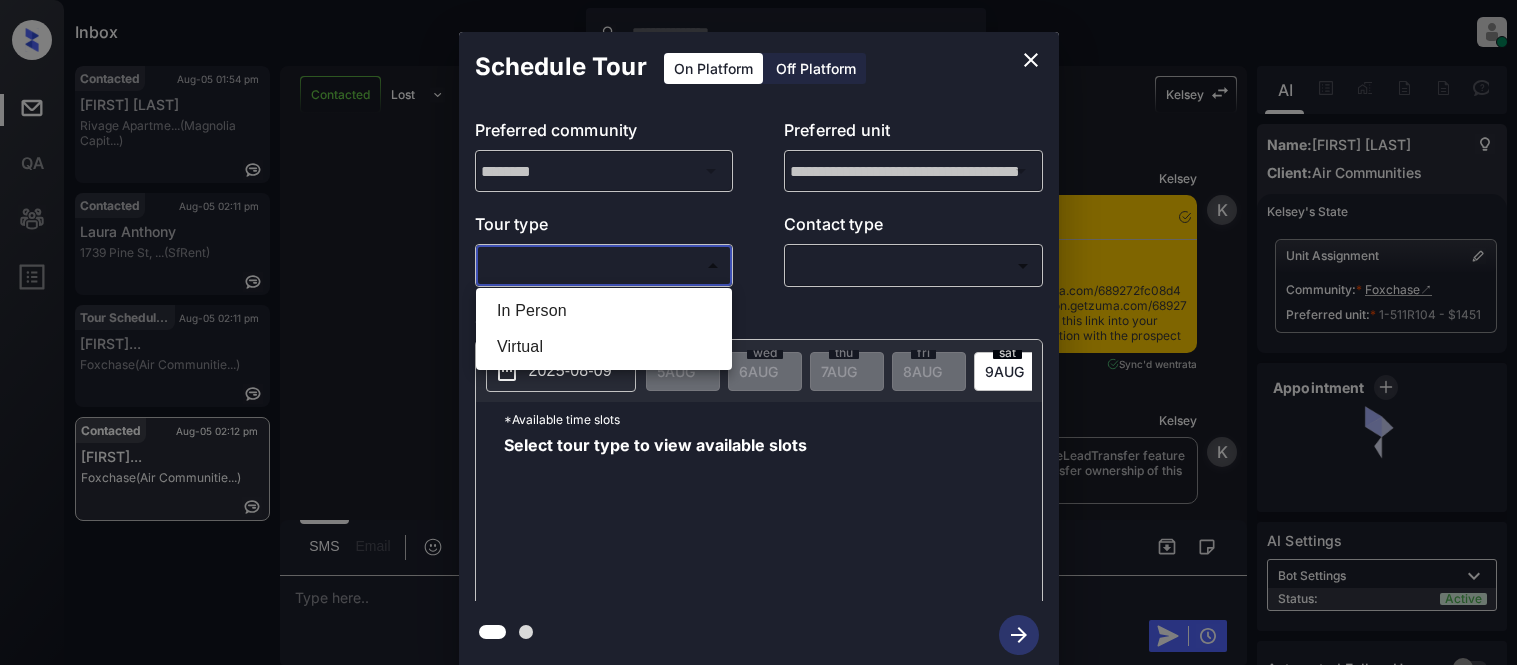 scroll, scrollTop: 0, scrollLeft: 0, axis: both 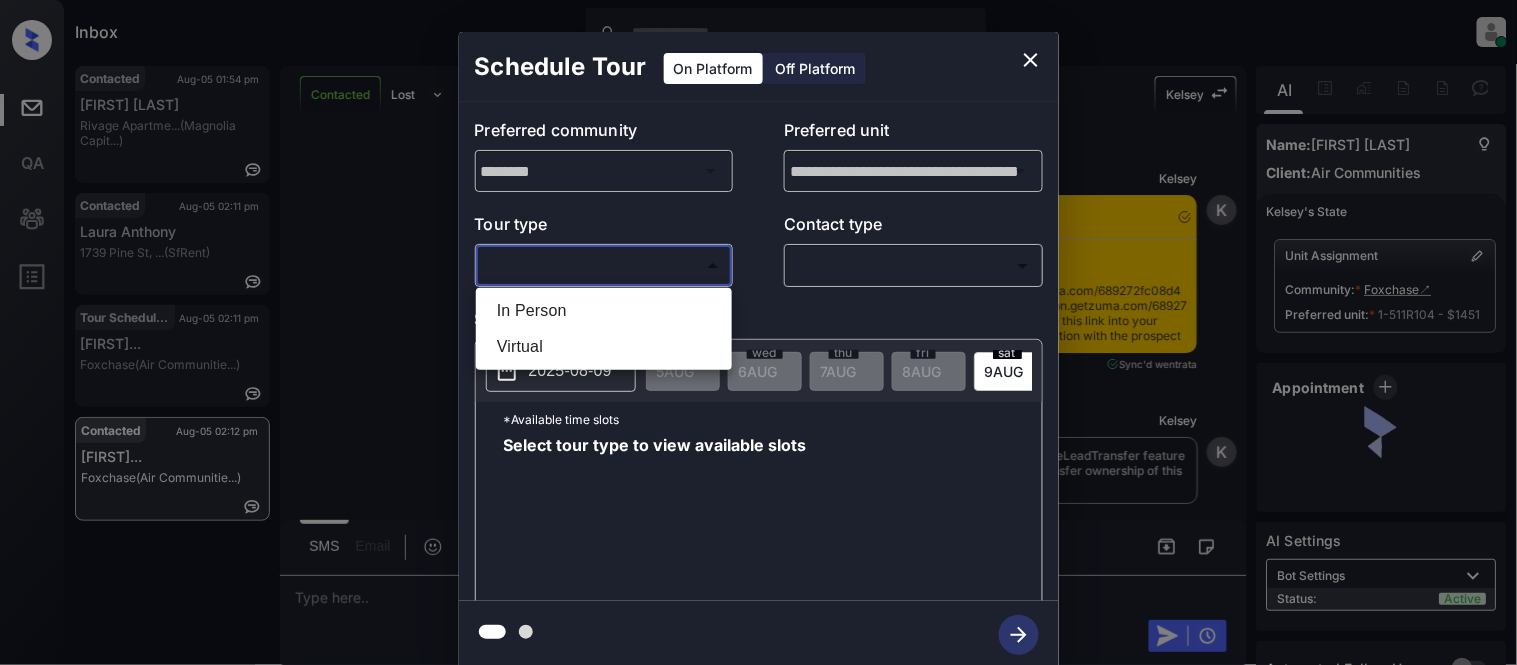 click on "In Person" at bounding box center (604, 311) 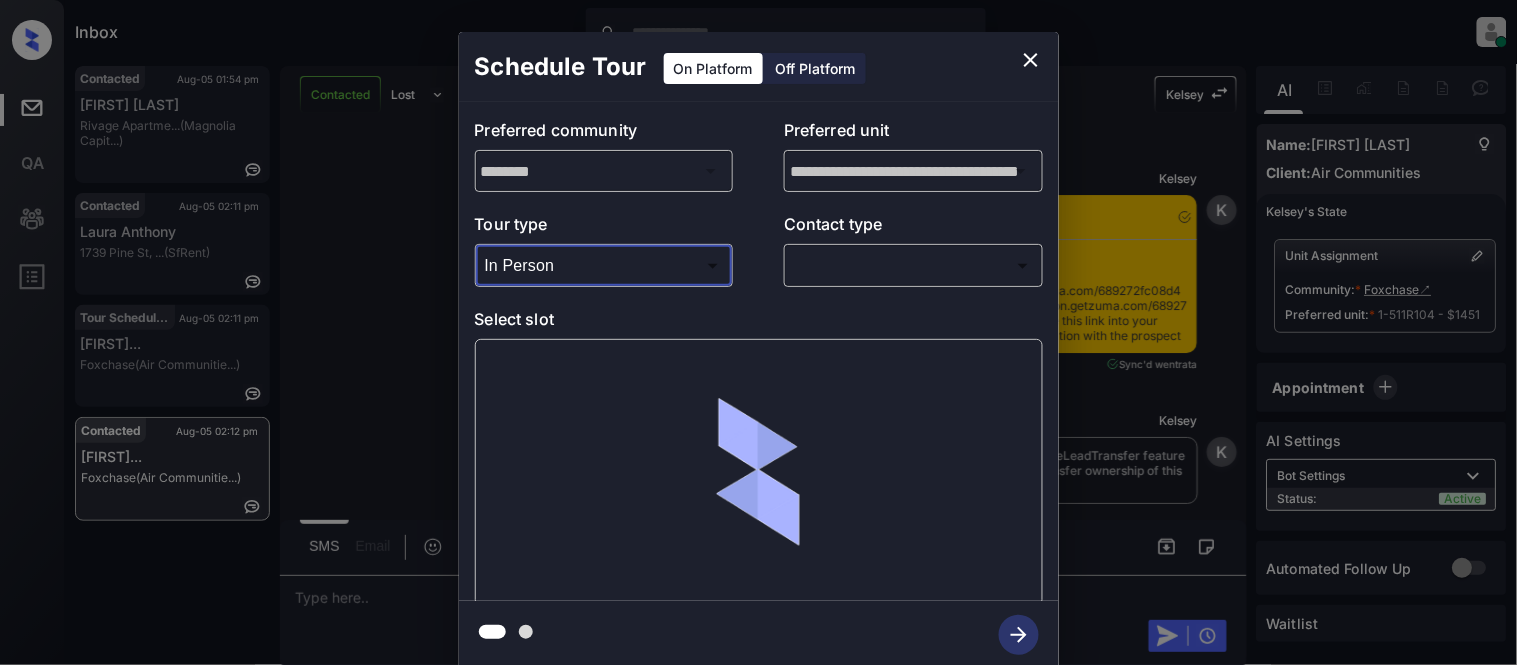 type on "********" 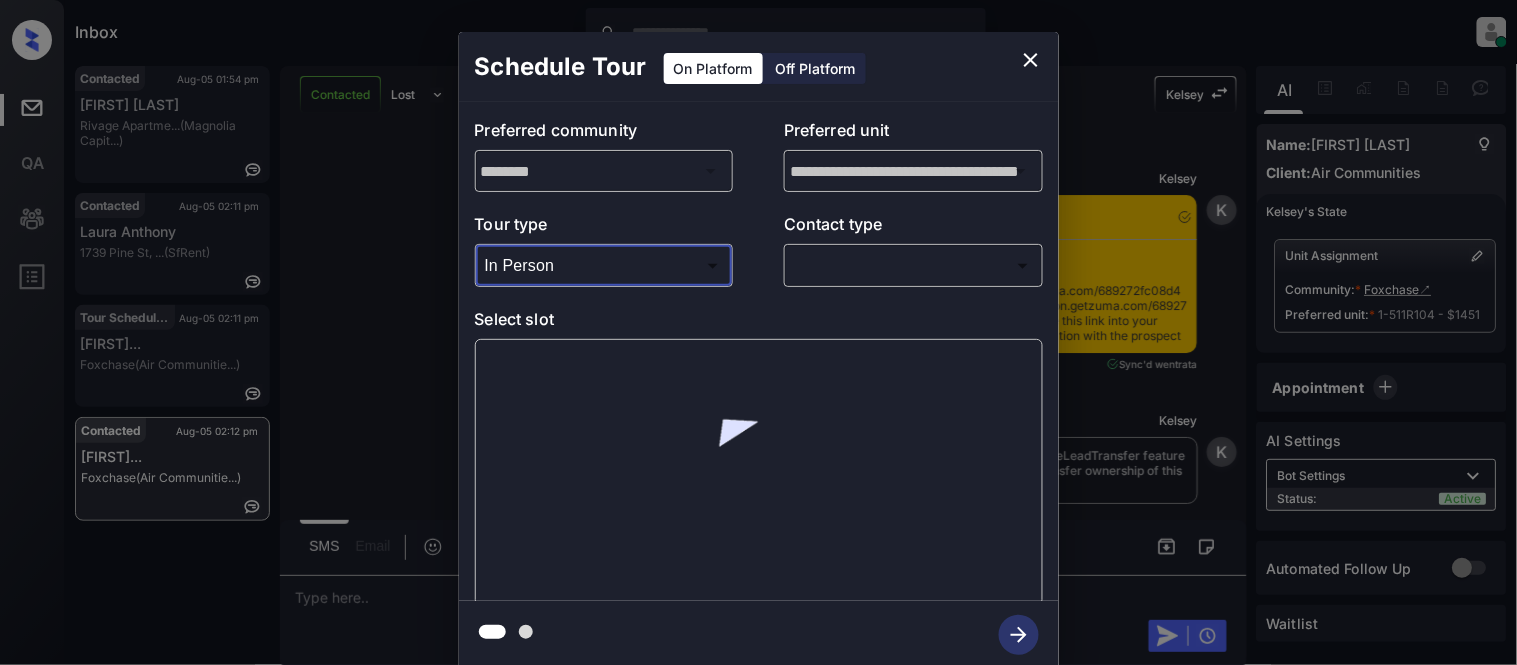 scroll, scrollTop: 4492, scrollLeft: 0, axis: vertical 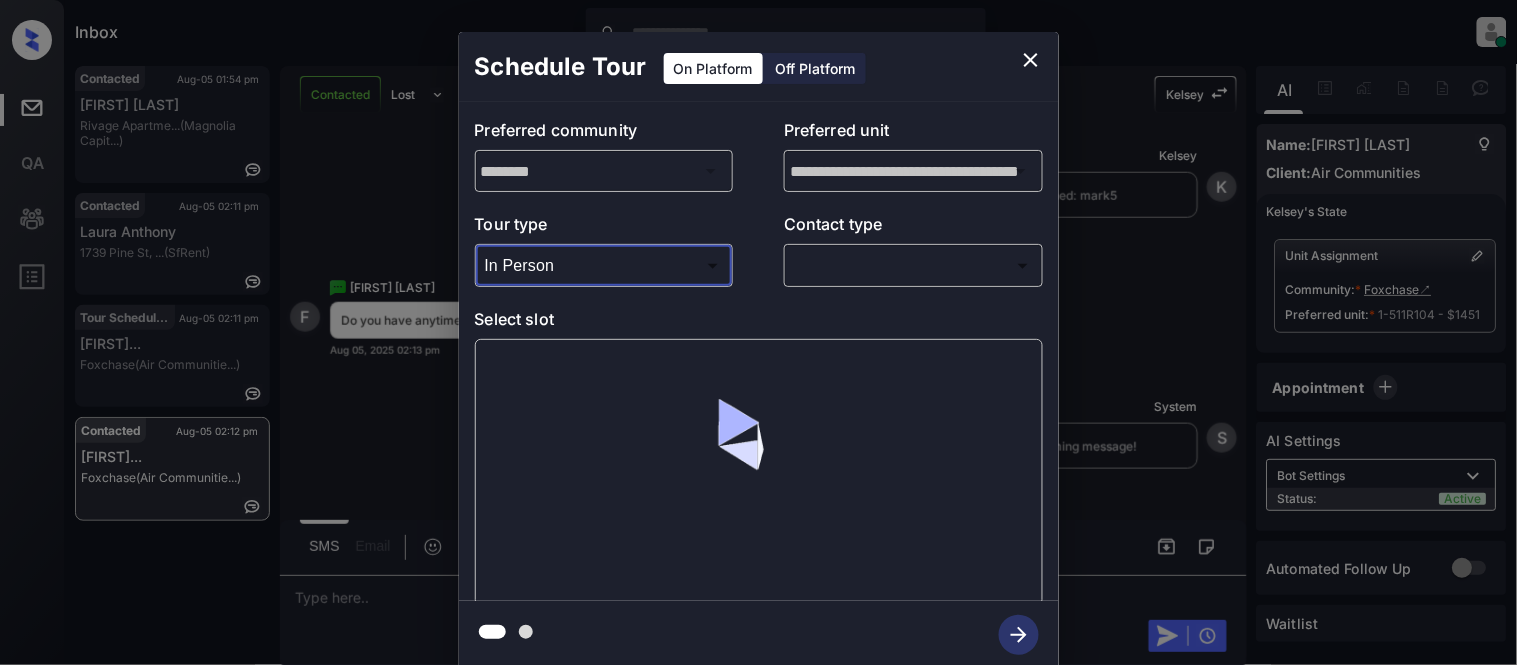click on "Inbox Kristina Cataag Online Set yourself   offline Set yourself   on break Profile Switch to  light  mode Sign out Contacted Aug-05 01:54 pm   Jesse Walmsley Rivage Apartme...  (Magnolia Capit...) Contacted Aug-05 02:11 pm   Laura Anthony 1739 Pine St, ...  (SfRent) Tour Scheduled Aug-05 02:11 pm   Kris Gilbertso... Foxchase  (Air Communitie...) Contacted Aug-05 02:12 pm   Frank Batchelo... Foxchase  (Air Communitie...) Contacted Lost Lead Sentiment: Angry Upon sliding the acknowledgement:  Lead will move to lost stage. * ​ SMS and call option will be set to opt out. AFM will be turned off for the lead. Kelsey New Message Kelsey Notes Note: <a href="https://conversation.getzuma.com/689272fc08d48b1217cb7b15">https://conversation.getzuma.com/689272fc08d48b1217cb7b15</a> - Paste this link into your browser to view Kelsey’s conversation with the prospect Aug 05, 2025 02:09 pm  Sync'd w  entrata K New Message Kelsey Aug 05, 2025 02:09 pm K New Message Agent Aug 05, 2025 02:09 pm A New Message Zuma Z Agent A" at bounding box center [758, 332] 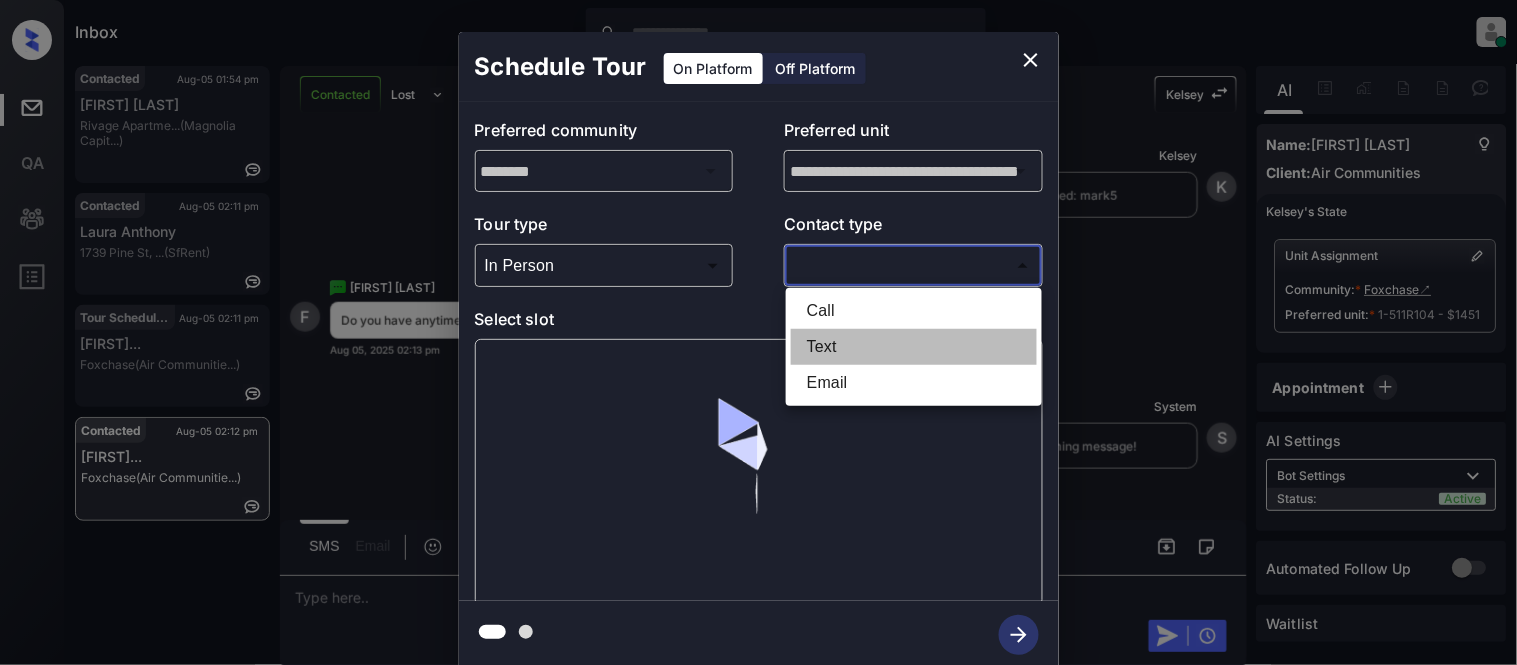 click on "Text" at bounding box center (914, 347) 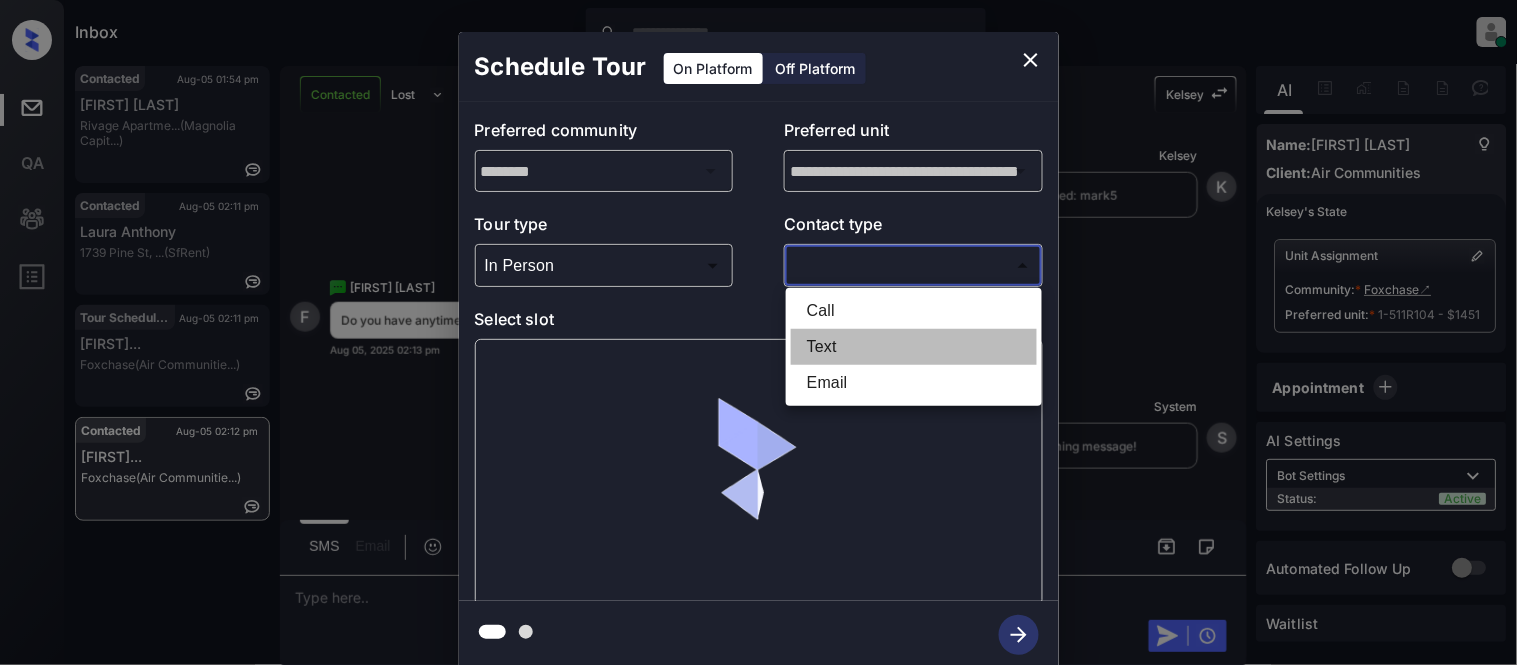 type on "****" 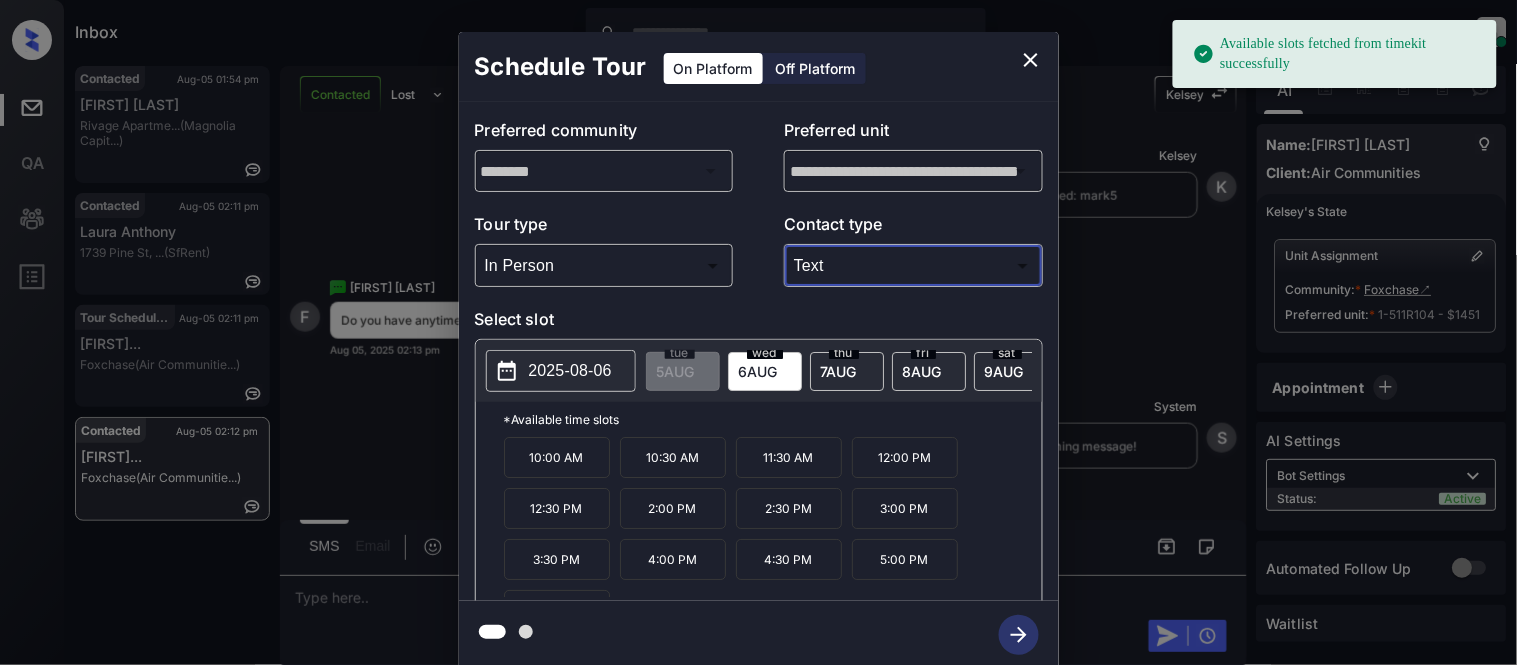click 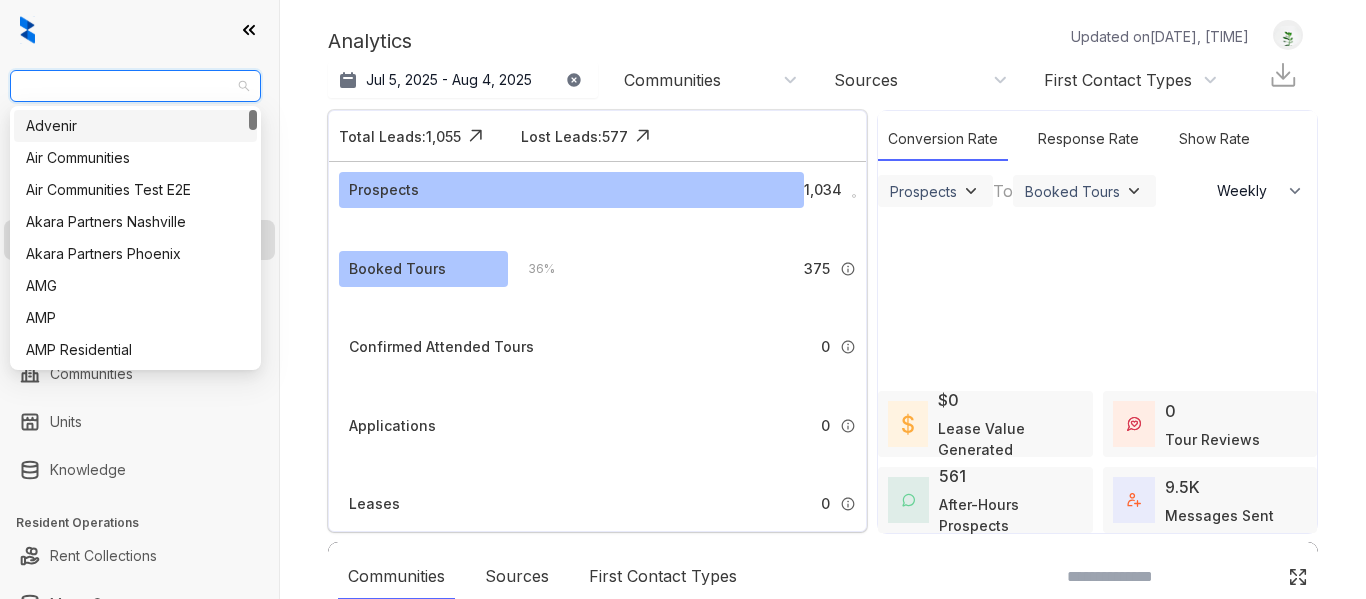 select on "******" 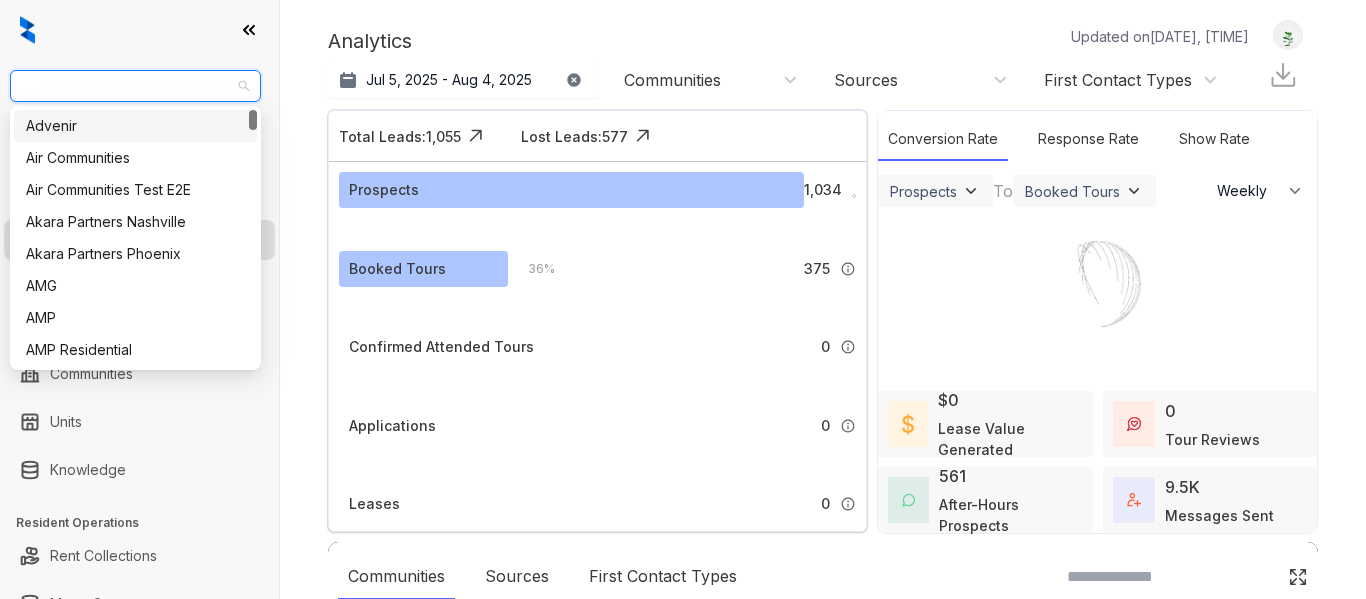 scroll, scrollTop: 0, scrollLeft: 0, axis: both 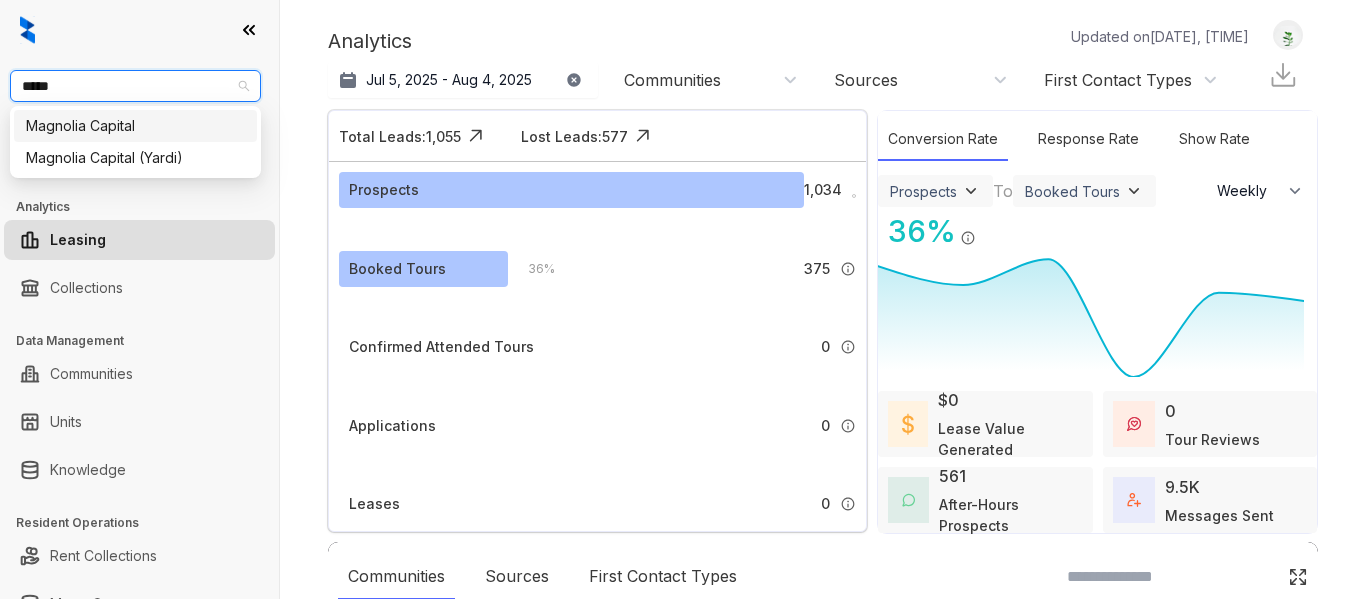 type on "******" 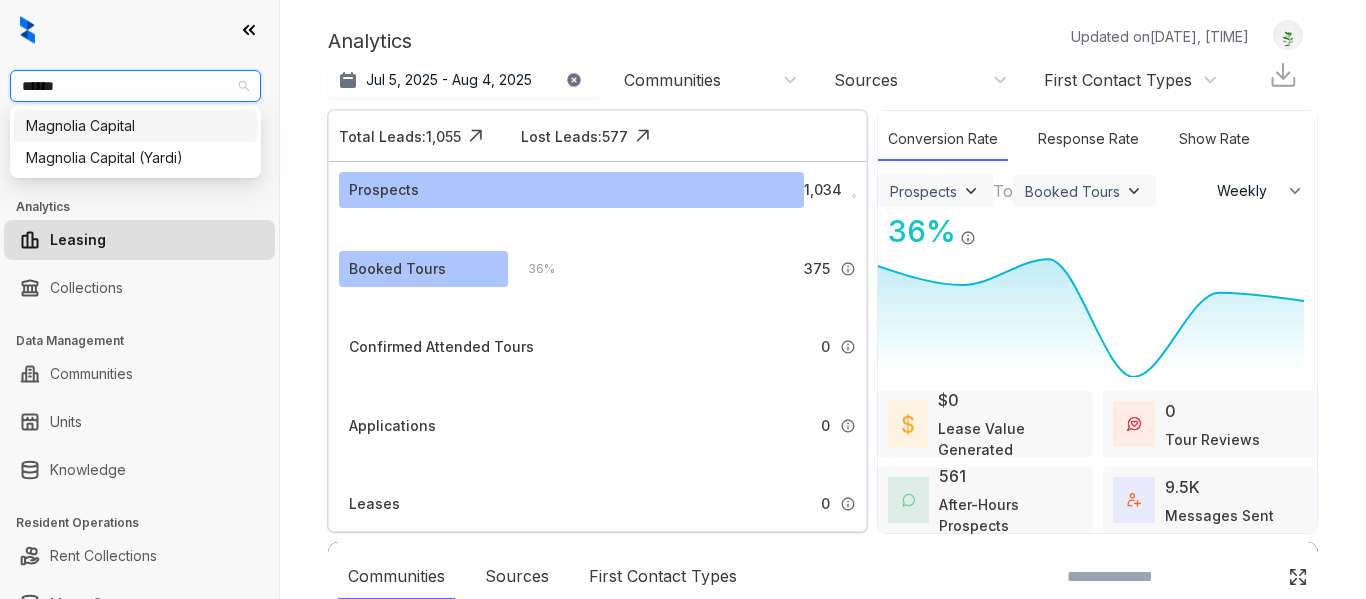 click on "Magnolia Capital" at bounding box center [135, 126] 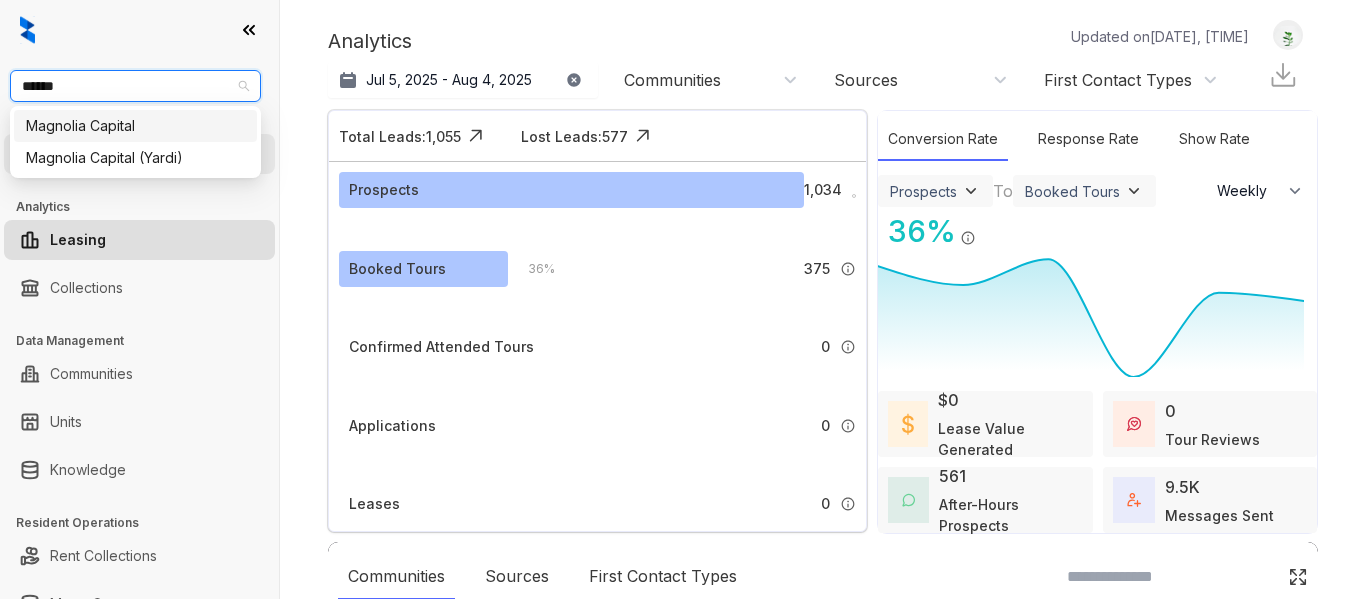 type 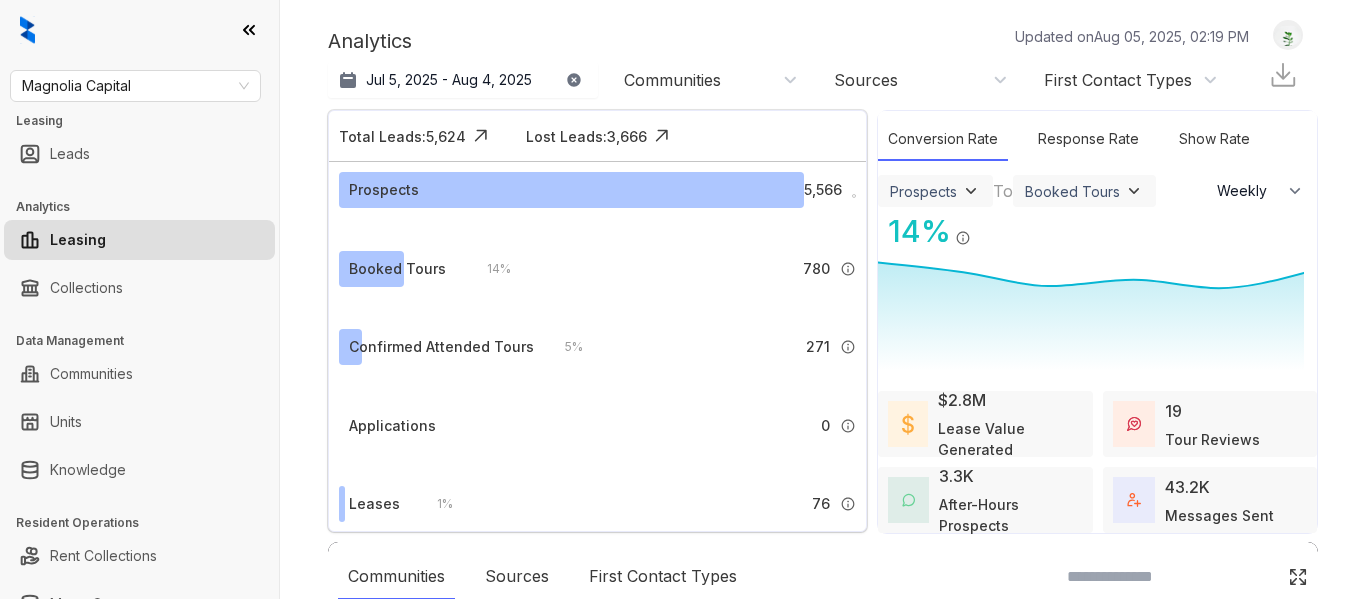 select on "******" 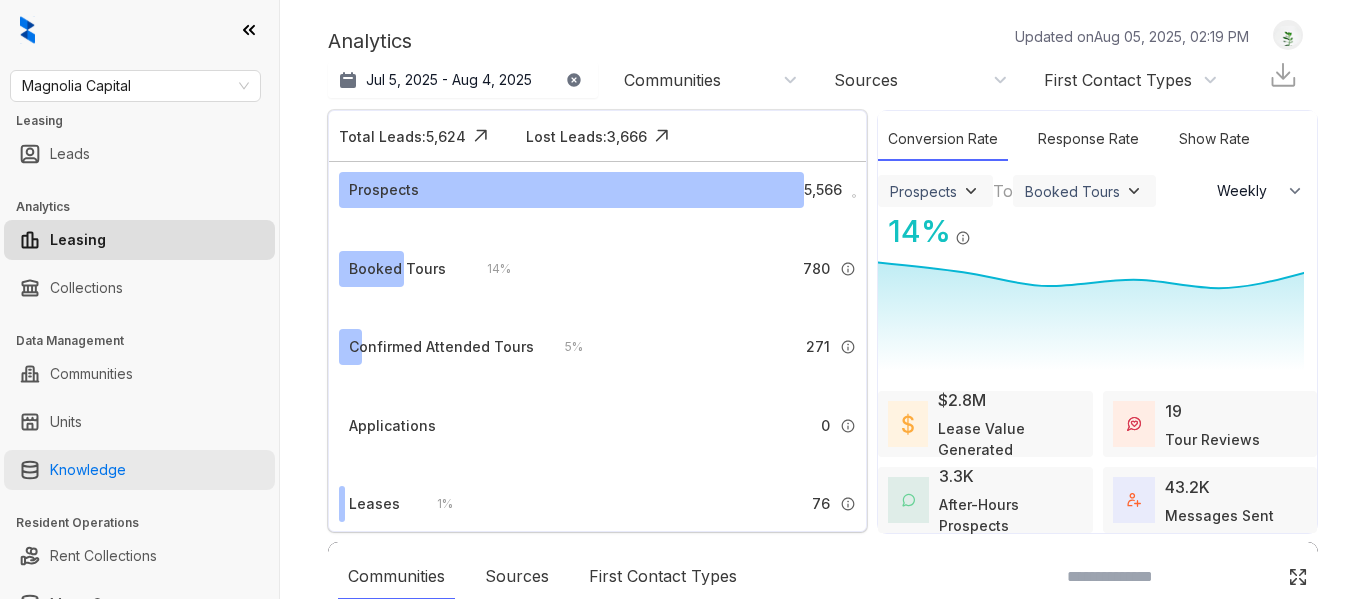 click on "Knowledge" at bounding box center (88, 470) 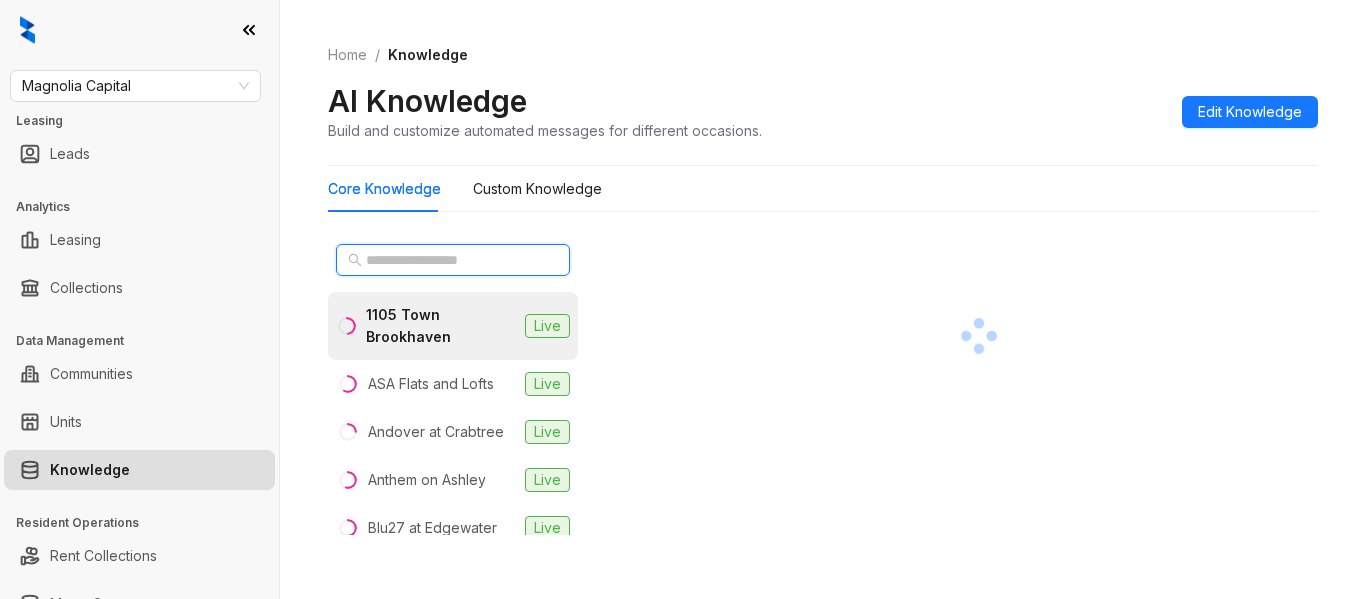 click at bounding box center [454, 260] 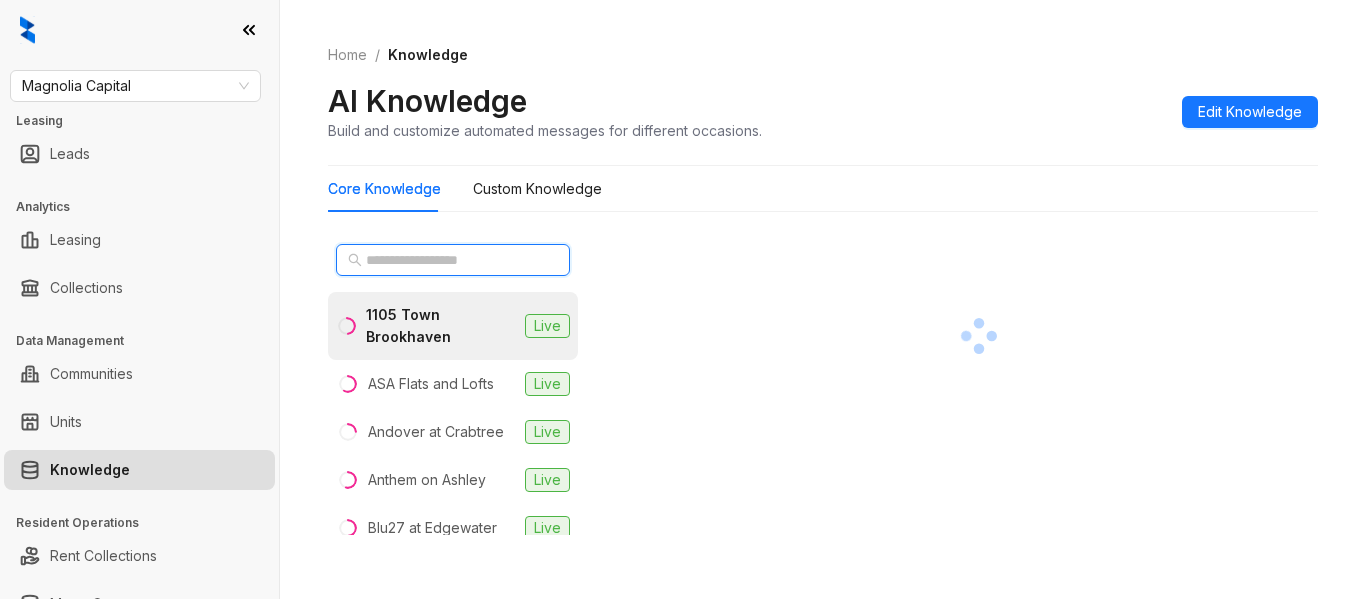 click at bounding box center (454, 260) 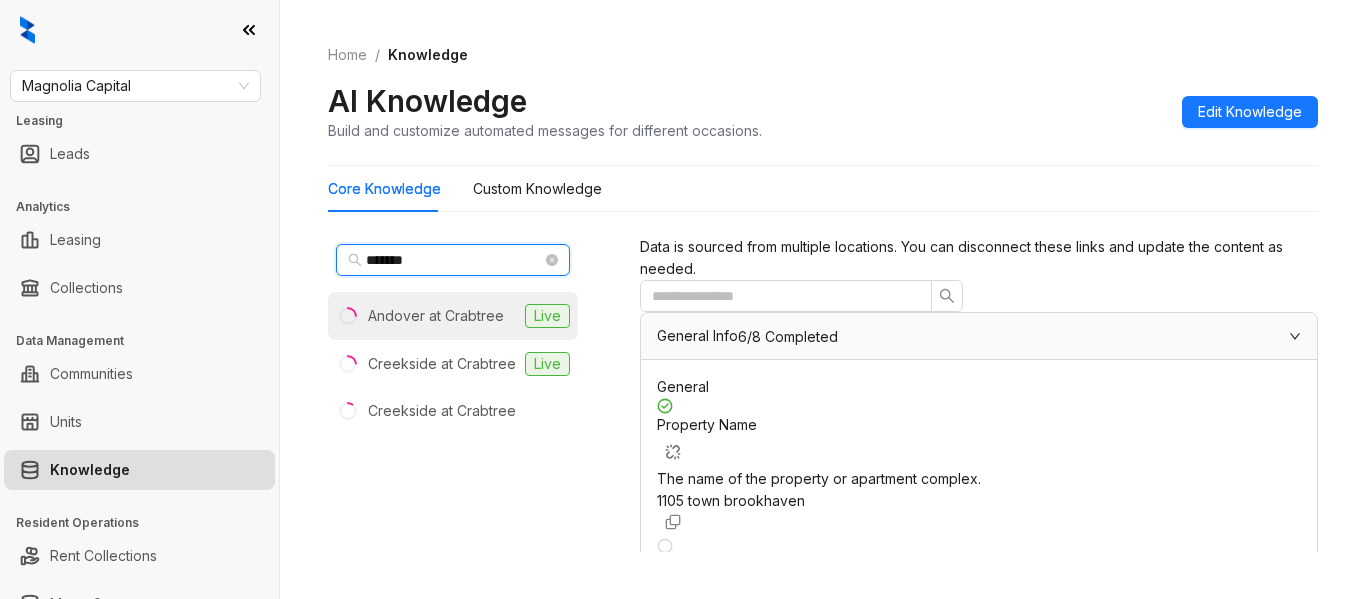 type on "*******" 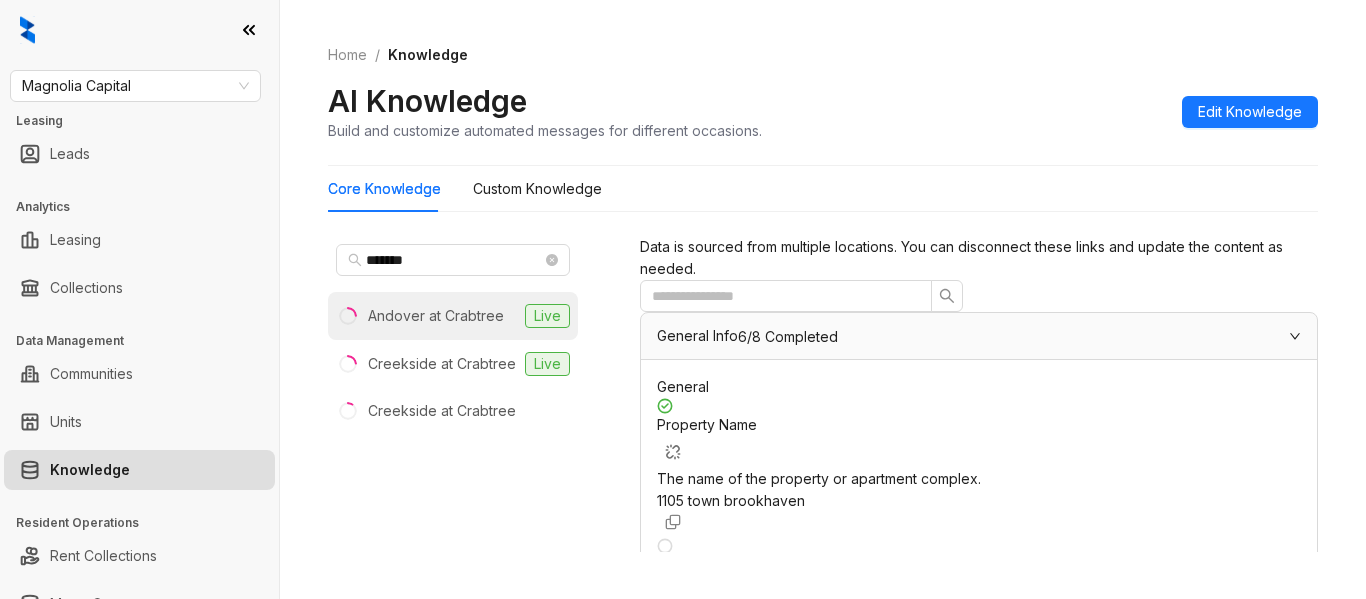 click on "Andover at Crabtree" at bounding box center [436, 316] 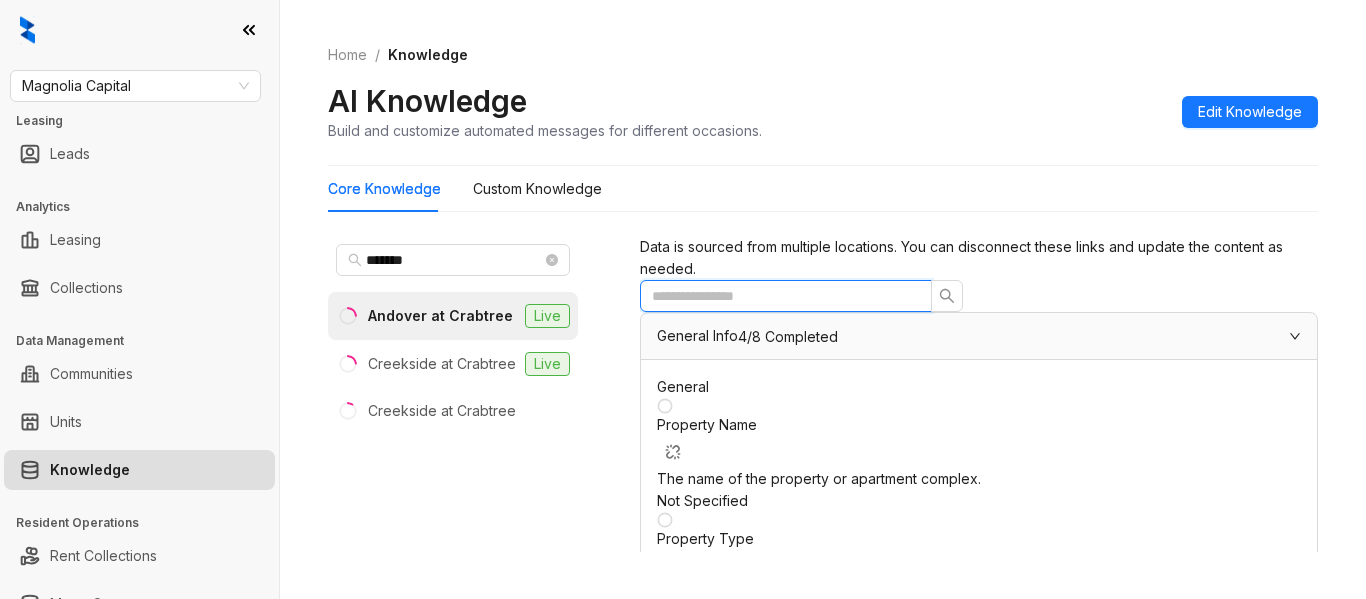 click at bounding box center [778, 296] 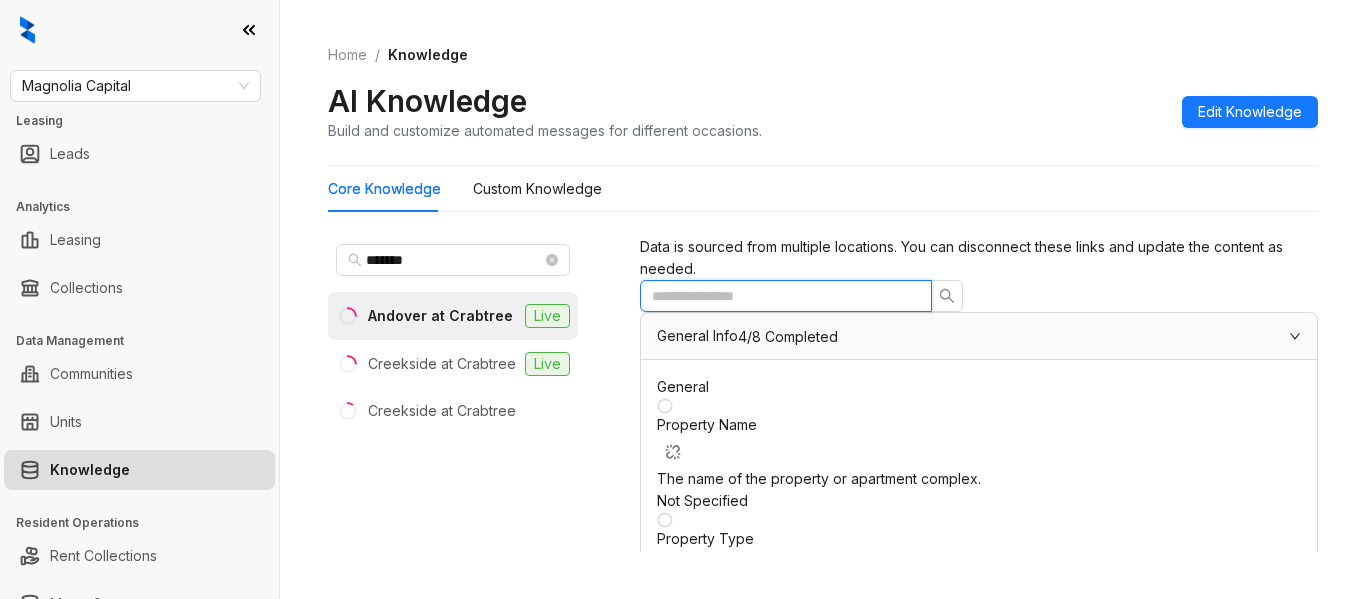 scroll, scrollTop: 1400, scrollLeft: 0, axis: vertical 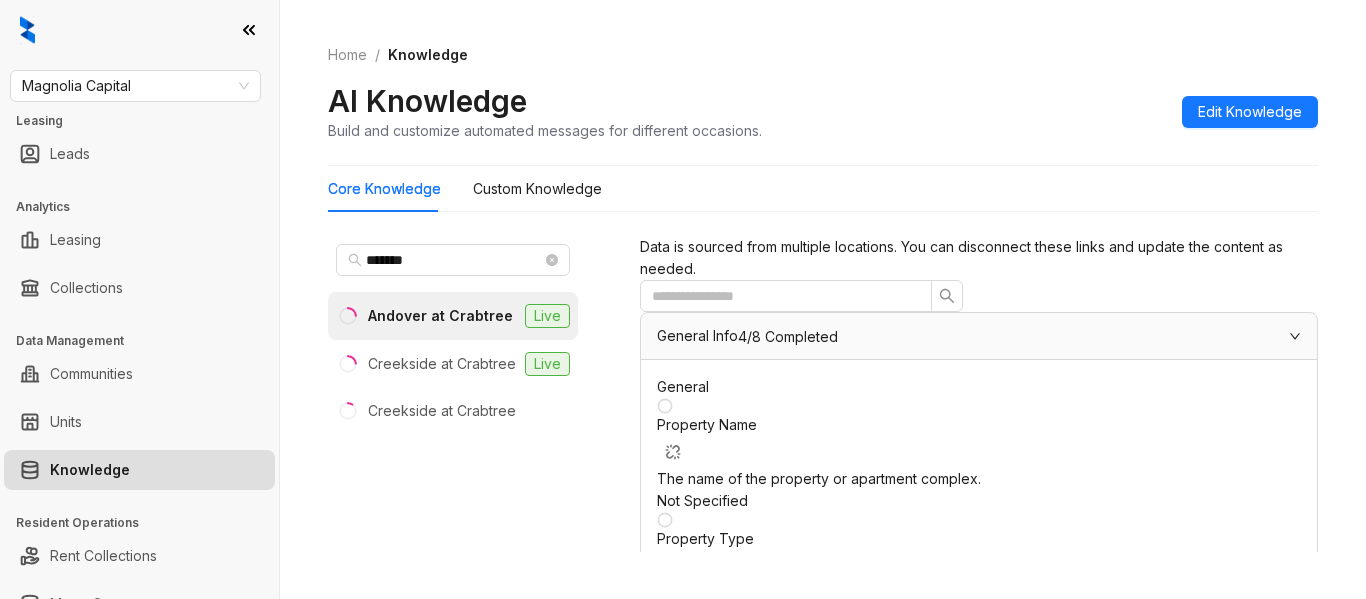 click on "Application Policy" at bounding box center (715, 2090) 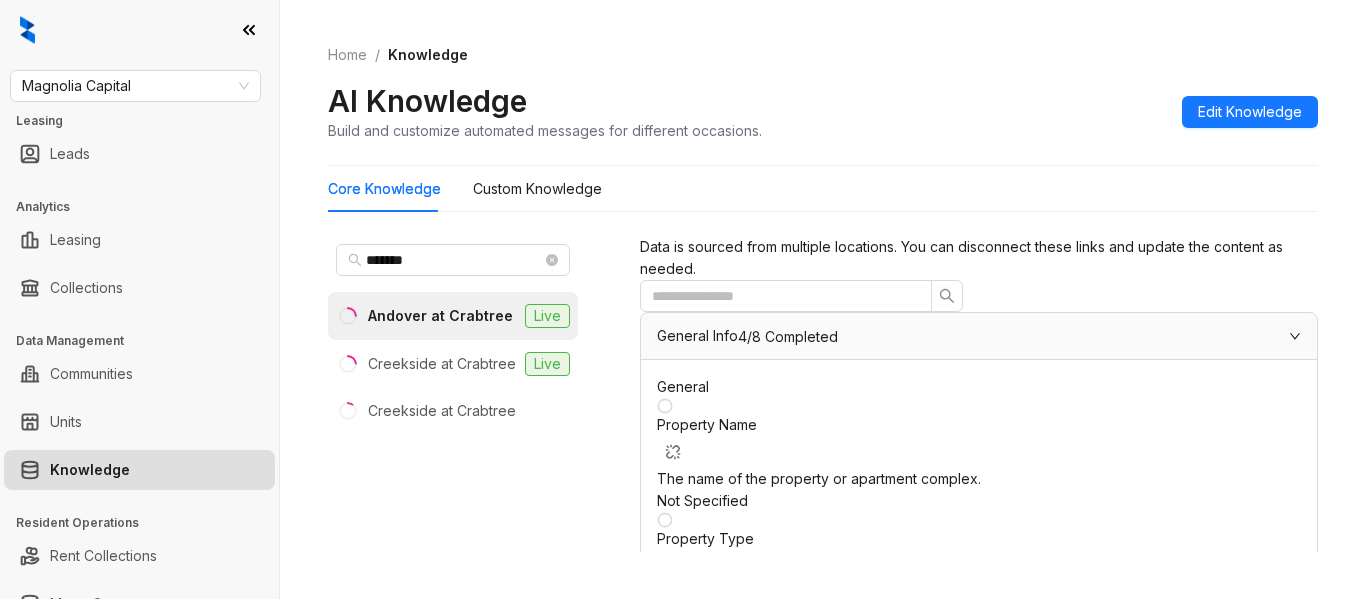 scroll, scrollTop: 3100, scrollLeft: 0, axis: vertical 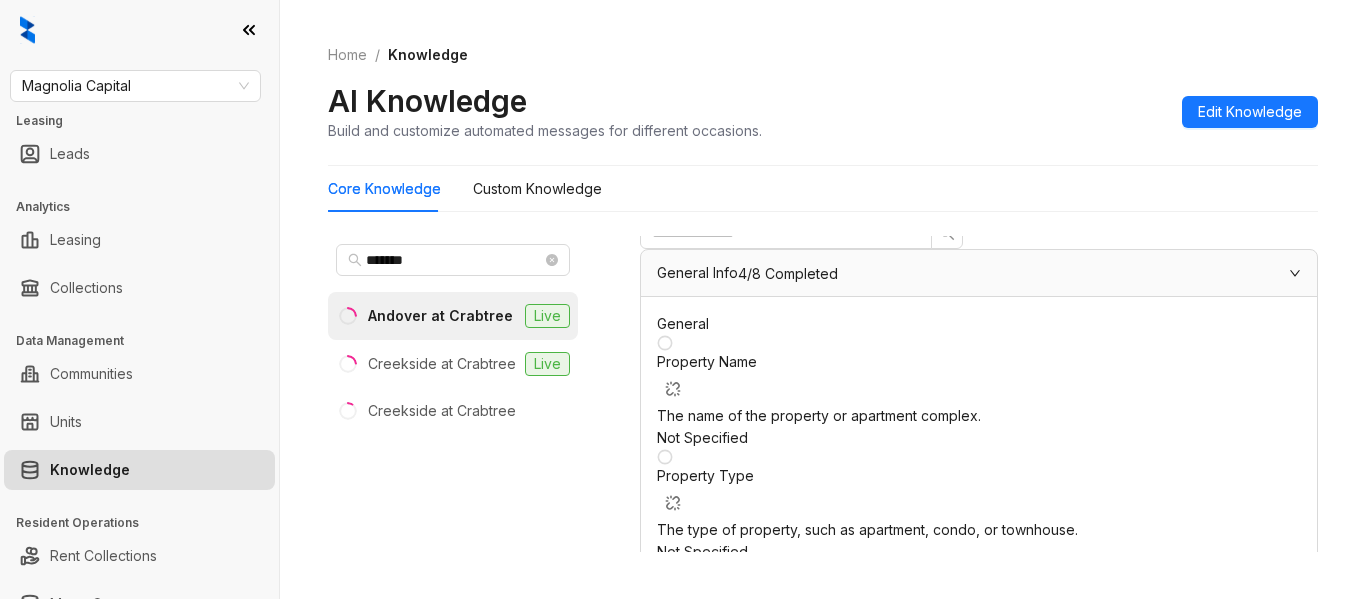 click on "Leasing Options" at bounding box center (979, 5170) 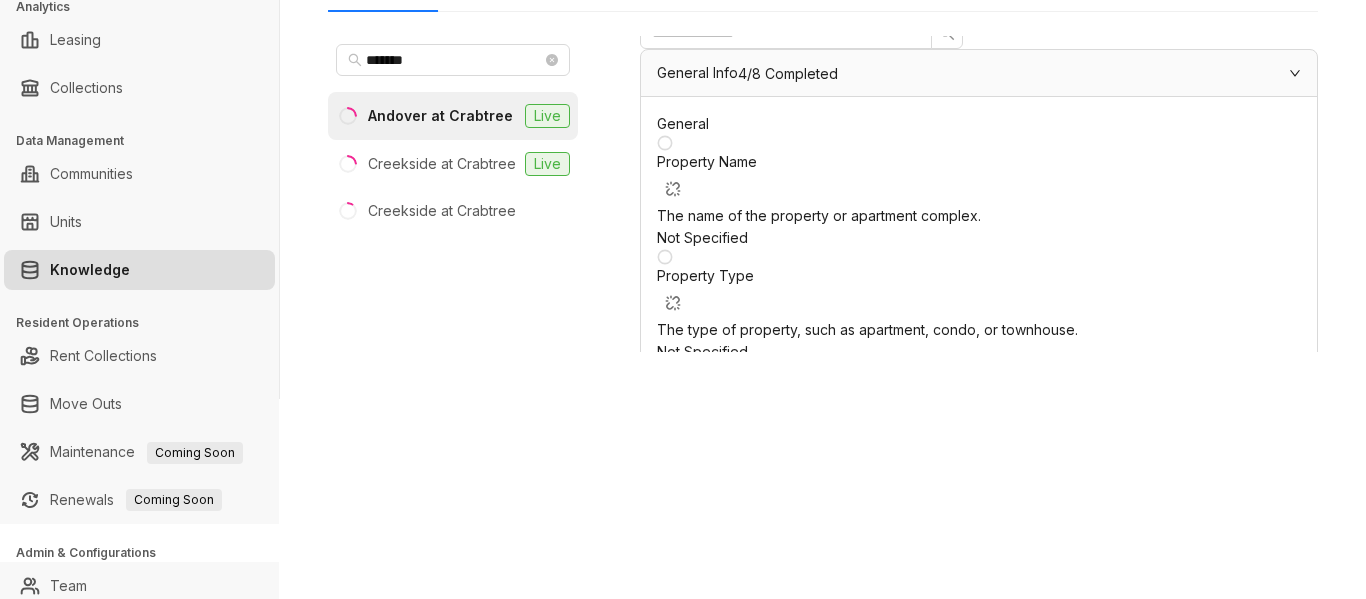 scroll, scrollTop: 5021, scrollLeft: 0, axis: vertical 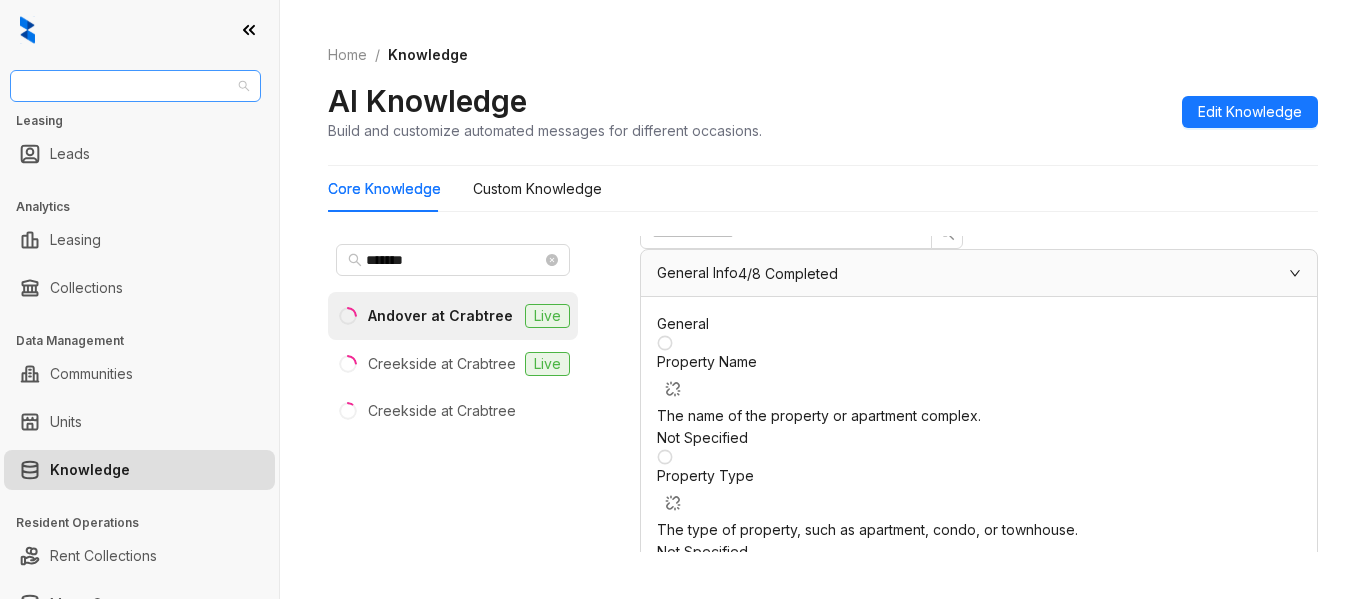 click on "Magnolia Capital" at bounding box center [135, 86] 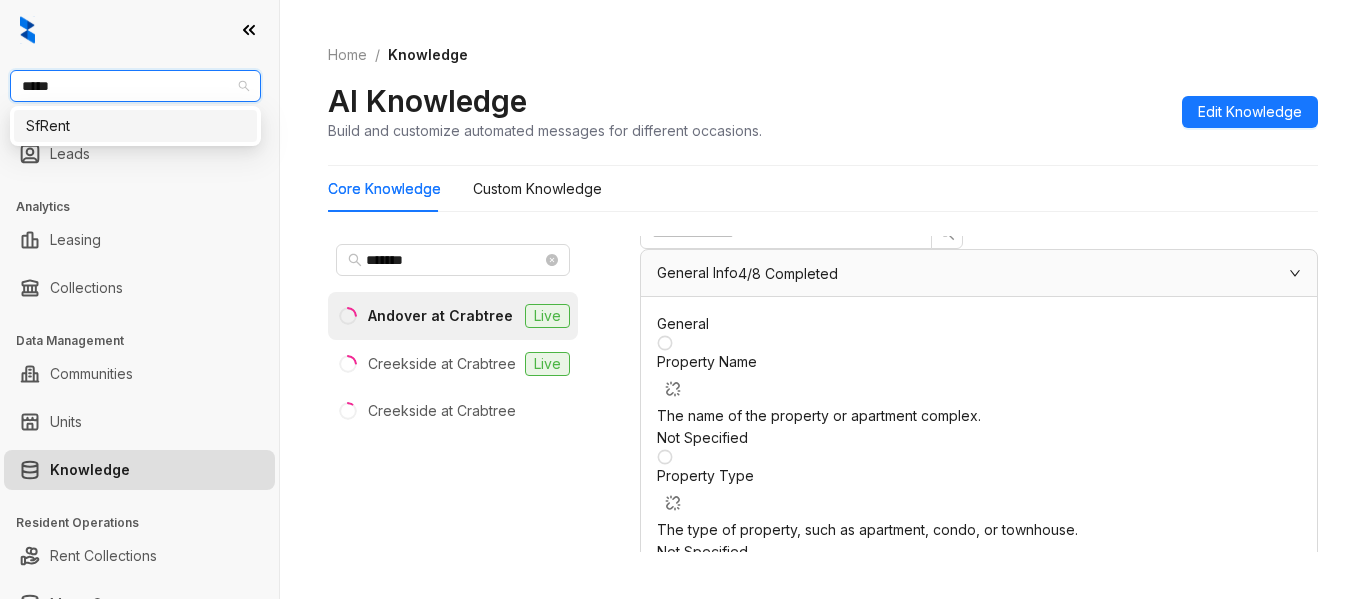 type on "******" 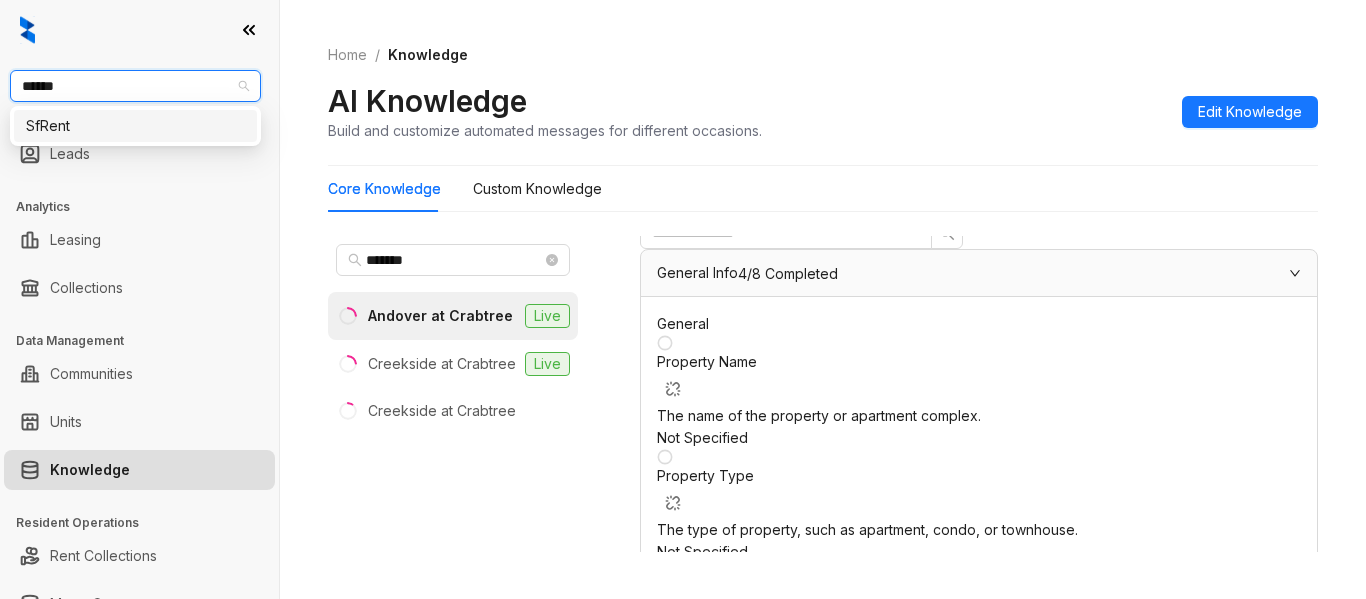click on "SfRent" at bounding box center (135, 126) 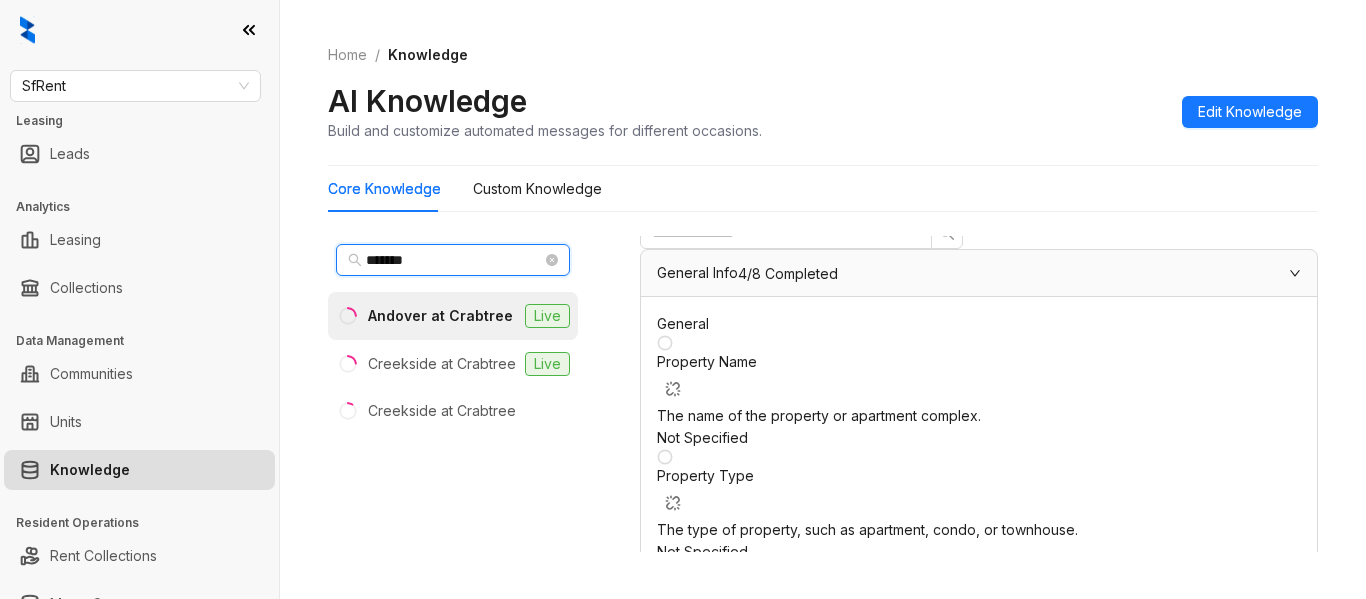 click on "*******" at bounding box center (454, 260) 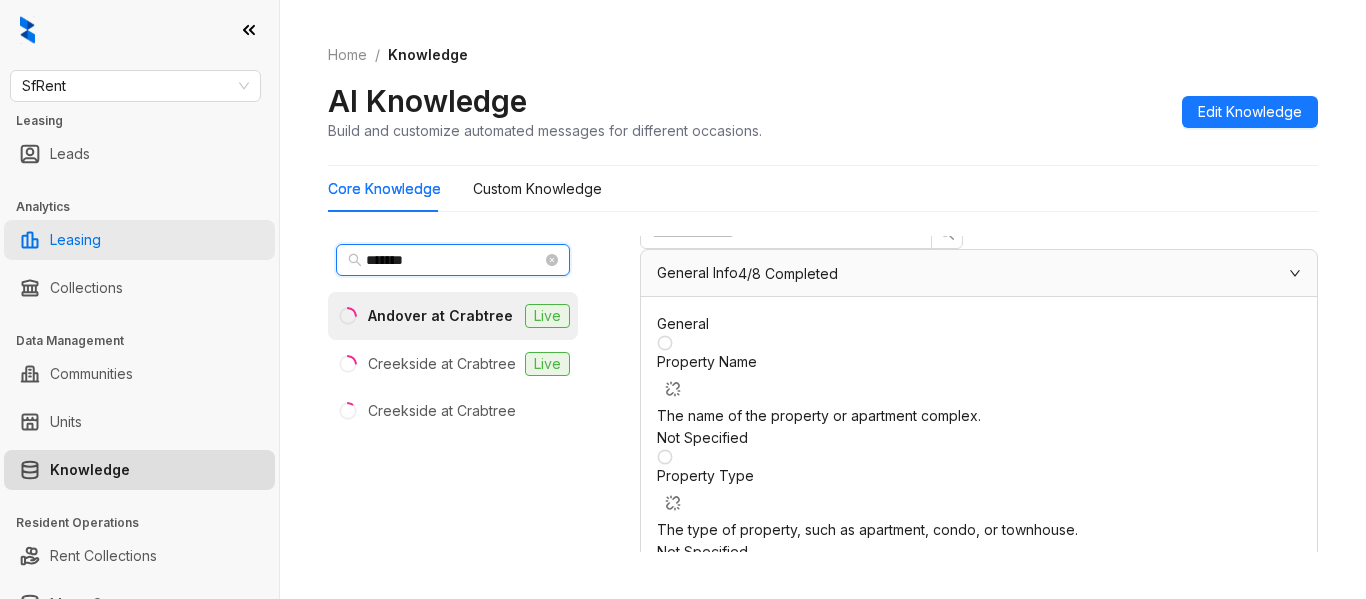 click on "SfRent Leasing Leads Analytics Leasing Collections Data Management Communities Units Knowledge Resident Operations Rent Collections Move Outs Maintenance Coming Soon Renewals Coming Soon Admin & Configurations Team Voice AI Home  /  Knowledge AI Knowledge Build and customize automated messages for different occasions. Edit Knowledge Core Knowledge Custom Knowledge ******* Andover at Crabtree Live Creekside at Crabtree Live Creekside at Crabtree Data is sourced from multiple locations. You can disconnect these links and update the content as needed. General Info 4/8 Completed General Property Name The name of the property or apartment complex. Not Specified Property Type The type of property, such as apartment, condo, or townhouse. Not Specified Address The physical address of the property, including city, state, and postal code. 6200 Riese Dr, Raleigh, NC, 27613 Phone Number The contact phone number for the property or leasing office. (984) 369-9037 Community Email Not Specified Community Website Office Hours" at bounding box center [683, 299] 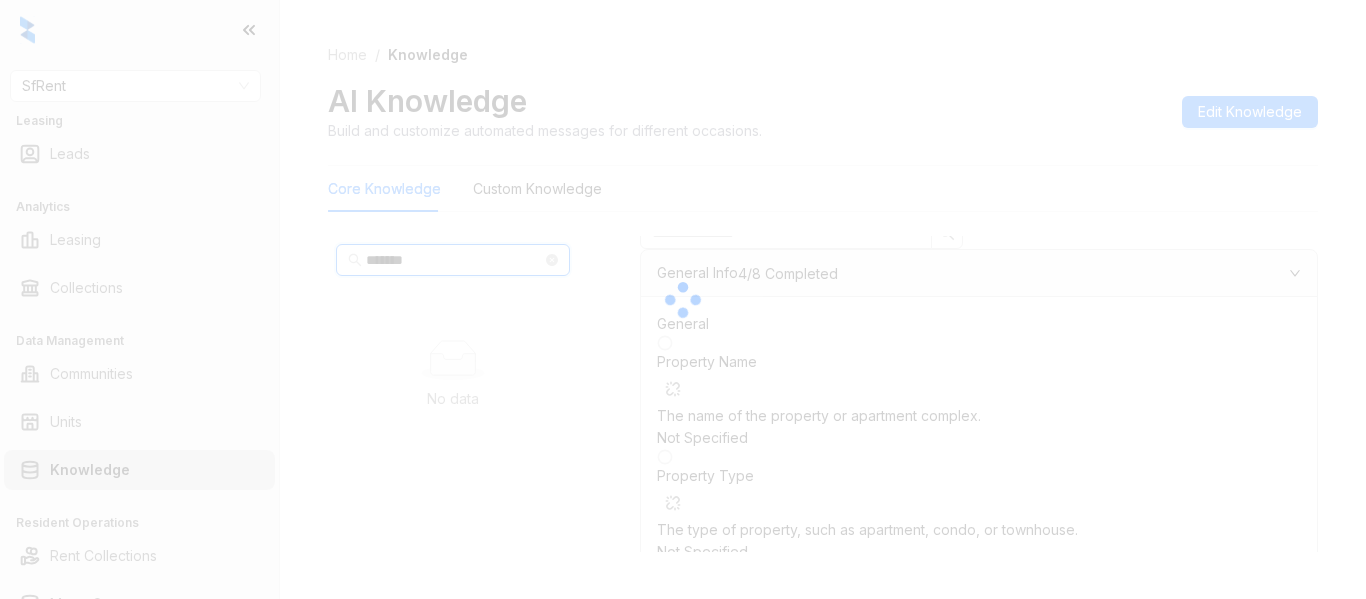 type on "********" 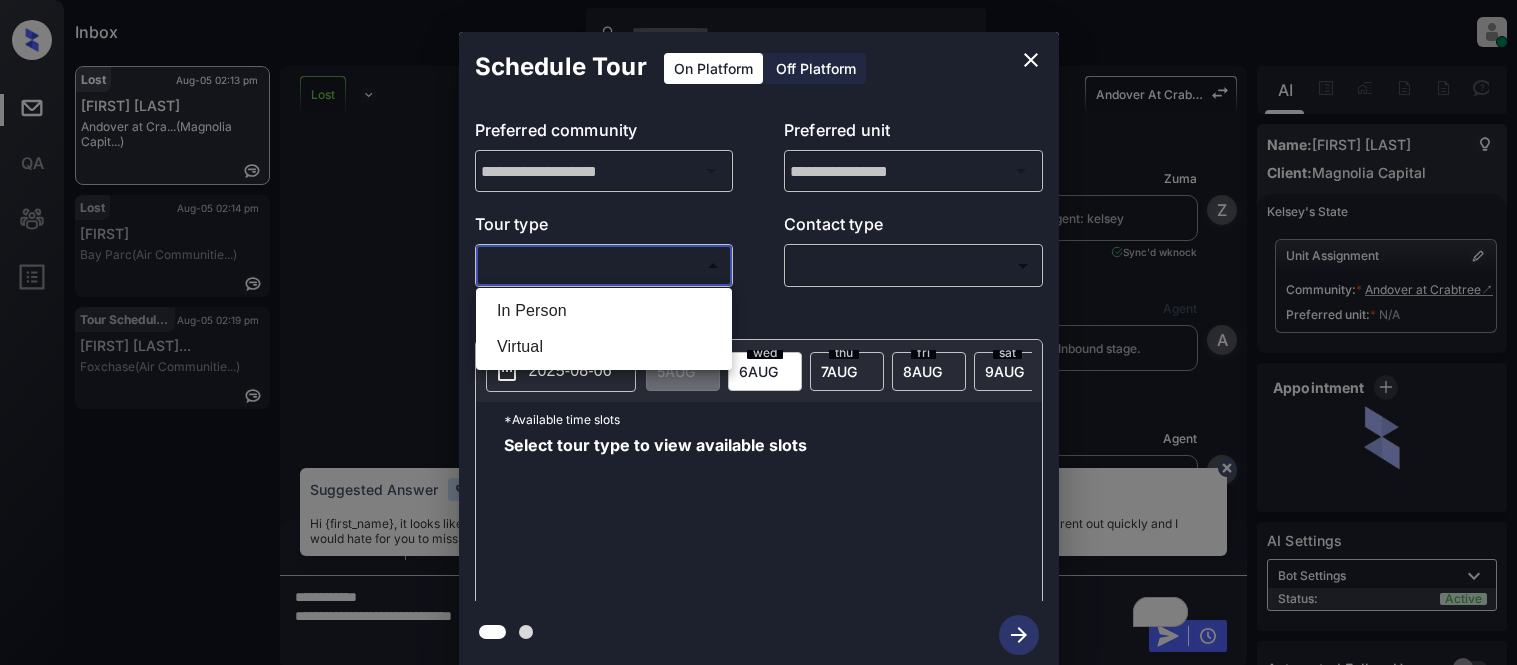 scroll, scrollTop: 0, scrollLeft: 0, axis: both 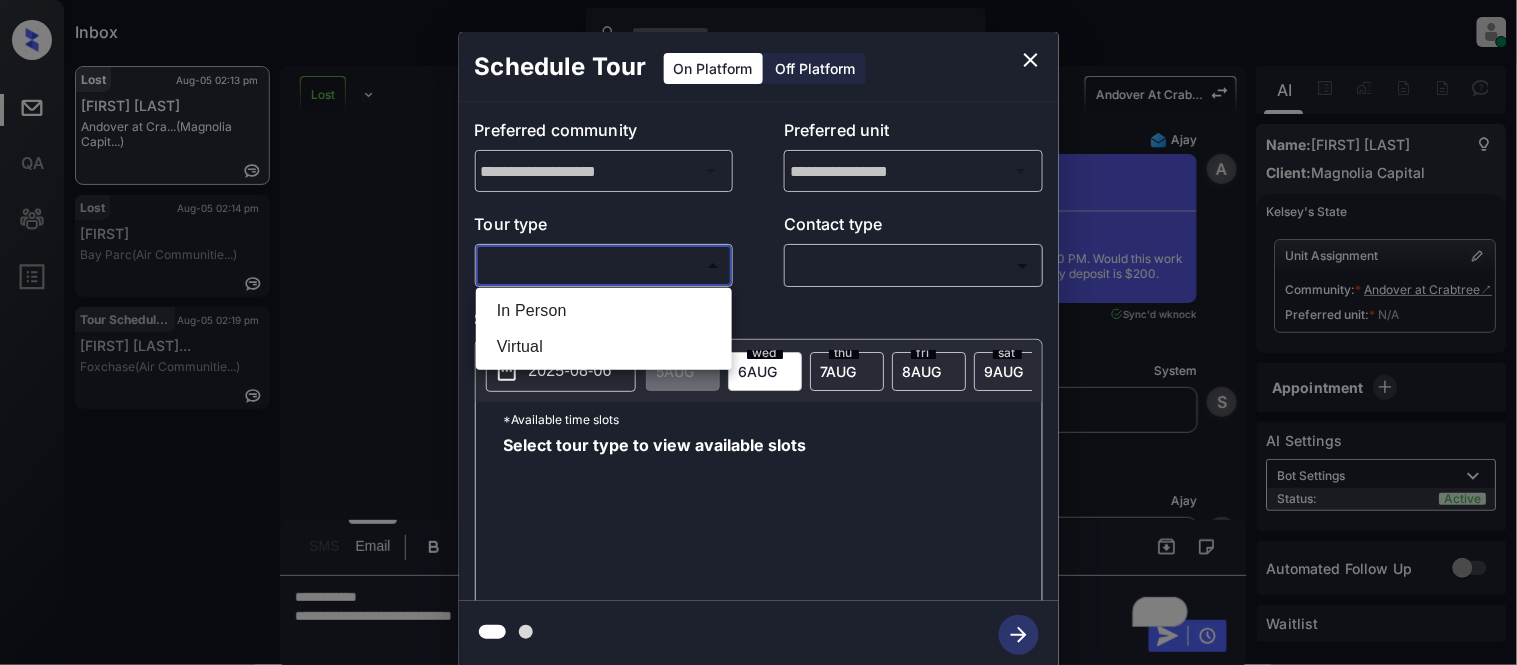 click at bounding box center (758, 332) 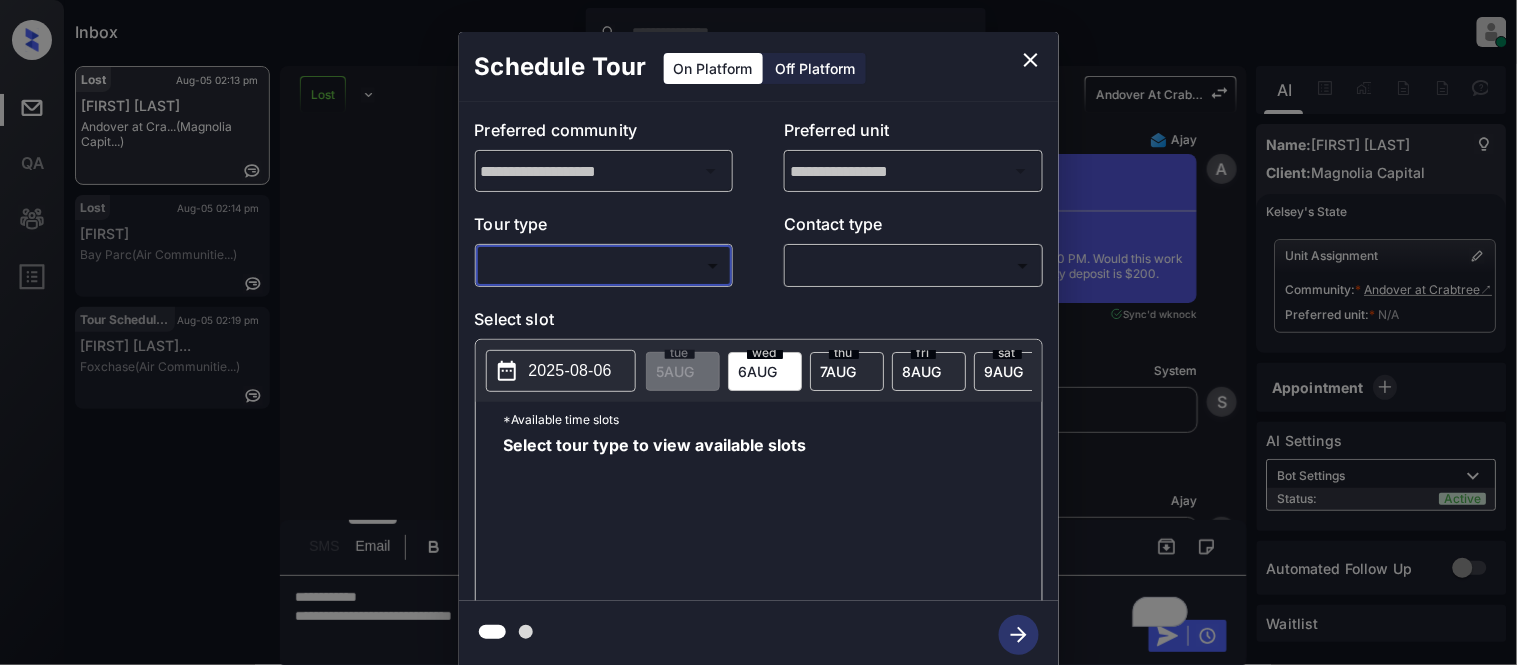 click 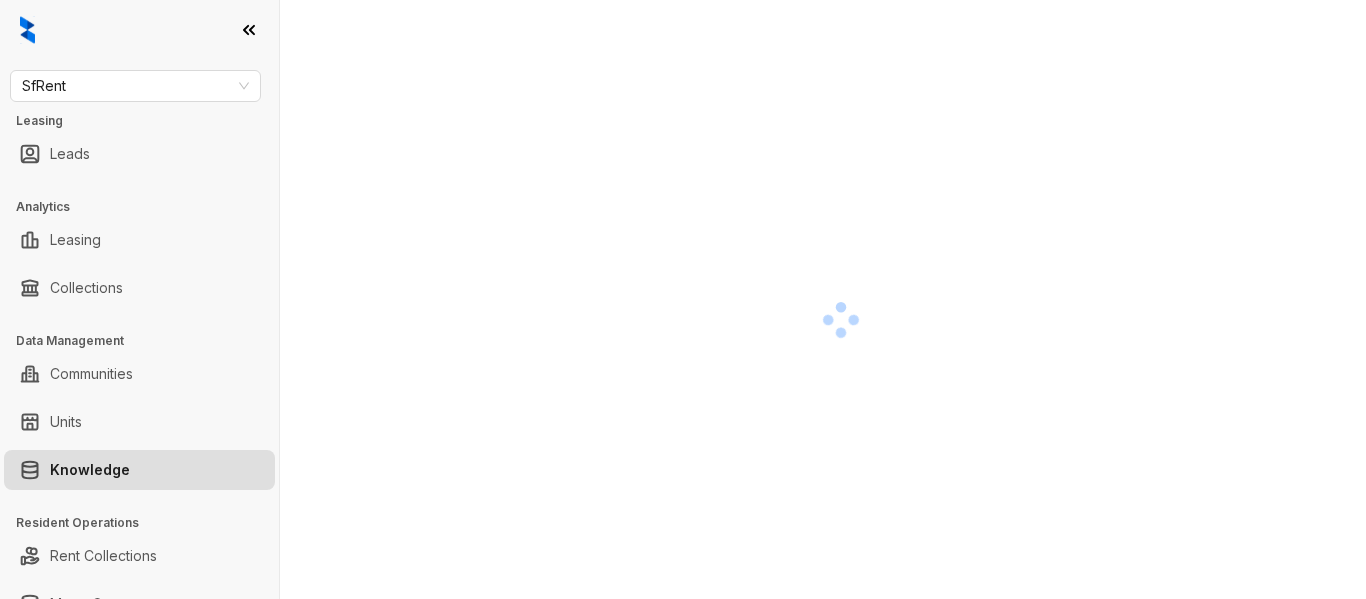 scroll, scrollTop: 0, scrollLeft: 0, axis: both 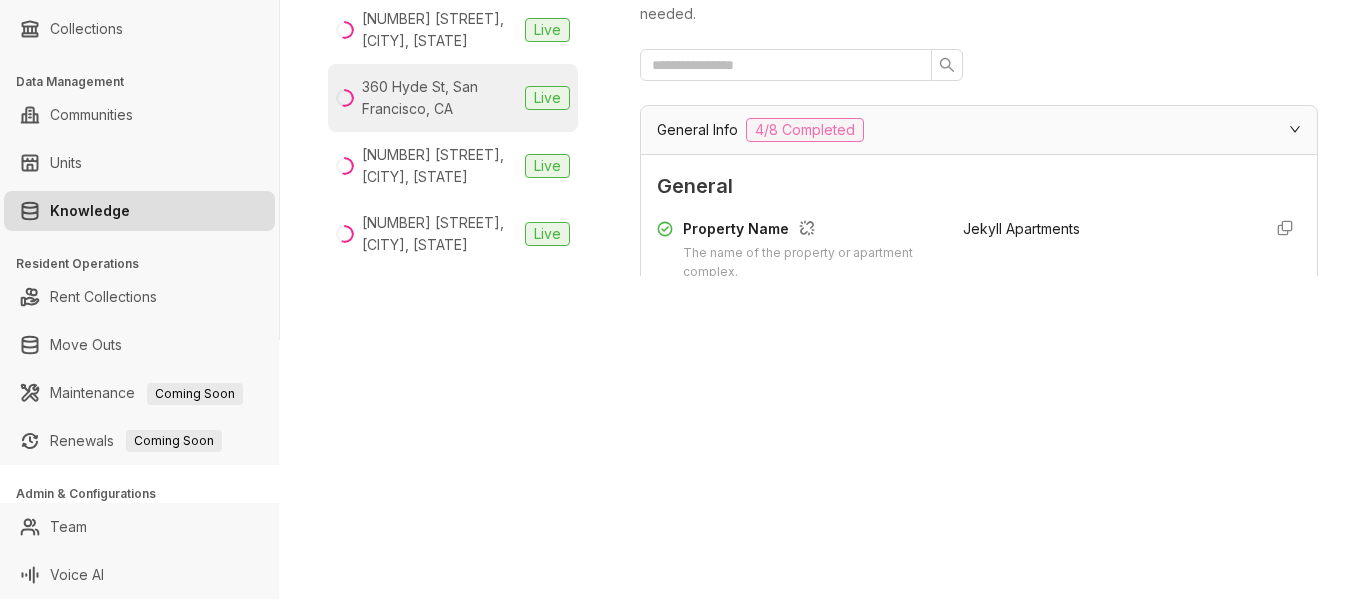 click on "360 Hyde St, San Francisco, CA" at bounding box center [439, 98] 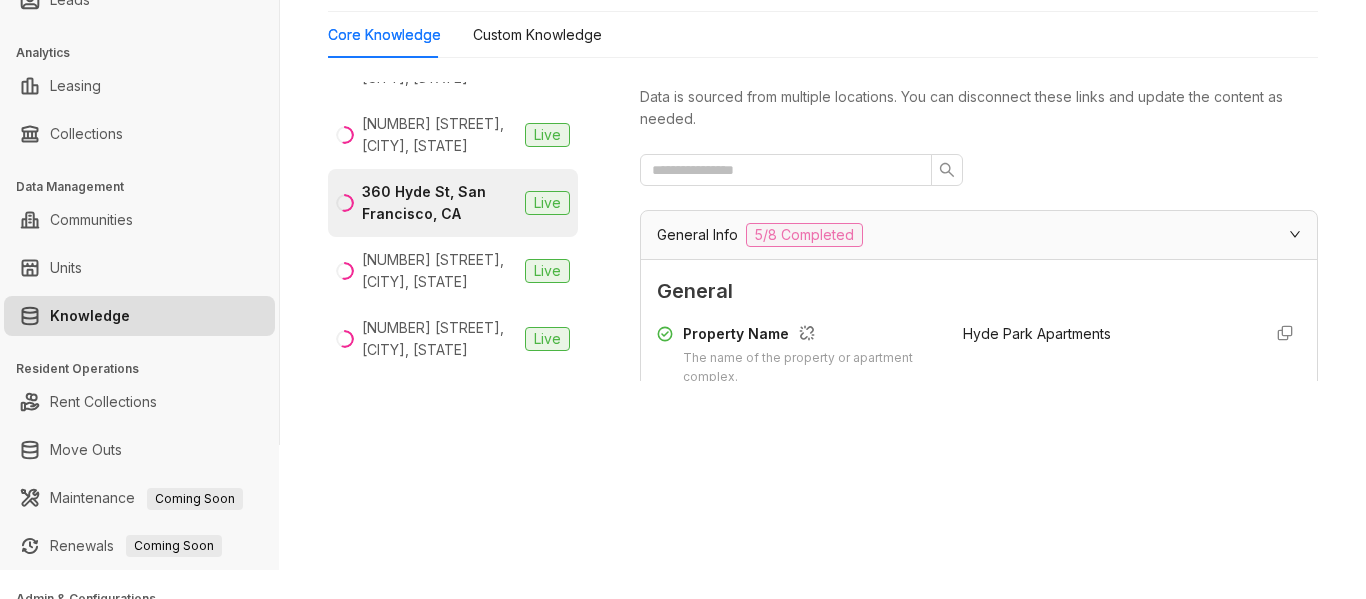 scroll, scrollTop: 0, scrollLeft: 0, axis: both 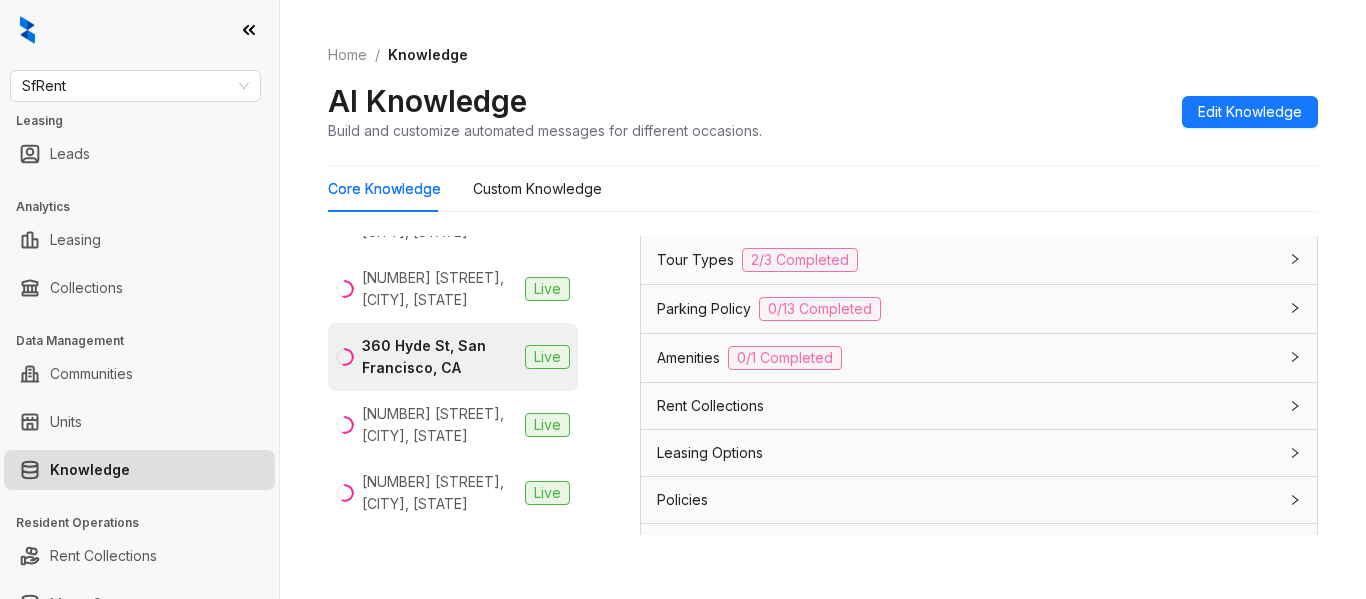 click on "Leasing Options" at bounding box center (710, 453) 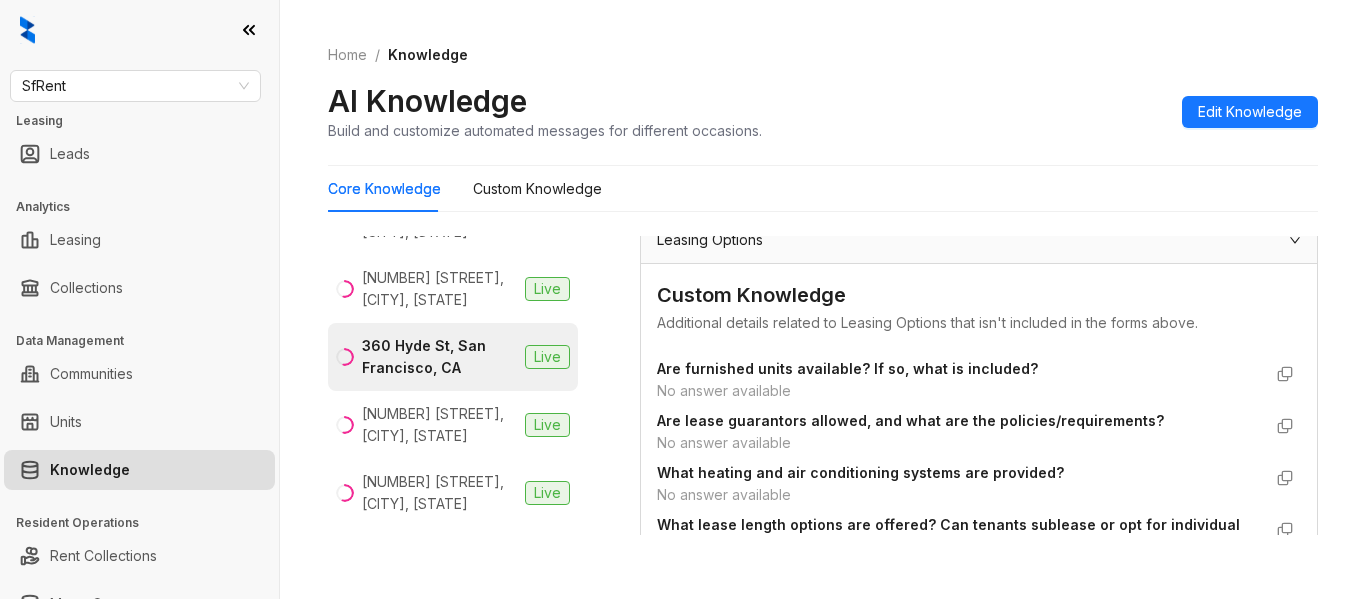 scroll, scrollTop: 1900, scrollLeft: 0, axis: vertical 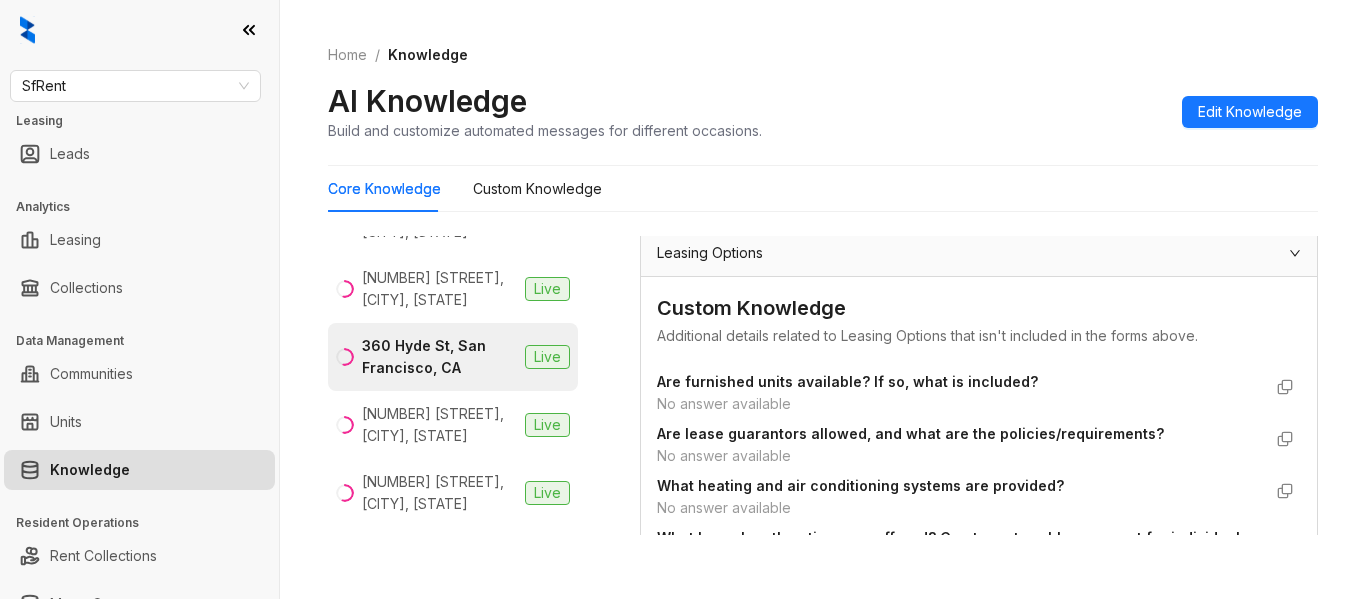 click on "Home  /  Knowledge AI Knowledge Build and customize automated messages for different occasions. Edit Knowledge" at bounding box center [823, 93] 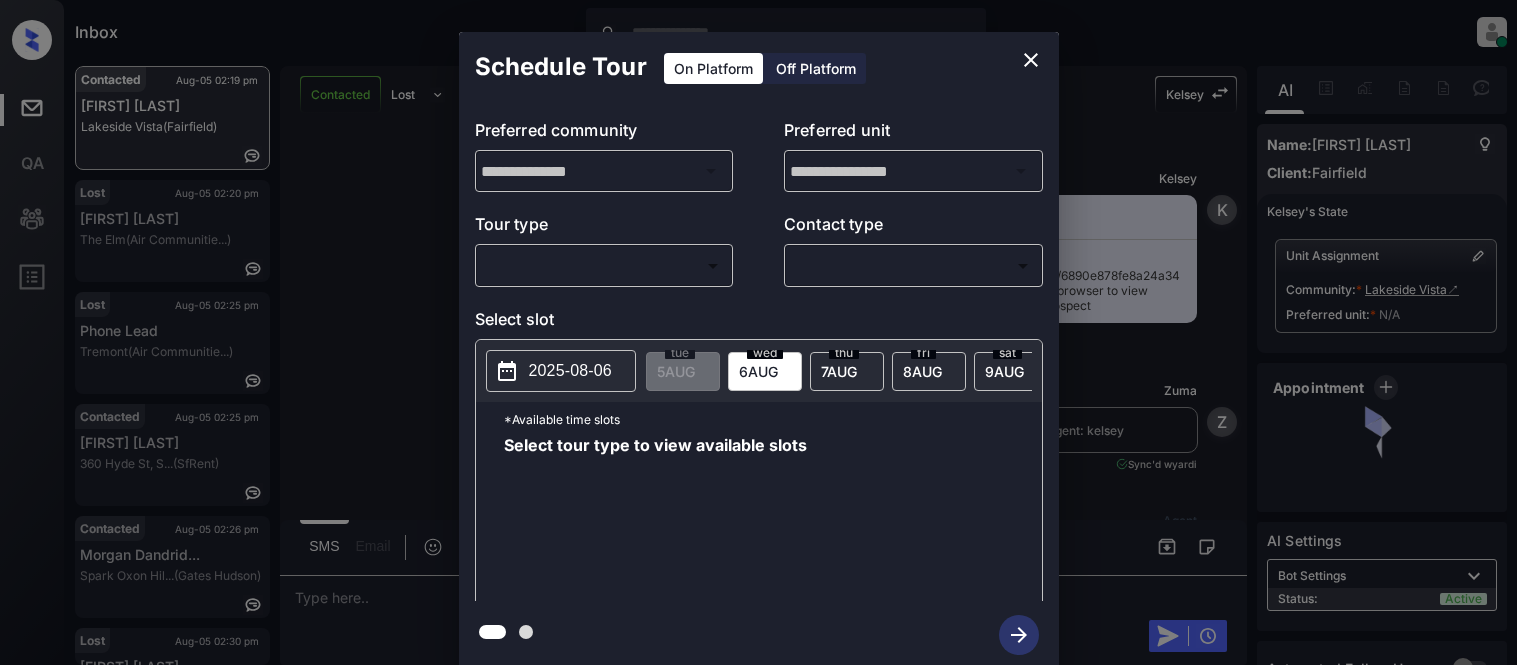 click on "Inbox [FIRST] [LAST] Online Set yourself   offline Set yourself   on break Profile Switch to  light  mode Sign out Contacted Aug-05 02:19 pm   [FIRST] [LAST] Lakeside Vista  (Fairfield) Lost Aug-05 02:20 pm   [FIRST] [LAST] The Elm  (Air Communitie...) Lost Aug-05 02:25 pm   Phone Lead Tremont  (Air Communitie...) Contacted Aug-05 02:25 pm   [FIRST] [LAST] 360 Hyde St, S...  (SfRent) Contacted Aug-05 02:26 pm   [FIRST] [LAST] Spark Oxon Hil...  (Gates Hudson) Lost Aug-05 02:30 pm   [FIRST] [LAST] Yorktown Apart...  (Air Communitie...) Contacted Lost Lead Sentiment: Angry Upon sliding the acknowledgement:  Lead will move to lost stage. * ​ SMS and call option will be set to opt out. AFM will be turned off for the lead. [FIRST] New Message [FIRST] Notes Note: https://conversation.getzuma.com/6890e878fe8a24a344017ca9 - Paste this link into your browser to view [FIRST]’s conversation with the prospect Aug 04, 2025 10:06 am [FIRST] New Message Zuma Lead transferred to leasing agent: [FIRST] Aug 04, 2025 10:06 am  Sync'd w  Z" at bounding box center [758, 332] 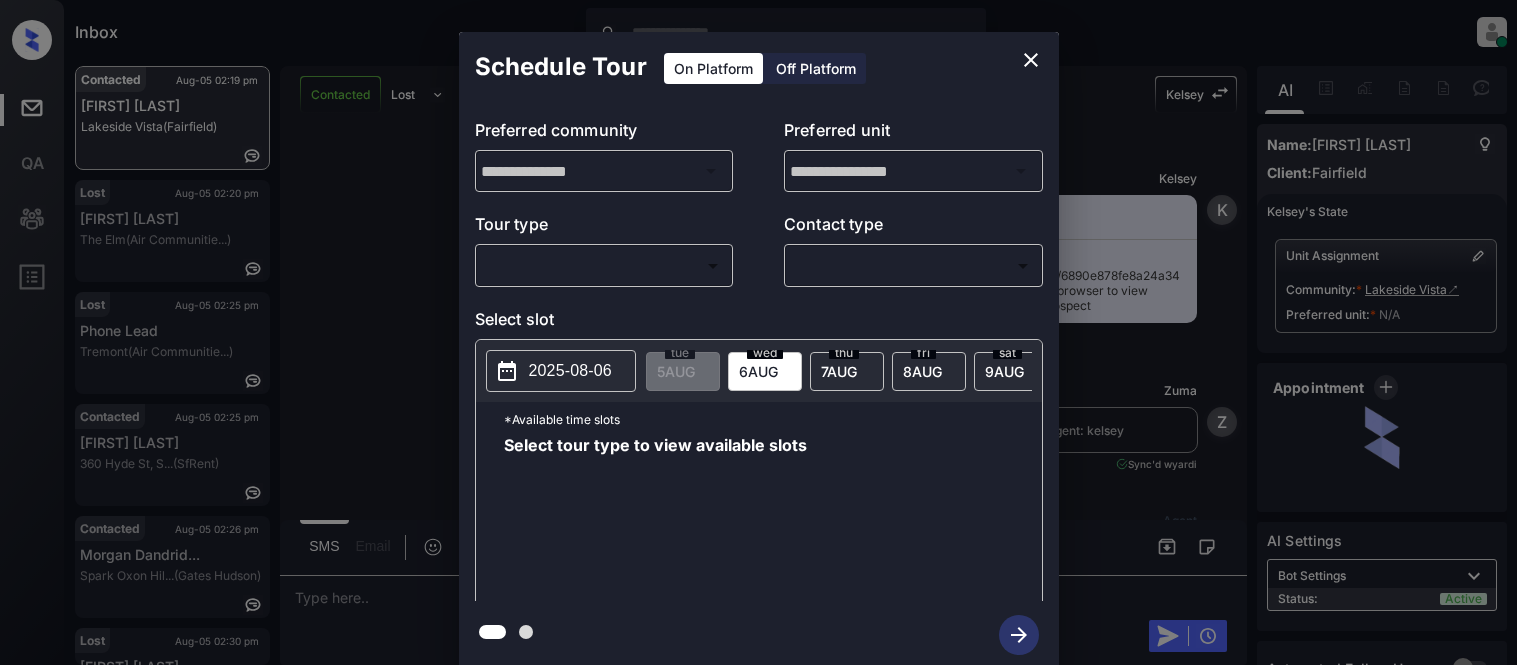 scroll, scrollTop: 0, scrollLeft: 0, axis: both 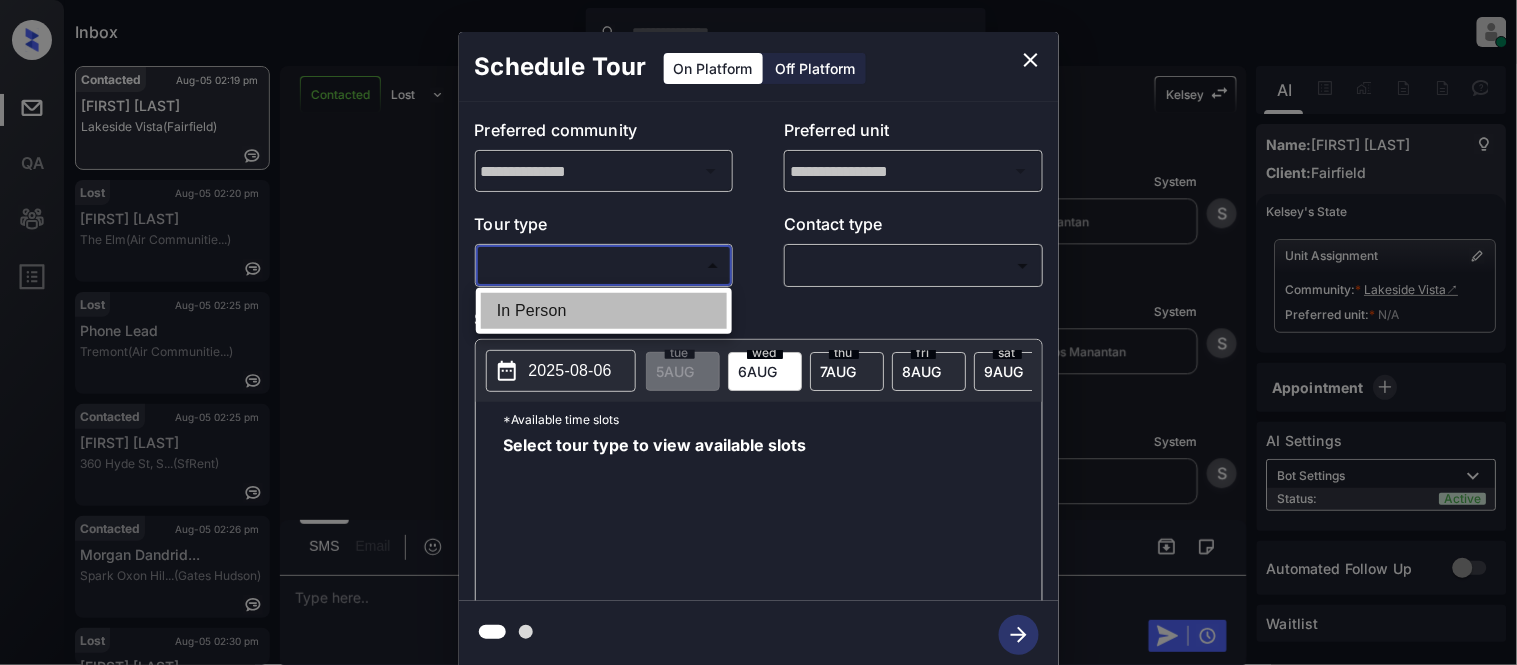 click on "In Person" at bounding box center [604, 311] 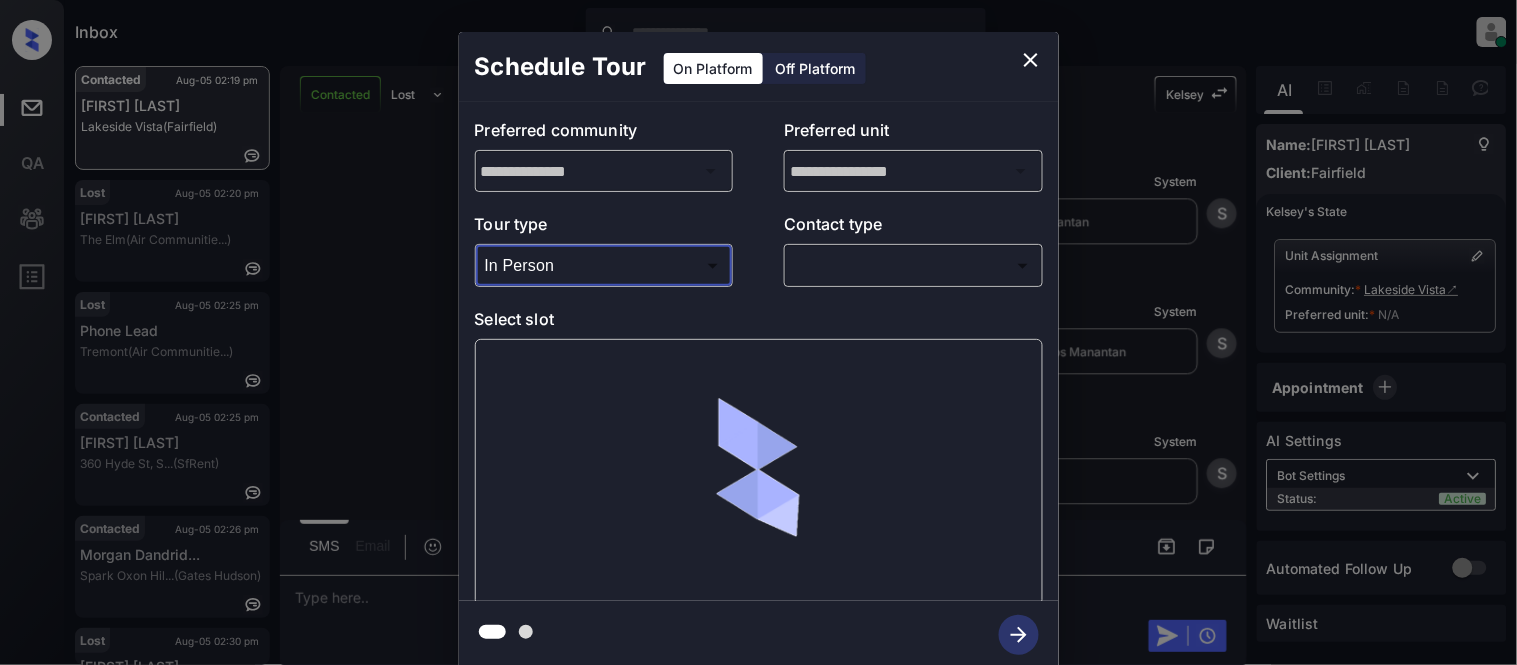 click on "Inbox Kristina Cataag Online Set yourself   offline Set yourself   on break Profile Switch to  light  mode Sign out Contacted Aug-05 02:19 pm   Beatriz Lara Lakeside Vista  (Fairfield) Lost Aug-05 02:20 pm   Stacie Scott The Elm  (Air Communitie...) Lost Aug-05 02:25 pm   Phone Lead Tremont  (Air Communitie...) Contacted Aug-05 02:25 pm   Lipi Samidi 360 Hyde St, S...  (SfRent) Contacted Aug-05 02:26 pm   Morgan Dandrid... Spark Oxon Hil...  (Gates Hudson) Lost Aug-05 02:30 pm   Alan Espino Yorktown Apart...  (Air Communitie...) Contacted Lost Lead Sentiment: Angry Upon sliding the acknowledgement:  Lead will move to lost stage. * ​ SMS and call option will be set to opt out. AFM will be turned off for the lead. Kelsey New Message Kelsey Notes Note: https://conversation.getzuma.com/6890e878fe8a24a344017ca9 - Paste this link into your browser to view Kelsey’s conversation with the prospect Aug 04, 2025 10:06 am K New Message Zuma Lead transferred to leasing agent: kelsey Aug 04, 2025 10:06 am  Sync'd w  Z" at bounding box center (758, 332) 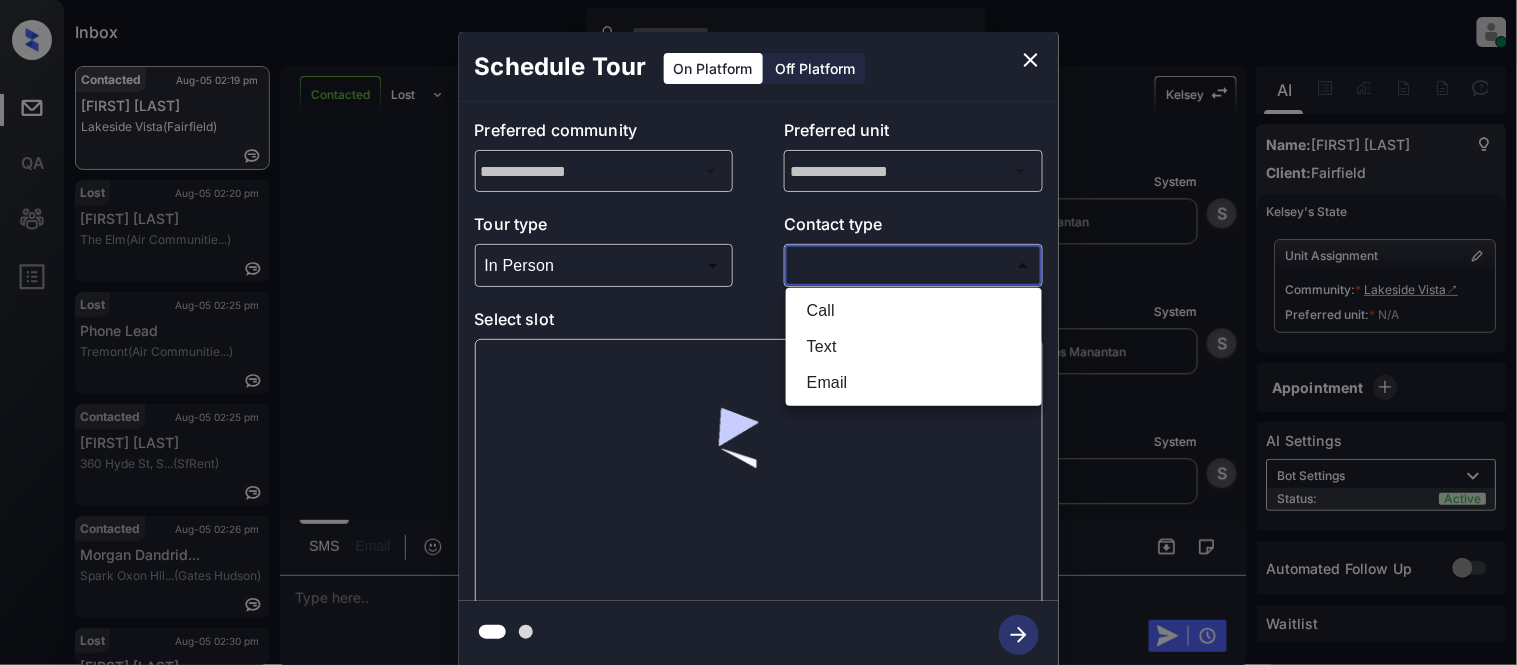 click on "Text" at bounding box center (914, 347) 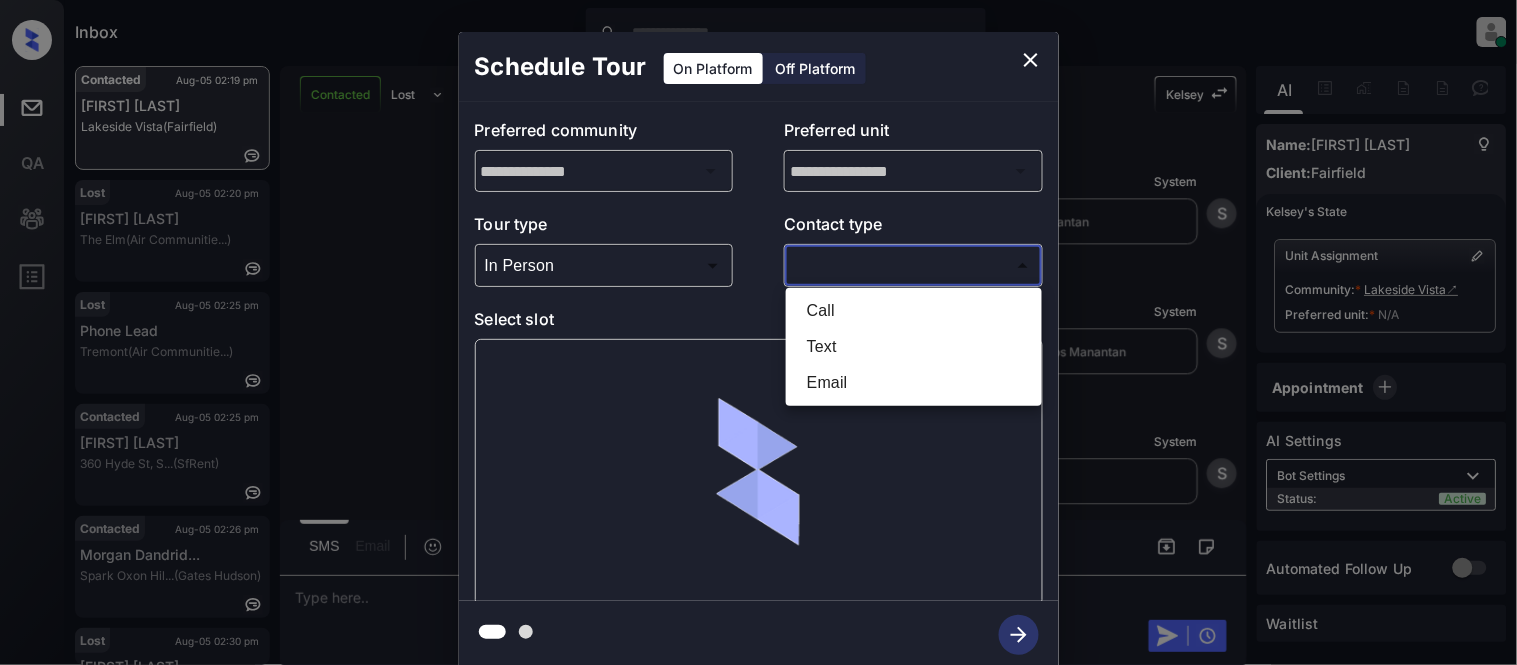 type on "****" 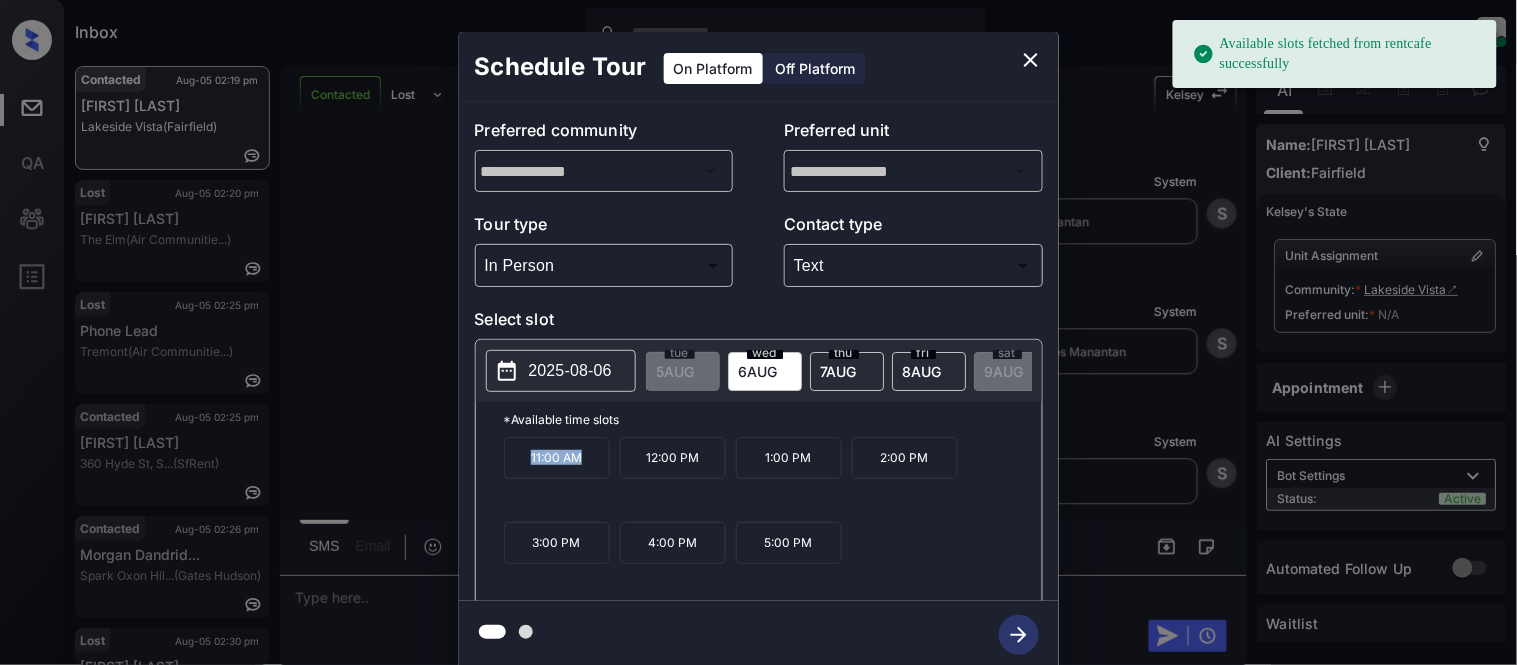 drag, startPoint x: 507, startPoint y: 476, endPoint x: 592, endPoint y: 471, distance: 85.146935 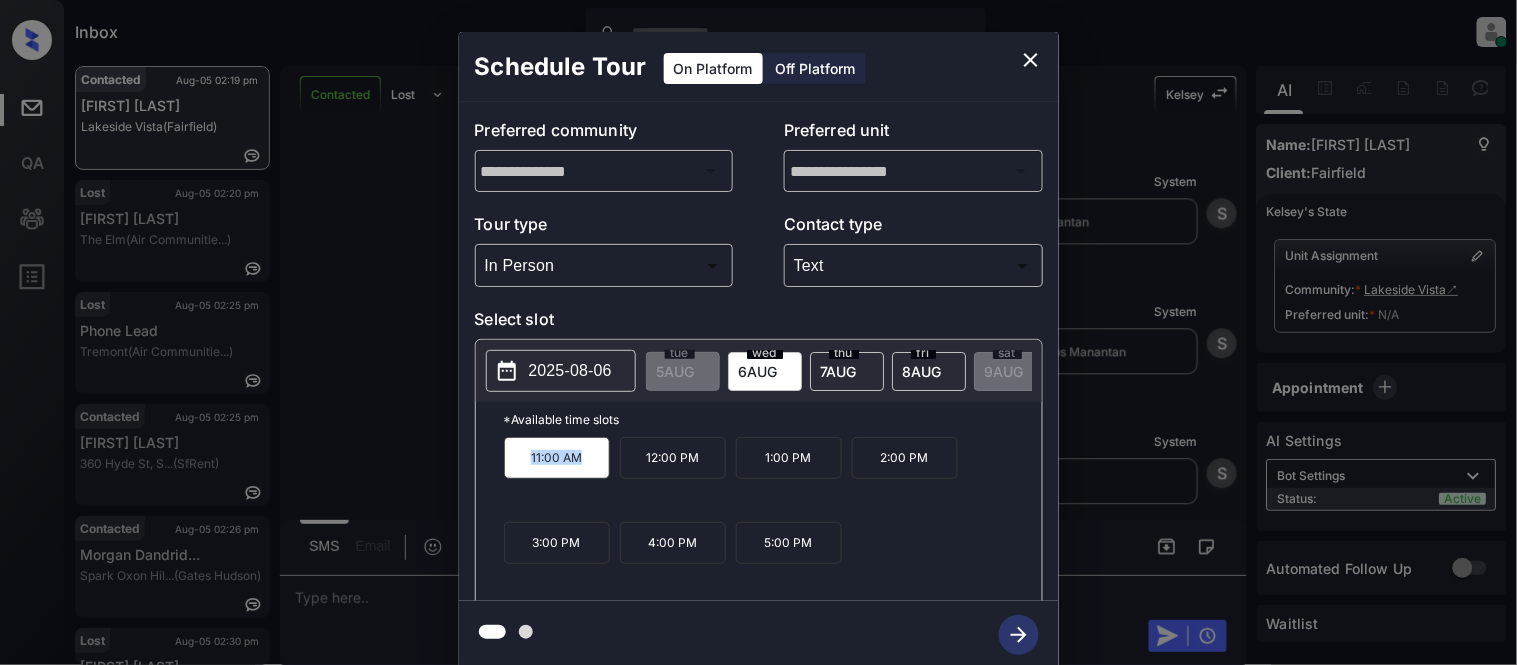 copy on "11:00 AM" 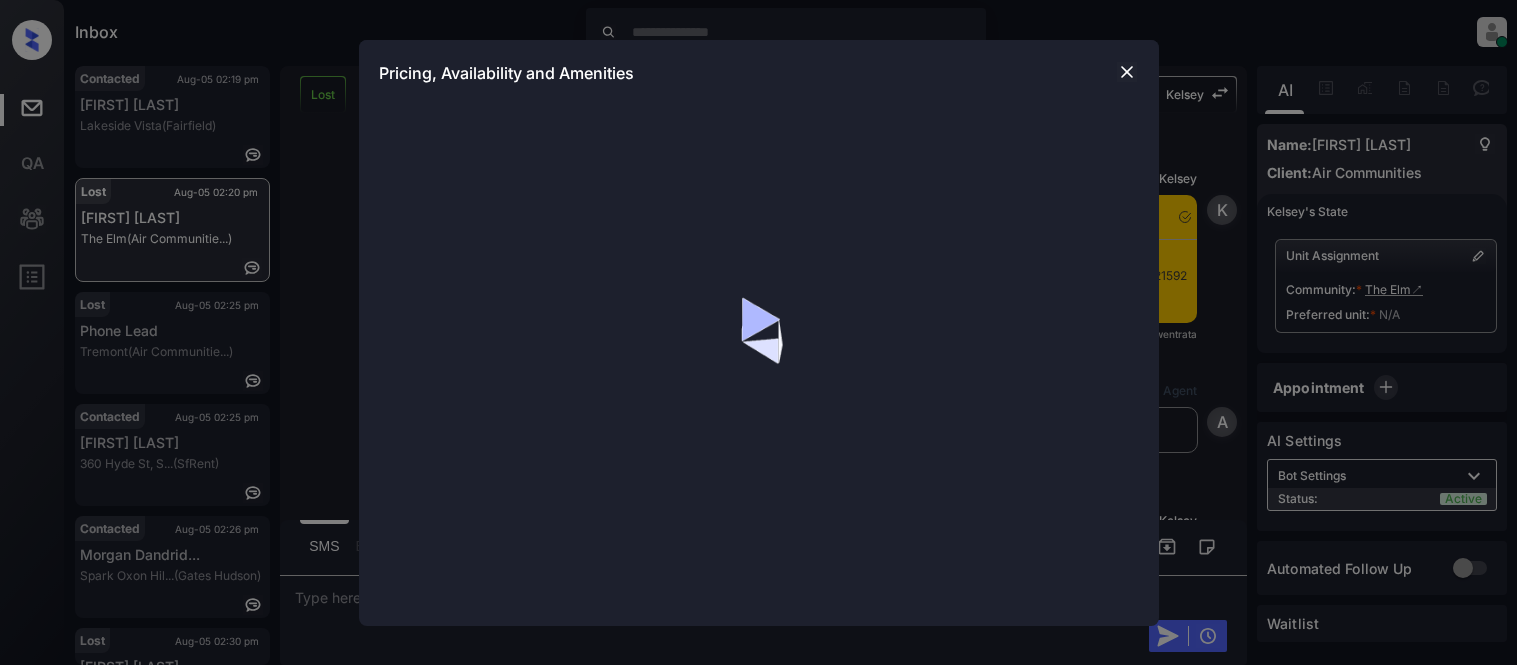 scroll, scrollTop: 0, scrollLeft: 0, axis: both 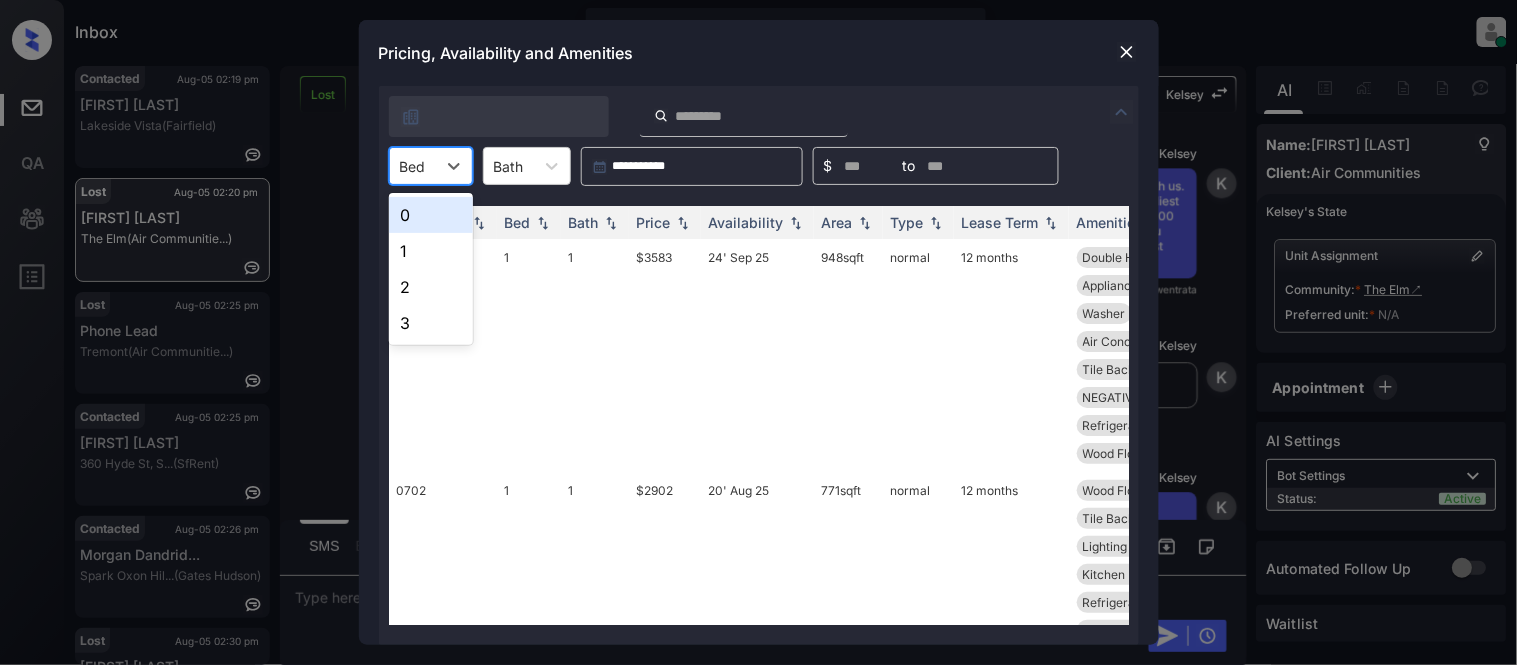 click on "1" at bounding box center [431, 251] 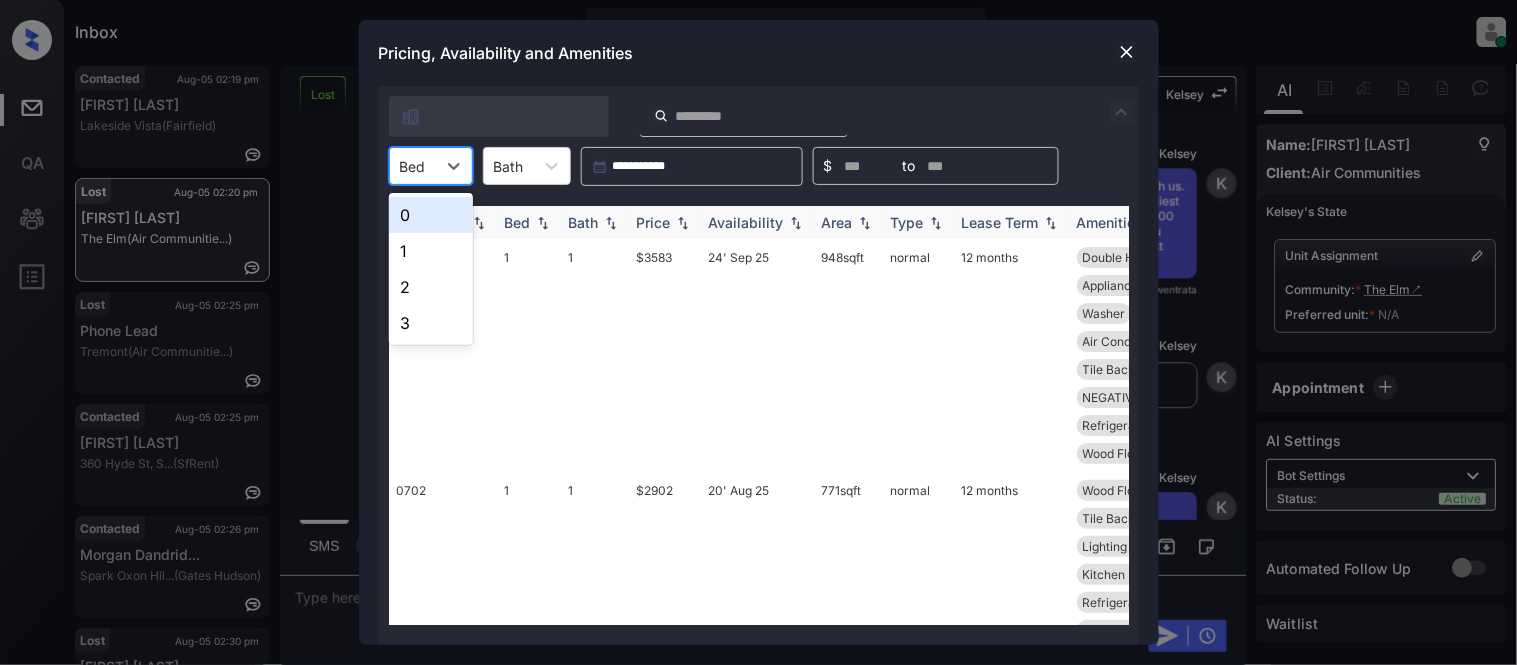 click on "Price" at bounding box center [654, 222] 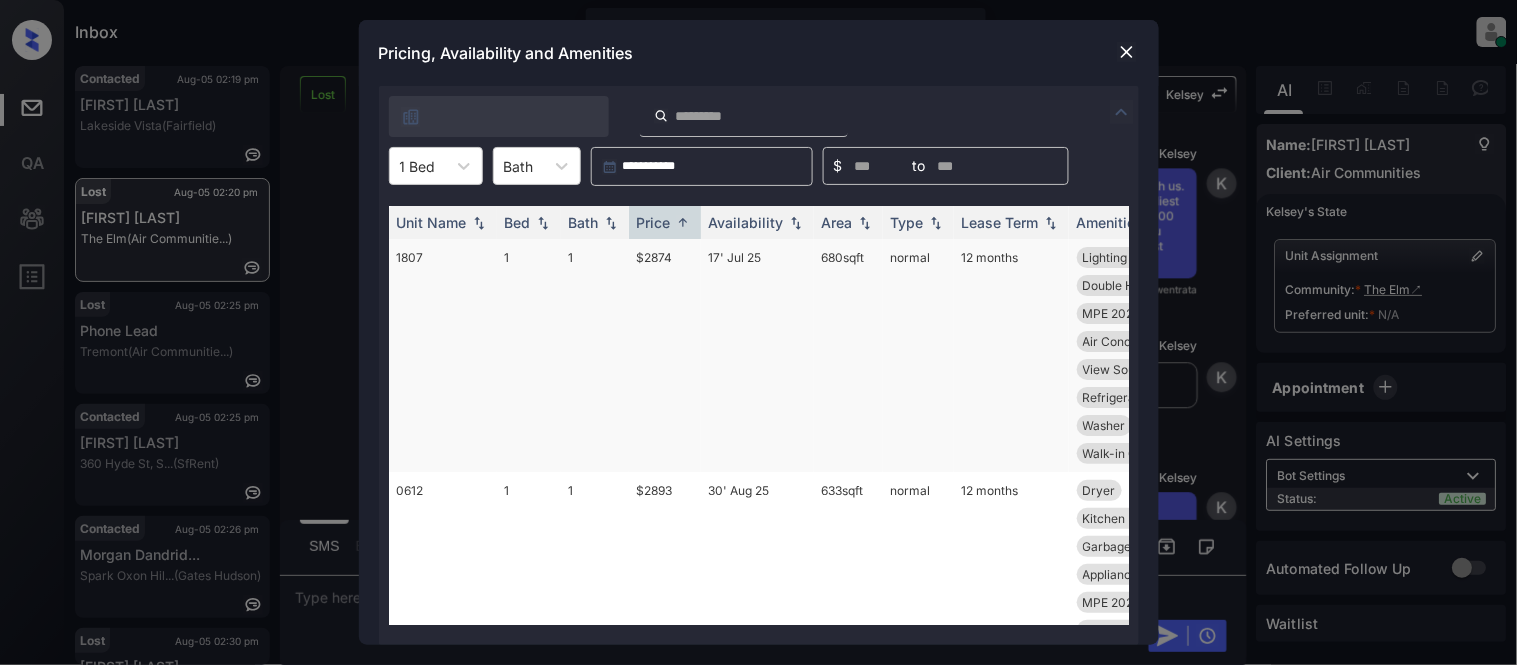 click on "$2874" at bounding box center (665, 355) 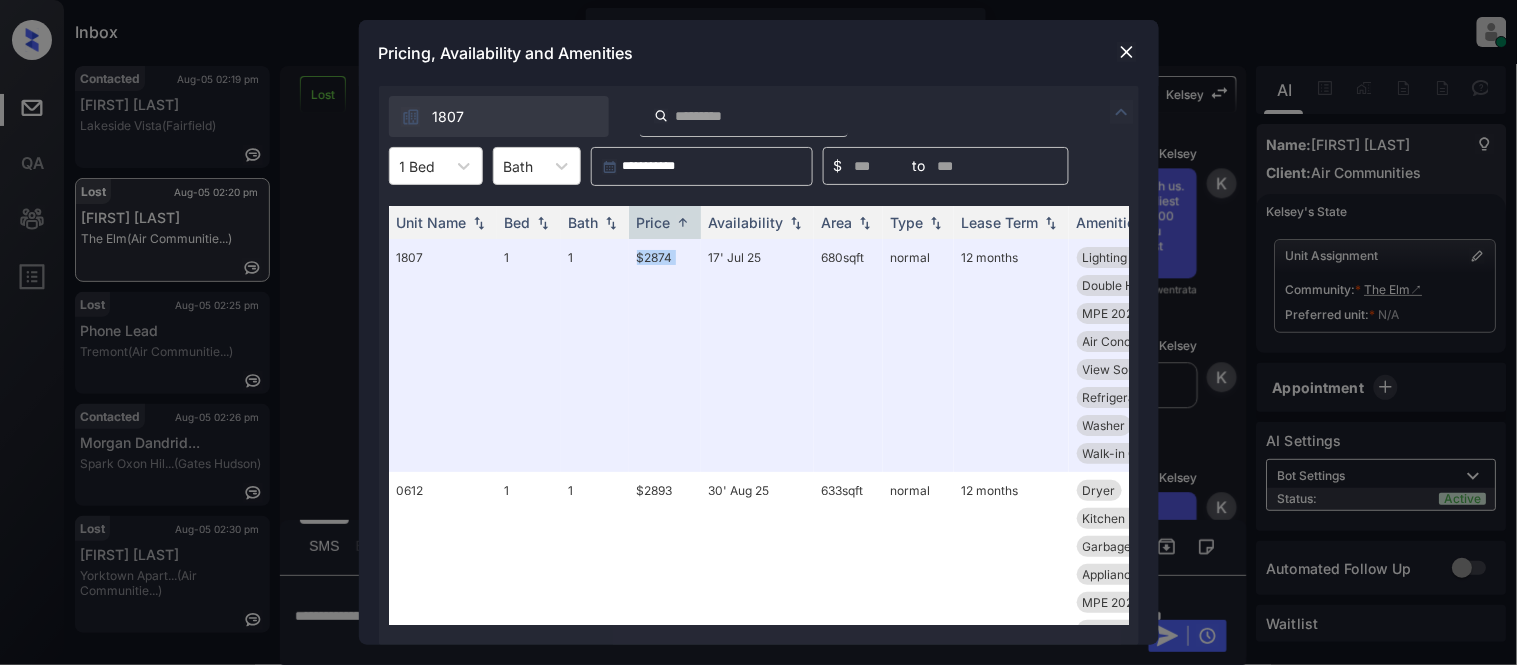 click at bounding box center [1127, 52] 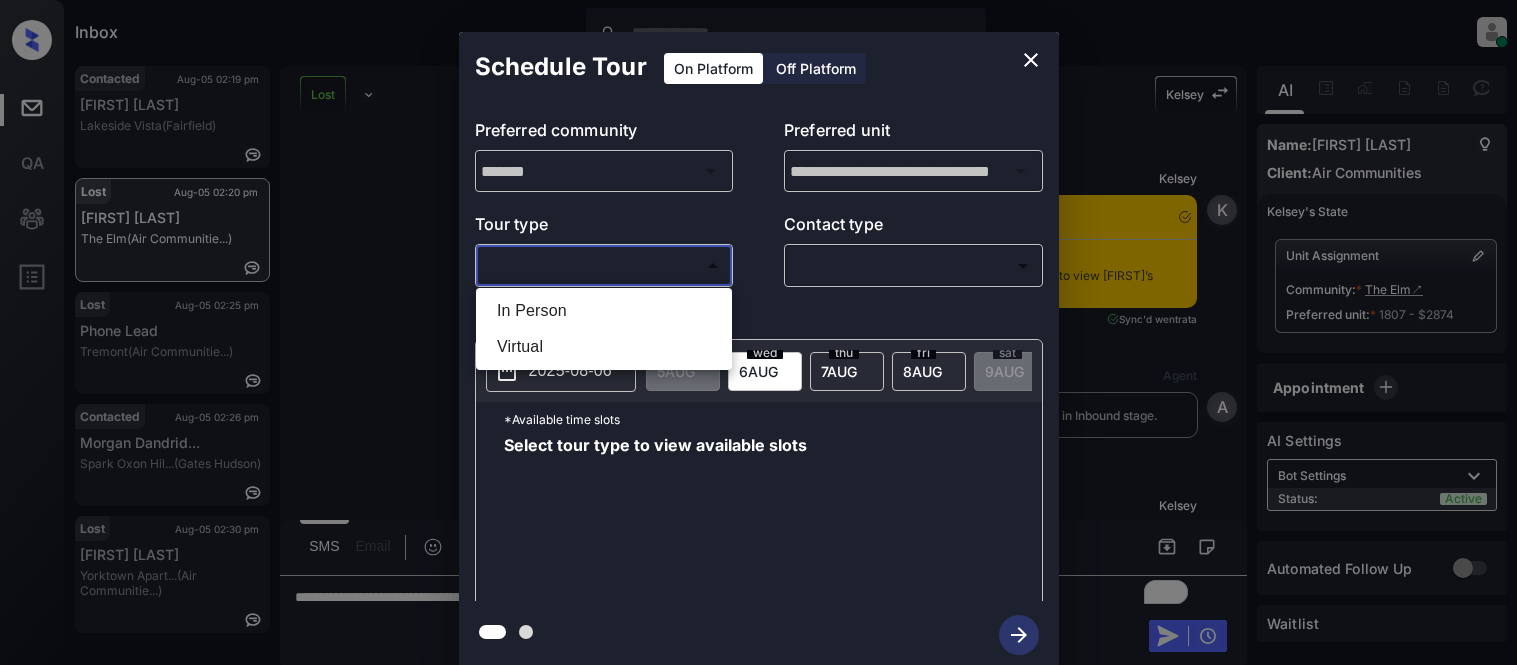 scroll, scrollTop: 0, scrollLeft: 0, axis: both 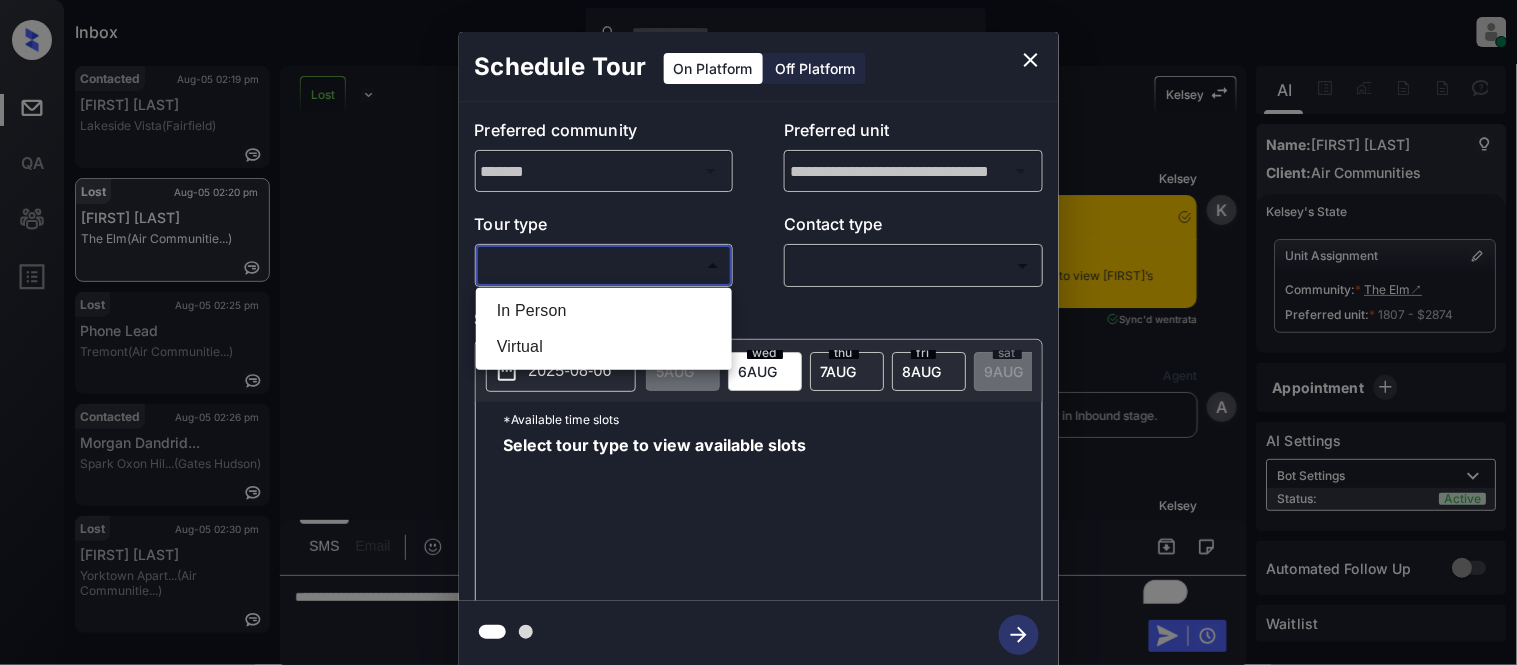 click on "In Person" at bounding box center (604, 311) 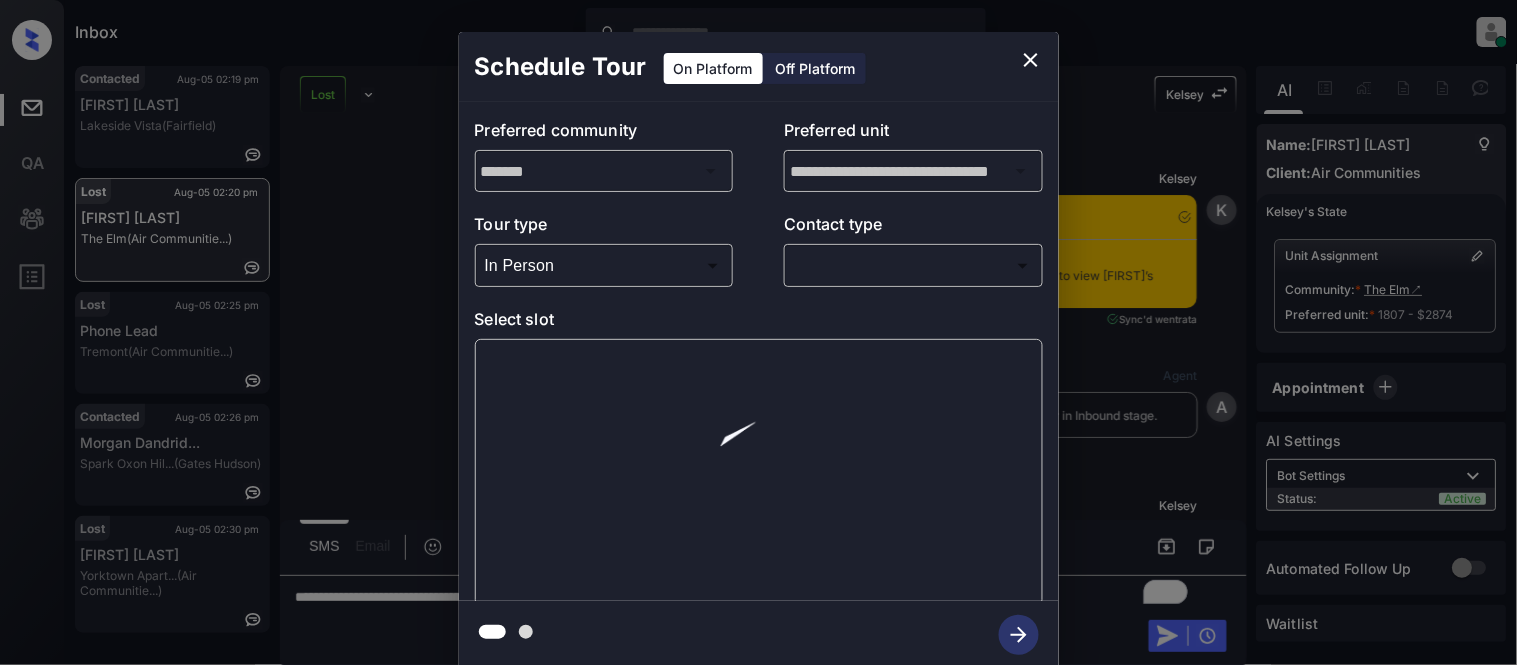 type on "********" 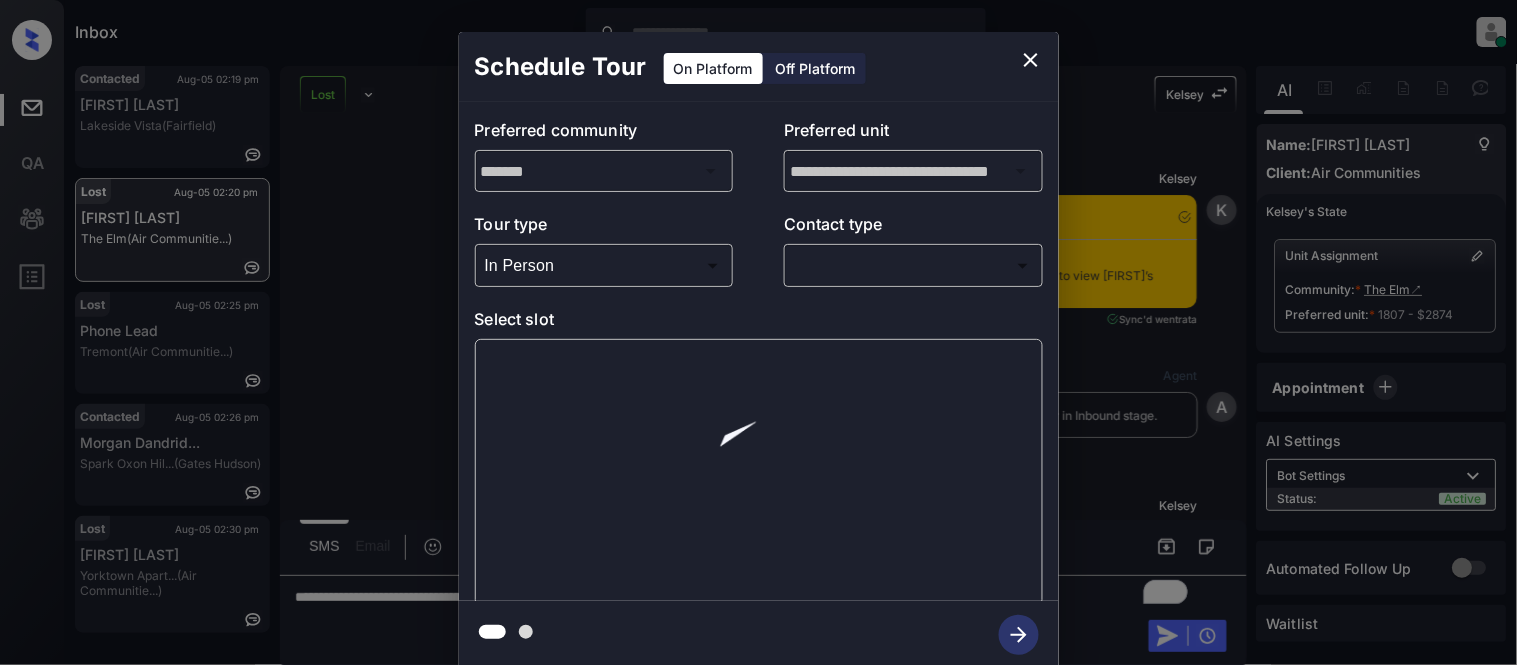 scroll, scrollTop: 4846, scrollLeft: 0, axis: vertical 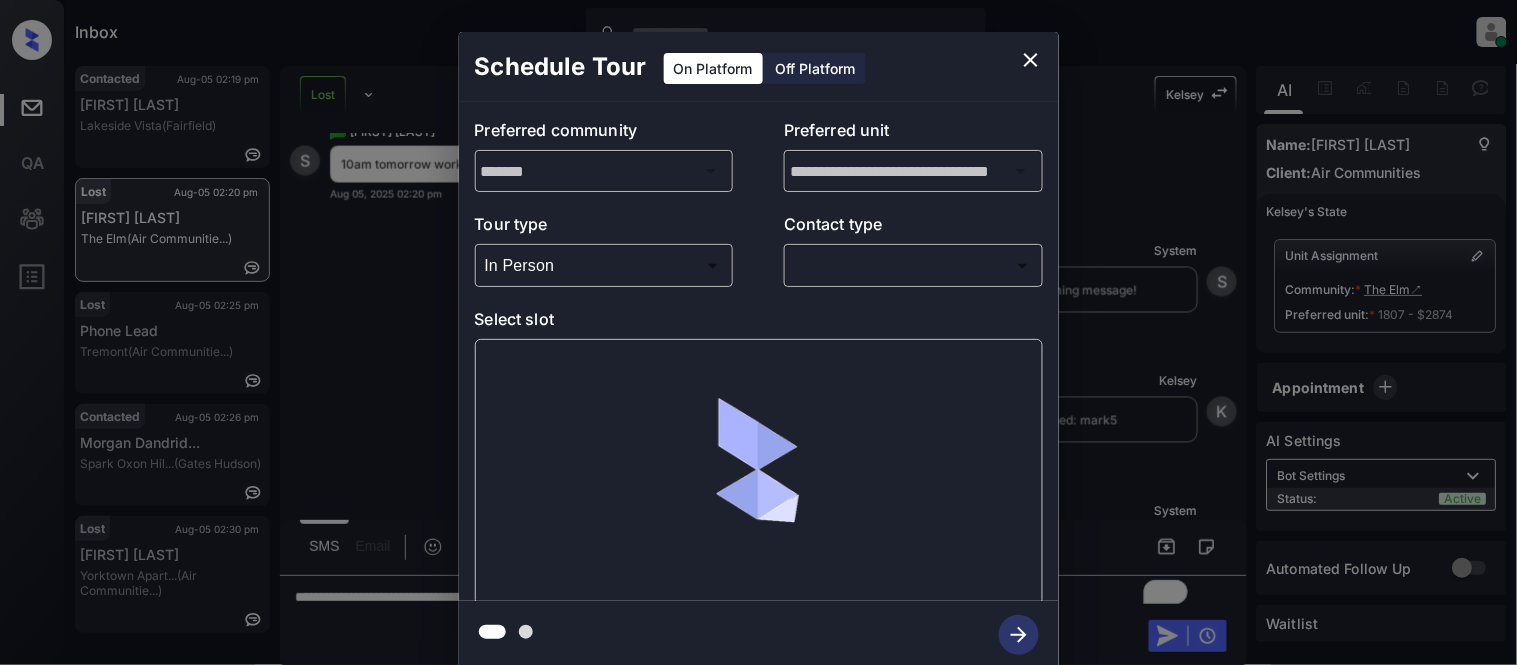 click on "Inbox [FIRST] [LAST] Online Set yourself   offline Set yourself   on break Profile Switch to  light  mode Sign out Contacted Aug-05 02:19 pm   [FIRST] [LAST] Lakeside Vista  (Fairfield) Lost Aug-05 02:20 pm   [FIRST] [LAST] The Elm  (Air Communitie...) Lost Aug-05 02:25 pm   Phone Lead Tremont  (Air Communitie...) Contacted Aug-05 02:26 pm   [FIRST] [LAST] Spark Oxon Hil...  (Gates Hudson) Lost Aug-05 02:30 pm   [FIRST] [LAST] Yorktown Apart...  (Air Communitie...) Lost Lead Sentiment: Angry Upon sliding the acknowledgement:  Lead will move to lost stage. * ​ SMS and call option will be set to opt out. AFM will be turned off for the lead. [FIRST] New Message [FIRST] Notes Note:  - Paste this link into your browser to view [FIRST]’s conversation with the prospect Jul 11, 2025 12:54 pm  Sync'd w  entrata K New Message Agent Lead created via emailParser in Inbound stage. A New Message K" at bounding box center [758, 332] 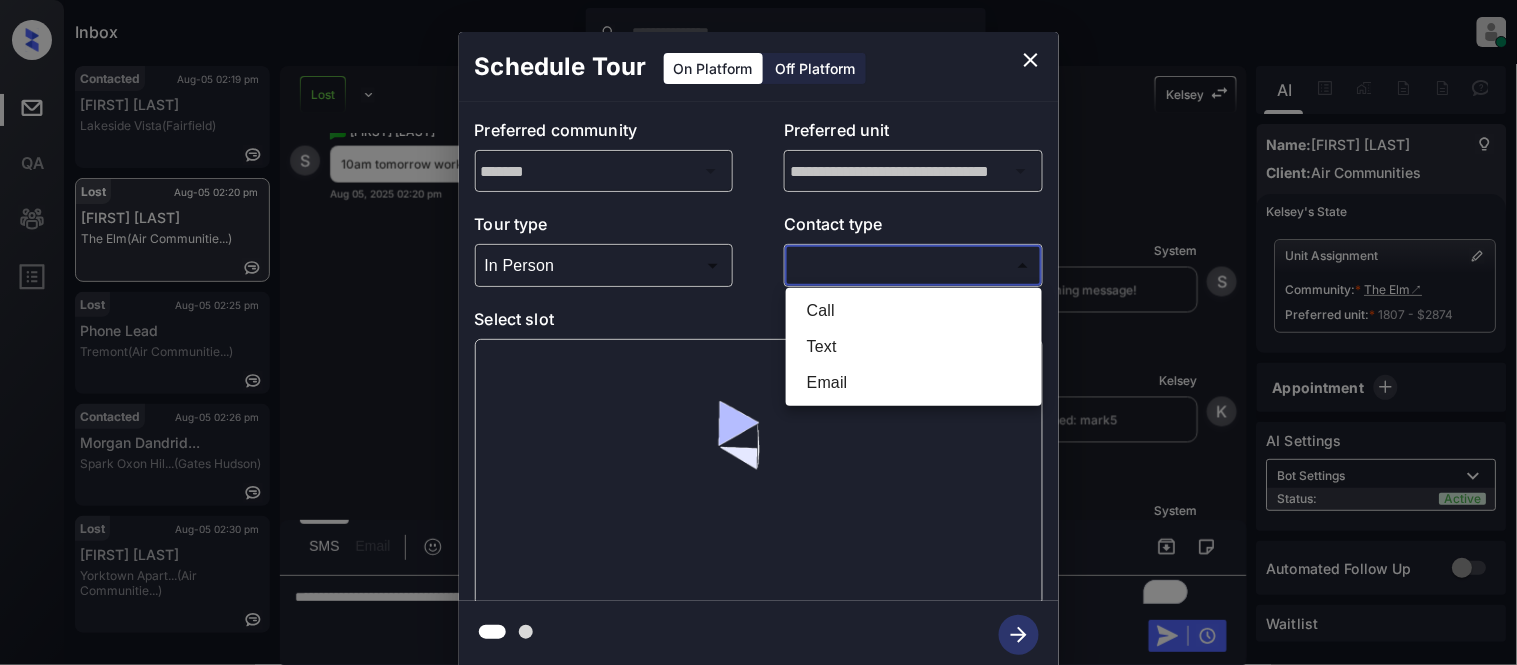 click on "Text" at bounding box center [914, 347] 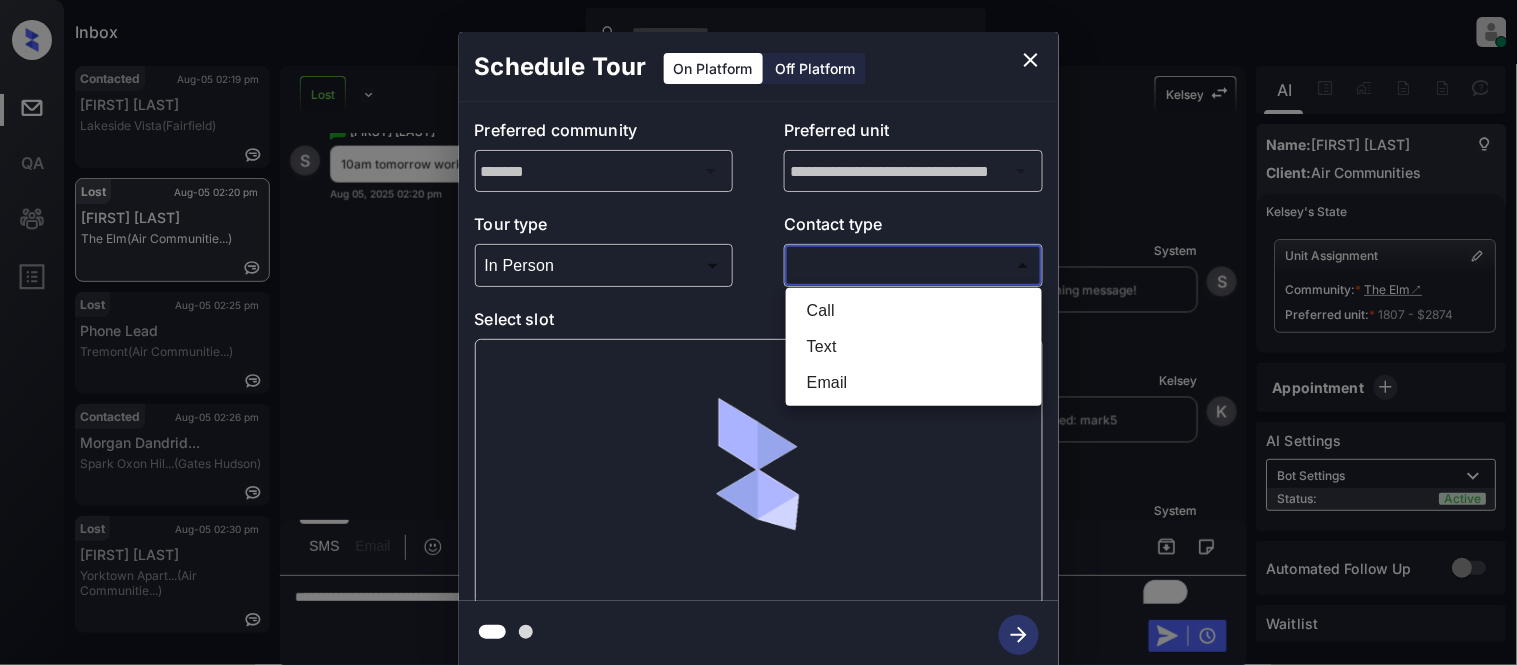 type on "****" 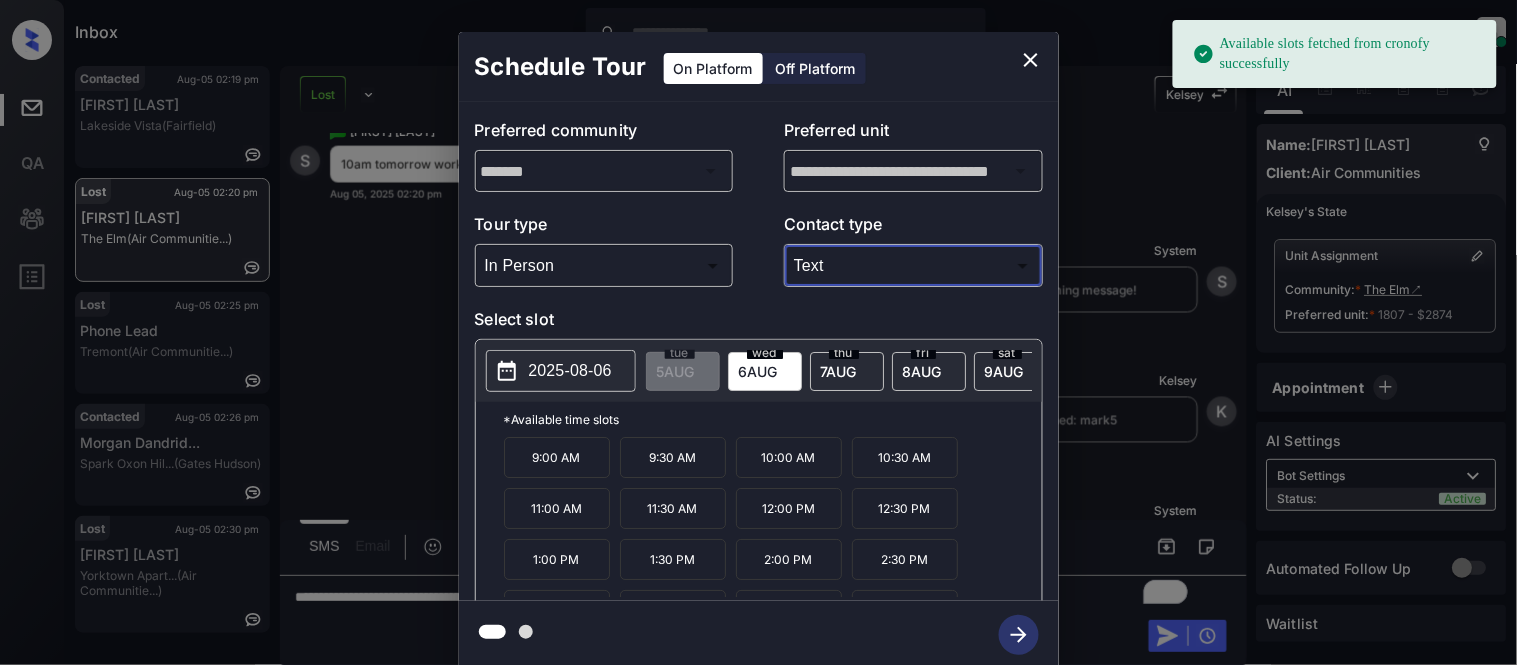 click on "2025-08-06" at bounding box center [570, 371] 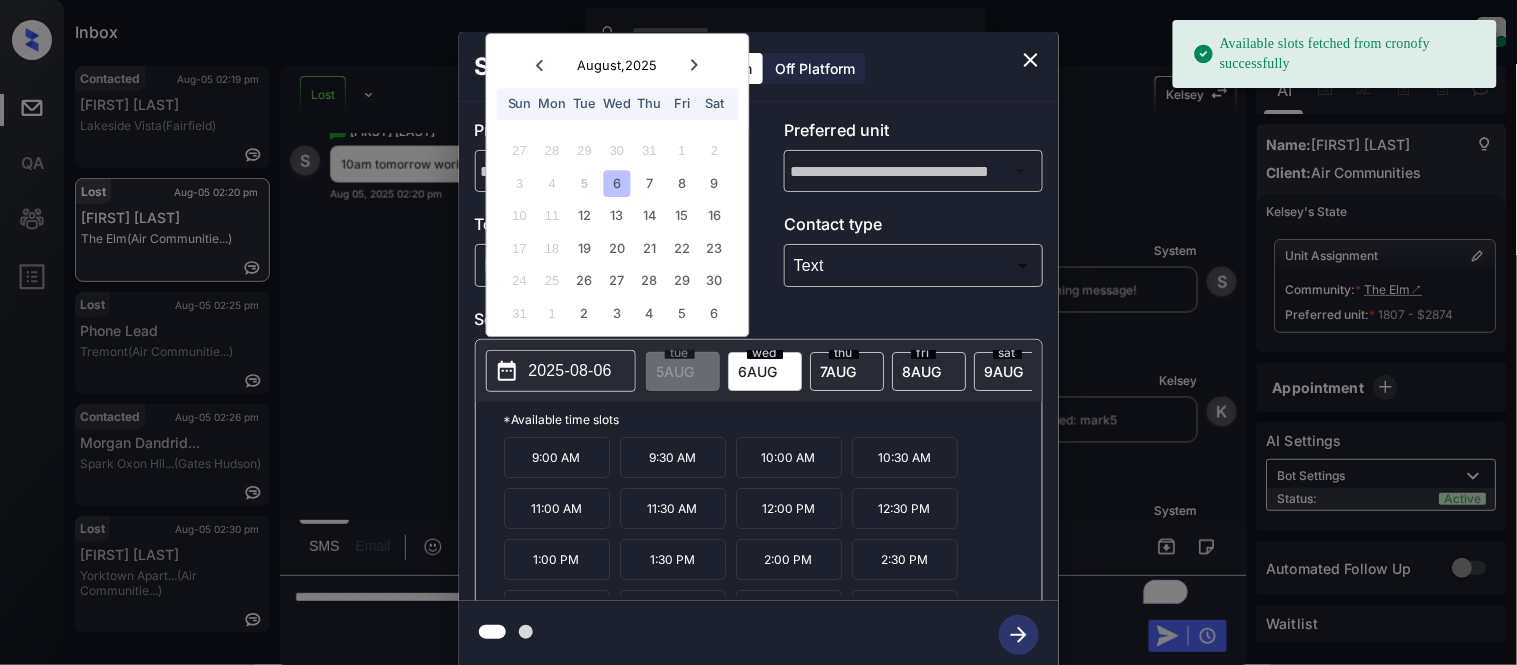 click on "10:00 AM" at bounding box center (789, 457) 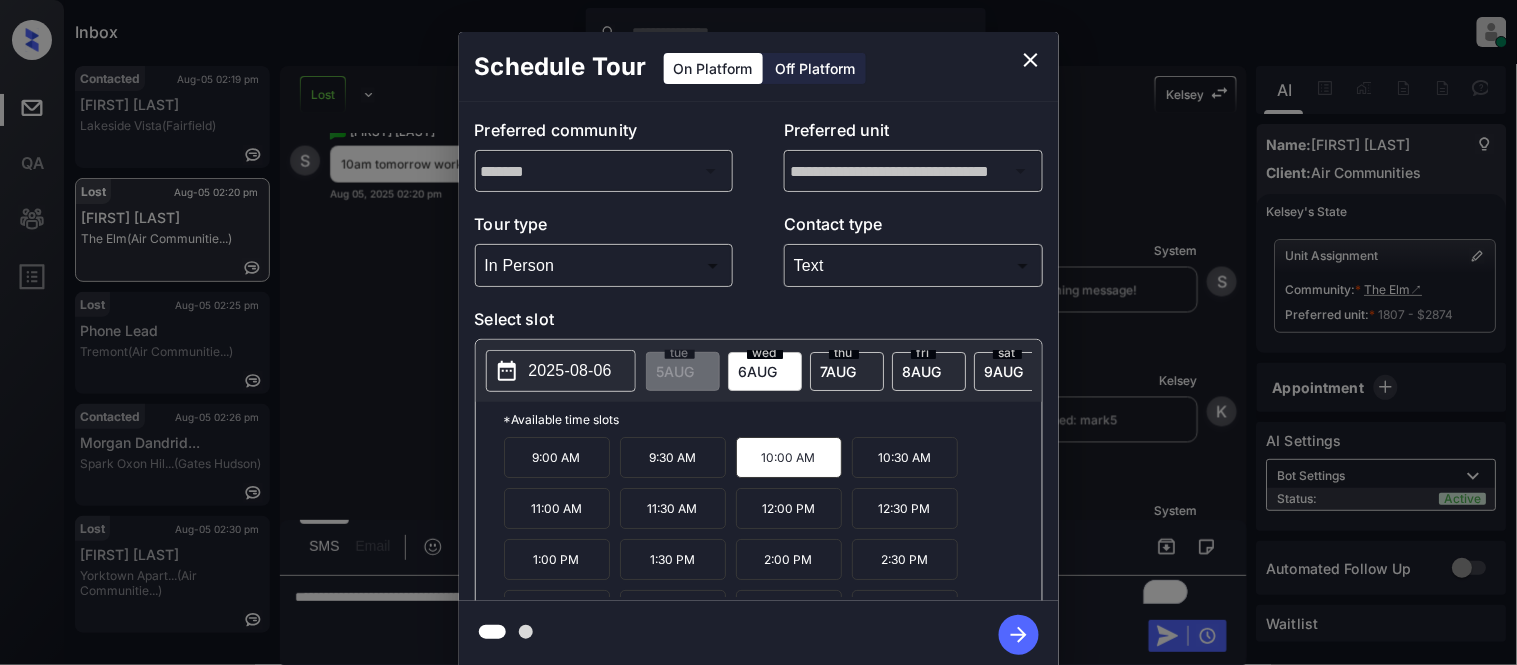 click 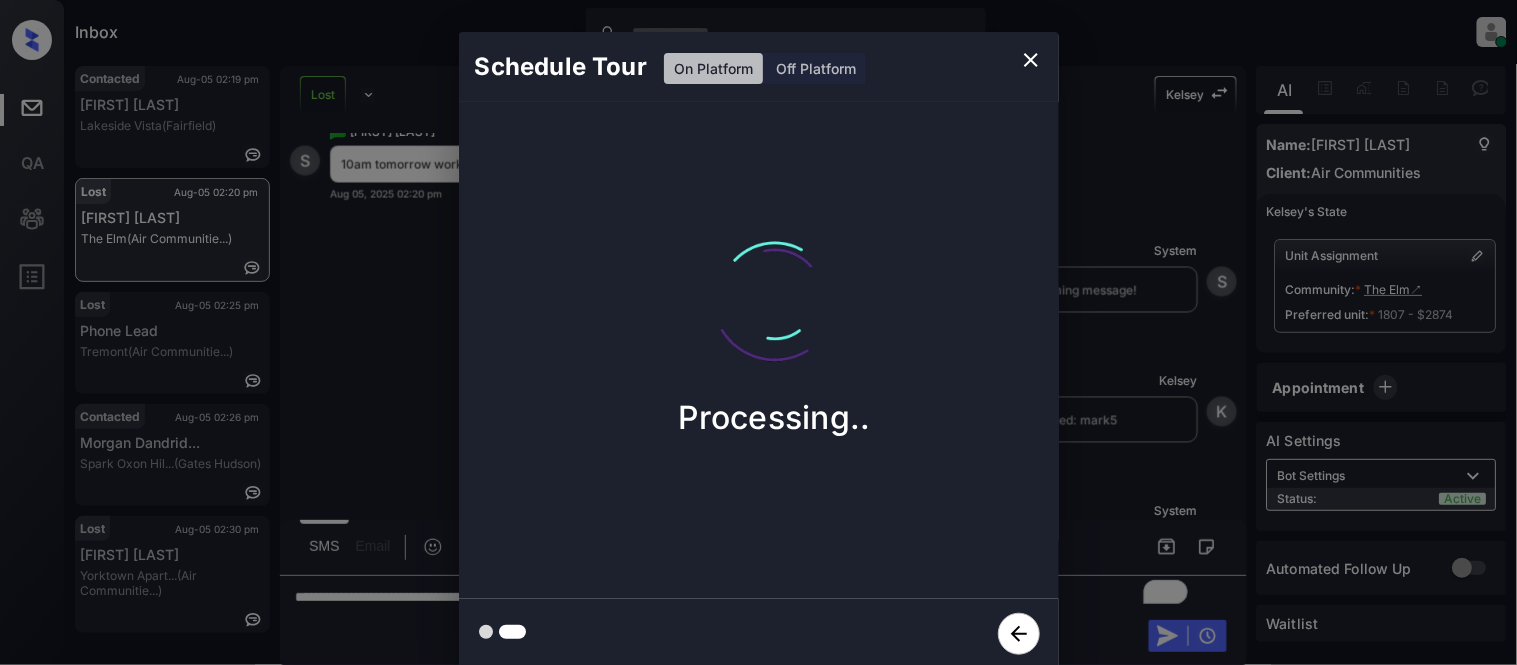 click on "Schedule Tour On Platform Off Platform Processing.." at bounding box center [758, 350] 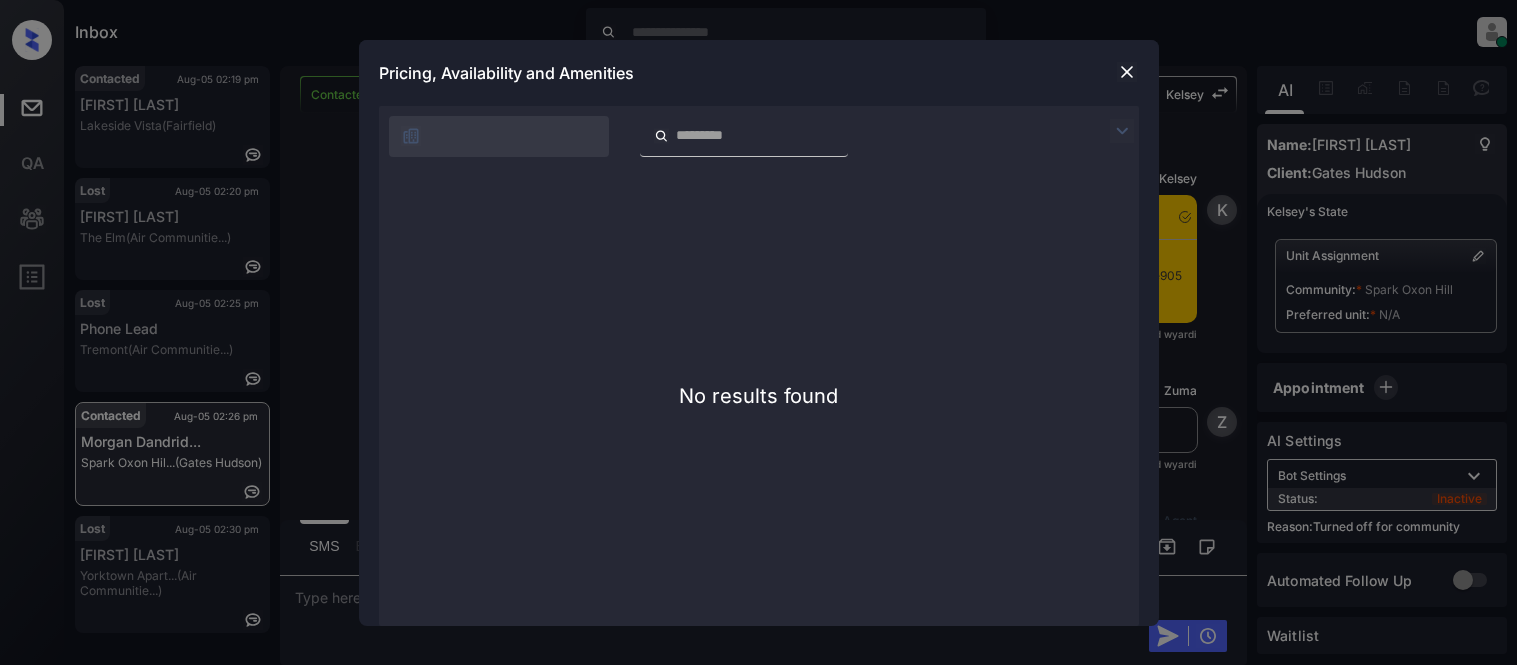 scroll, scrollTop: 0, scrollLeft: 0, axis: both 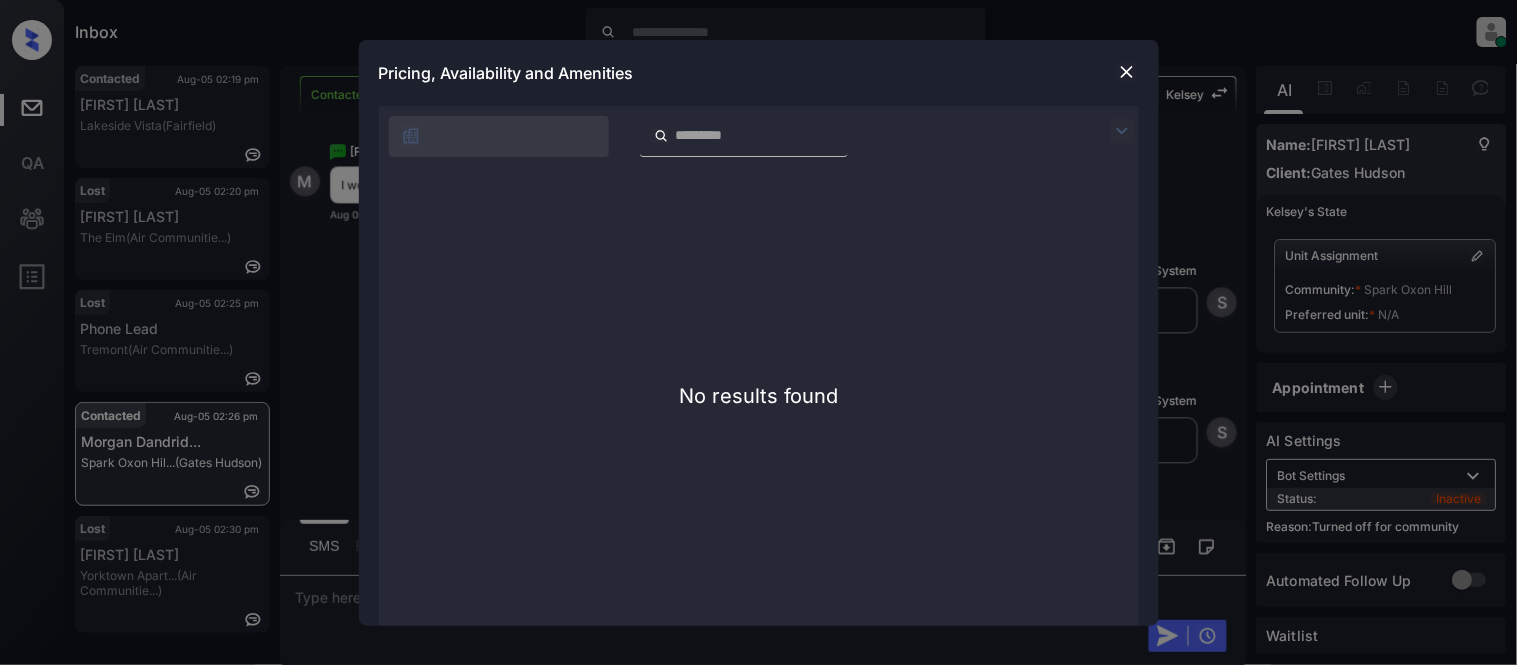 click at bounding box center [1127, 72] 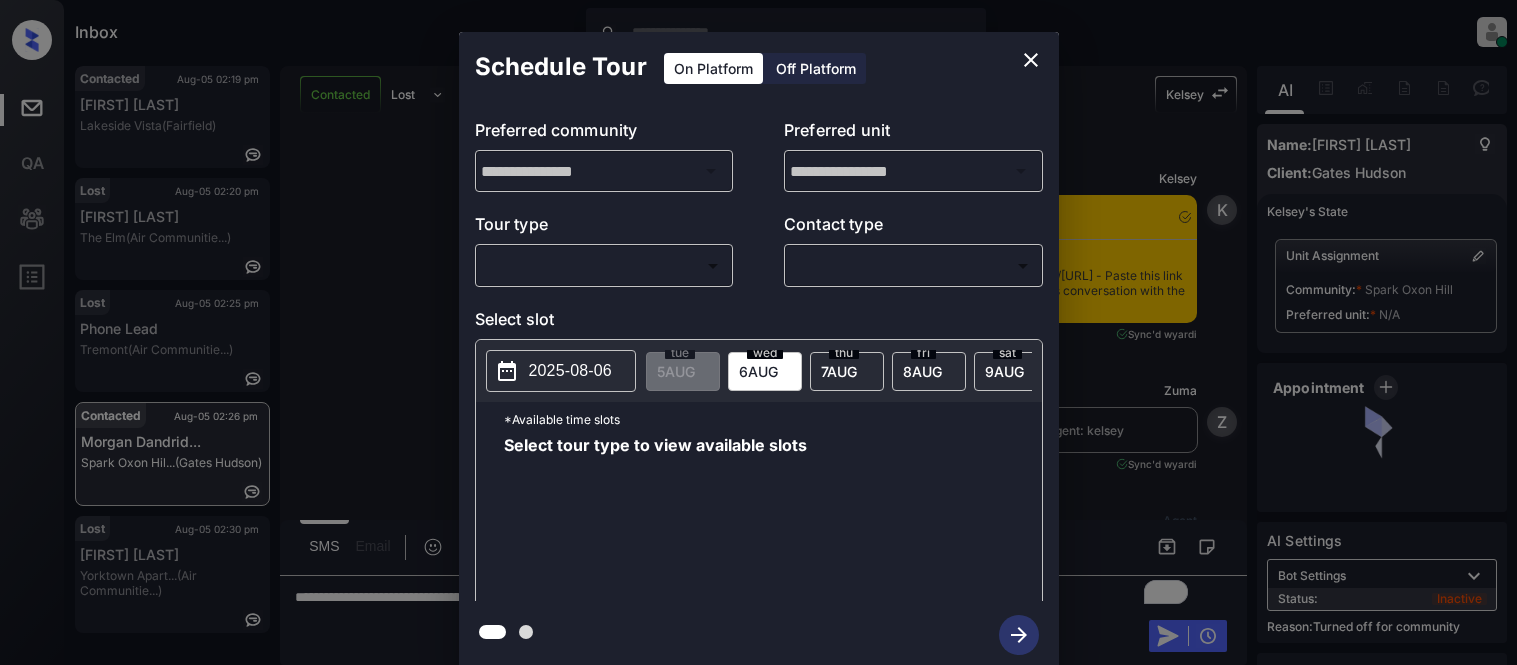 click on "Inbox [FIRST] [LAST] Online Set yourself   offline Set yourself   on break Profile Switch to  light  mode Sign out Contacted Aug-05 02:19 pm   [FIRST] [LAST] Lakeside Vista  (Fairfield) Lost Aug-05 02:20 pm   [FIRST] [LAST] The Elm  (Air Communitie...) Lost Aug-05 02:25 pm   Phone Lead Tremont  (Air Communitie...) Contacted Aug-05 02:26 pm   [FIRST] [LAST]... Spark Oxon Hil...  (Gates Hudson) Lost Aug-05 02:30 pm   [FIRST] [LAST] Yorktown Apart...  (Air Communitie...) Contacted Lost Lead Sentiment: Angry Upon sliding the acknowledgement:  Lead will move to lost stage. * ​ SMS and call option will be set to opt out. AFM will be turned off for the lead. [FIRST] New Message [FIRST] Notes Note: https://conversation.getzuma.com/[URL] - Paste this link into your browser to view [FIRST]’s conversation with the prospect Jul 30, 2025 04:45 pm  Sync'd w  yardi K New Message Zuma Lead transferred to leasing agent: [FIRST] Jul 30, 2025 04:45 pm  Sync'd w  yardi Z New Message Agent Jul 30, 2025 04:45 pm A A A" at bounding box center (758, 332) 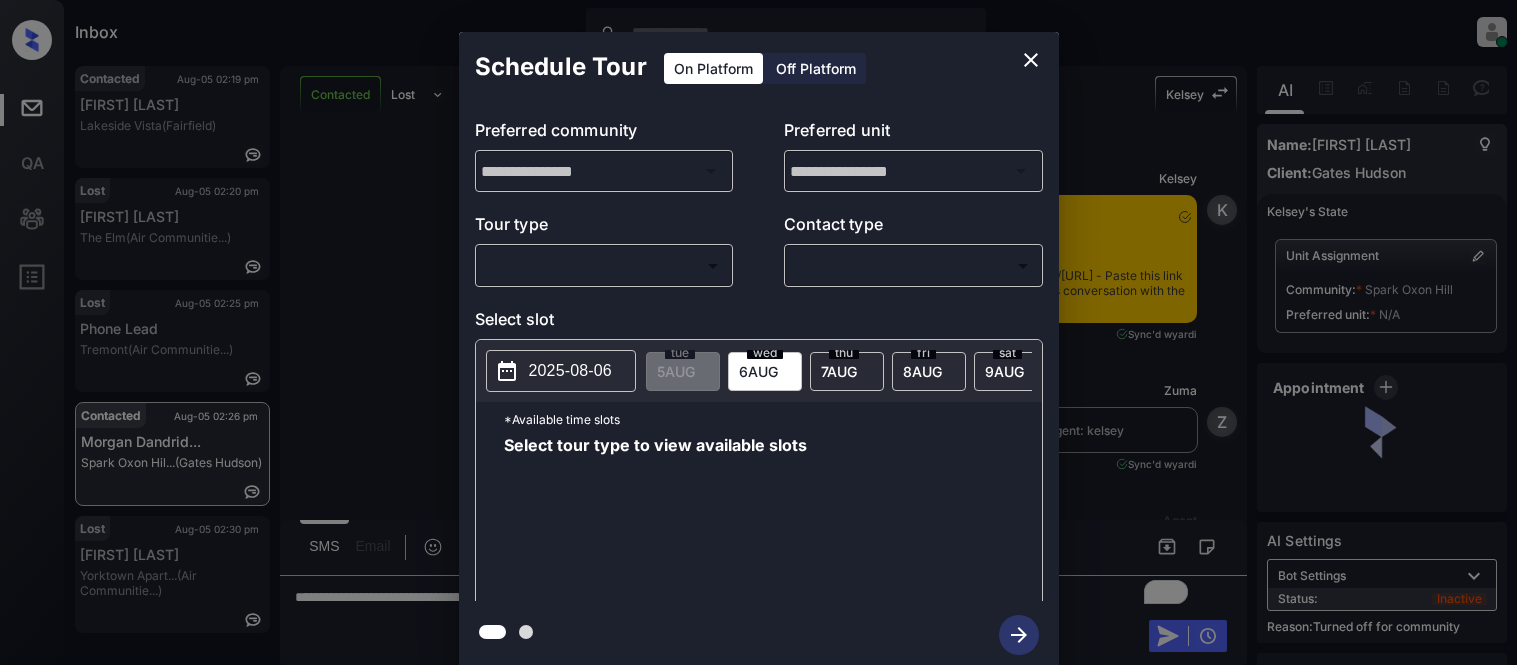 scroll, scrollTop: 0, scrollLeft: 0, axis: both 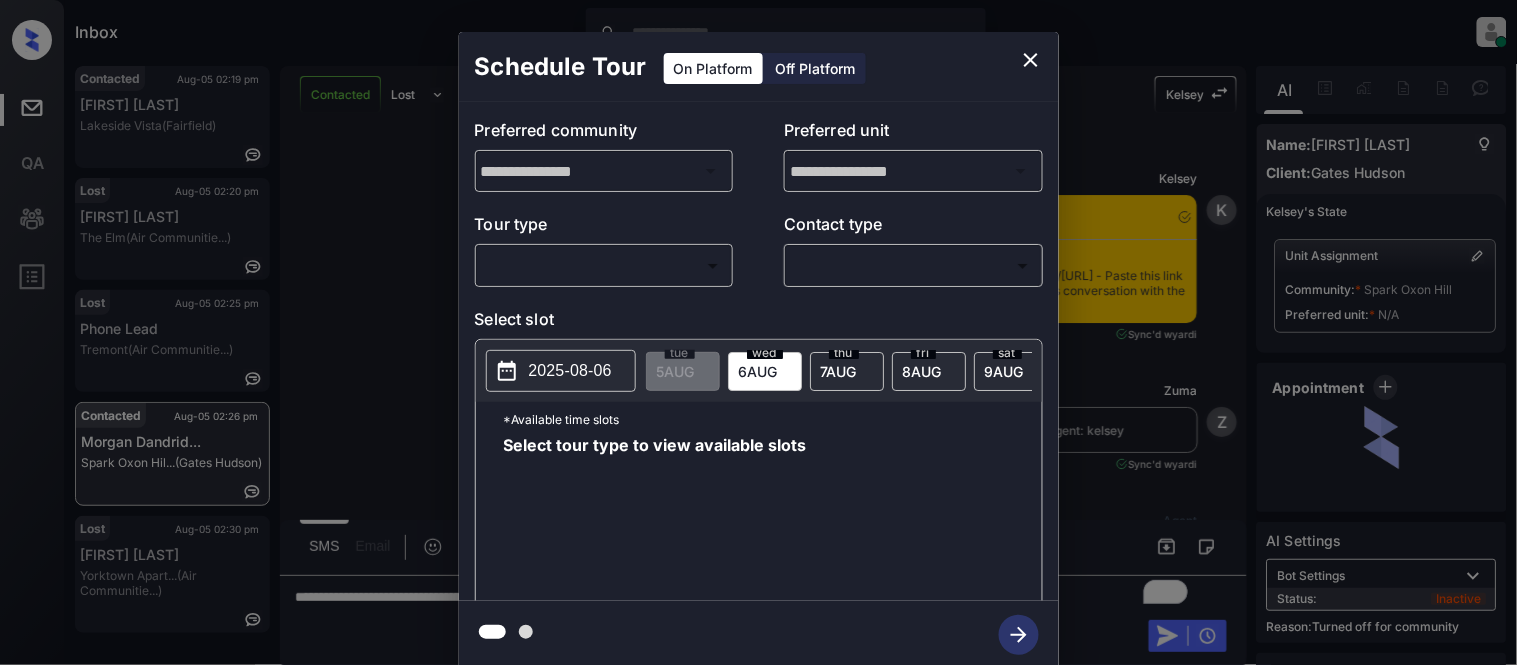 type on "********" 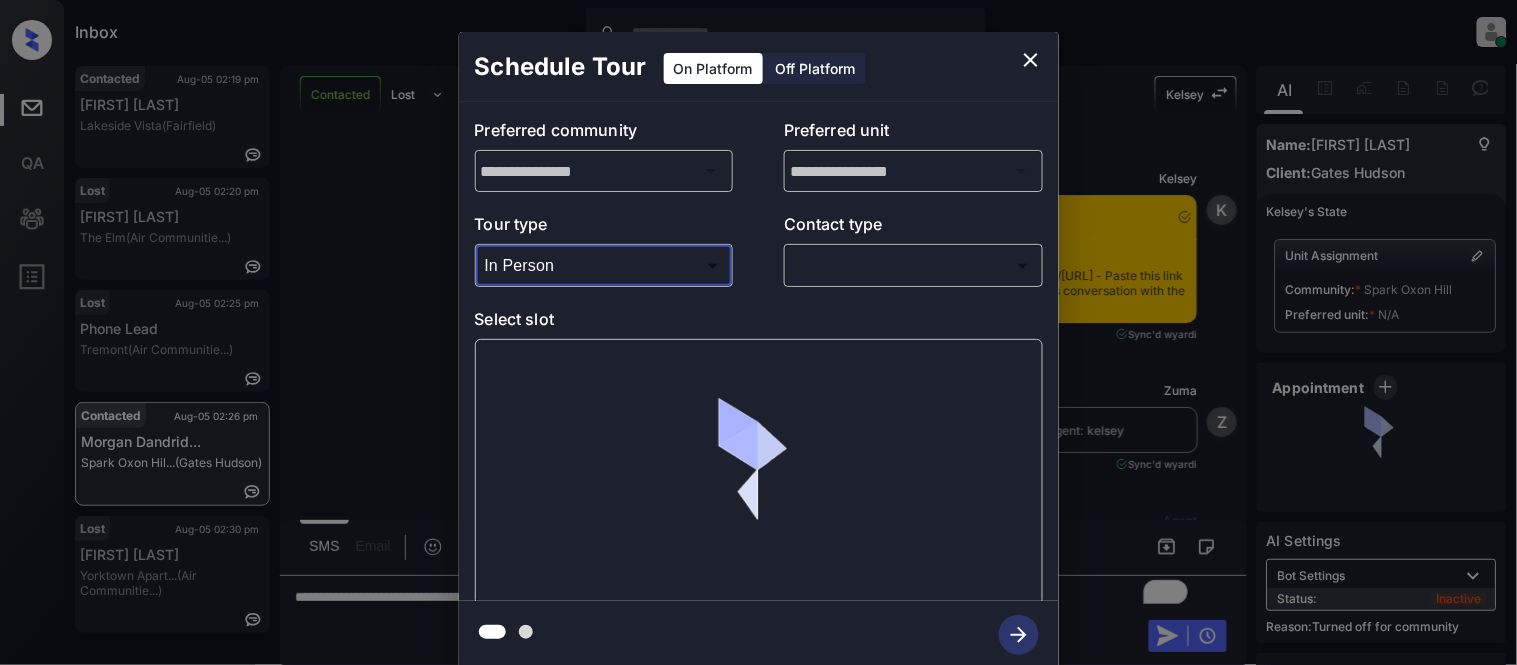 scroll, scrollTop: 5921, scrollLeft: 0, axis: vertical 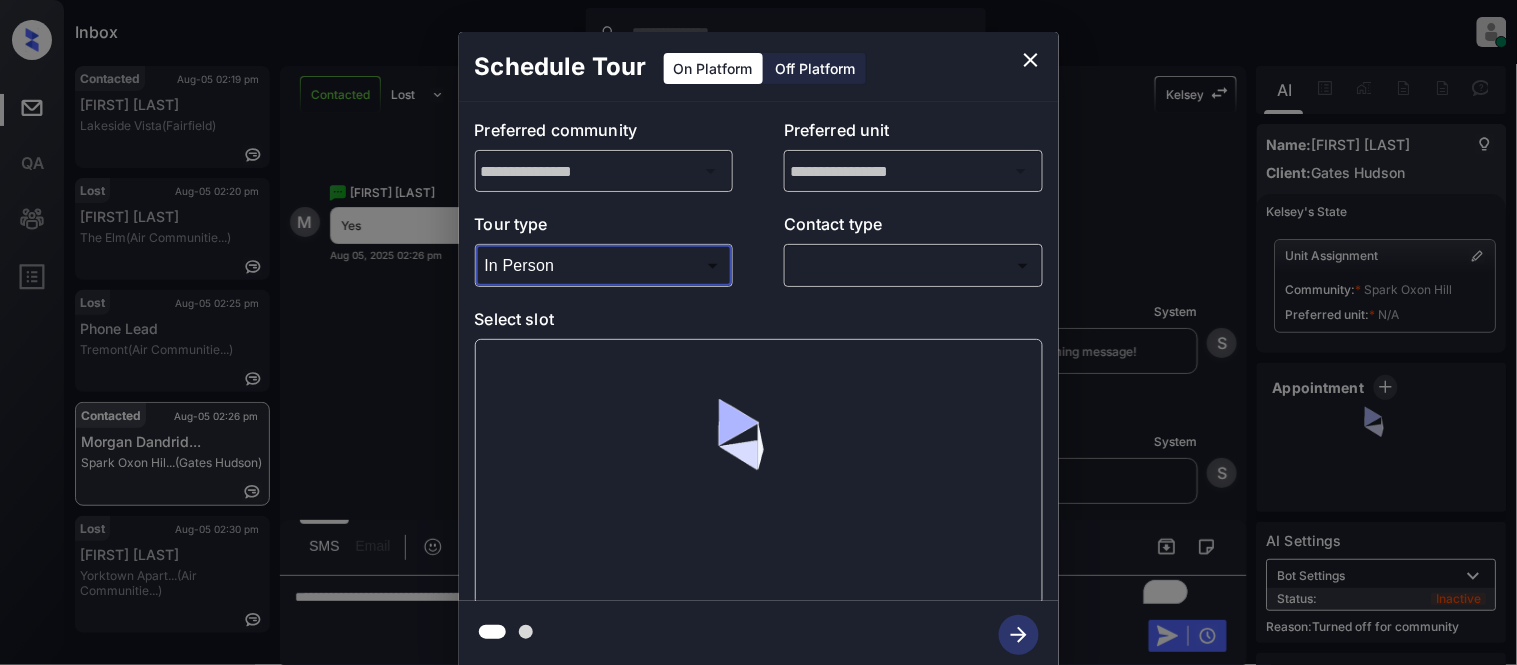 click on "Tour type In Person ******** ​ Contact type ​ ​" at bounding box center [759, 249] 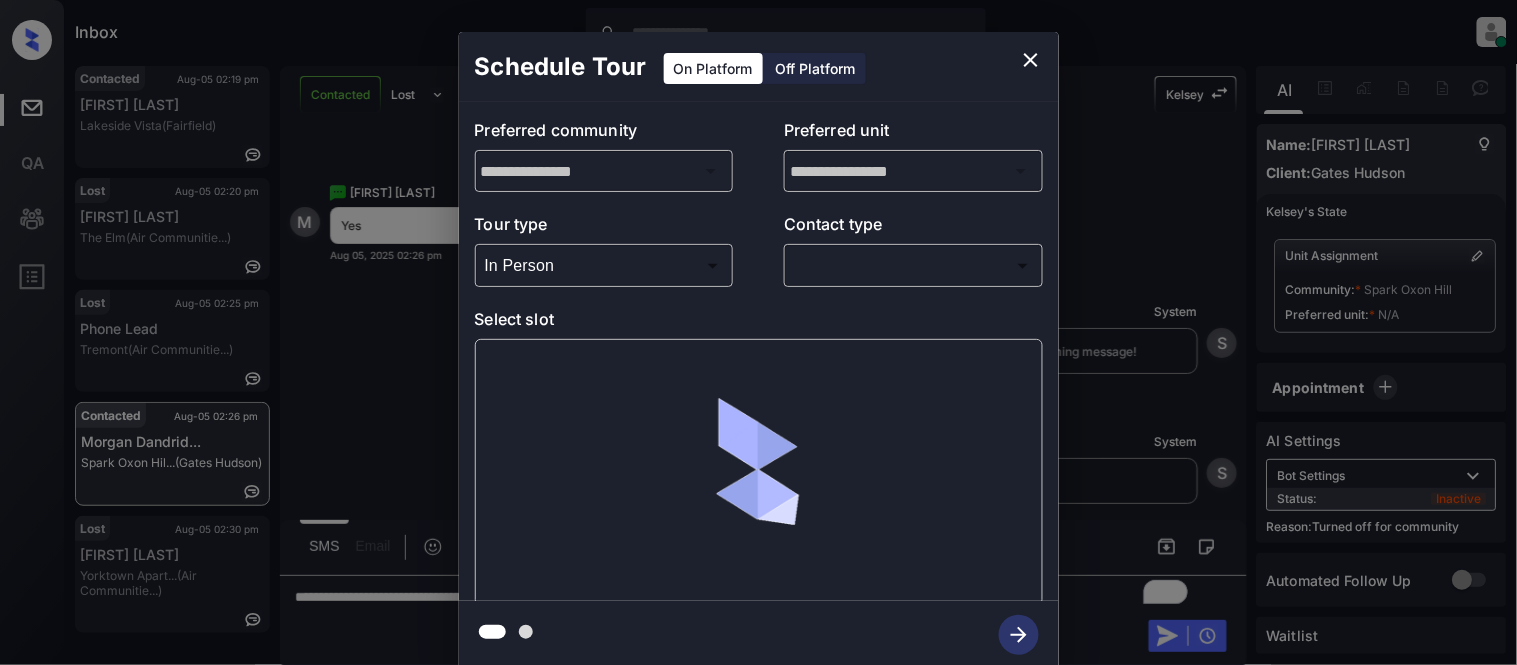 click on "Inbox Kristina Cataag Online Set yourself   offline Set yourself   on break Profile Switch to  light  mode Sign out Contacted Aug-05 02:19 pm   Beatriz Lara Lakeside Vista  (Fairfield) Lost Aug-05 02:20 pm   Stacie Scott The Elm  (Air Communitie...) Lost Aug-05 02:25 pm   Phone Lead Tremont  (Air Communitie...) Contacted Aug-05 02:26 pm   Morgan Dandrid... Spark Oxon Hil...  (Gates Hudson) Lost Aug-05 02:30 pm   Alan Espino Yorktown Apart...  (Air Communitie...) Contacted Lost Lead Sentiment: Angry Upon sliding the acknowledgement:  Lead will move to lost stage. * ​ SMS and call option will be set to opt out. AFM will be turned off for the lead. Kelsey New Message Kelsey Notes Note: https://conversation.getzuma.com/688aaea8760aee9050281f9a - Paste this link into your browser to view Kelsey’s conversation with the prospect Jul 30, 2025 04:45 pm  Sync'd w  yardi K New Message Zuma Lead transferred to leasing agent: kelsey Jul 30, 2025 04:45 pm  Sync'd w  yardi Z New Message Agent Jul 30, 2025 04:45 pm A A A" at bounding box center [758, 332] 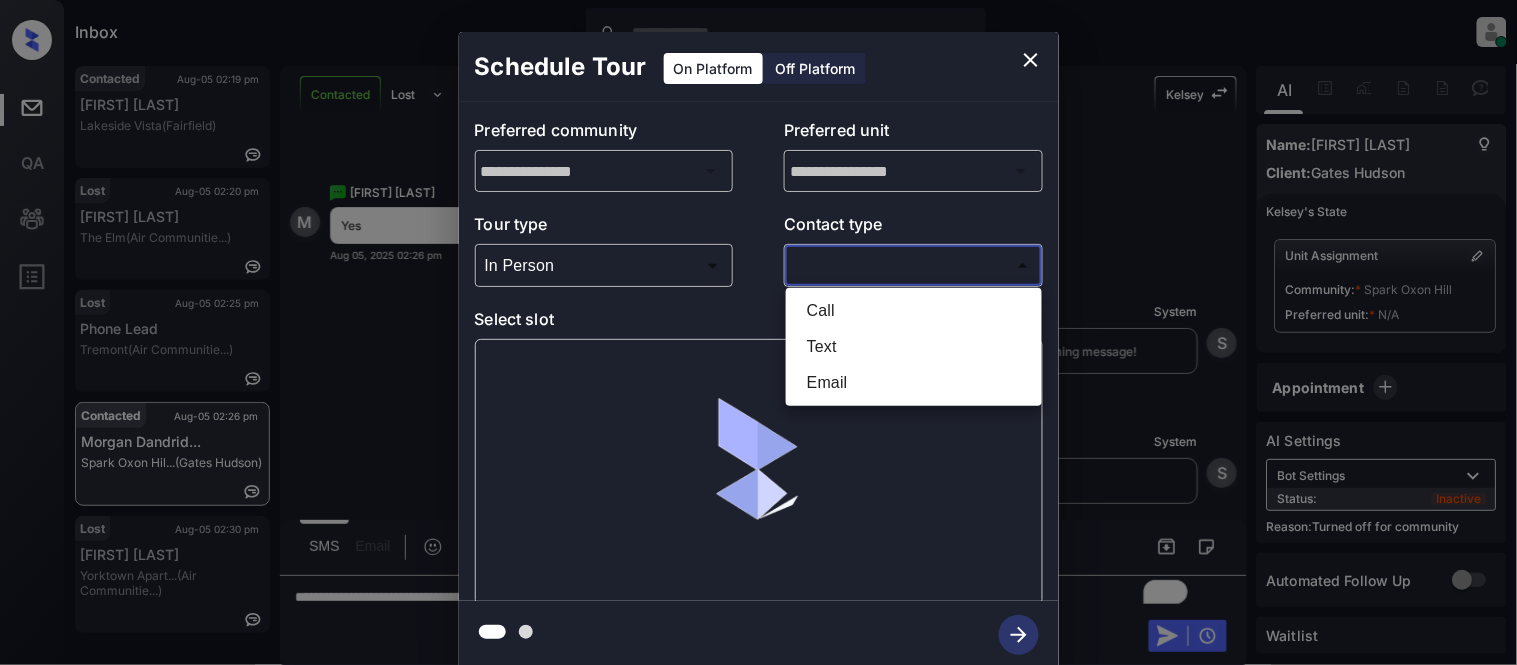click on "Text" at bounding box center [914, 347] 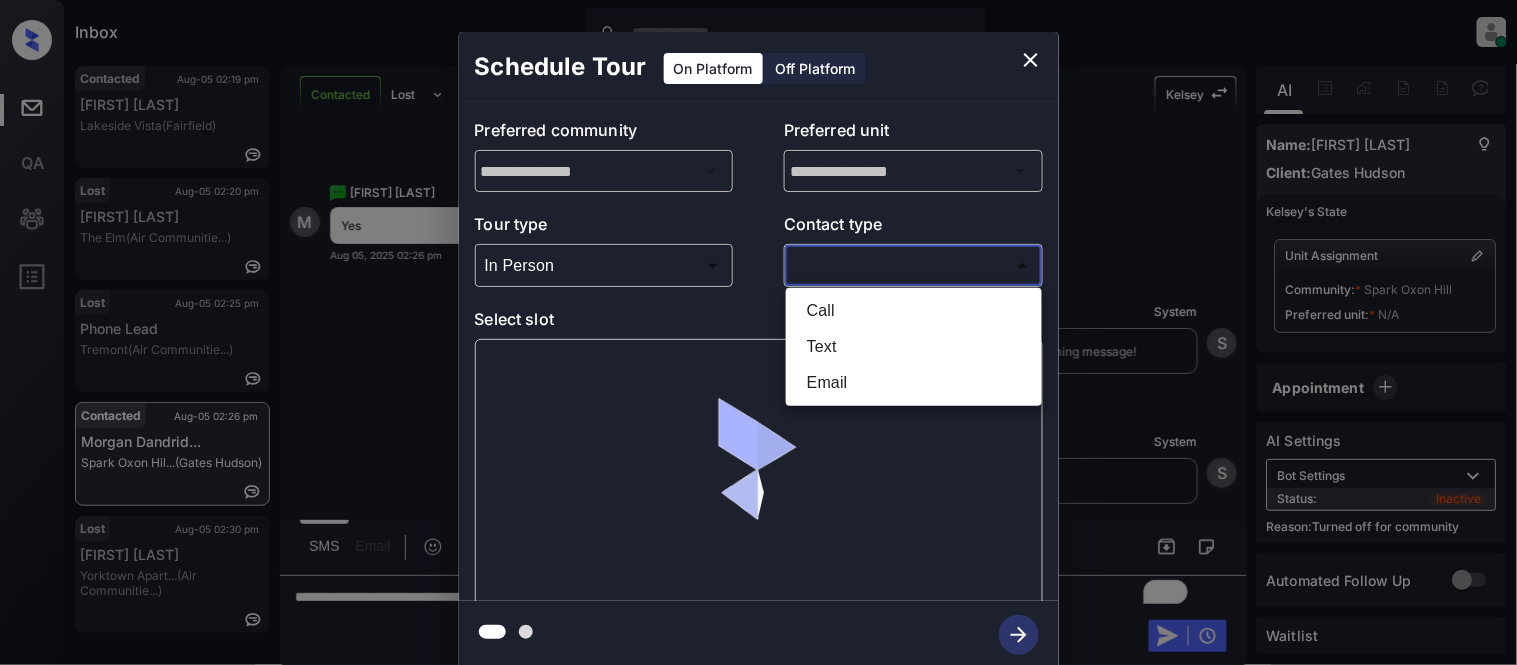 type on "****" 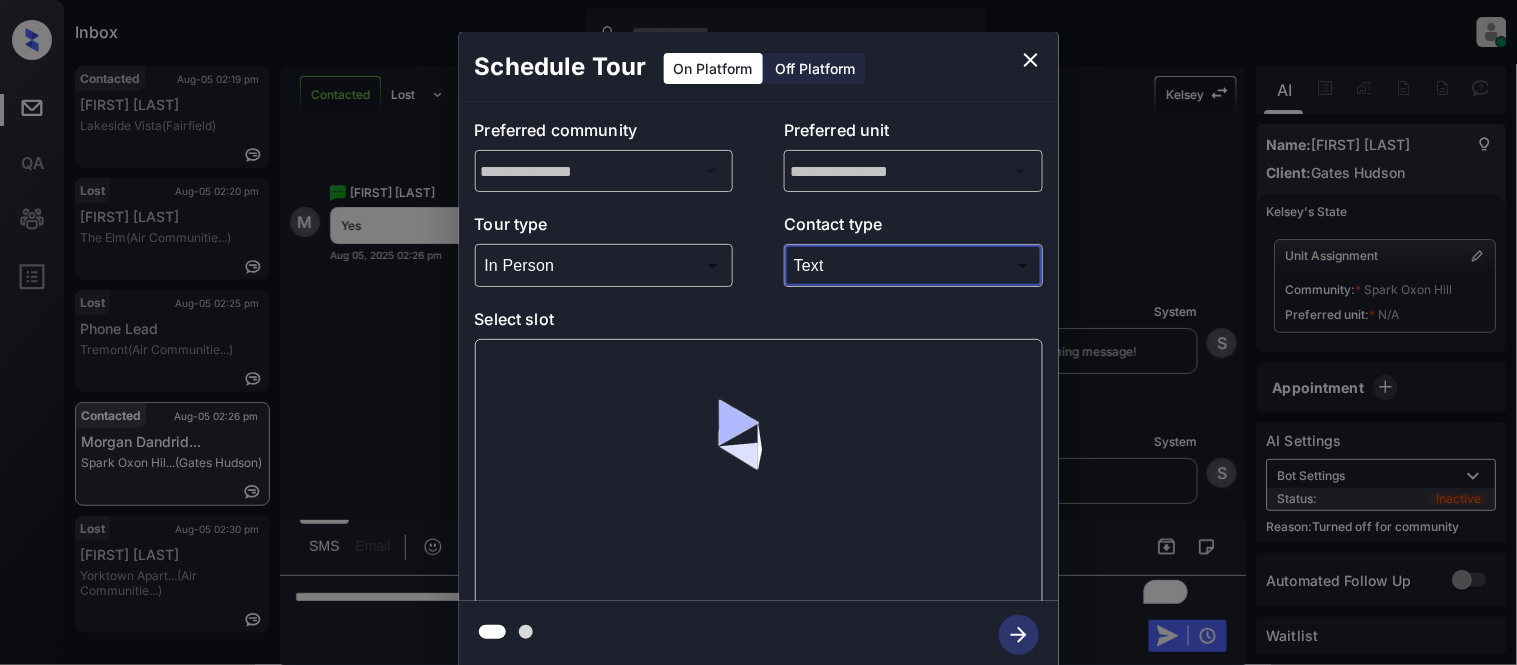 click at bounding box center (759, 472) 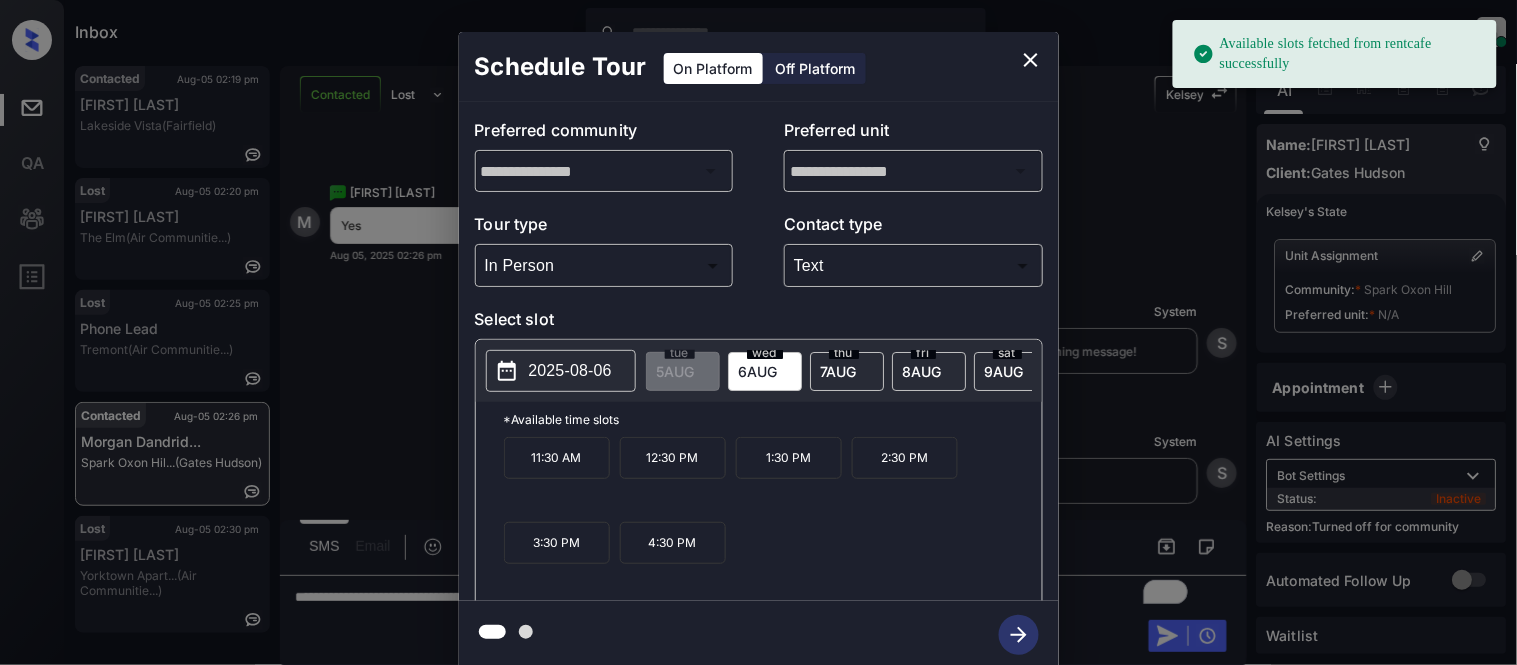 click on "2025-08-06" at bounding box center (570, 371) 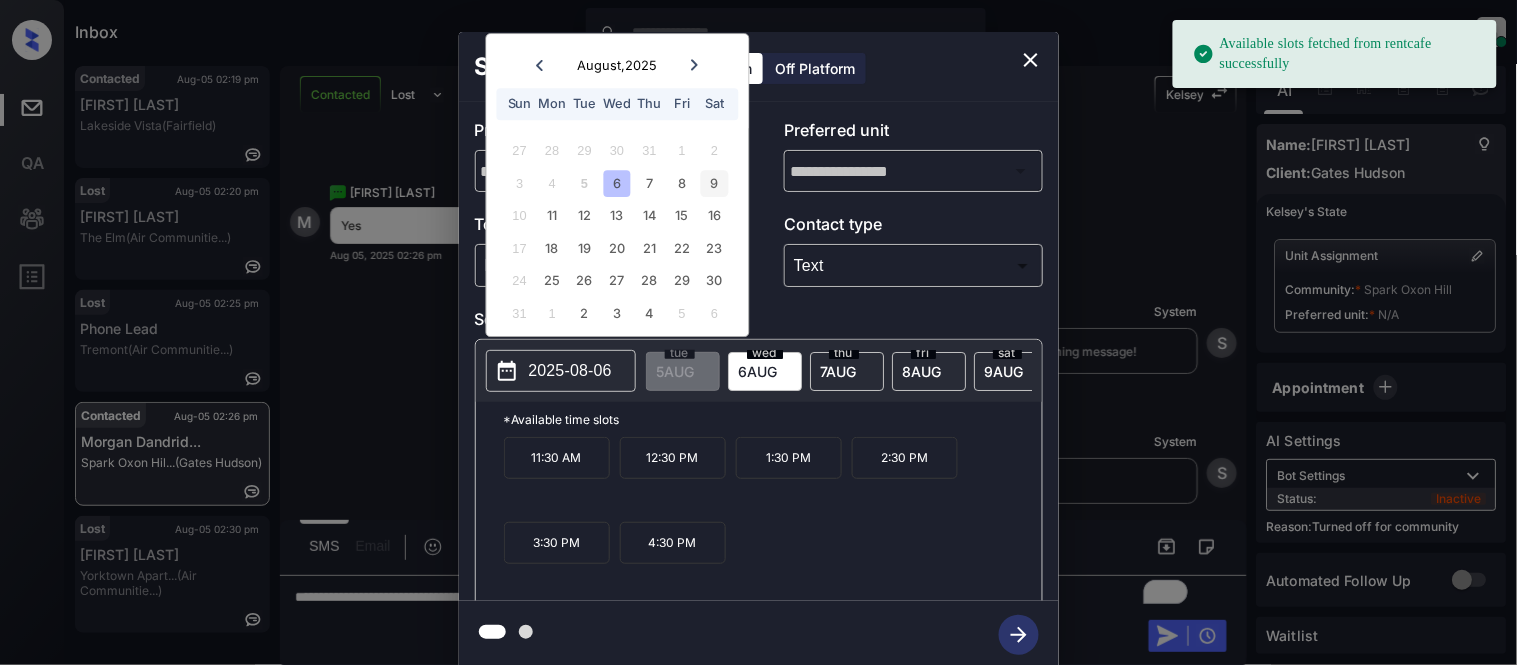 click on "9" at bounding box center (714, 183) 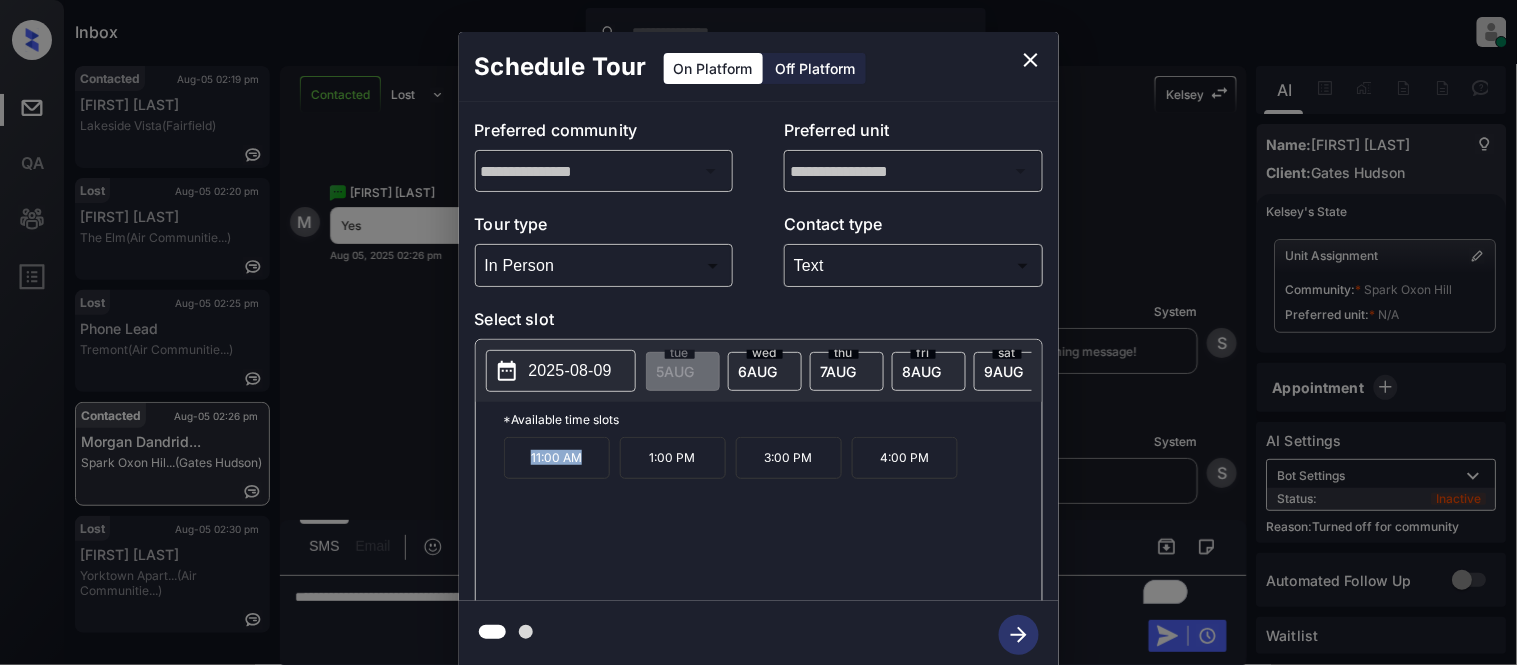 drag, startPoint x: 531, startPoint y: 467, endPoint x: 588, endPoint y: 470, distance: 57.07889 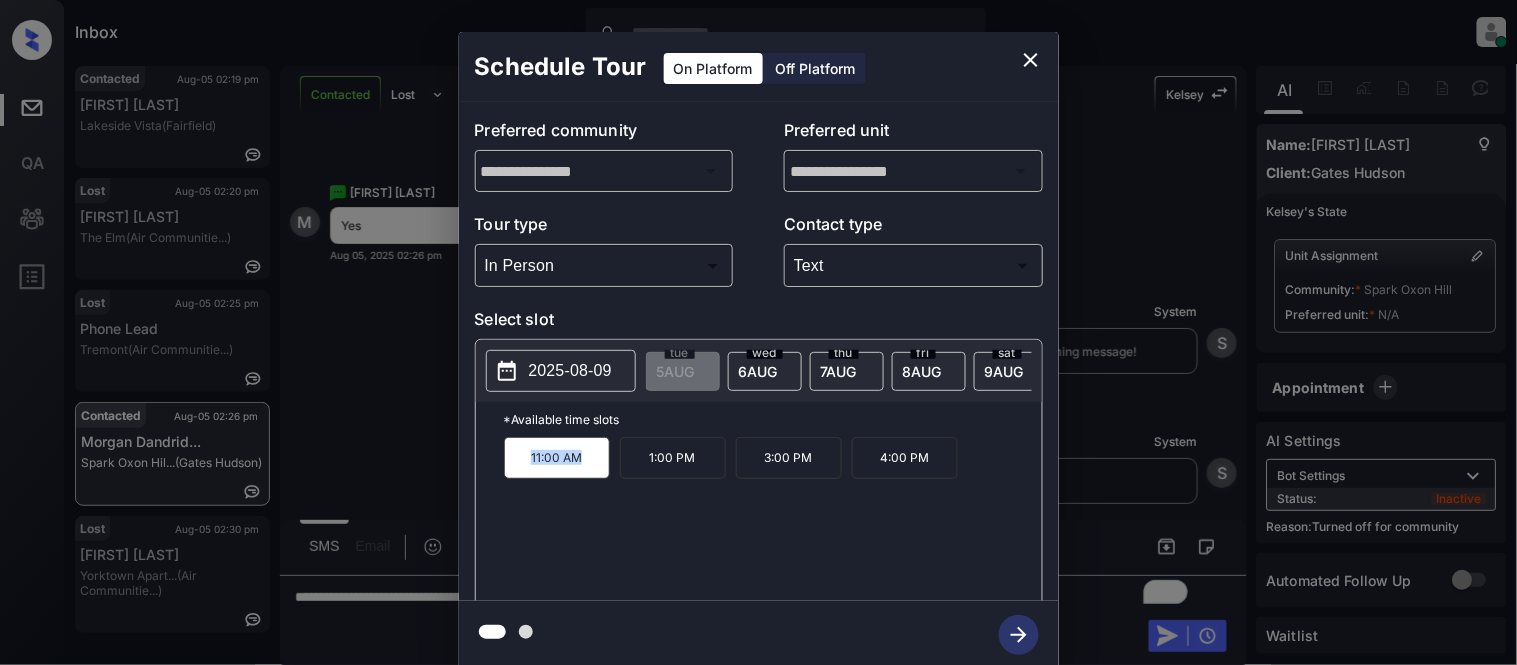 copy on "11:00 AM" 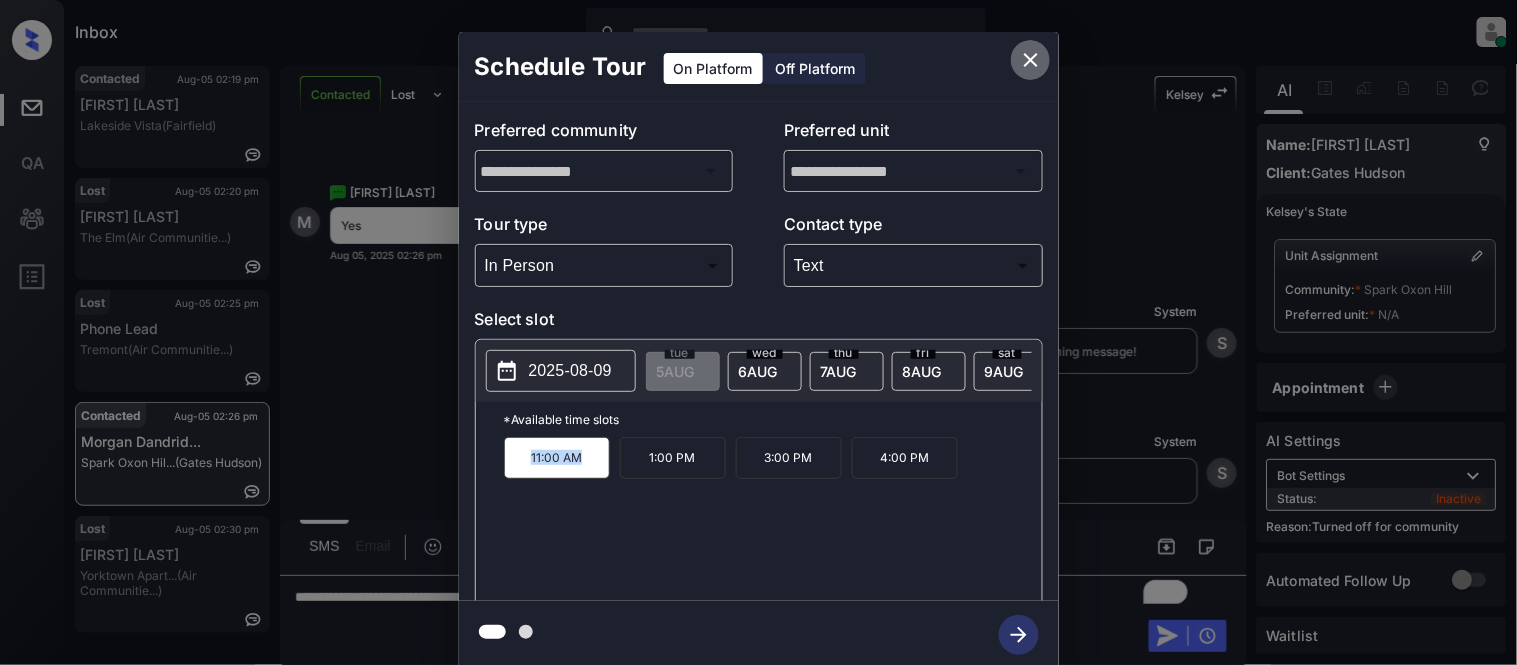 click 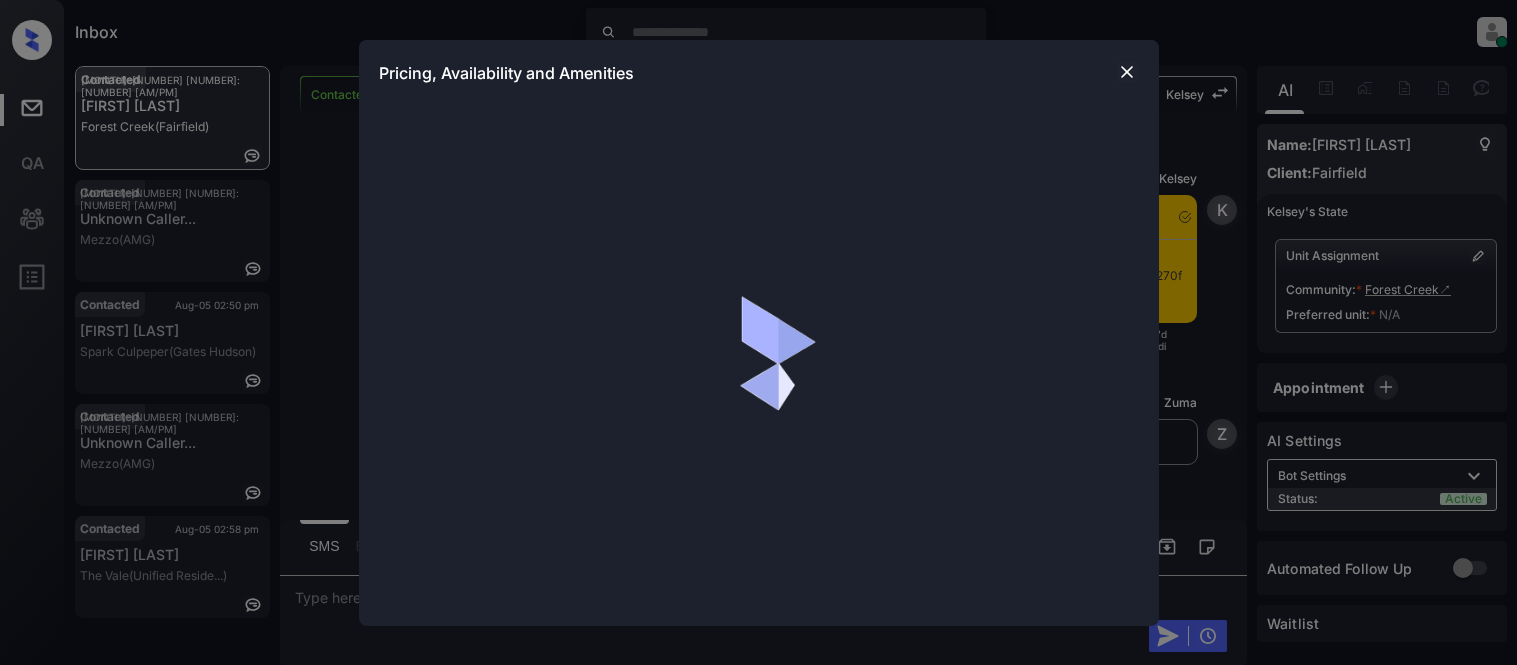 scroll, scrollTop: 0, scrollLeft: 0, axis: both 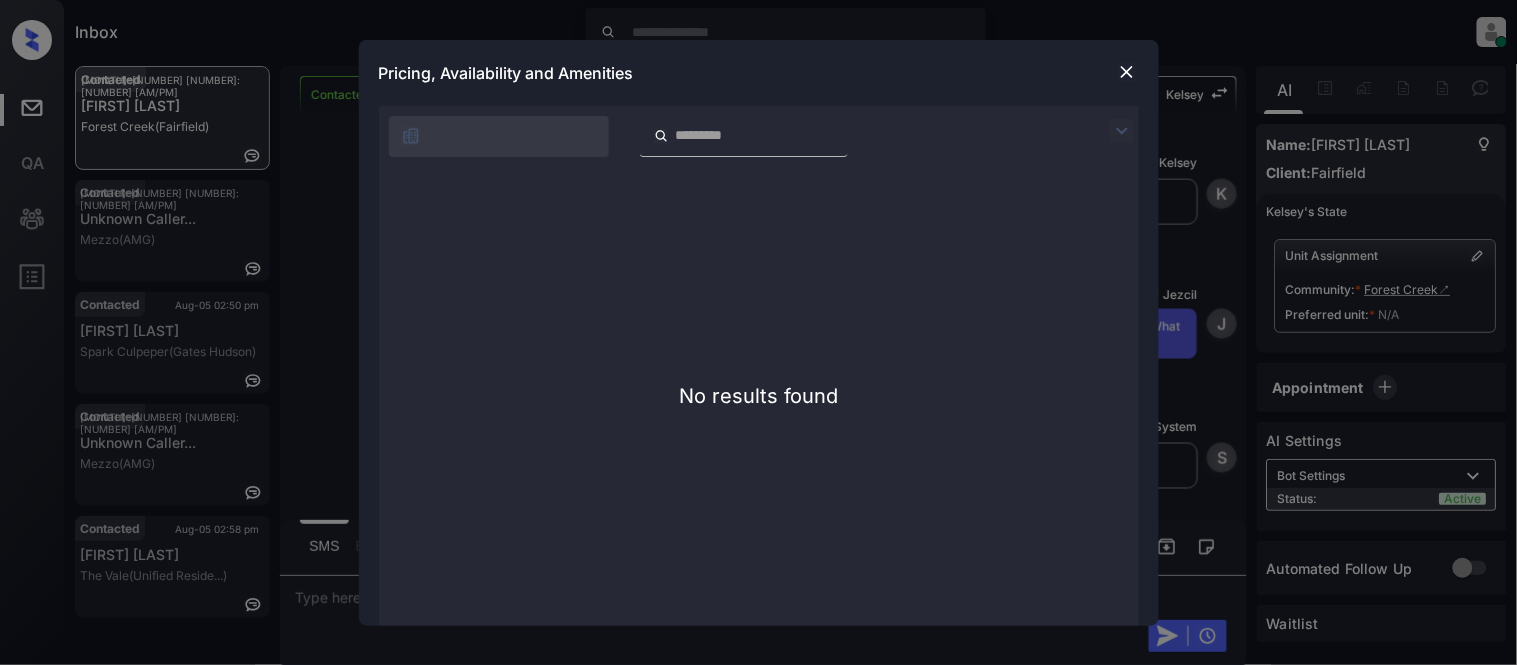 click at bounding box center (1127, 72) 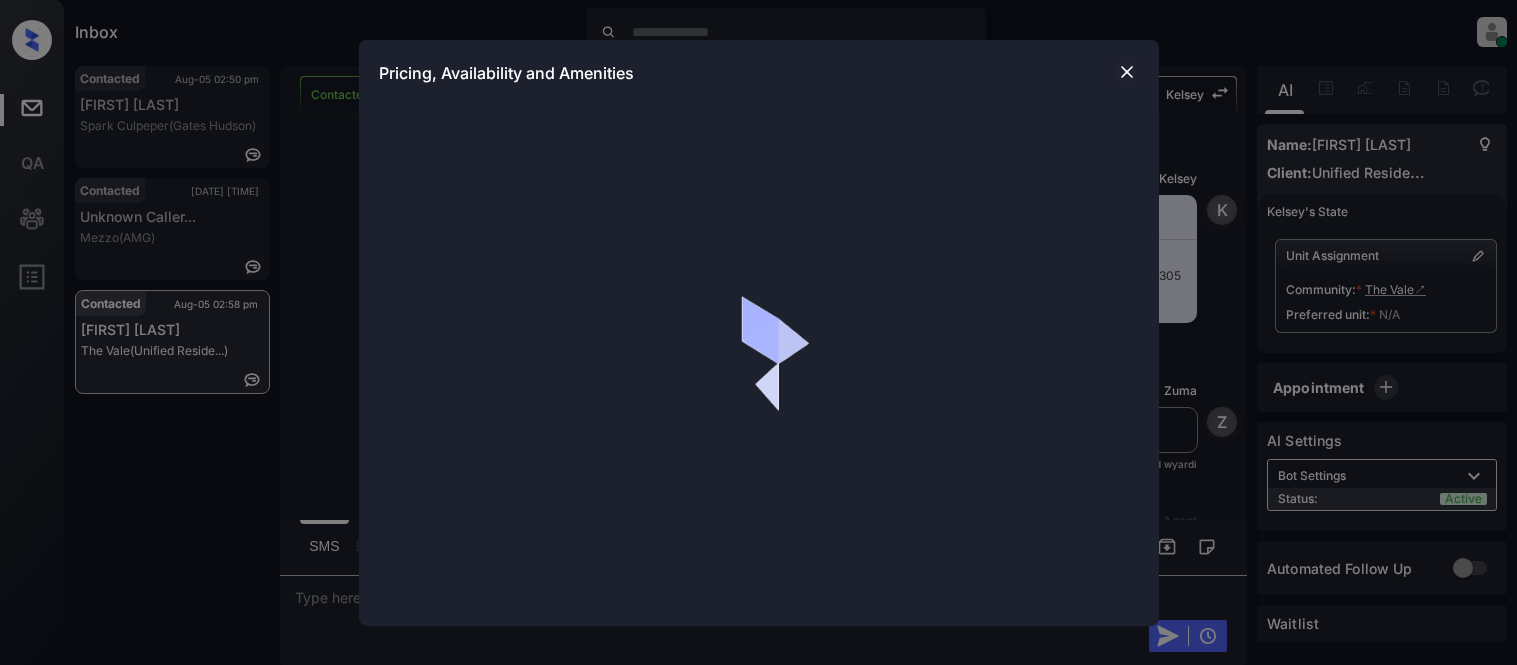 scroll, scrollTop: 0, scrollLeft: 0, axis: both 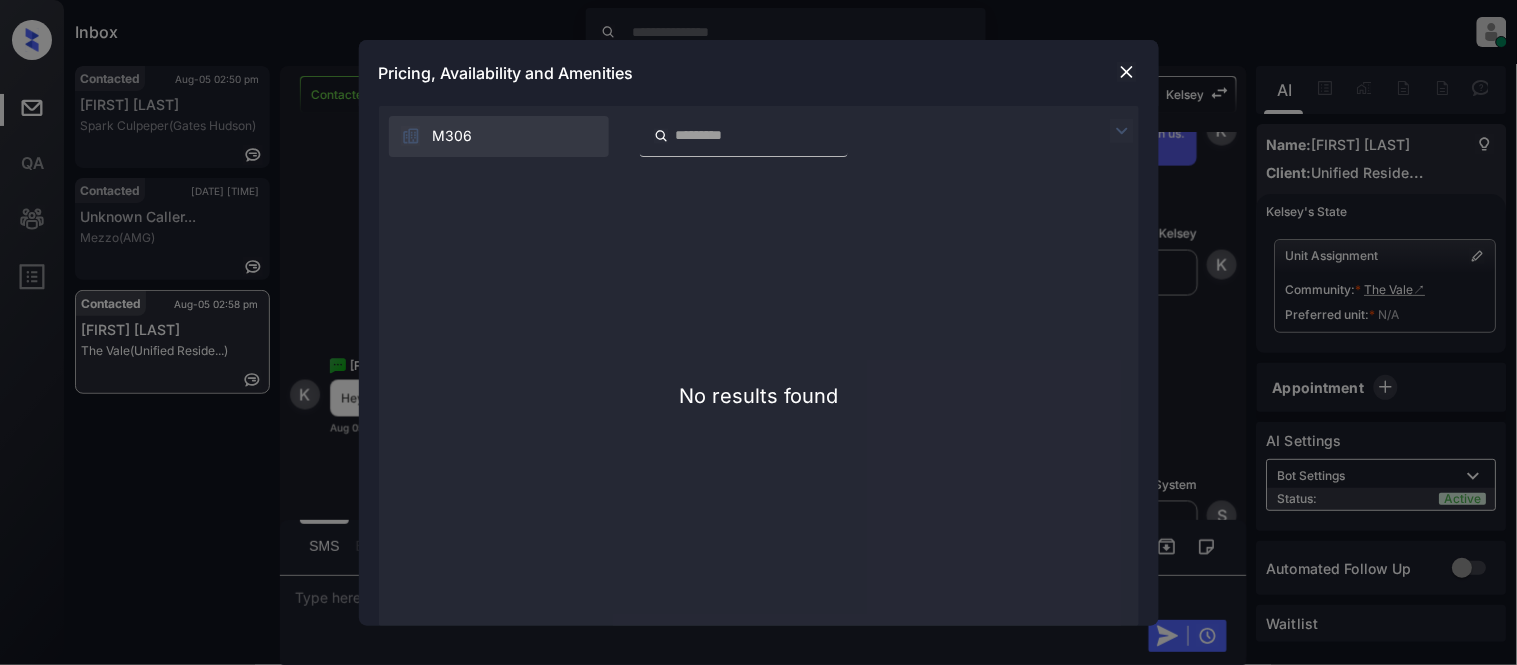 click at bounding box center (1127, 72) 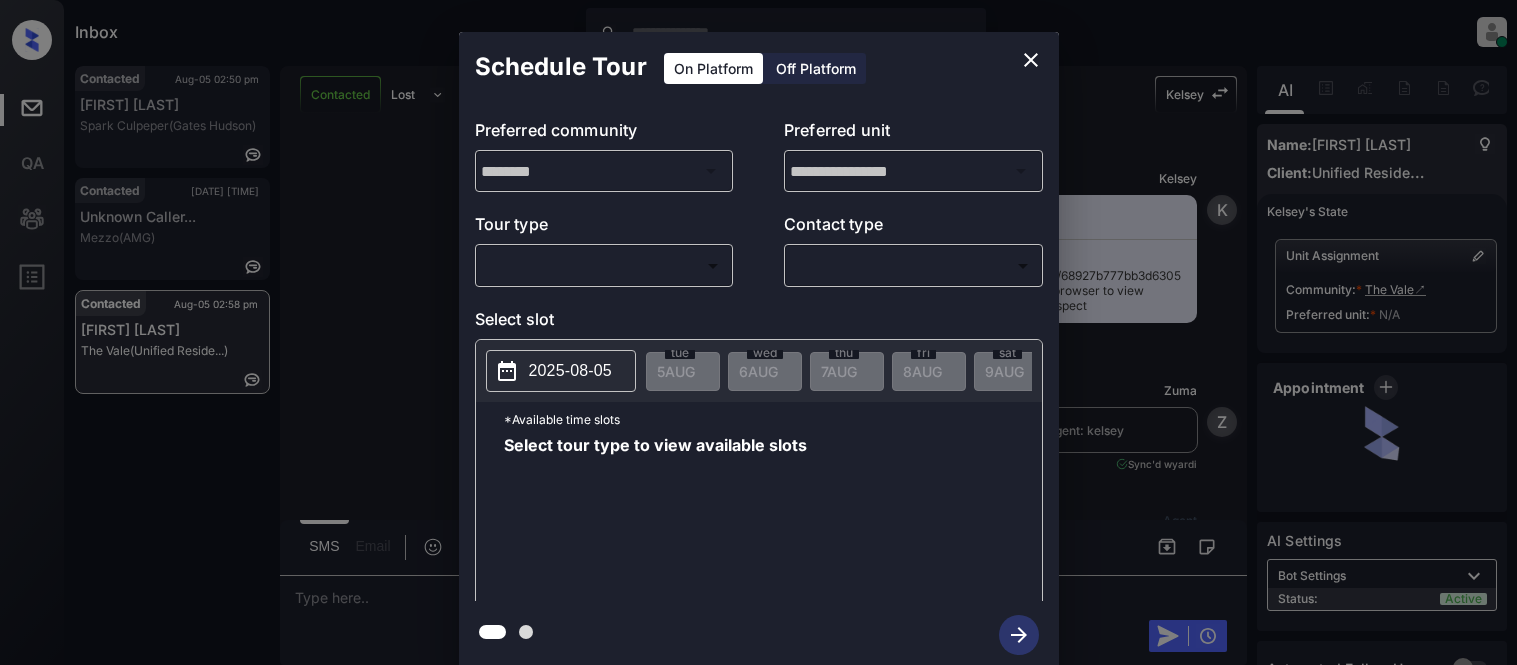 scroll, scrollTop: 0, scrollLeft: 0, axis: both 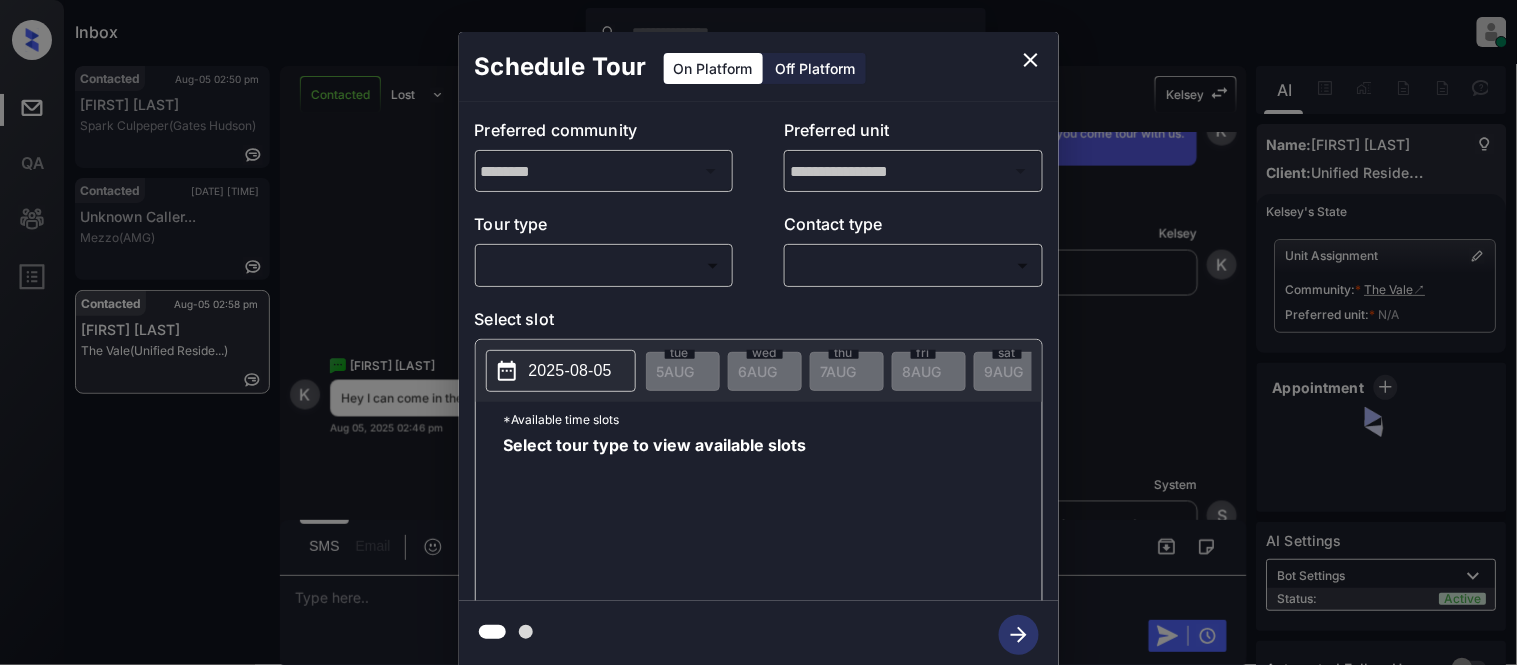 click on "Inbox Kristina Cataag Online Set yourself   offline Set yourself   on break Profile Switch to  light  mode Sign out Contacted Aug-05 02:50 pm   Devin Mosley Spark Culpeper  (Gates Hudson) Contacted Aug-05 02:52 pm   Unknown Caller... Mezzo  (AMG) Contacted Aug-05 02:58 pm   Kevin Jr The Vale  (Unified Reside...) Contacted Lost Lead Sentiment: Angry Upon sliding the acknowledgement:  Lead will move to lost stage. * ​ SMS and call option will be set to opt out. AFM will be turned off for the lead. Kelsey New Message Kelsey Notes Note: https://conversation.getzuma.com/68927b777bb3d630588f415e - Paste this link into your browser to view Kelsey’s conversation with the prospect Aug 05, 2025 02:45 pm K New Message Zuma Lead transferred to leasing agent: kelsey Aug 05, 2025 02:45 pm  Sync'd w  yardi Z New Message Agent Lead created via leadPoller in Inbound stage. Aug 05, 2025 02:45 pm A New Message Agent AFM Request sent to Kelsey. Aug 05, 2025 02:45 pm A New Message Agent Notes Note: Aug 05, 2025 02:45 pm A   K" at bounding box center [758, 332] 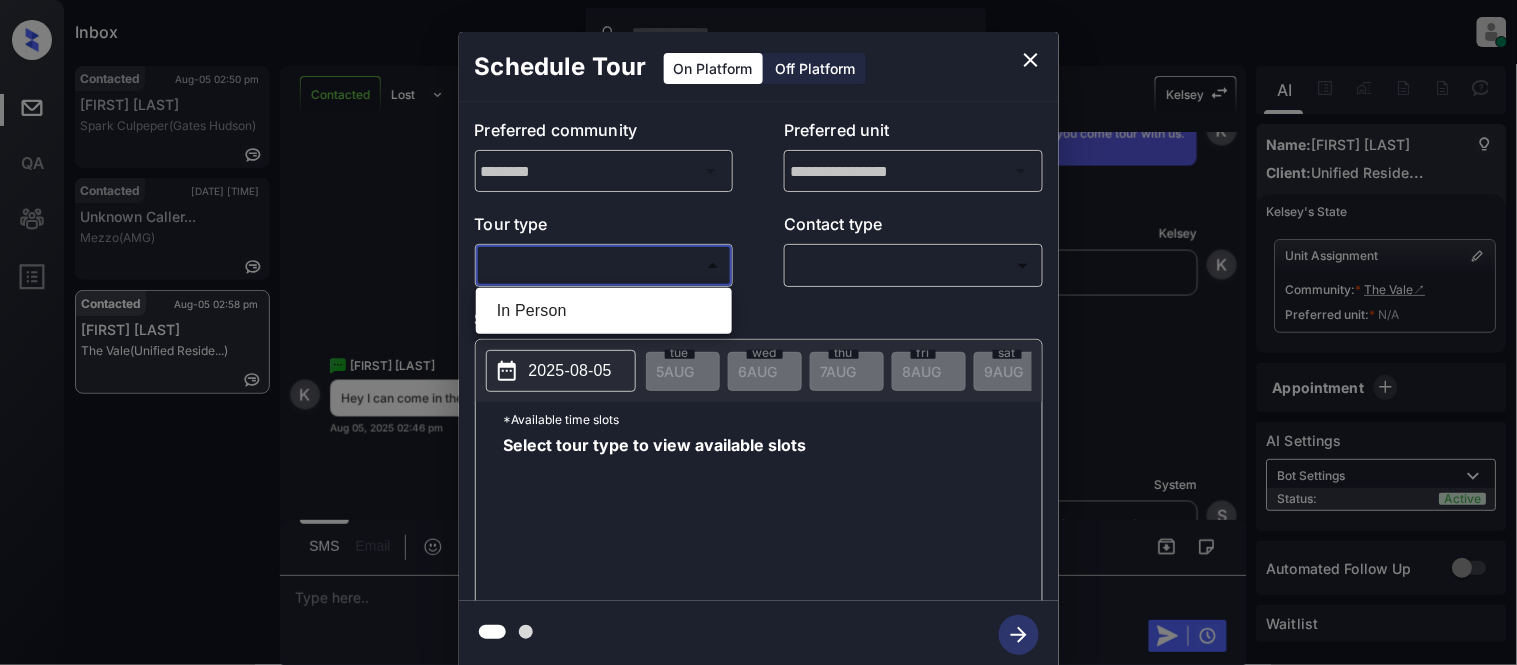 click on "In Person" at bounding box center [604, 311] 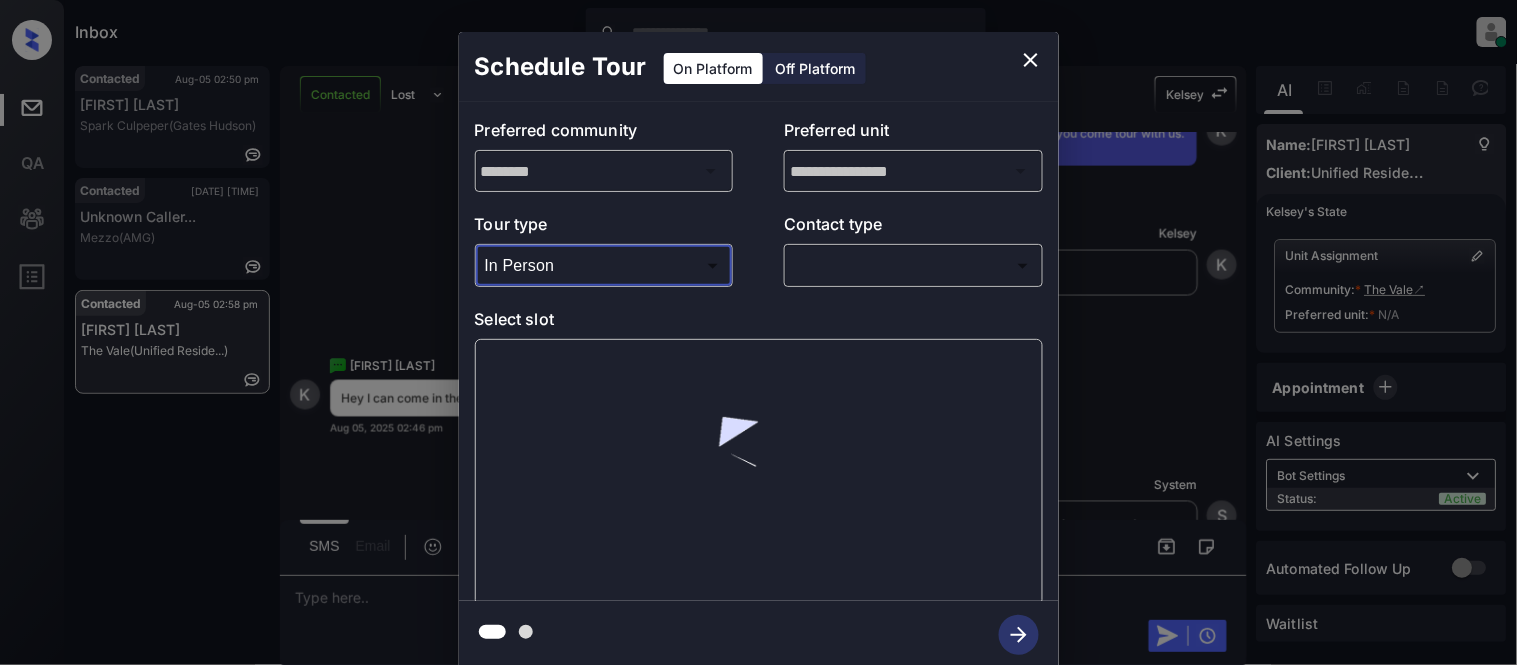 click on "Inbox Kristina Cataag Online Set yourself   offline Set yourself   on break Profile Switch to  light  mode Sign out Contacted Aug-05 02:50 pm   Devin Mosley Spark Culpeper  (Gates Hudson) Contacted Aug-05 02:52 pm   Unknown Caller... Mezzo  (AMG) Contacted Aug-05 02:58 pm   Kevin Jr The Vale  (Unified Reside...) Contacted Lost Lead Sentiment: Angry Upon sliding the acknowledgement:  Lead will move to lost stage. * ​ SMS and call option will be set to opt out. AFM will be turned off for the lead. Kelsey New Message Kelsey Notes Note: https://conversation.getzuma.com/68927b777bb3d630588f415e - Paste this link into your browser to view Kelsey’s conversation with the prospect Aug 05, 2025 02:45 pm K New Message Zuma Lead transferred to leasing agent: kelsey Aug 05, 2025 02:45 pm  Sync'd w  yardi Z New Message Agent Lead created via leadPoller in Inbound stage. Aug 05, 2025 02:45 pm A New Message Agent AFM Request sent to Kelsey. Aug 05, 2025 02:45 pm A New Message Agent Notes Note: Aug 05, 2025 02:45 pm A   K" at bounding box center [758, 332] 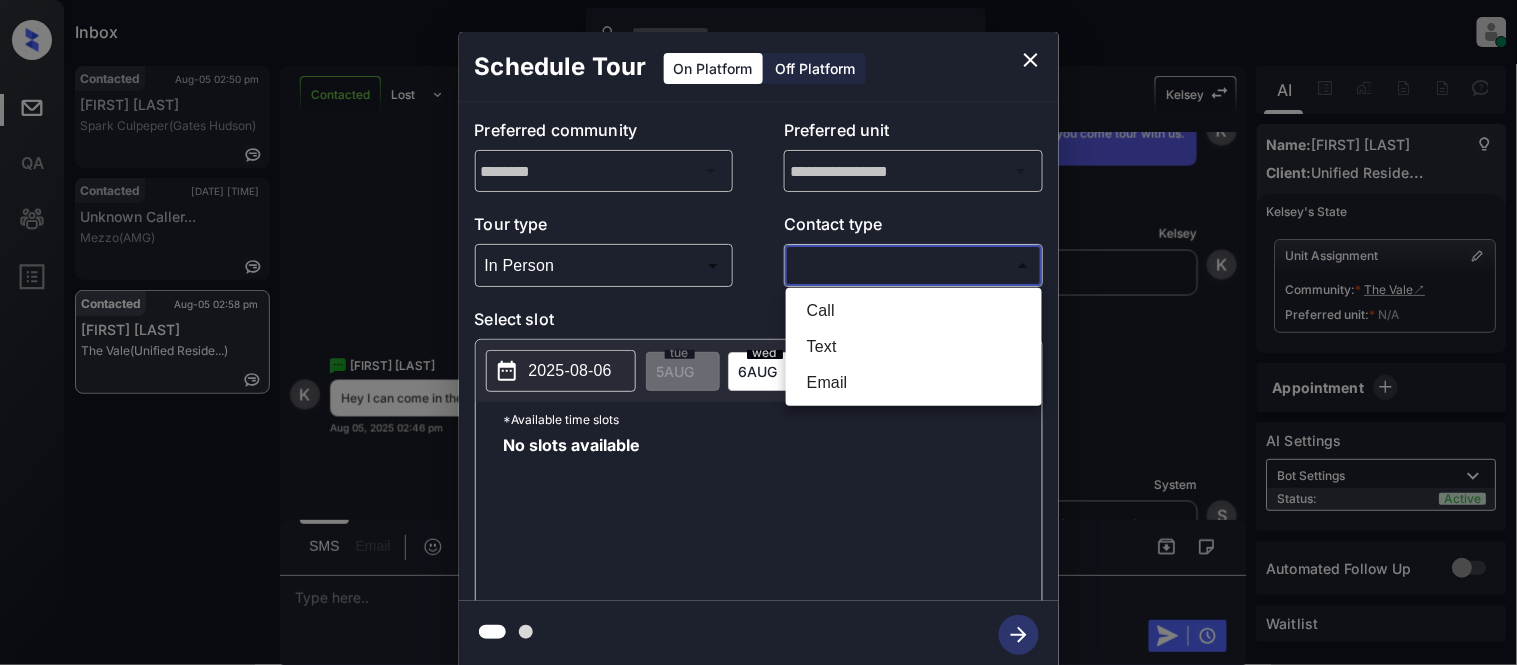 click on "Text" at bounding box center [914, 347] 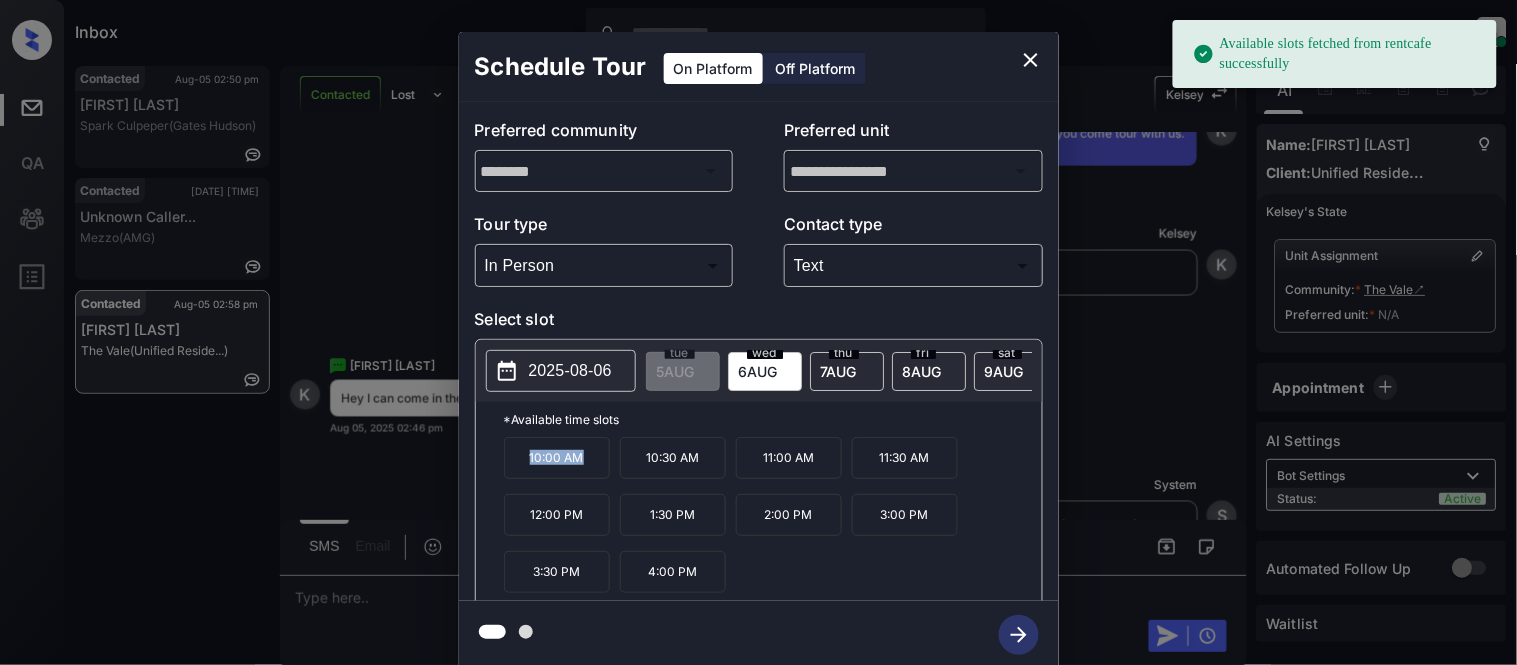 drag, startPoint x: 514, startPoint y: 468, endPoint x: 584, endPoint y: 470, distance: 70.028564 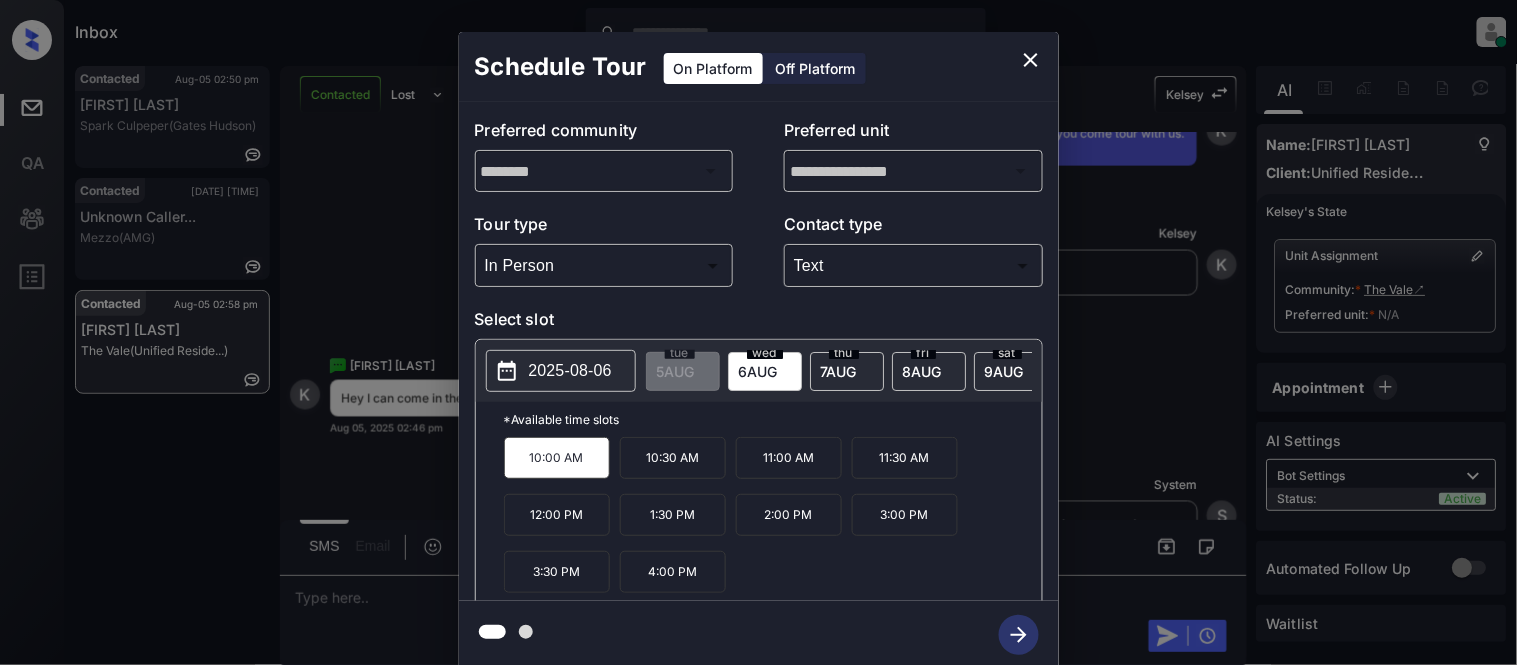 click 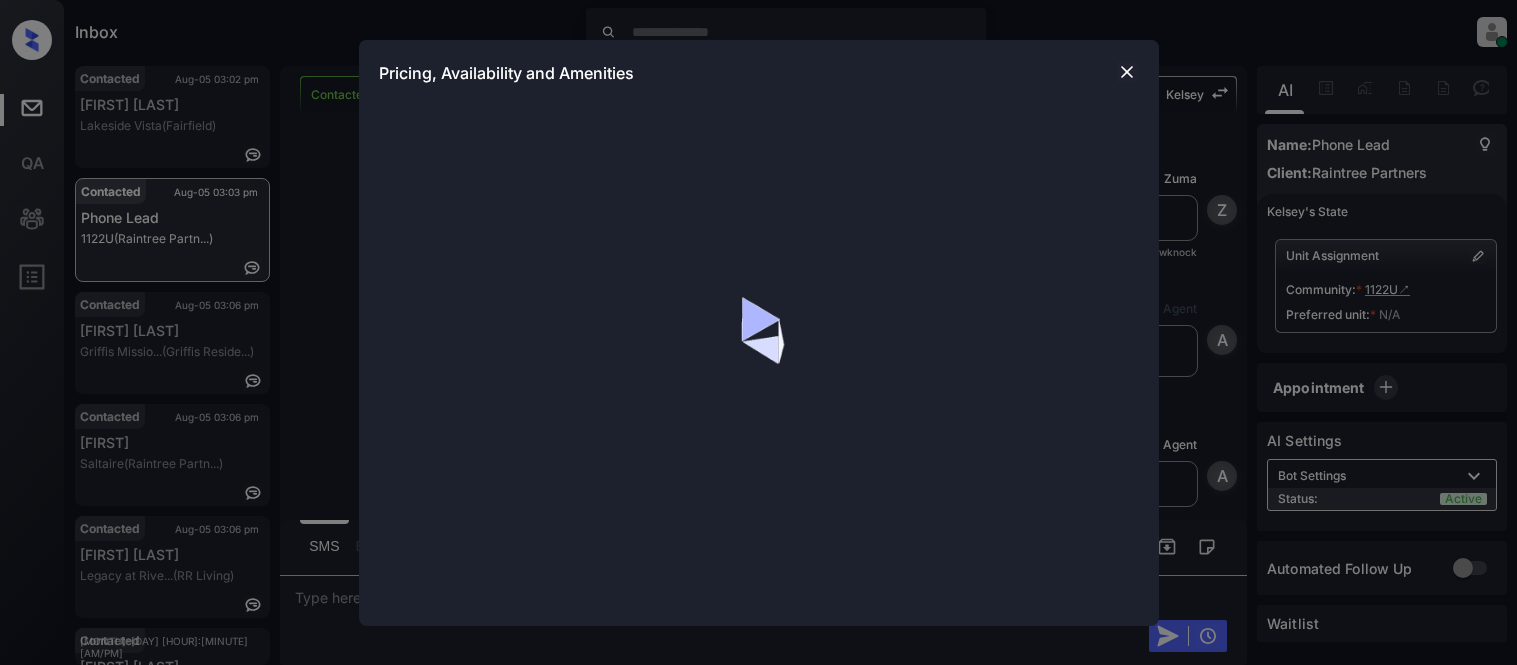 scroll, scrollTop: 0, scrollLeft: 0, axis: both 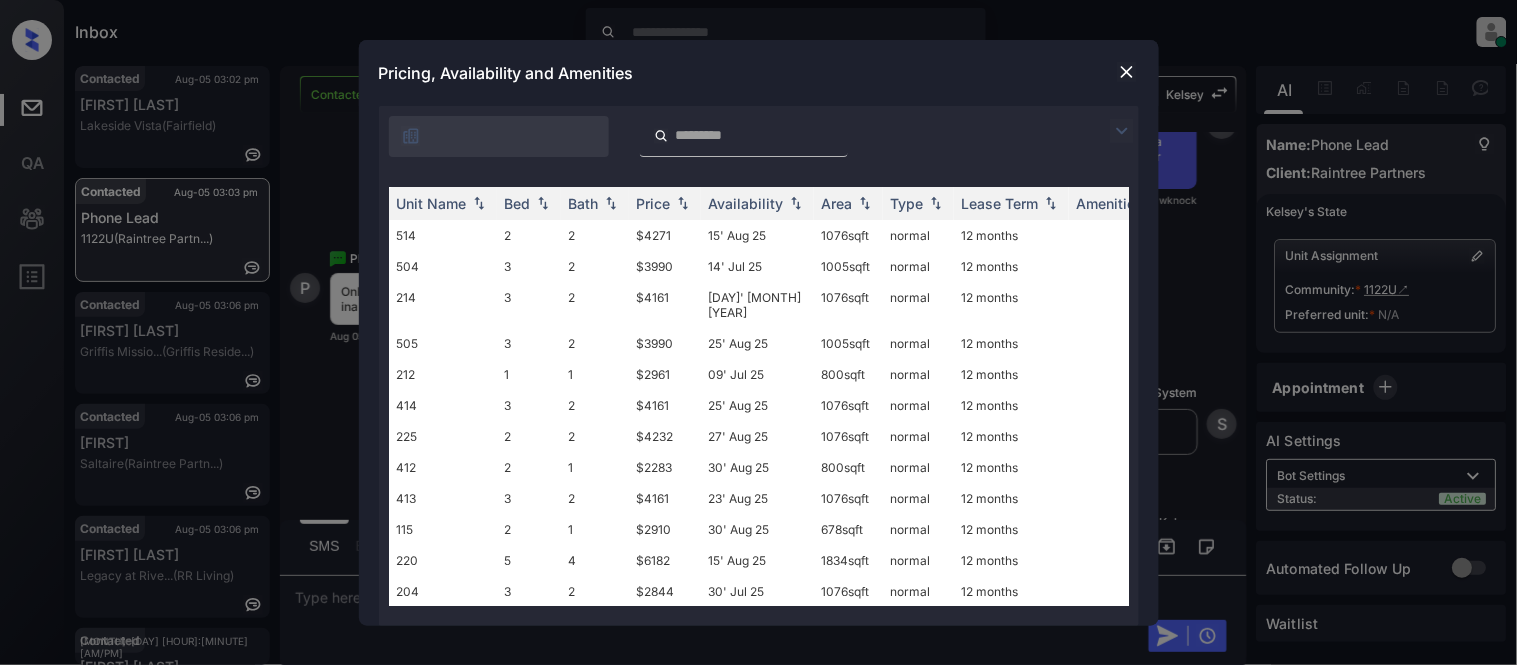 click at bounding box center (1122, 131) 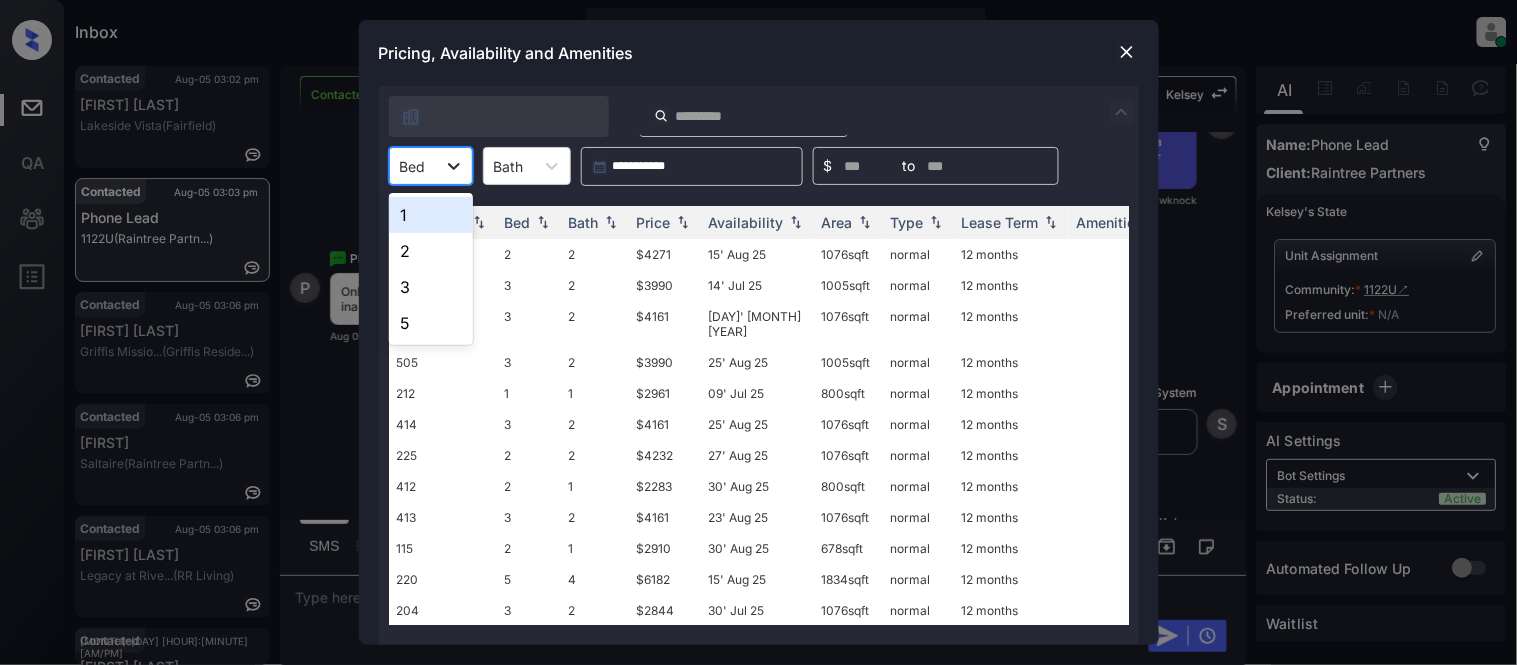 click 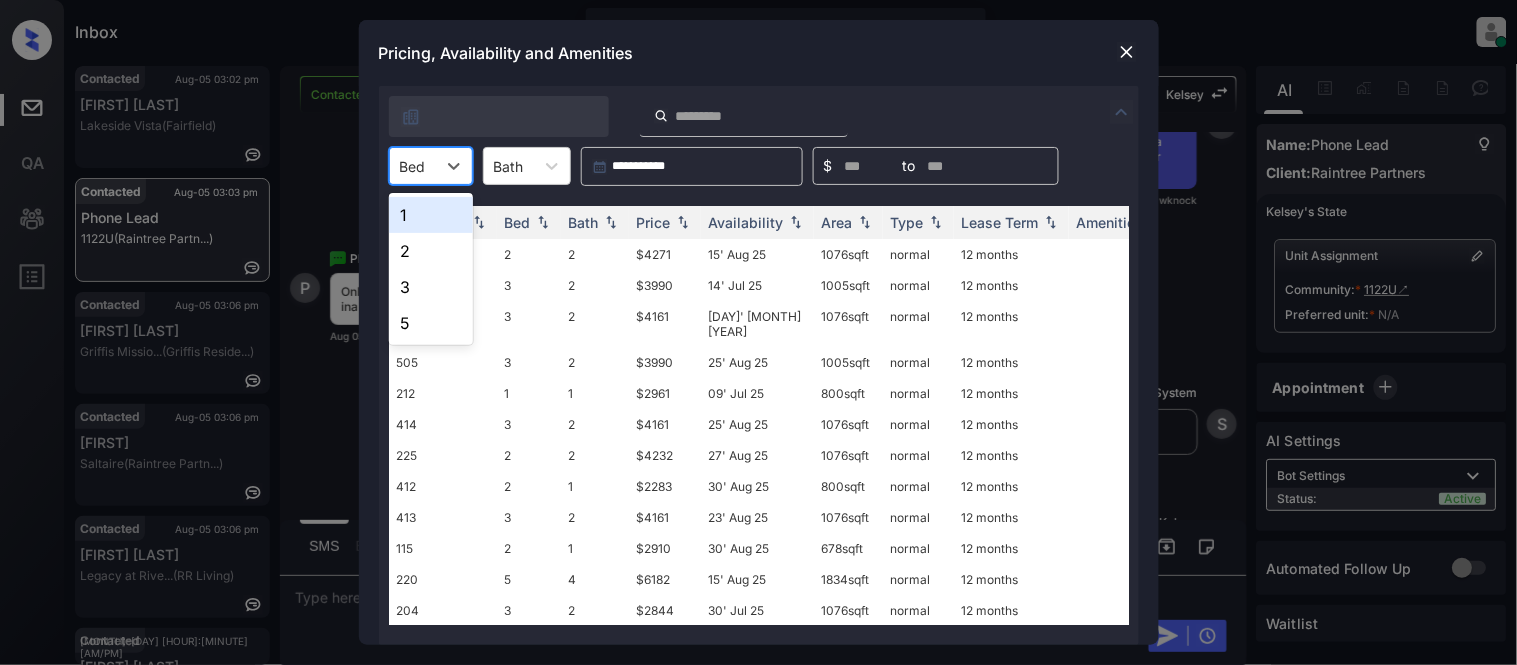 click on "1" at bounding box center (431, 215) 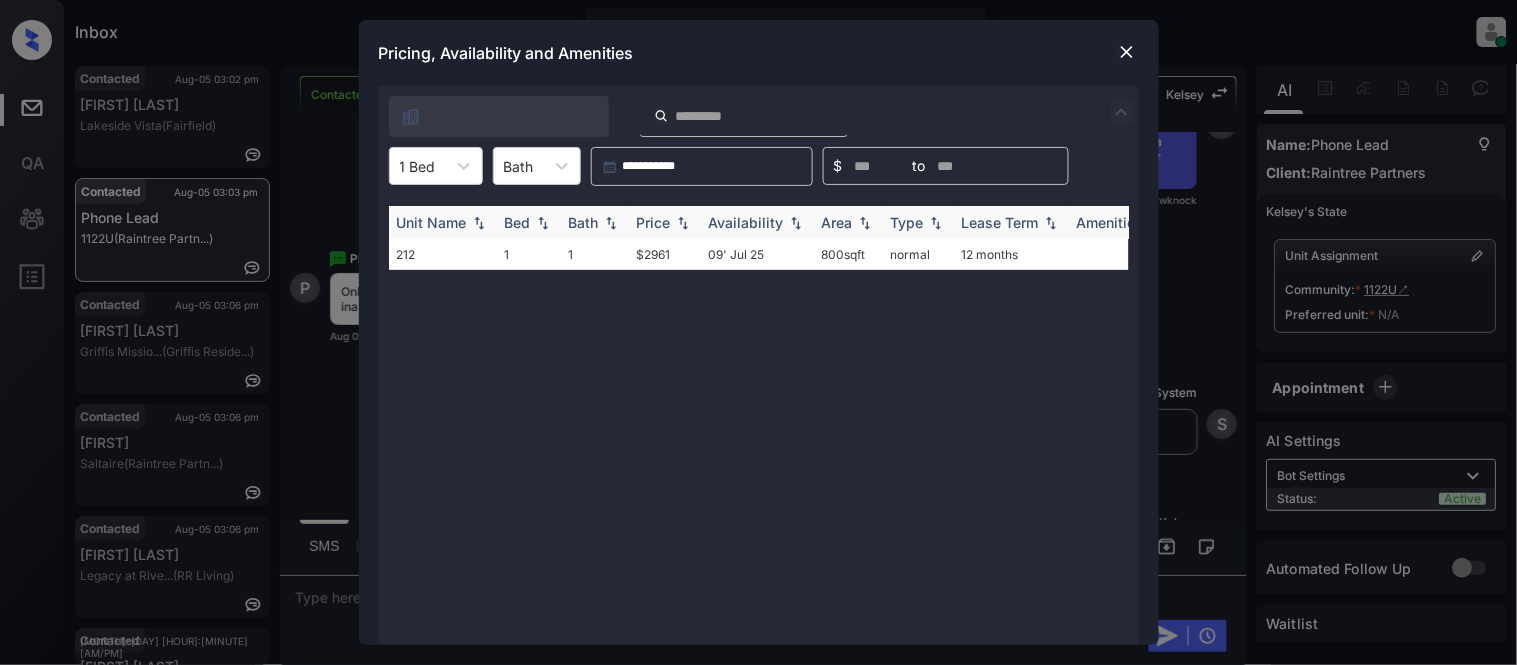 click on "Price" at bounding box center (654, 222) 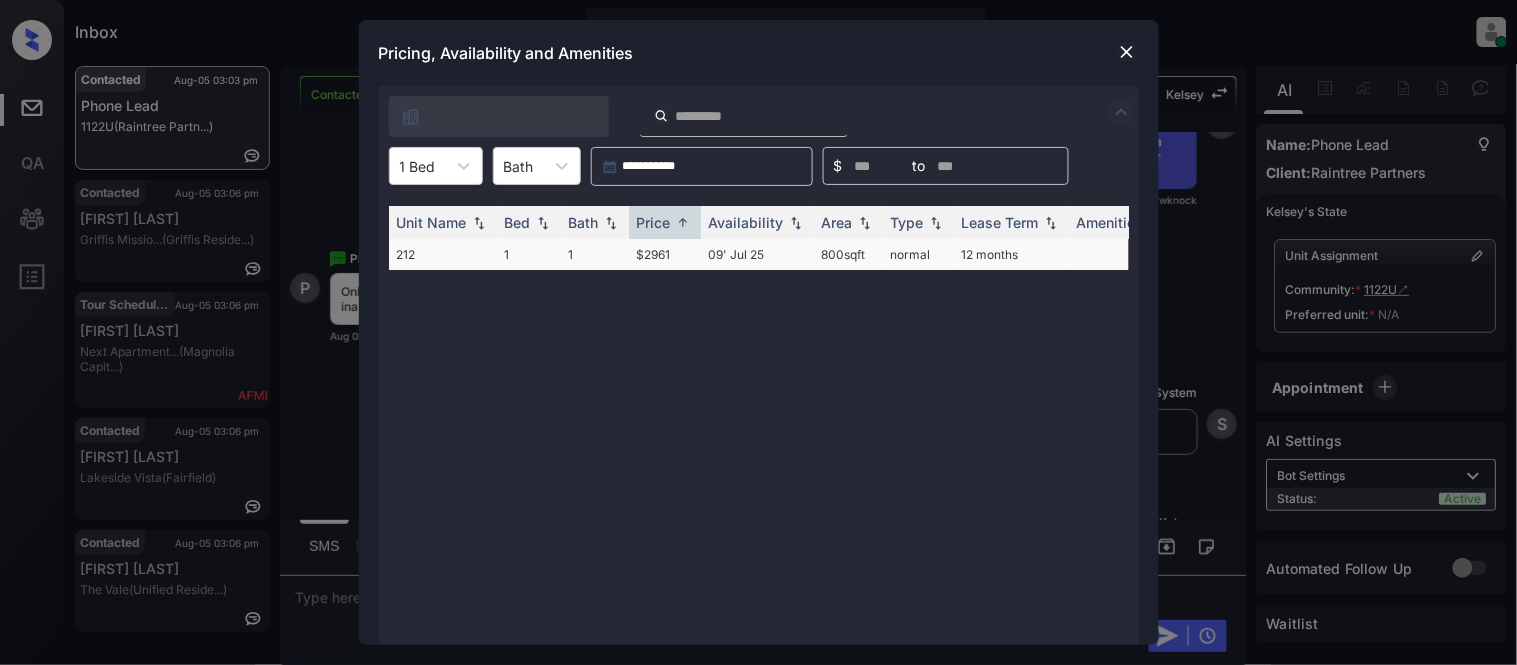 click on "$2961" at bounding box center [665, 254] 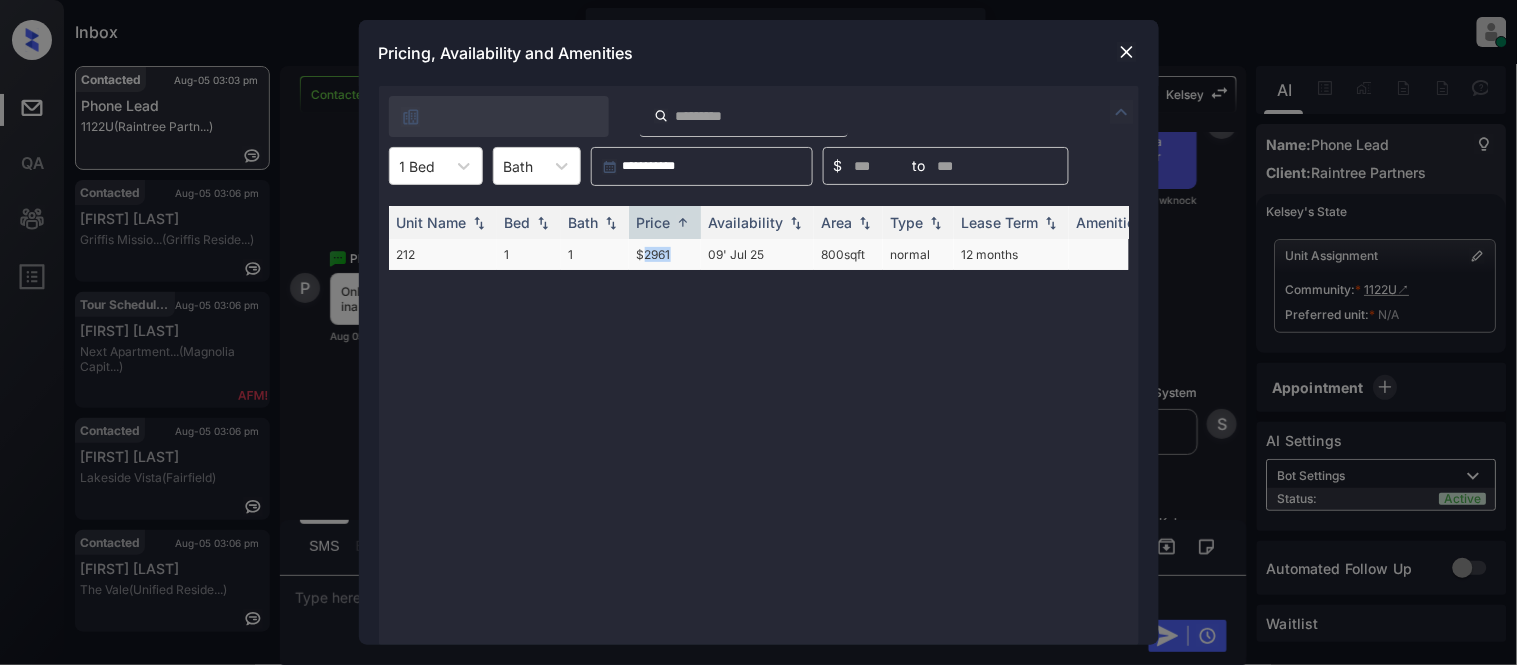 click on "$2961" at bounding box center [665, 254] 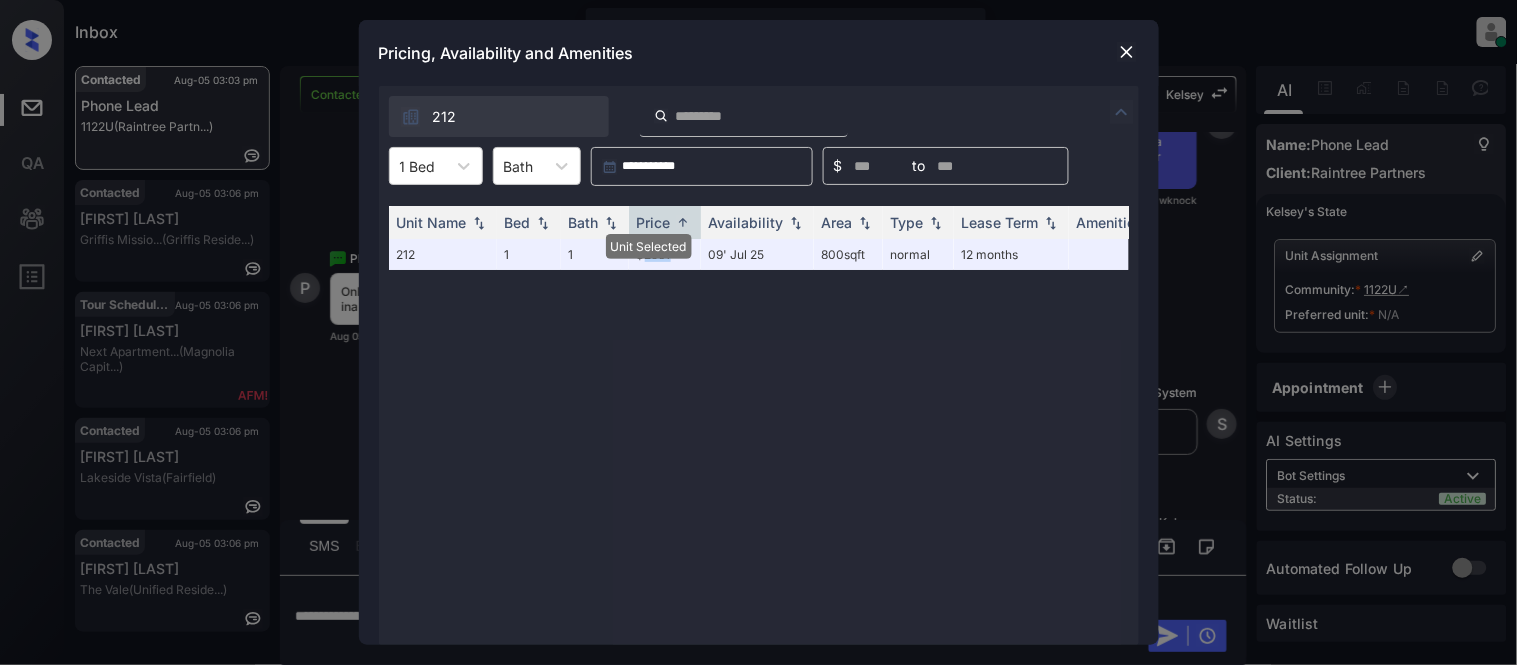 click at bounding box center [1127, 52] 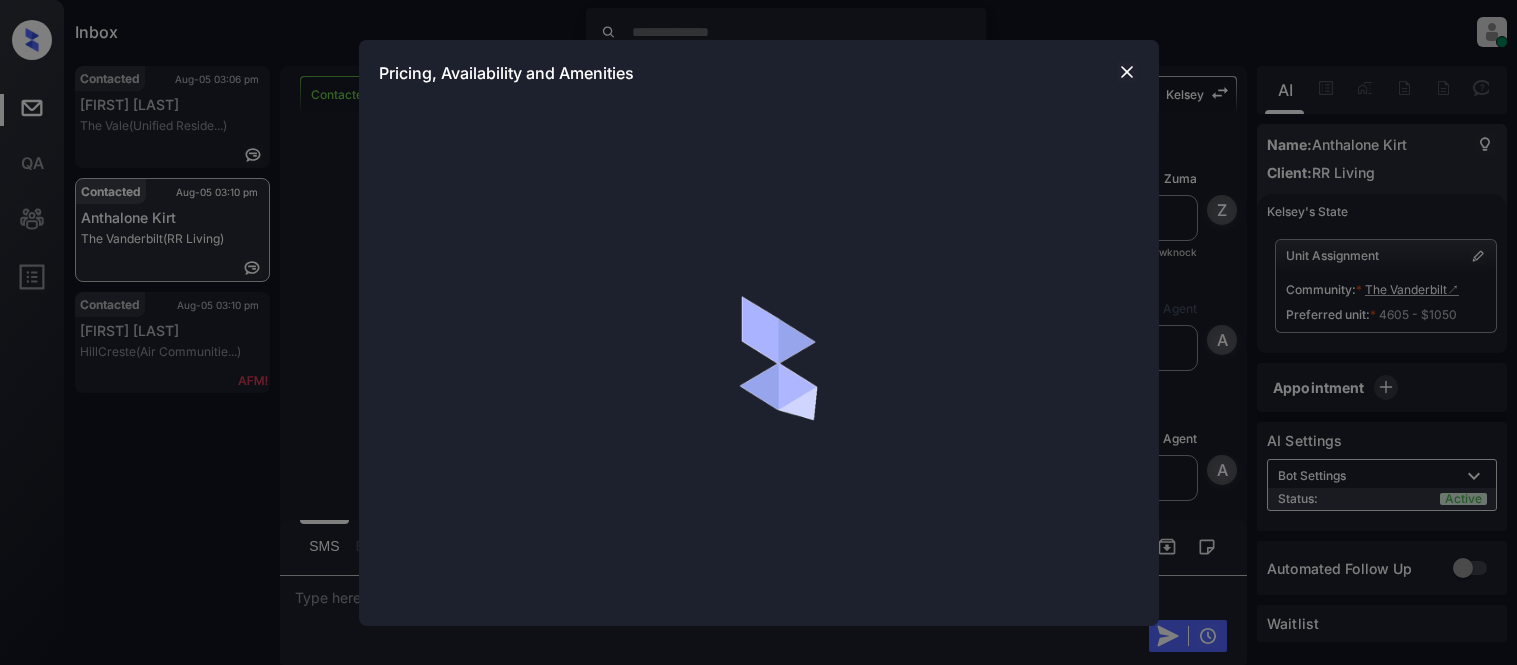 scroll, scrollTop: 0, scrollLeft: 0, axis: both 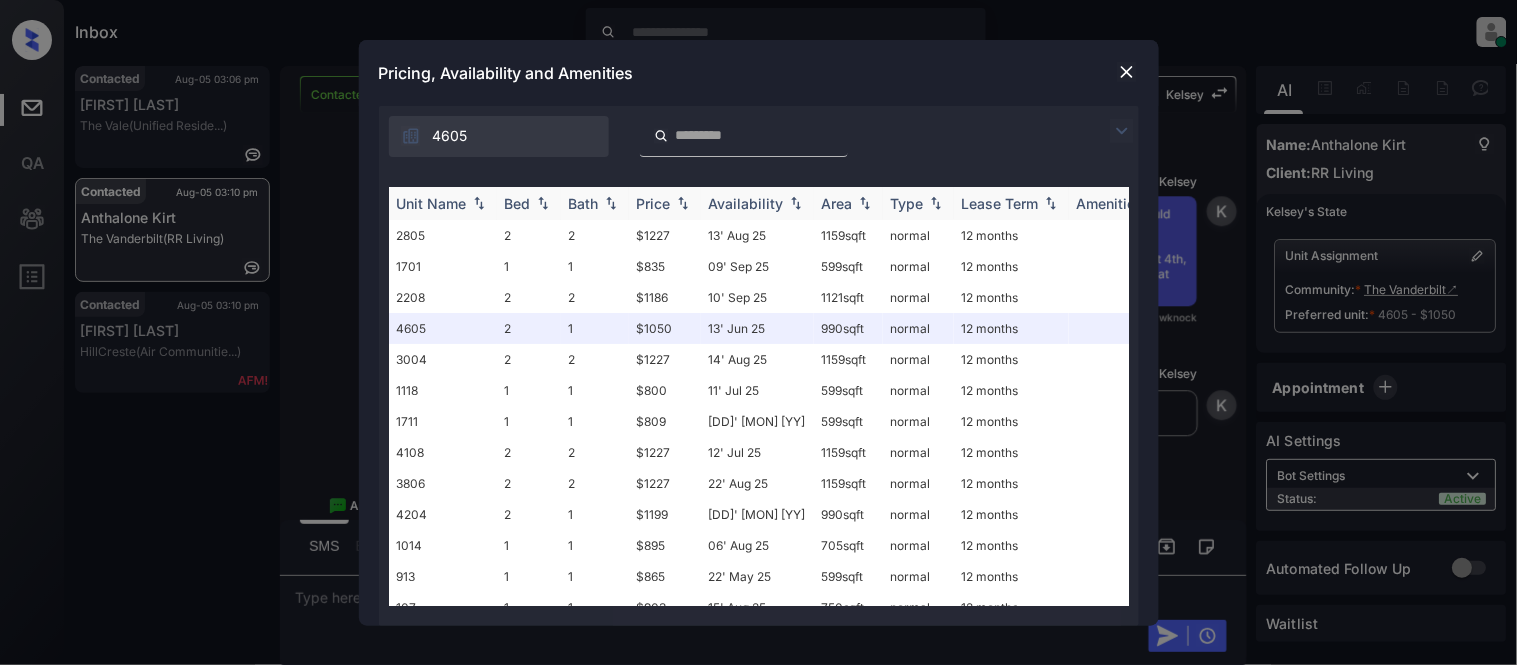 click at bounding box center [683, 203] 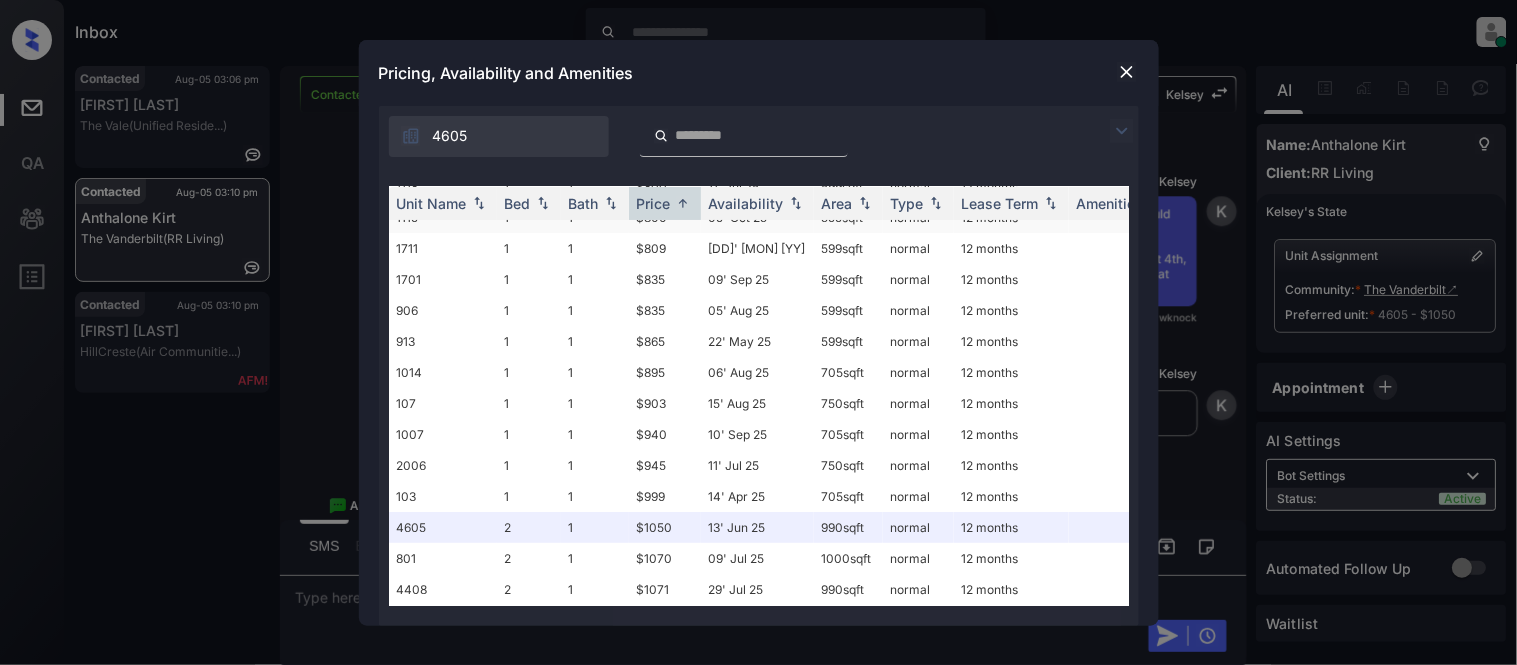 scroll, scrollTop: 222, scrollLeft: 0, axis: vertical 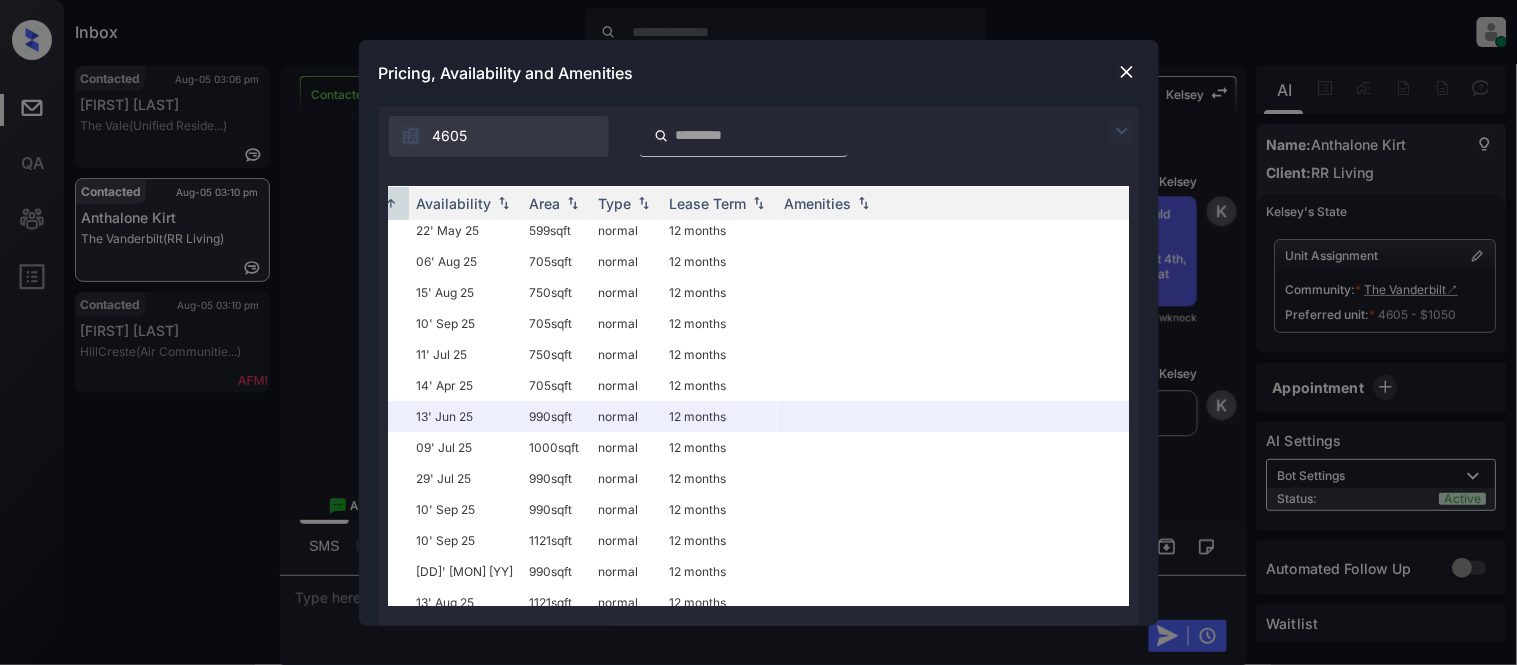 click at bounding box center [1127, 72] 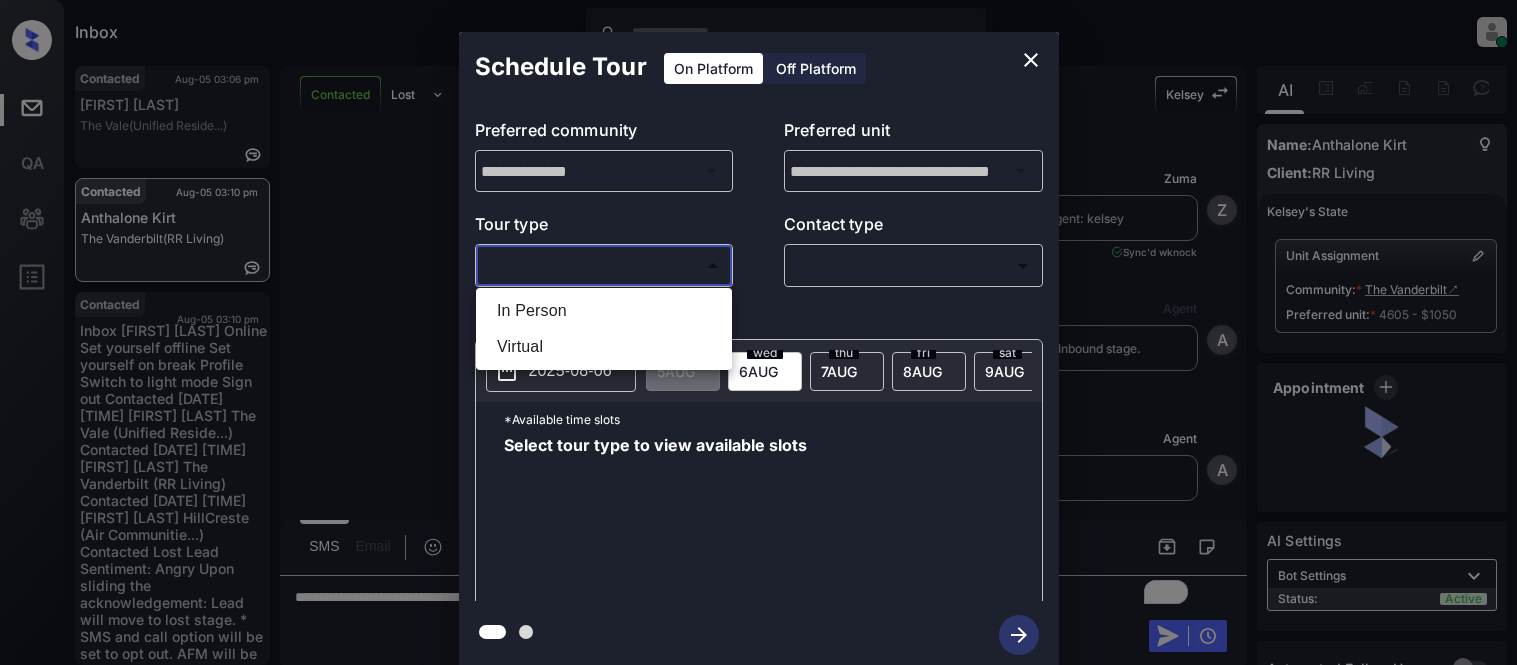 click on "In Person Virtual" at bounding box center (604, 329) 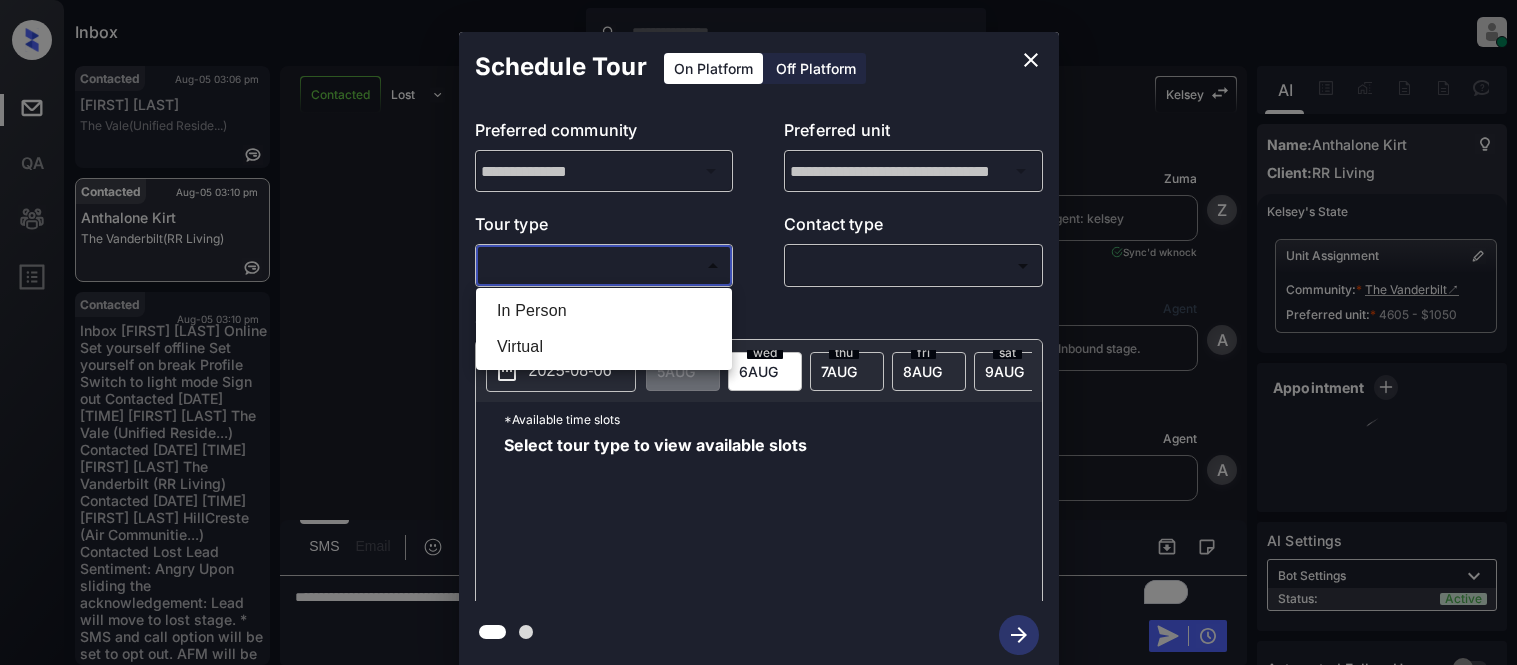 scroll, scrollTop: 0, scrollLeft: 0, axis: both 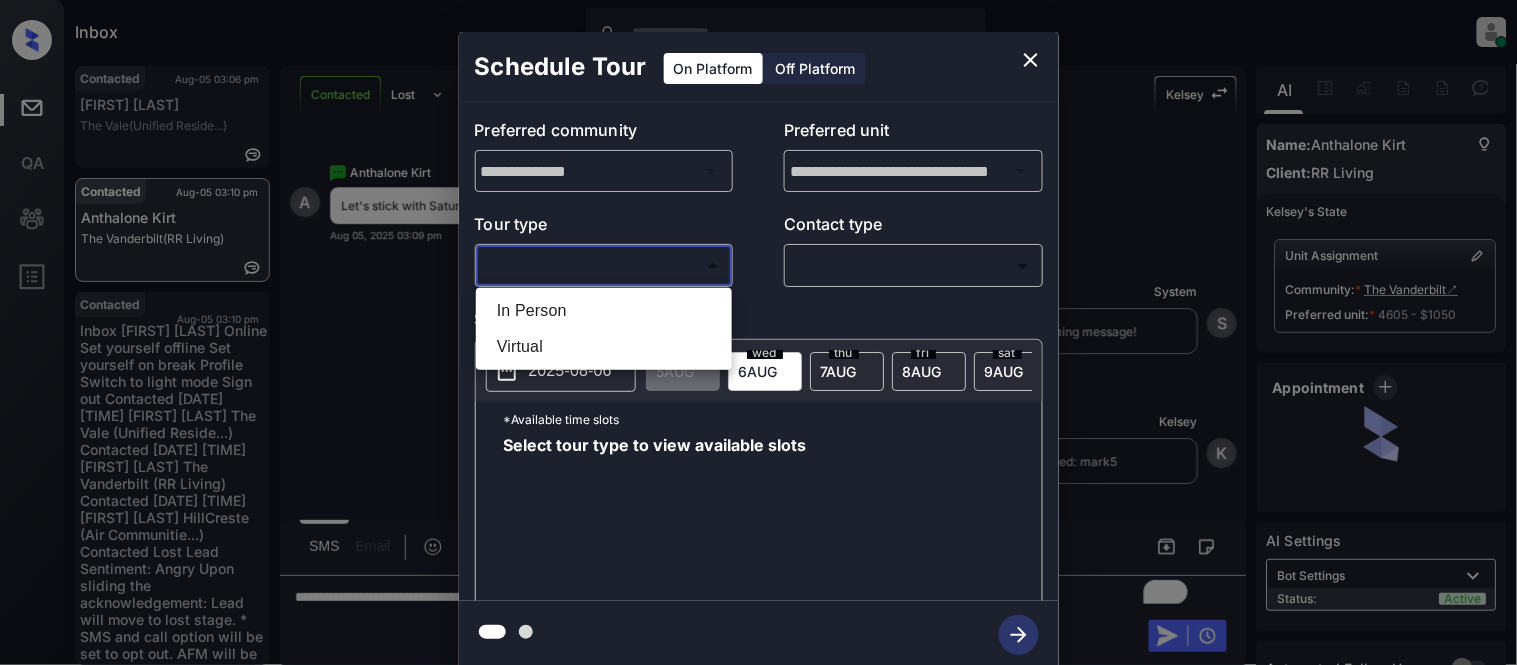 click on "In Person" at bounding box center [604, 311] 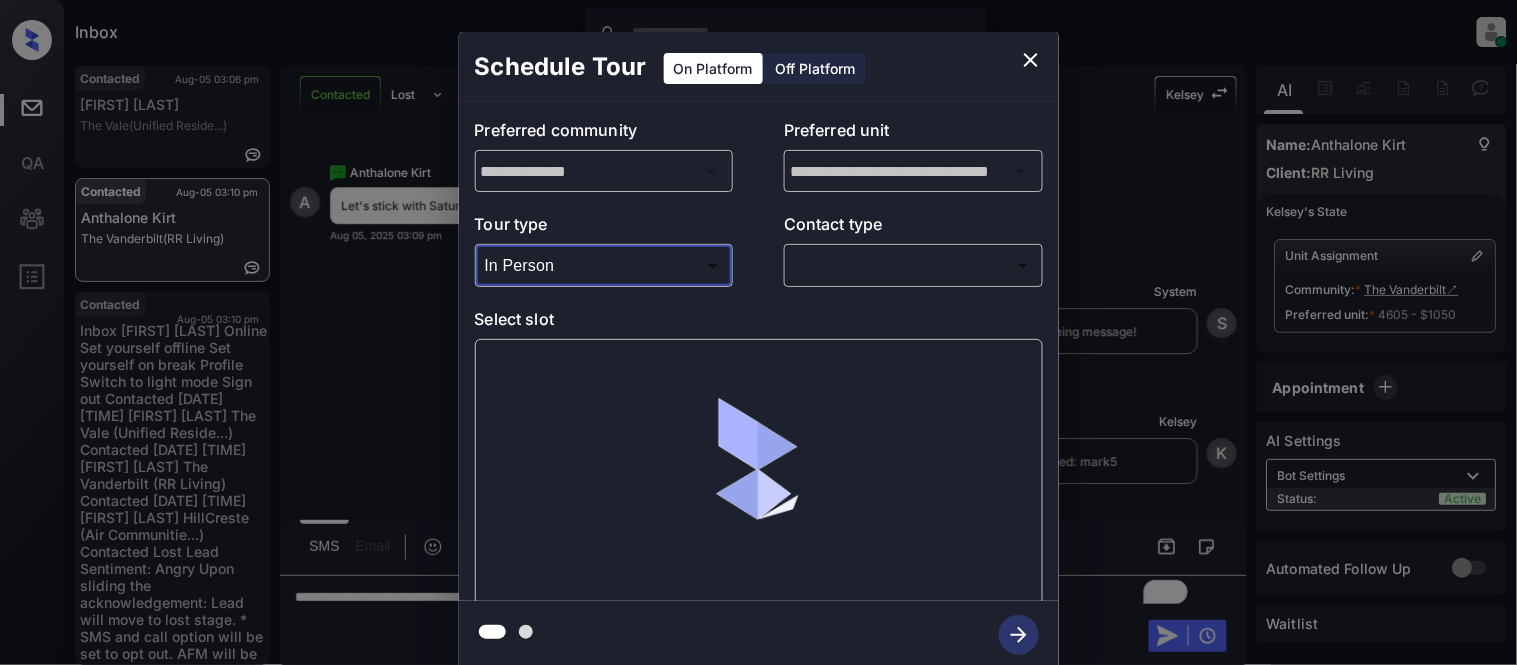 type on "********" 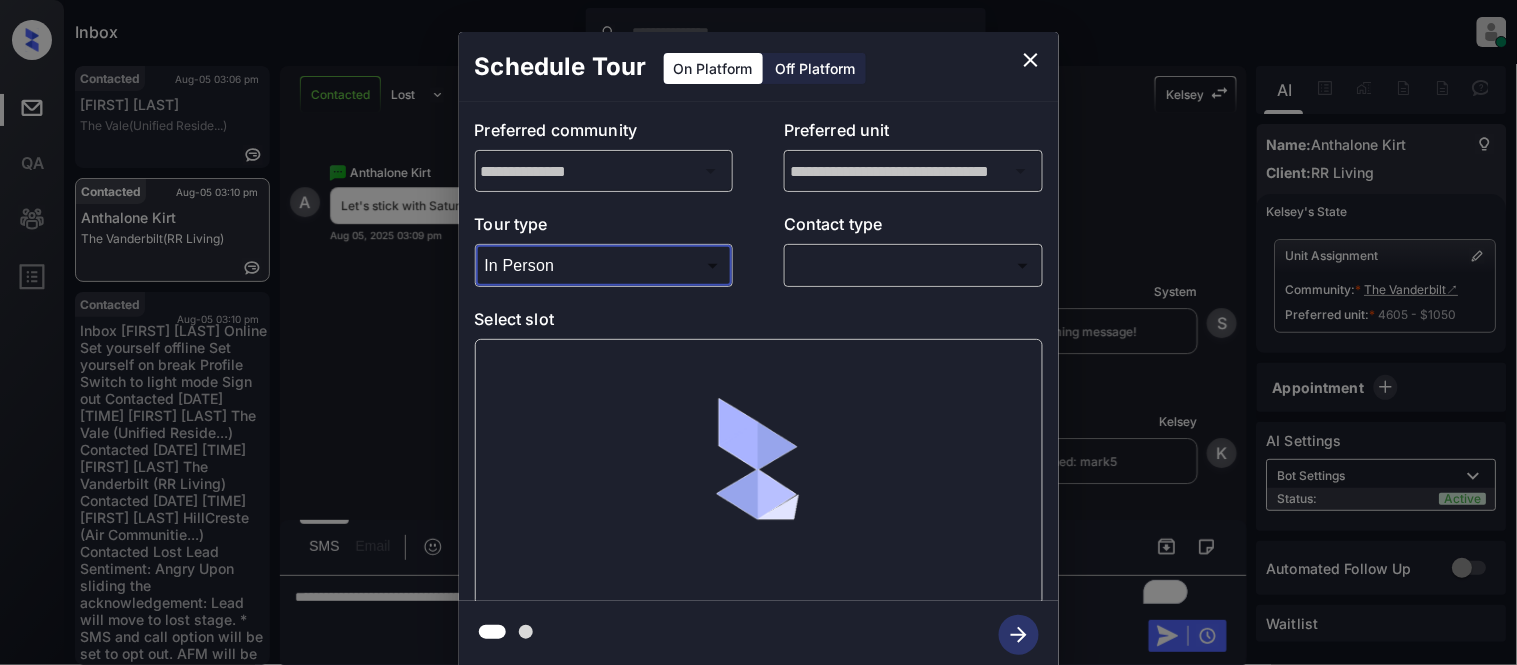 click on "**********" at bounding box center [759, 351] 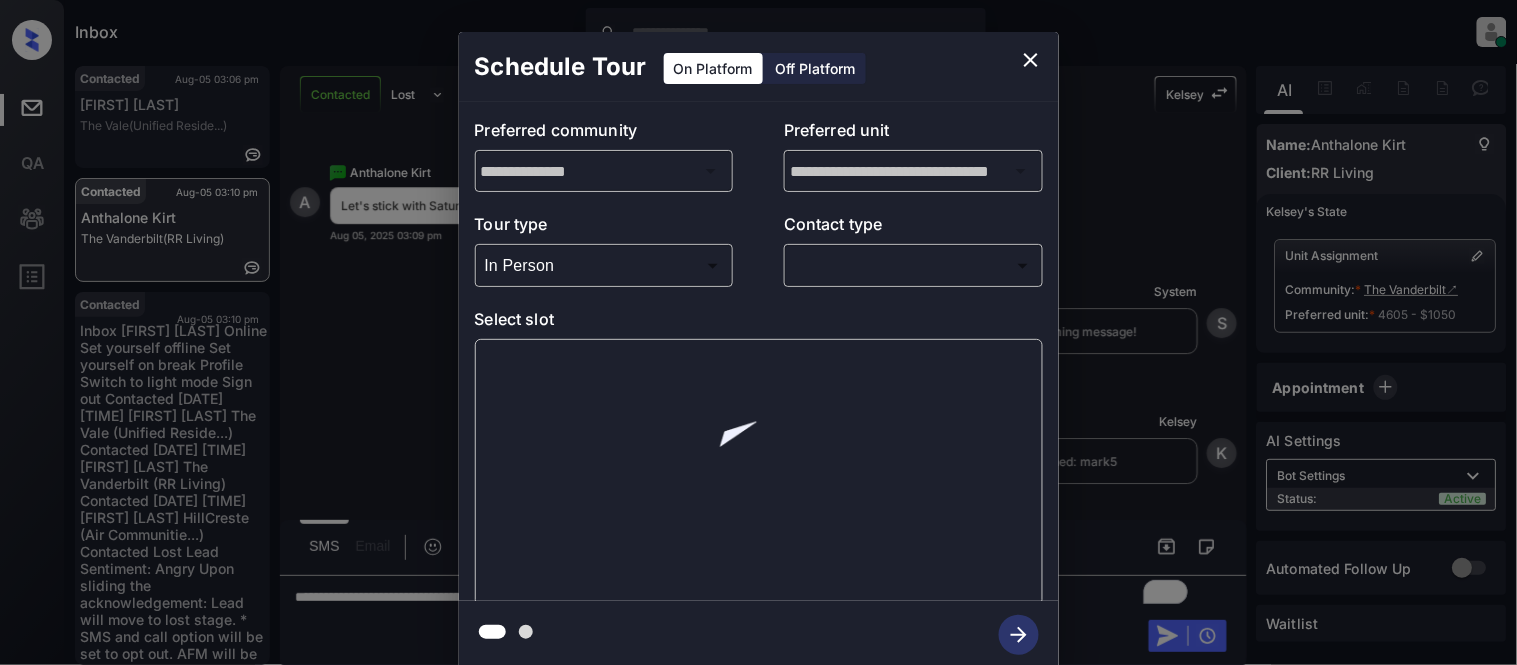 click on "Inbox Kristina Cataag Online Set yourself   offline Set yourself   on break Profile Switch to  light  mode Sign out Contacted Aug-05 03:06 pm   Kevin Jr The Vale  (Unified Reside...) Contacted Aug-05 03:10 pm   Anthalone Kirt The Vanderbilt  (RR Living) Contacted Aug-05 03:10 pm   Aubrey White HillCreste  (Air Communitie...) Contacted Lost Lead Sentiment: Angry Upon sliding the acknowledgement:  Lead will move to lost stage. * ​ SMS and call option will be set to opt out. AFM will be turned off for the lead. Kelsey New Message Zuma Lead transferred to leasing agent: kelsey Aug 01, 2025 01:29 pm  Sync'd w  knock Z New Message Agent Lead created via webhook in Inbound stage. Aug 01, 2025 01:29 pm A New Message Agent AFM Request sent to Kelsey. Aug 01, 2025 01:29 pm A New Message Agent Notes Note: Structured Note:
Move In Date: 2025-08-02
Aug 01, 2025 01:29 pm A New Message Kelsey Lead Details Updated
Move In Date:  2-8-2025
Aug 01, 2025 01:29 pm K New Message Kelsey Aug 01, 2025 01:29 pm    Sync'd w  K" at bounding box center [758, 332] 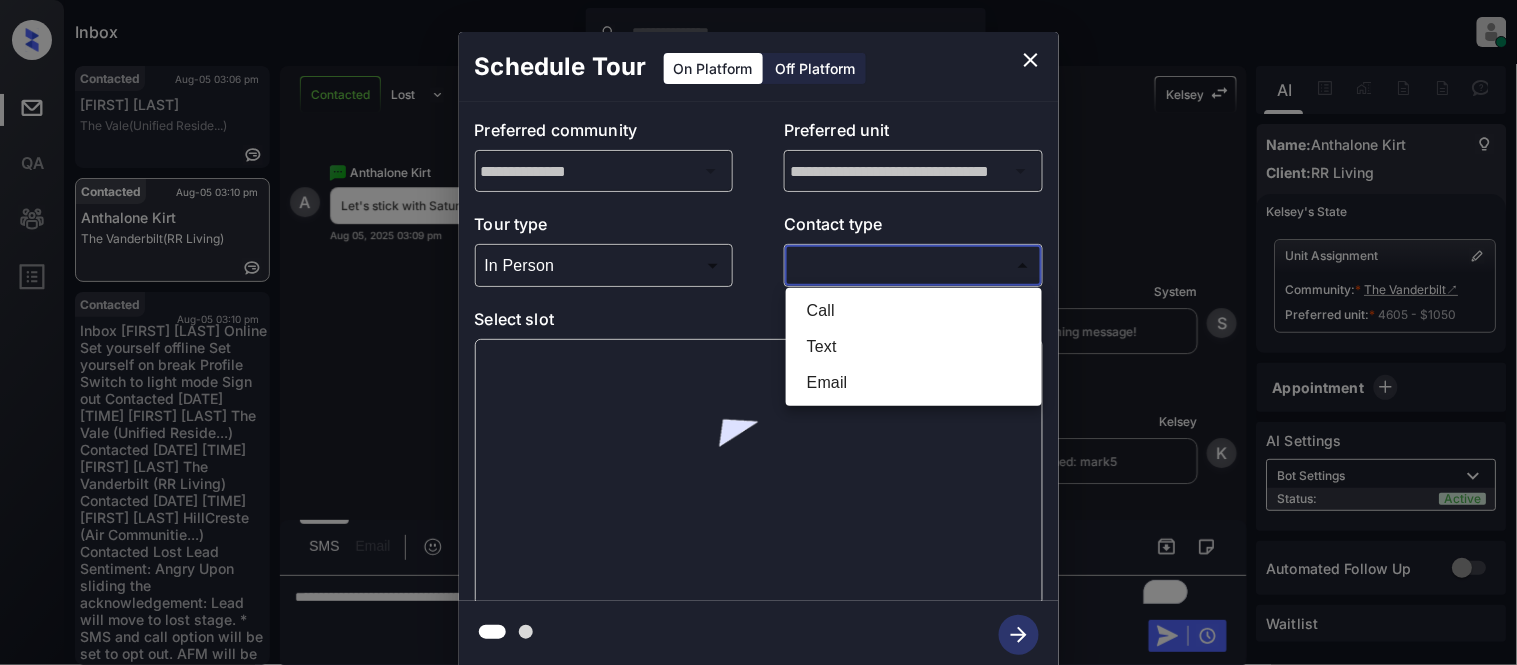click on "Text" at bounding box center (914, 347) 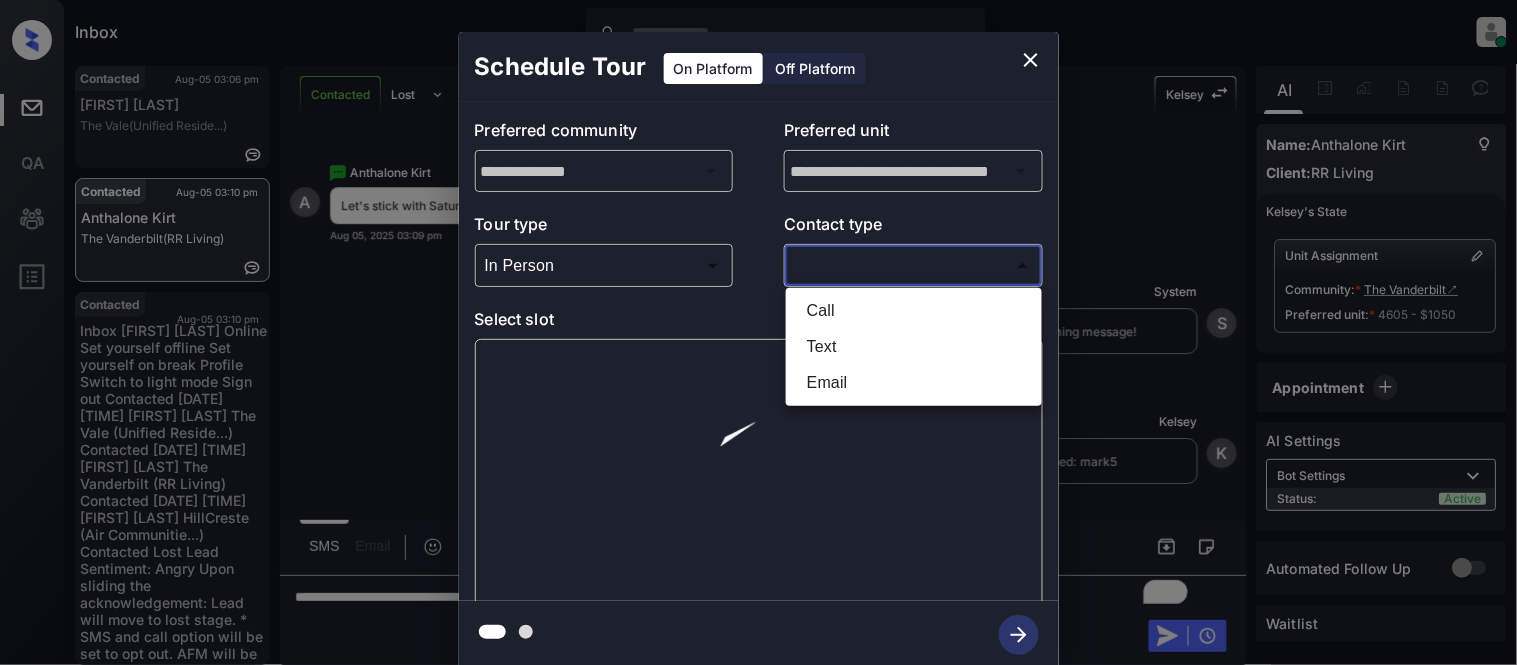type on "****" 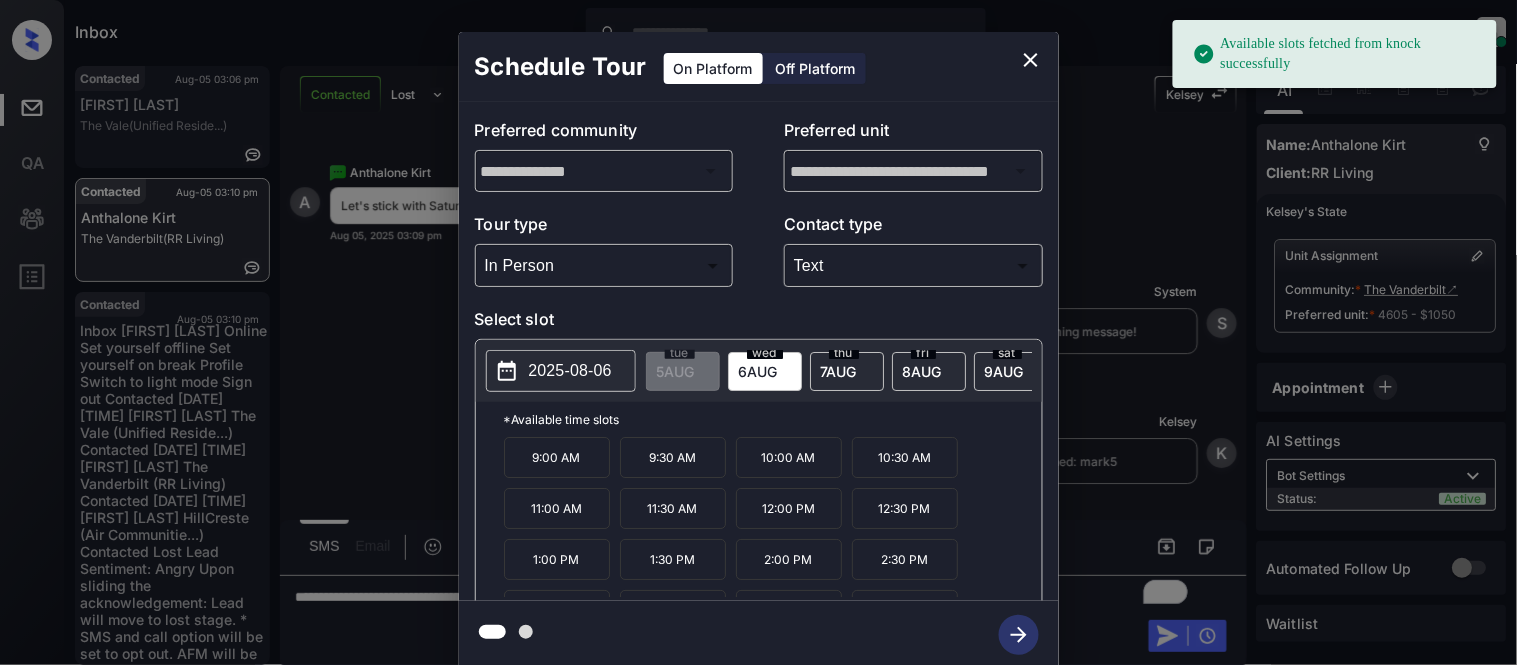 click on "2025-08-06" at bounding box center [570, 371] 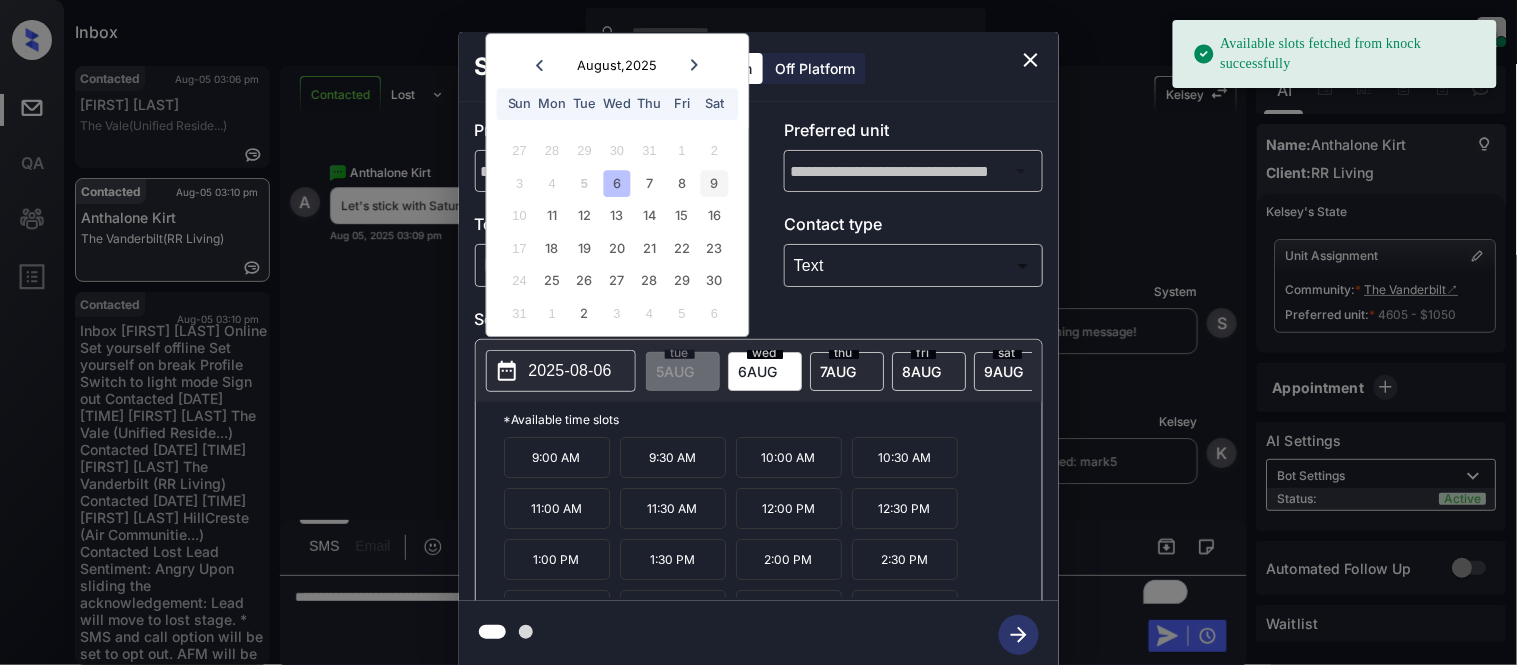 click on "9" at bounding box center [714, 183] 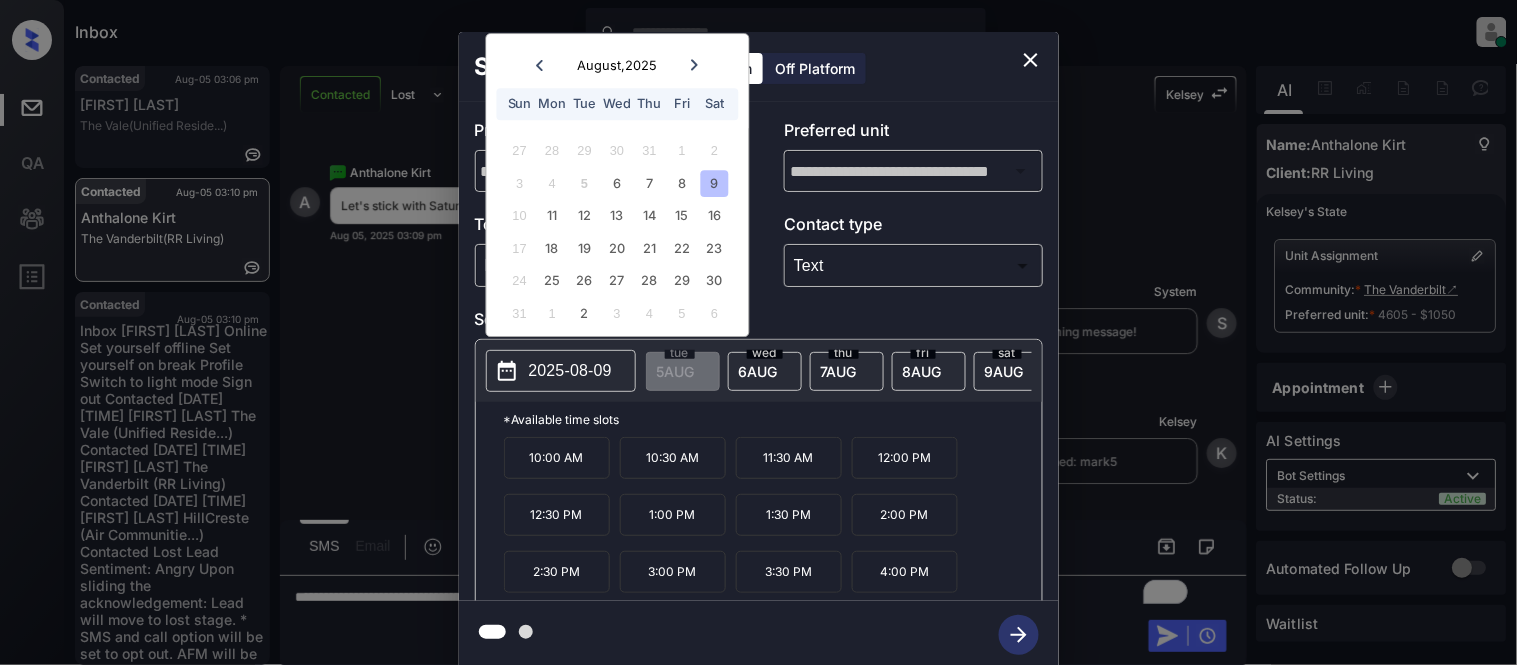 click 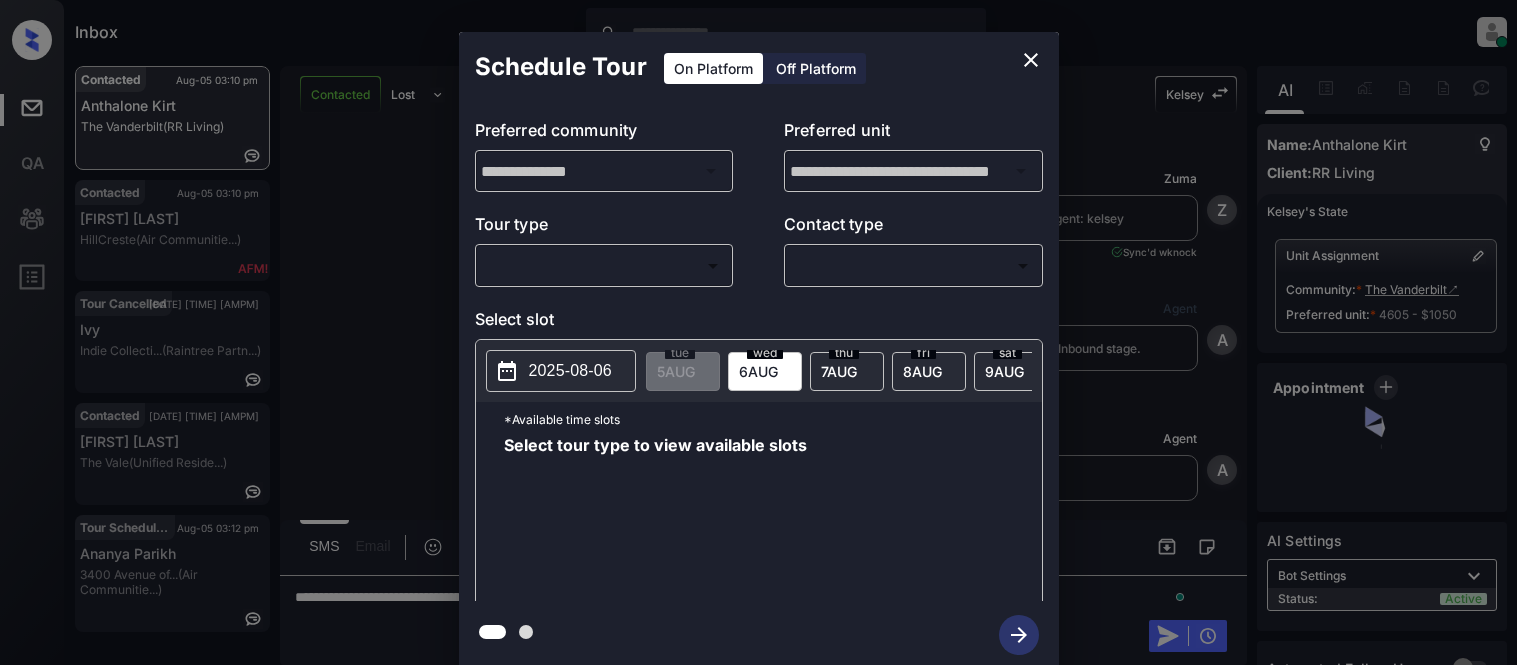 click on "Tour type" at bounding box center [604, 228] 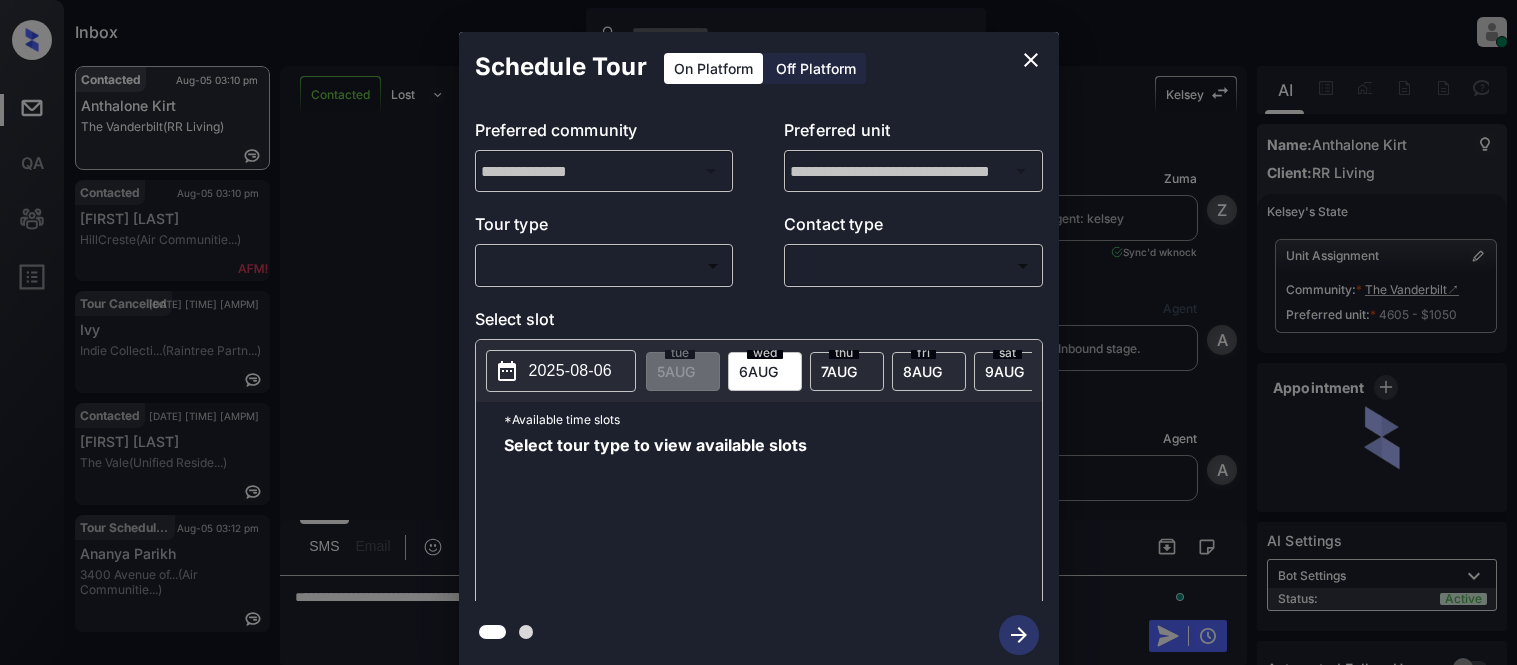 scroll, scrollTop: 0, scrollLeft: 0, axis: both 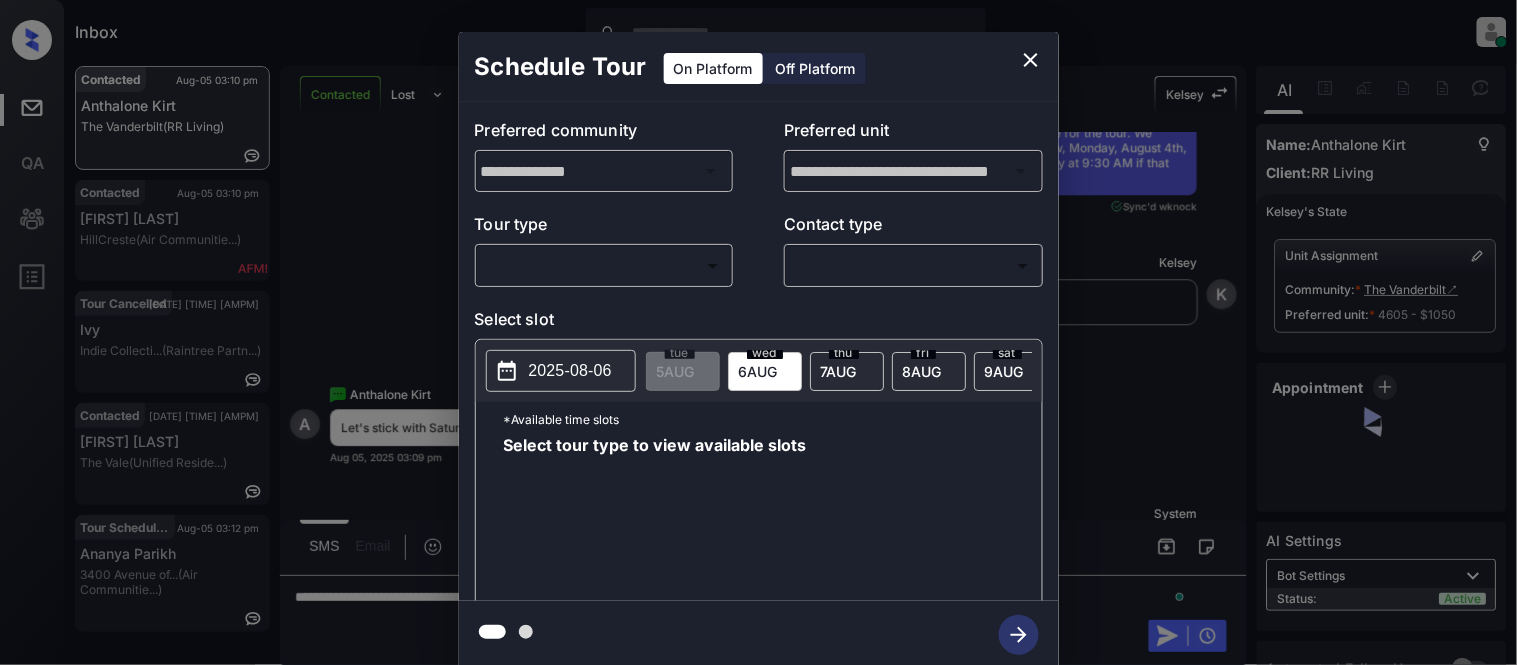 click on "Inbox [PERSON] Online Set yourself   offline Set yourself   on break Profile Switch to  light  mode Sign out Contacted [DATE] [TIME] [AMPM]   [PERSON] [PERSON] The Vanderbilt  (RR Living) Contacted [DATE] [TIME] [AMPM]   [PERSON] [PERSON] HillCreste  (Air Communitie...) Tour Cancelled [DATE] [TIME] [AMPM]   [PERSON] [PERSON]  (Raintree Partn...) Contacted [DATE] [TIME] [AMPM]   [FIRST] [LAST] The Vale  (Unified Reside...) Tour Scheduled [DATE] [TIME] [AMPM]   [PERSON]  [PERSON] [NUMBER] [STREET]  (Air Communitie...) Contacted Lost Lead Sentiment: Angry Upon sliding the acknowledgement:  Lead will move to lost stage. * ​ SMS and call option will be set to opt out. AFM will be turned off for the lead. [PERSON] New Message Zuma Lead transferred to leasing agent: [PERSON] [DATE], [YEAR] [TIME]  Sync'd w  knock [PERSON] New Message Agent Lead created via webhook in Inbound stage. [DATE], [YEAR] [TIME] [PERSON] New Message Agent AFM Request sent to [PERSON]. [DATE], [YEAR] [TIME] [PERSON] New Message Agent Notes Note: Structured Note:
Move In Date: [DATE]
[PERSON]" at bounding box center (758, 332) 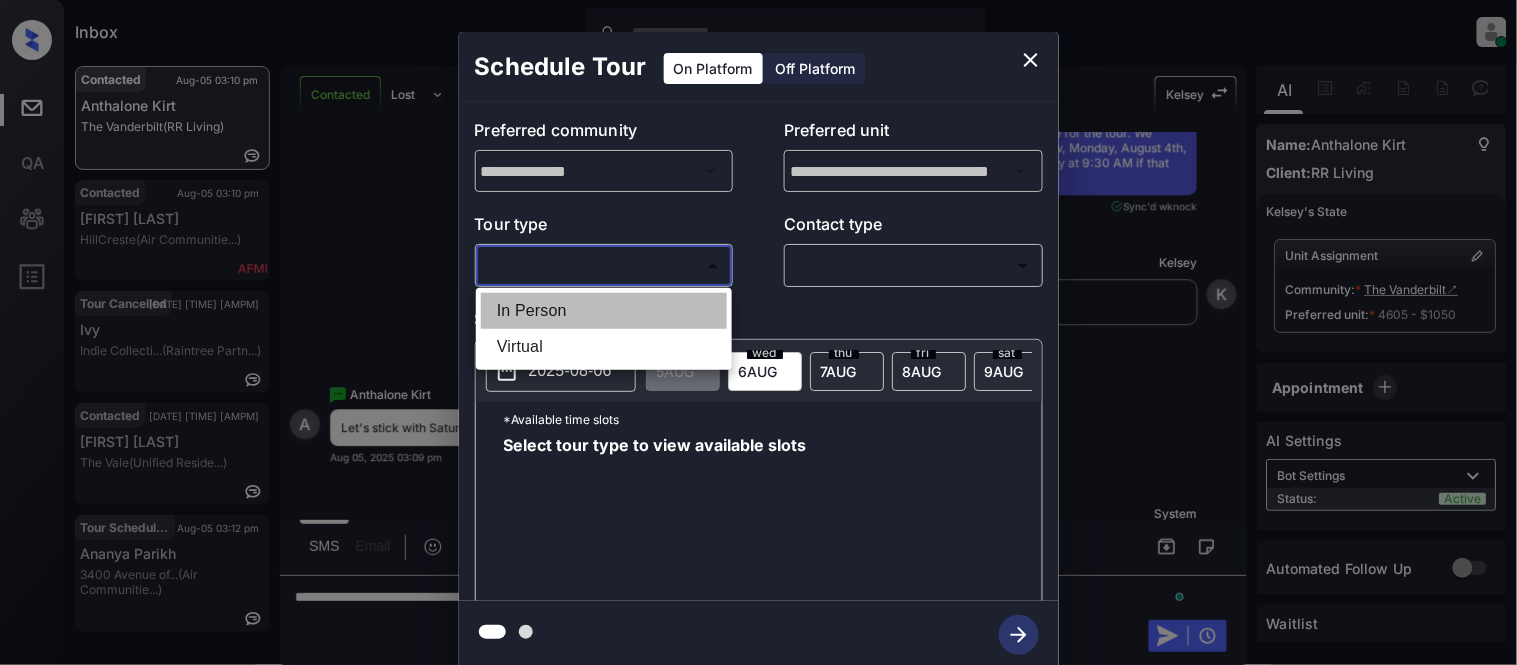 click on "In Person" at bounding box center (604, 311) 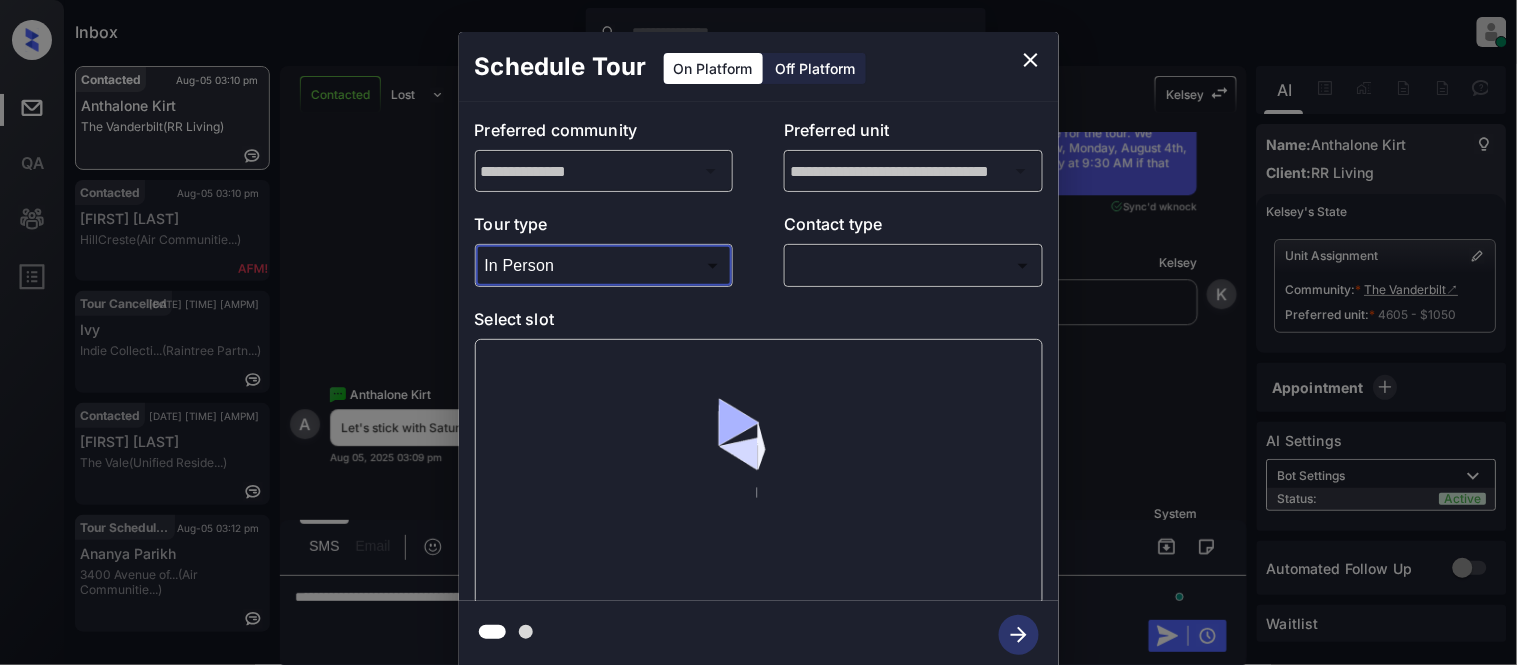 click on "Inbox [PERSON] Online Set yourself   offline Set yourself   on break Profile Switch to  light  mode Sign out Contacted [DATE] [TIME] [AMPM]   [PERSON] [PERSON] The Vanderbilt  (RR Living) Contacted [DATE] [TIME] [AMPM]   [PERSON] [PERSON] HillCreste  (Air Communitie...) Tour Cancelled [DATE] [TIME] [AMPM]   [PERSON] [PERSON]  (Raintree Partn...) Contacted [DATE] [TIME] [AMPM]   [FIRST] [LAST] The Vale  (Unified Reside...) Tour Scheduled [DATE] [TIME] [AMPM]   [PERSON]  [PERSON] [NUMBER] [STREET]  (Air Communitie...) Contacted Lost Lead Sentiment: Angry Upon sliding the acknowledgement:  Lead will move to lost stage. * ​ SMS and call option will be set to opt out. AFM will be turned off for the lead. [PERSON] New Message Zuma Lead transferred to leasing agent: [PERSON] [DATE], [YEAR] [TIME]  Sync'd w  knock [PERSON] New Message Agent Lead created via webhook in Inbound stage. [DATE], [YEAR] [TIME] [PERSON] New Message Agent AFM Request sent to [PERSON]. [DATE], [YEAR] [TIME] [PERSON] New Message Agent Notes Note: Structured Note:
Move In Date: [DATE]
[PERSON]" at bounding box center (758, 332) 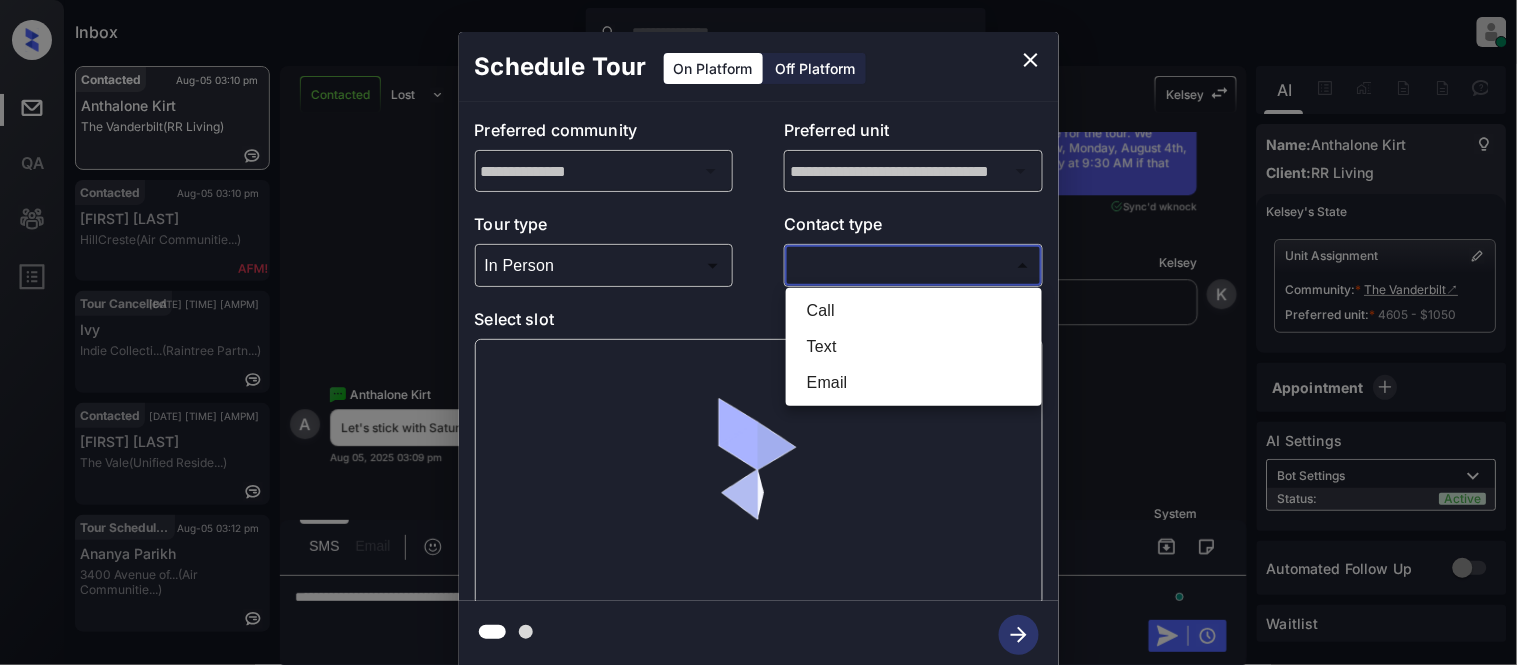 click on "Text" at bounding box center (914, 347) 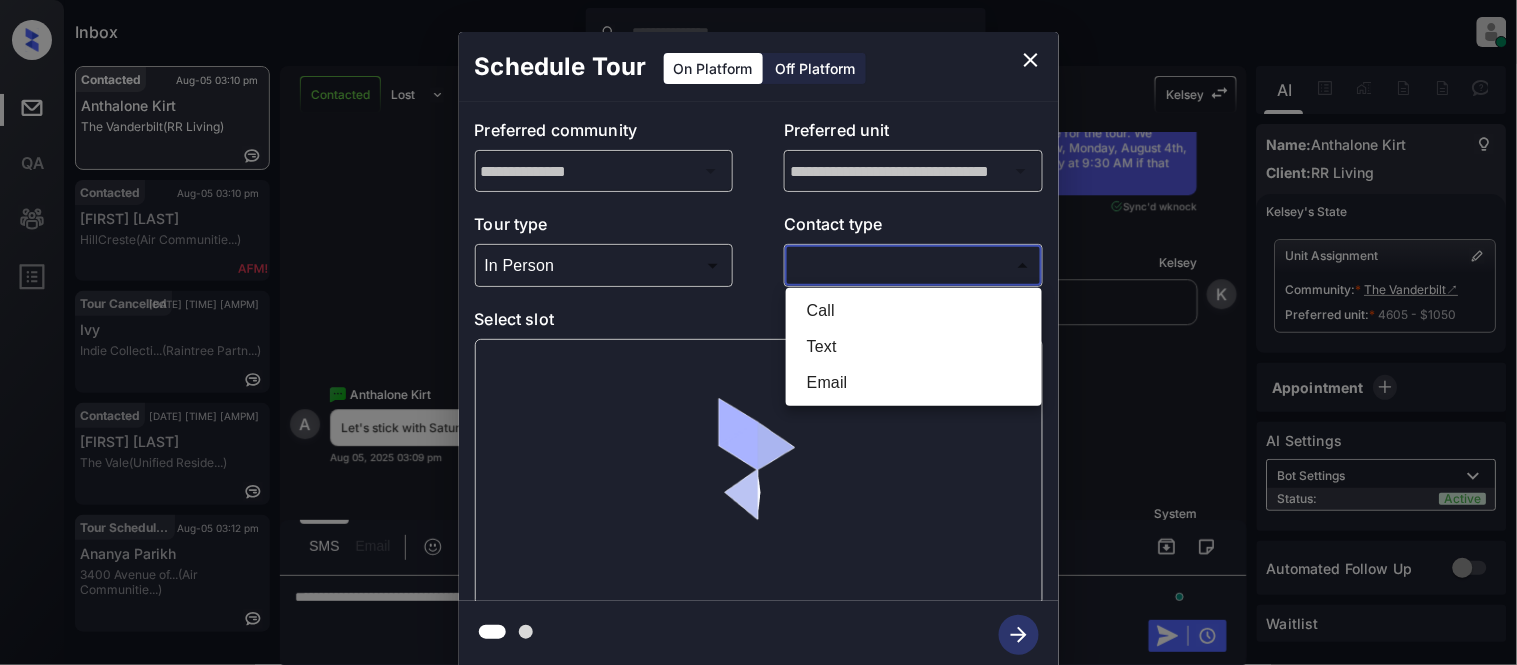 type on "****" 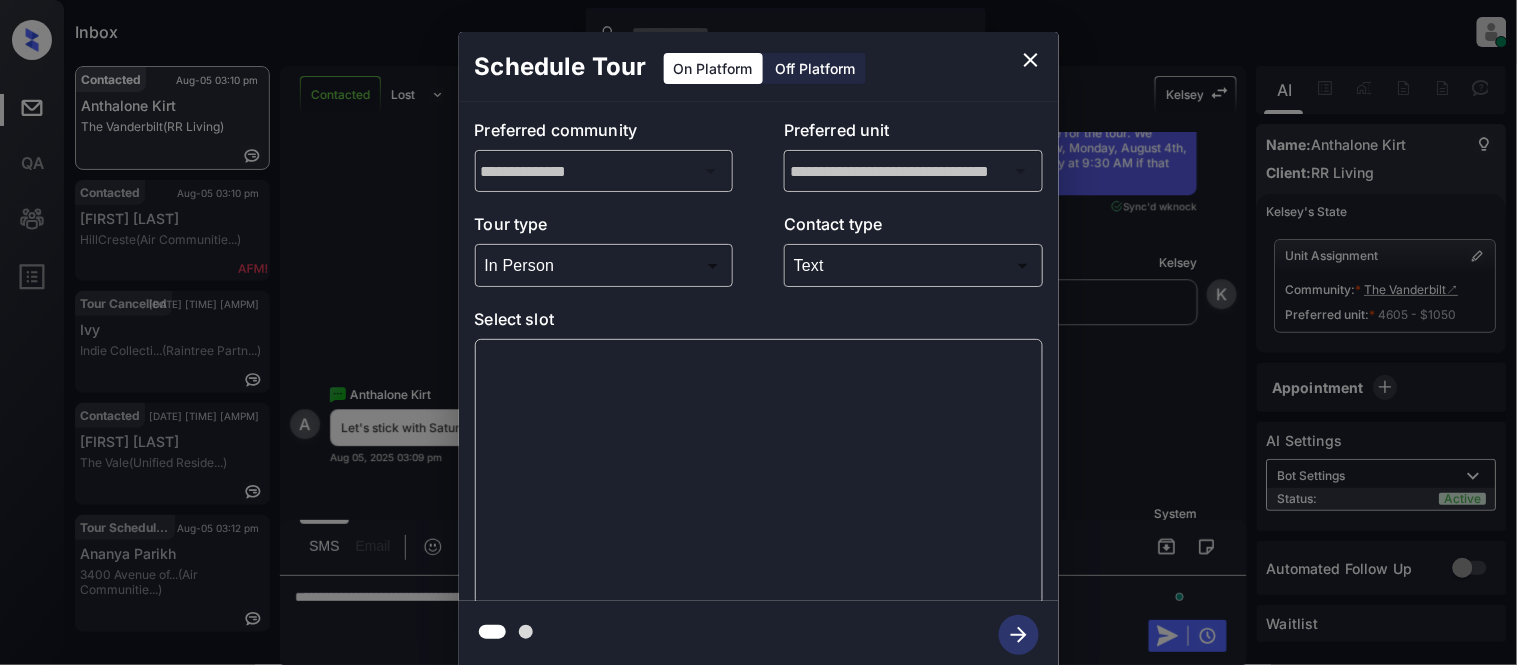 click at bounding box center (759, 472) 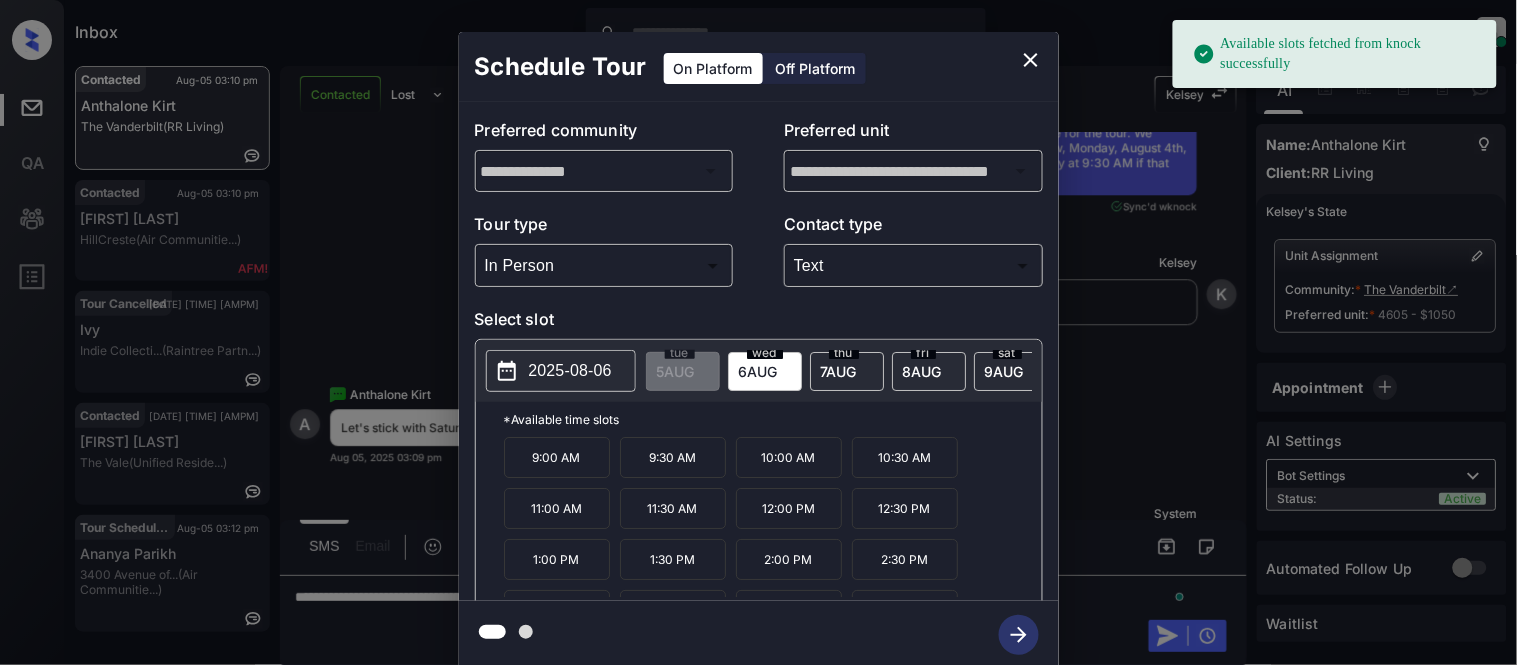 click on "2025-08-06" at bounding box center (570, 371) 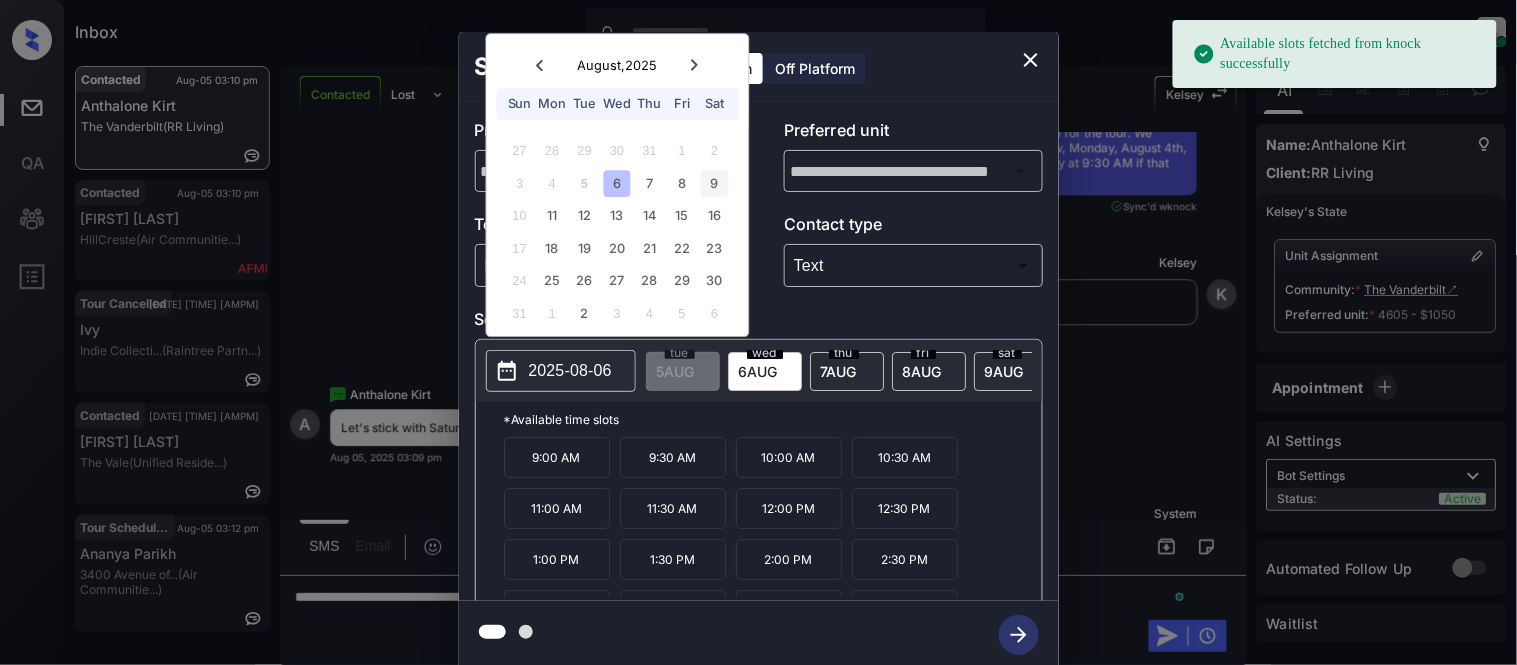 click on "9" at bounding box center (714, 183) 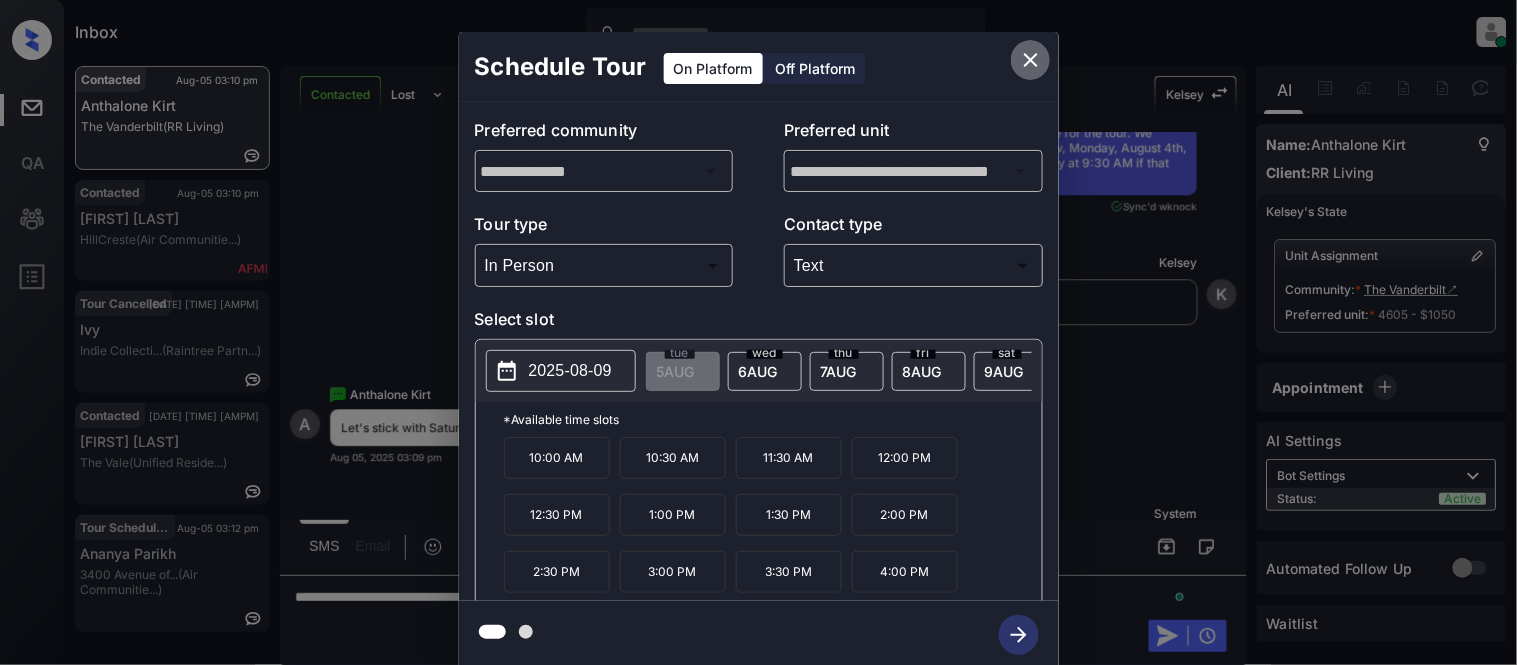click 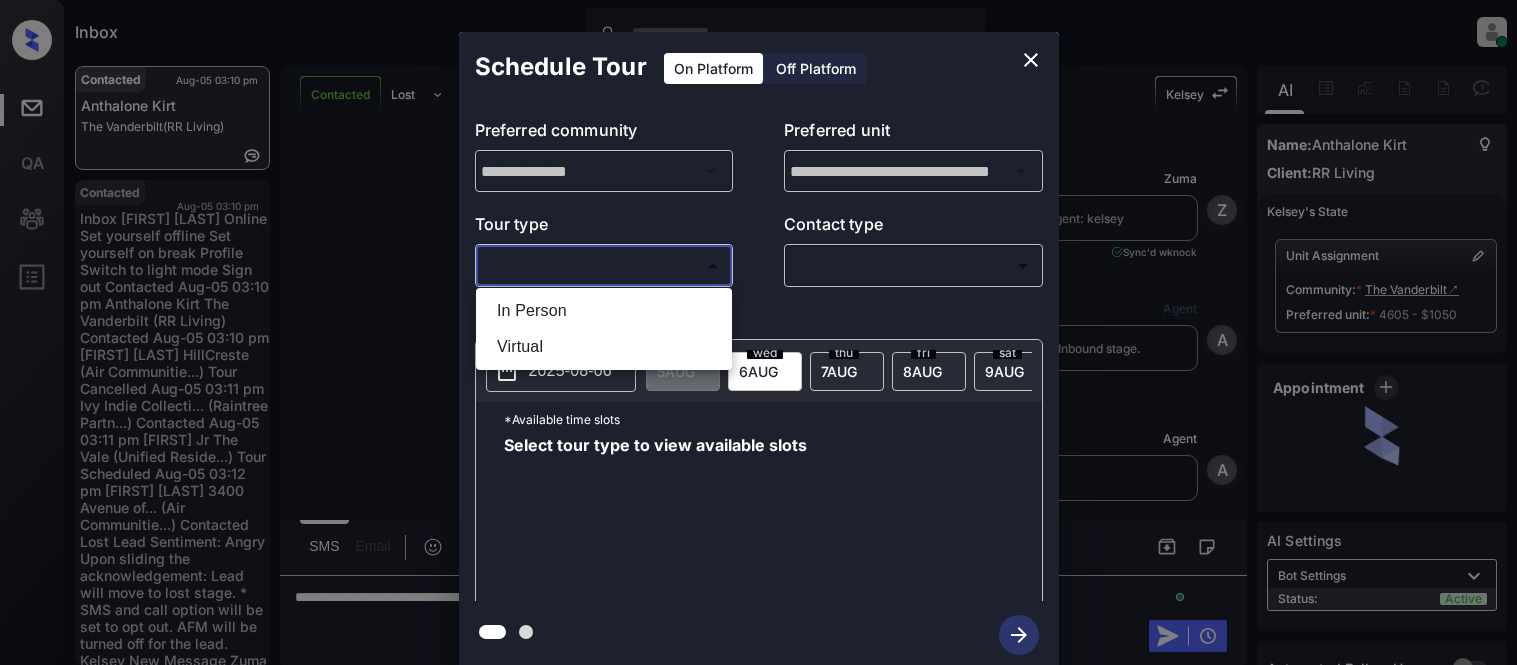 click on "In Person" at bounding box center (604, 311) 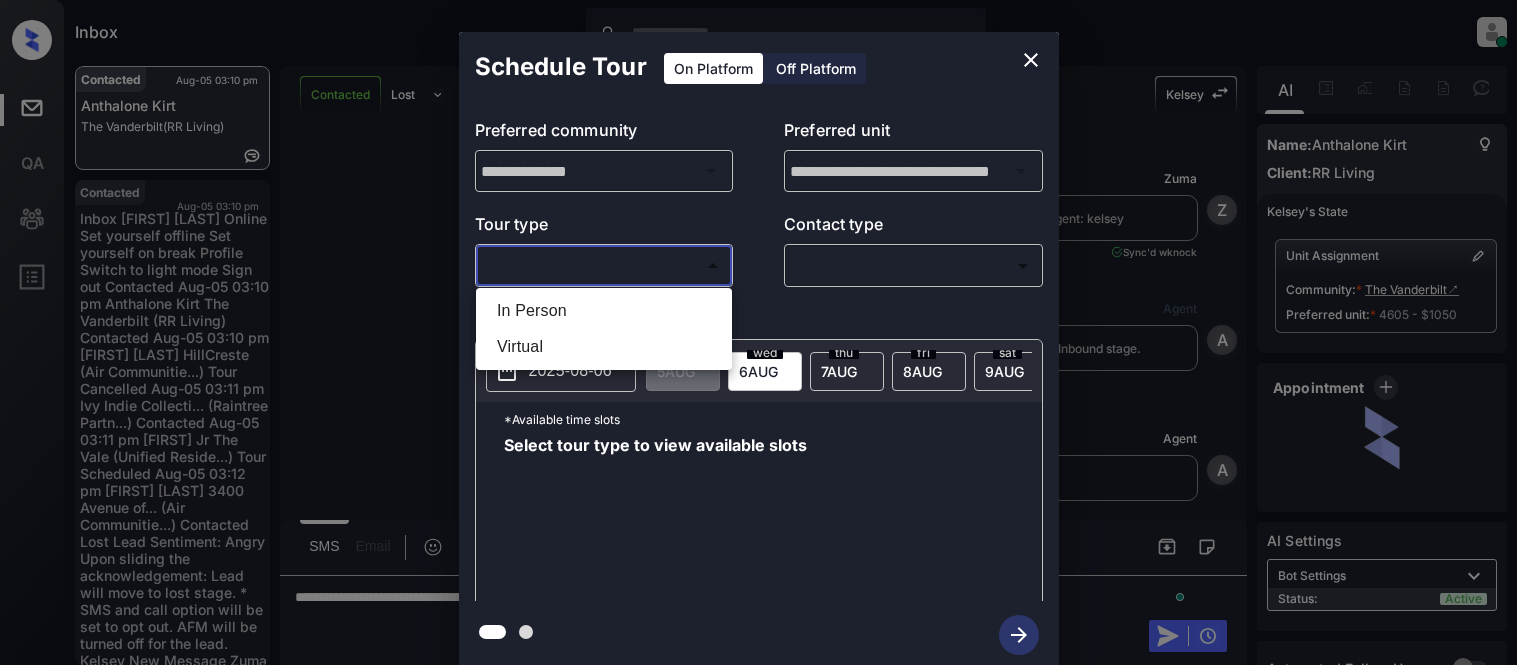 type on "********" 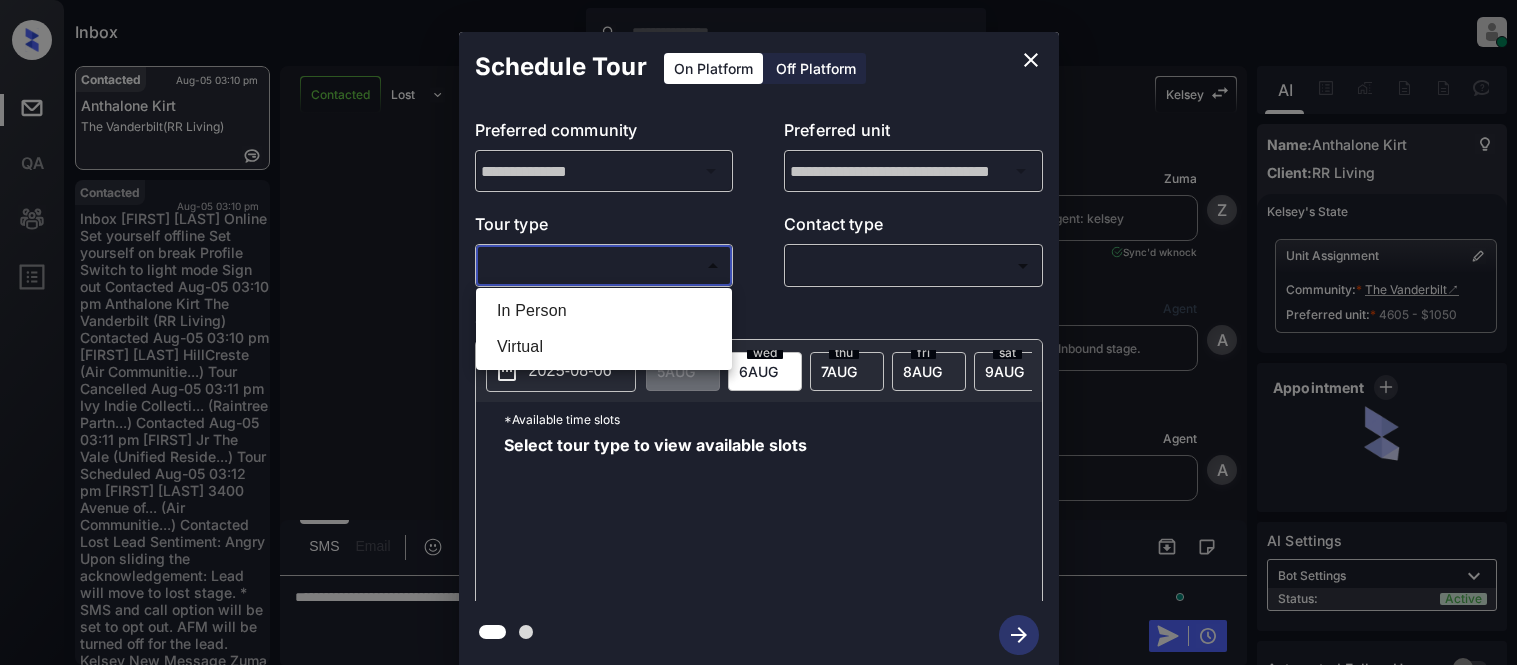 scroll, scrollTop: 0, scrollLeft: 0, axis: both 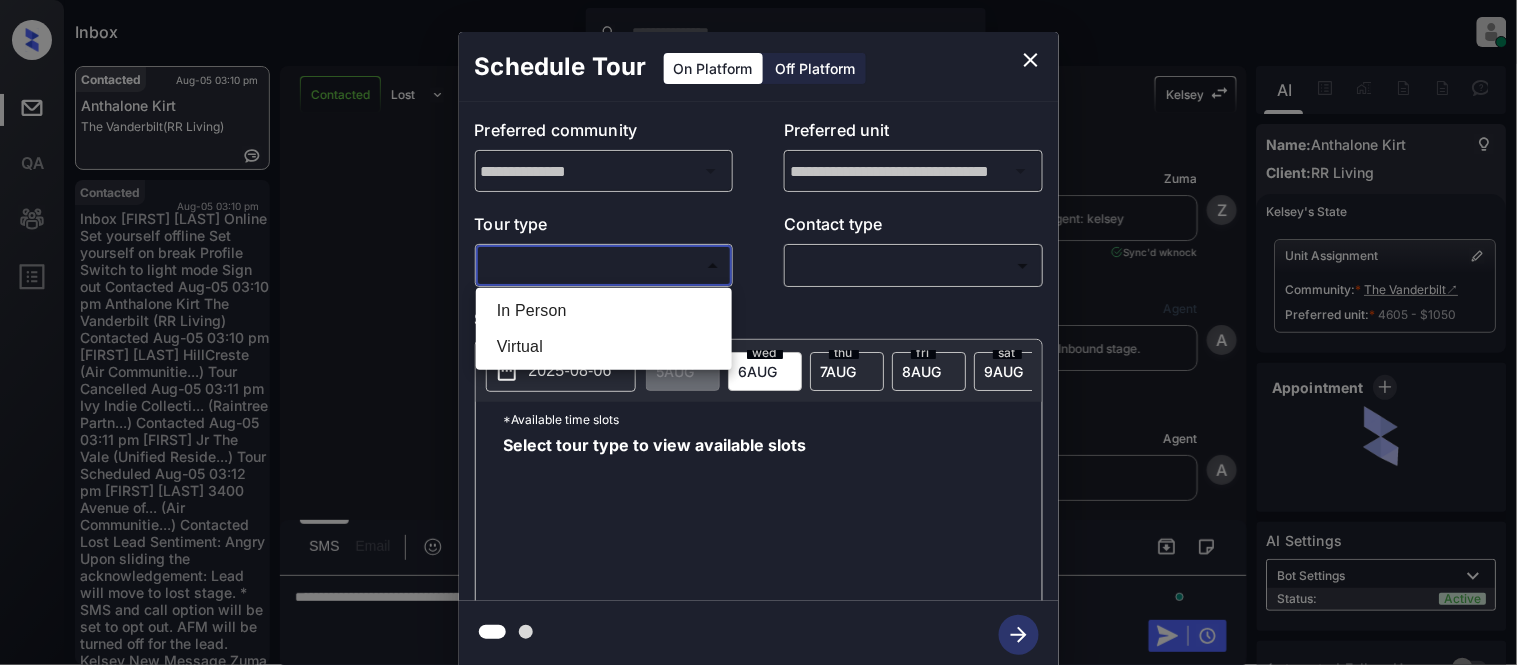 click at bounding box center (758, 332) 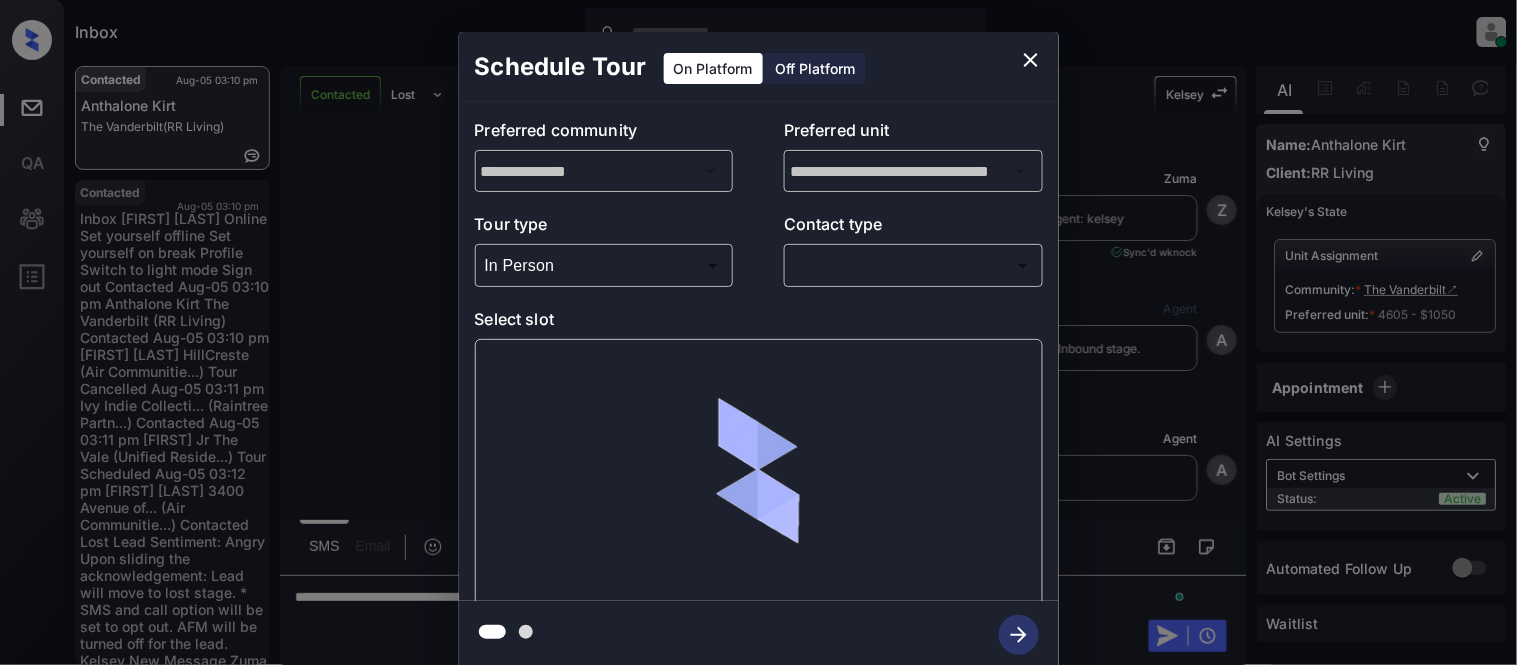scroll, scrollTop: 1596, scrollLeft: 0, axis: vertical 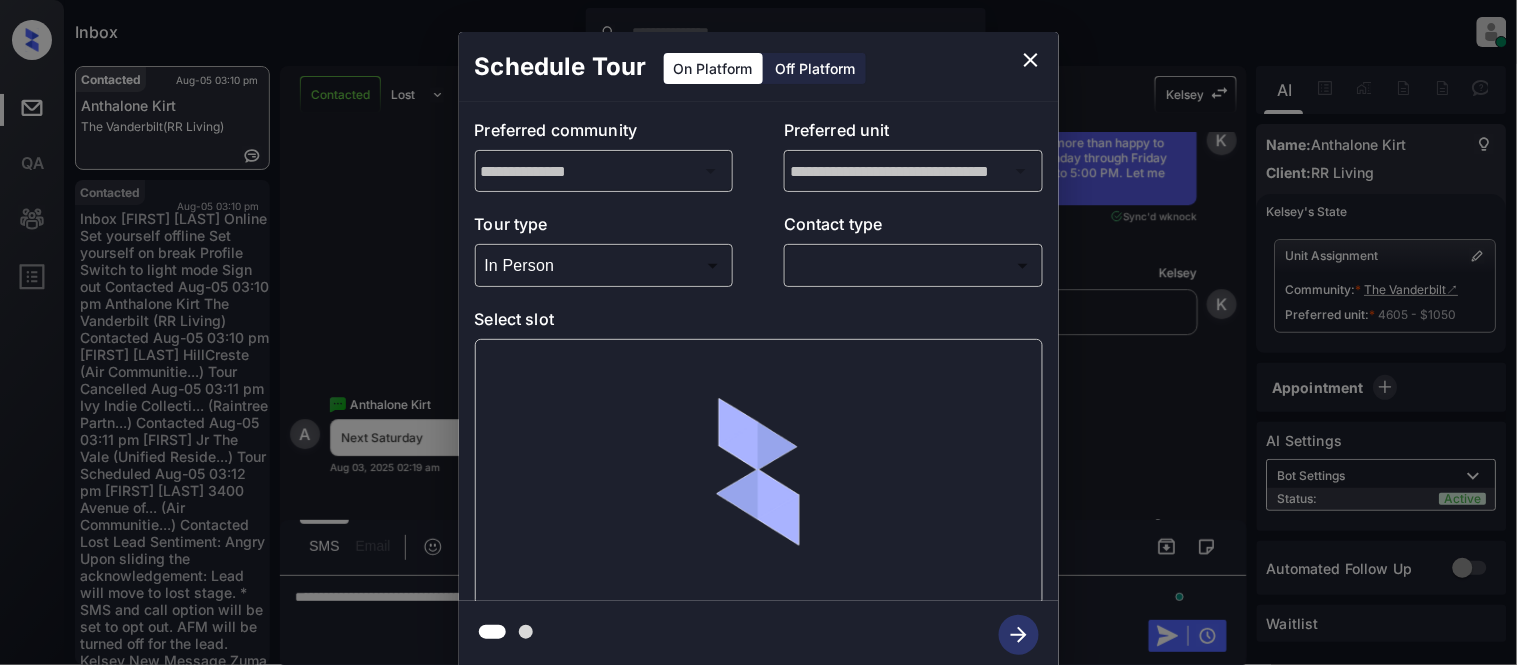 click on "Inbox Kristina Cataag Online Set yourself   offline Set yourself   on break Profile Switch to  light  mode Sign out Contacted Aug-05 03:10 pm   Anthalone Kirt The Vanderbilt  (RR Living) Contacted Aug-05 03:10 pm   Aubrey White HillCreste  (Air Communitie...) Tour Cancelled Aug-05 03:11 pm   Ivy Indie Collecti...  (Raintree Partn...) Contacted Aug-05 03:11 pm   Kevin Jr The Vale  (Unified Reside...) Tour Scheduled Aug-05 03:12 pm   Ananya  Parikh 3400 Avenue of...  (Air Communitie...) Contacted Lost Lead Sentiment: Angry Upon sliding the acknowledgement:  Lead will move to lost stage. * ​ SMS and call option will be set to opt out. AFM will be turned off for the lead. Kelsey New Message Zuma Lead transferred to leasing agent: kelsey Aug 01, 2025 01:29 pm  Sync'd w  knock Z New Message Agent Lead created via webhook in Inbound stage. Aug 01, 2025 01:29 pm A New Message Agent AFM Request sent to Kelsey. Aug 01, 2025 01:29 pm A New Message Agent Notes Note: Structured Note:
Move In Date: 2025-08-02
A Kelsey" at bounding box center (758, 332) 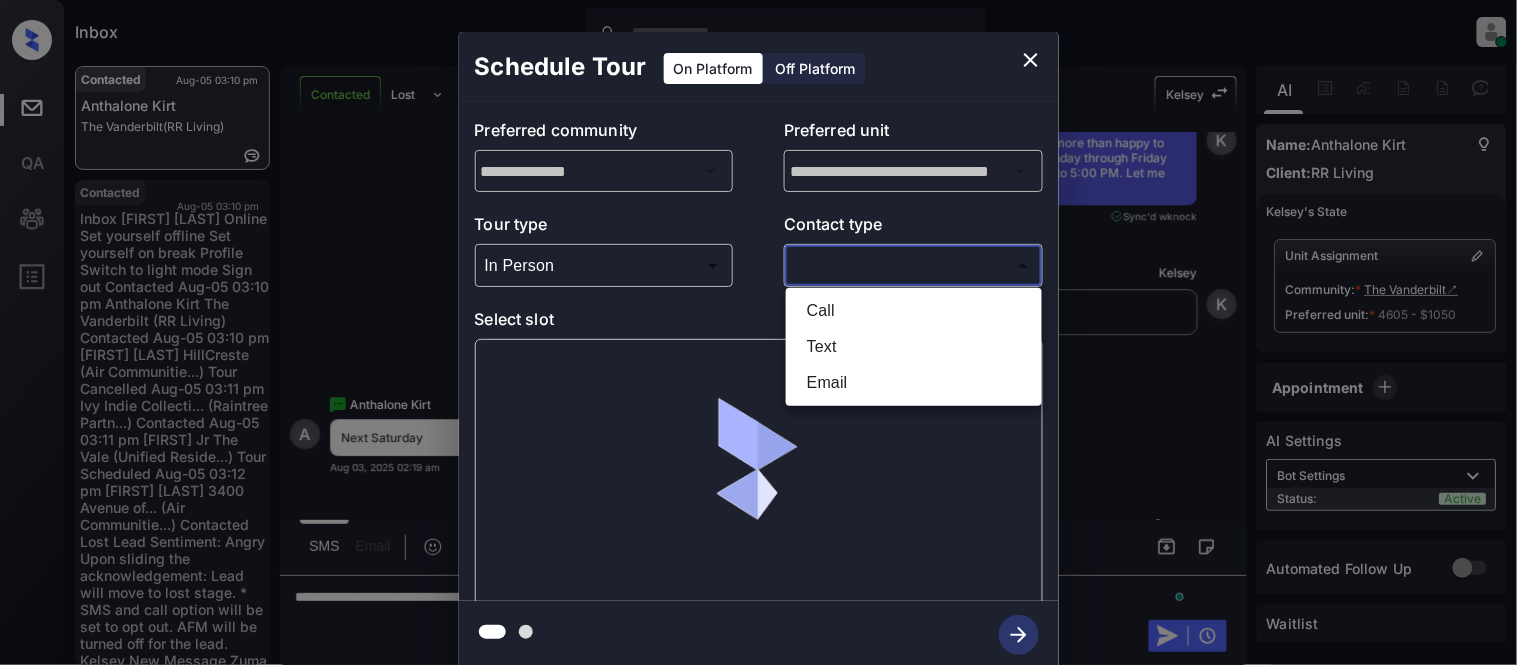 click on "Text" at bounding box center (914, 347) 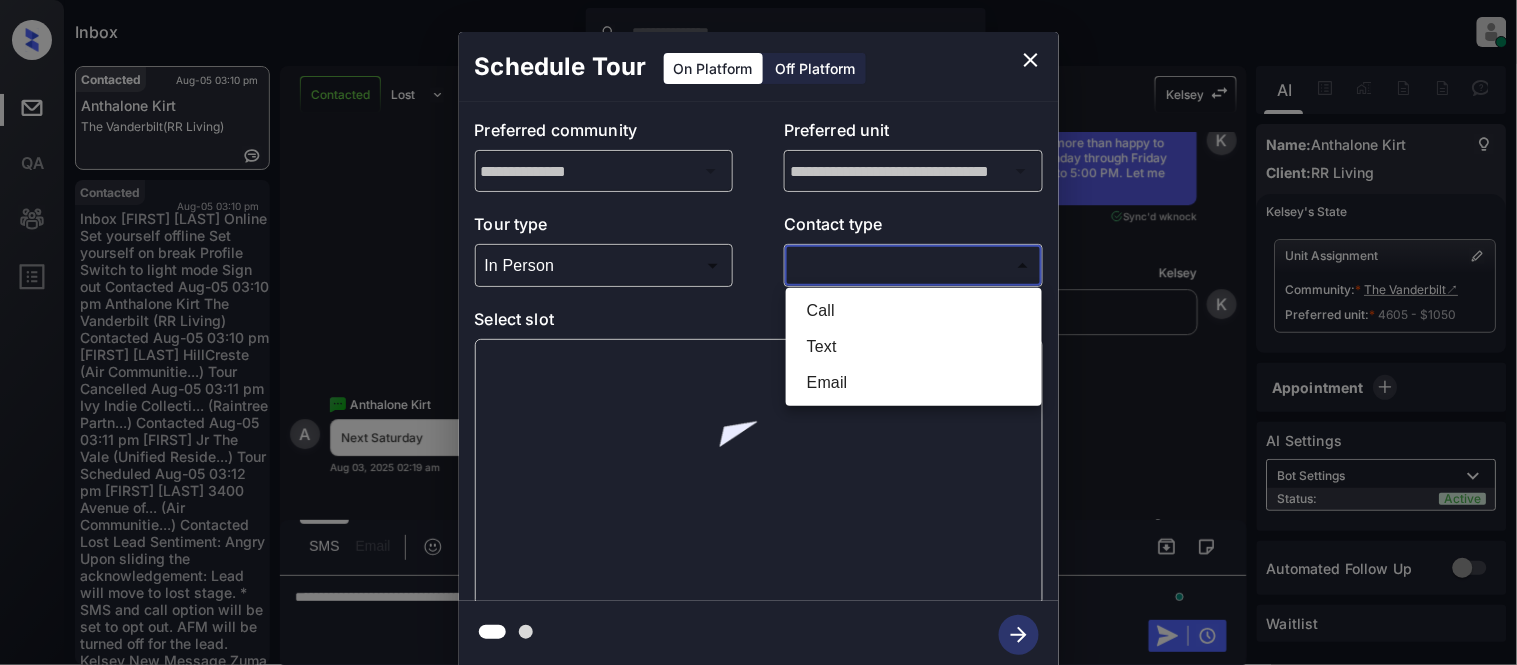 type on "****" 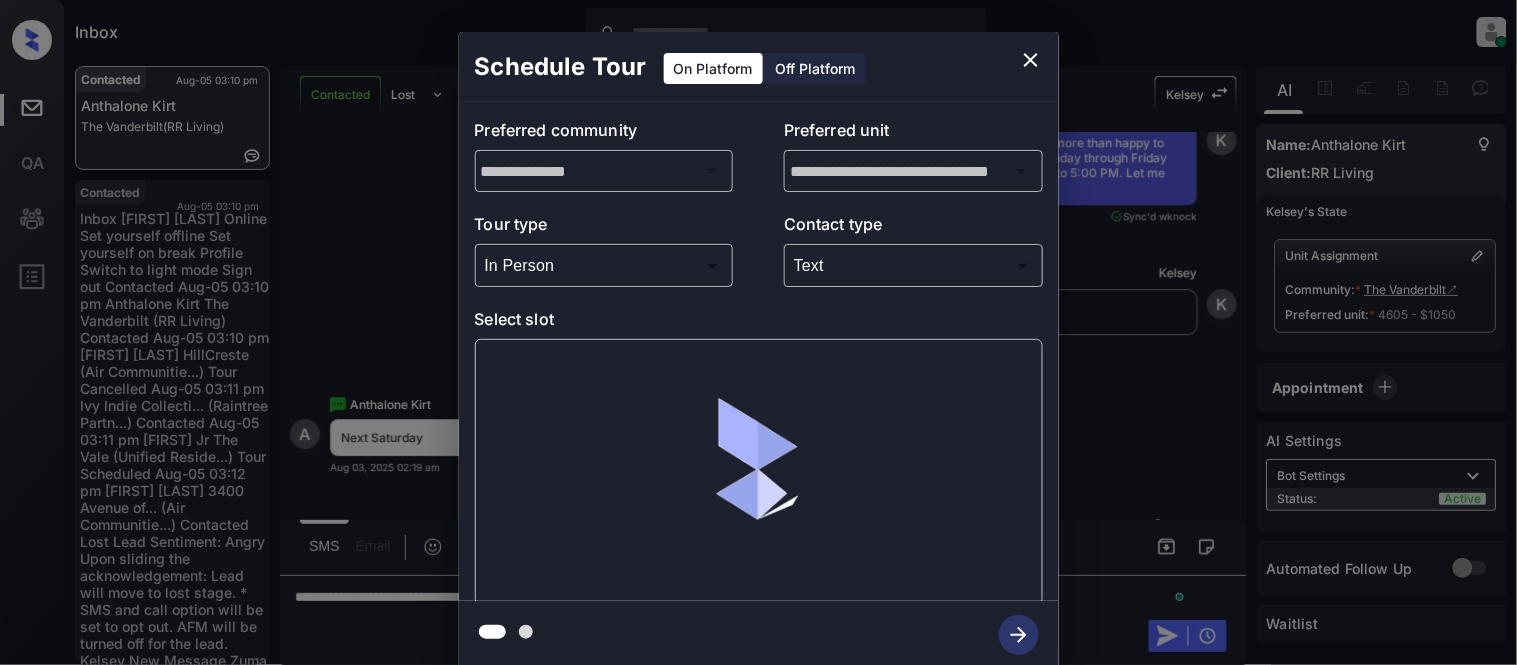 click at bounding box center (759, 472) 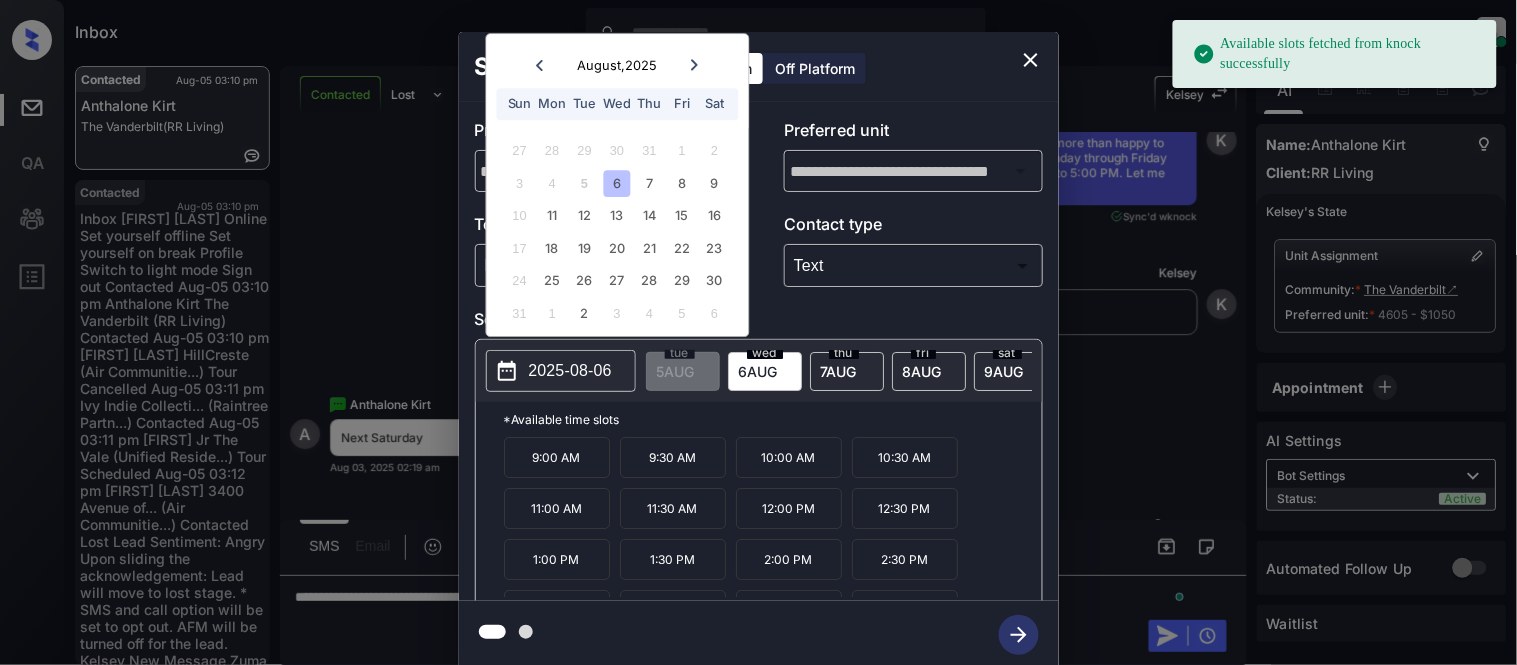 click on "2025-08-06" at bounding box center (570, 371) 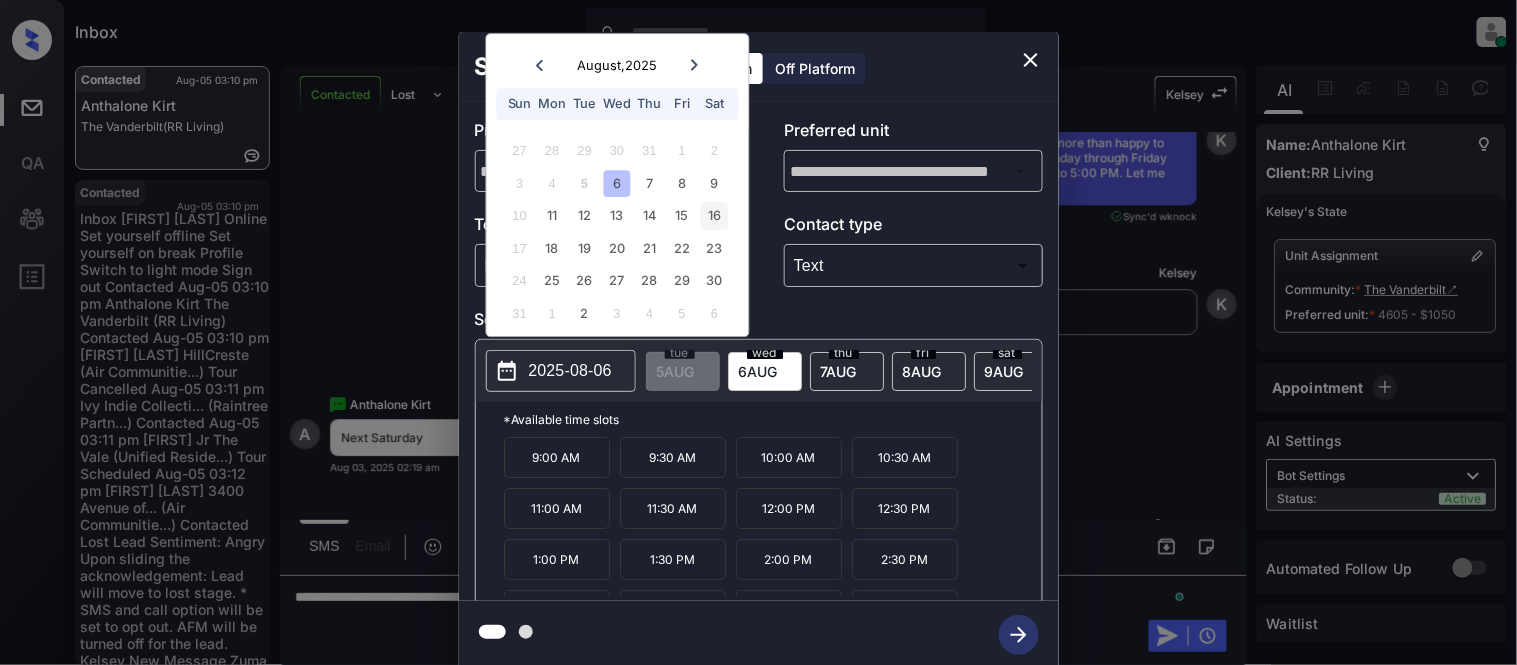 click on "16" at bounding box center (714, 216) 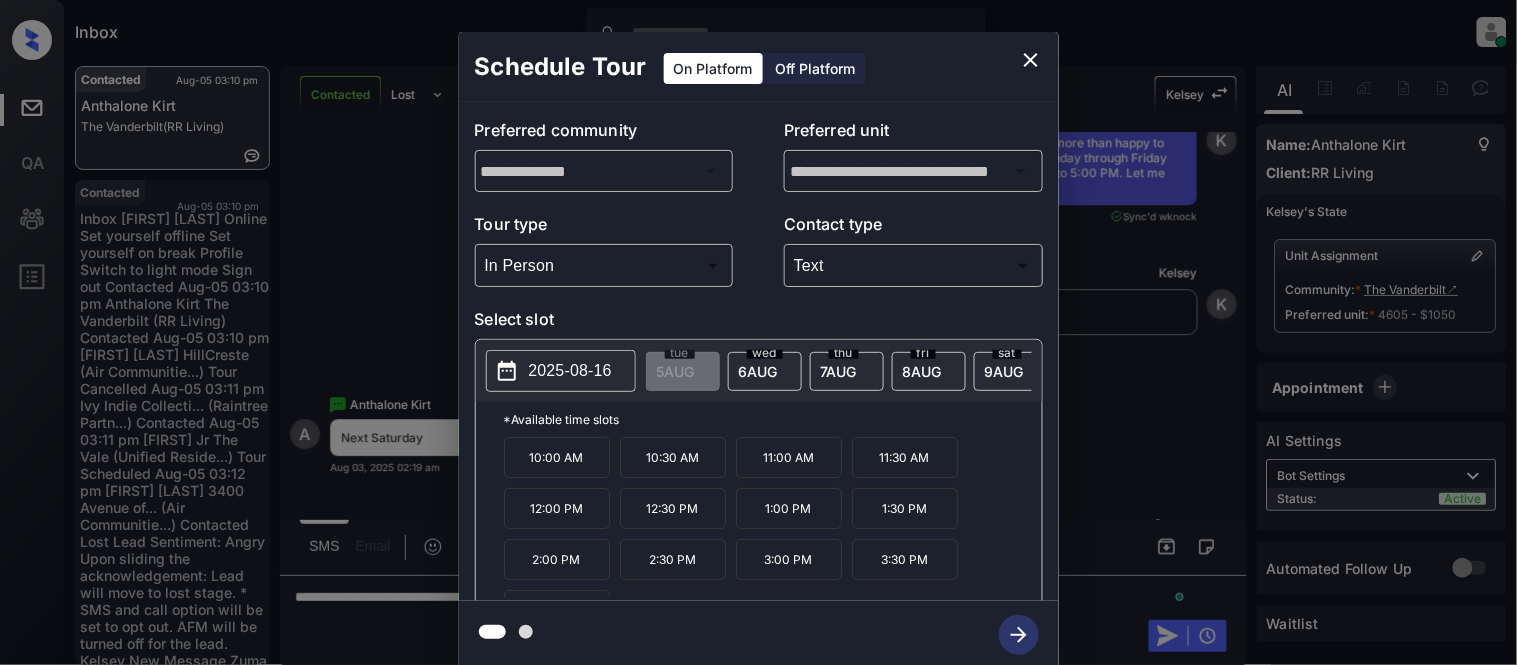 click on "10:00 AM" at bounding box center [557, 457] 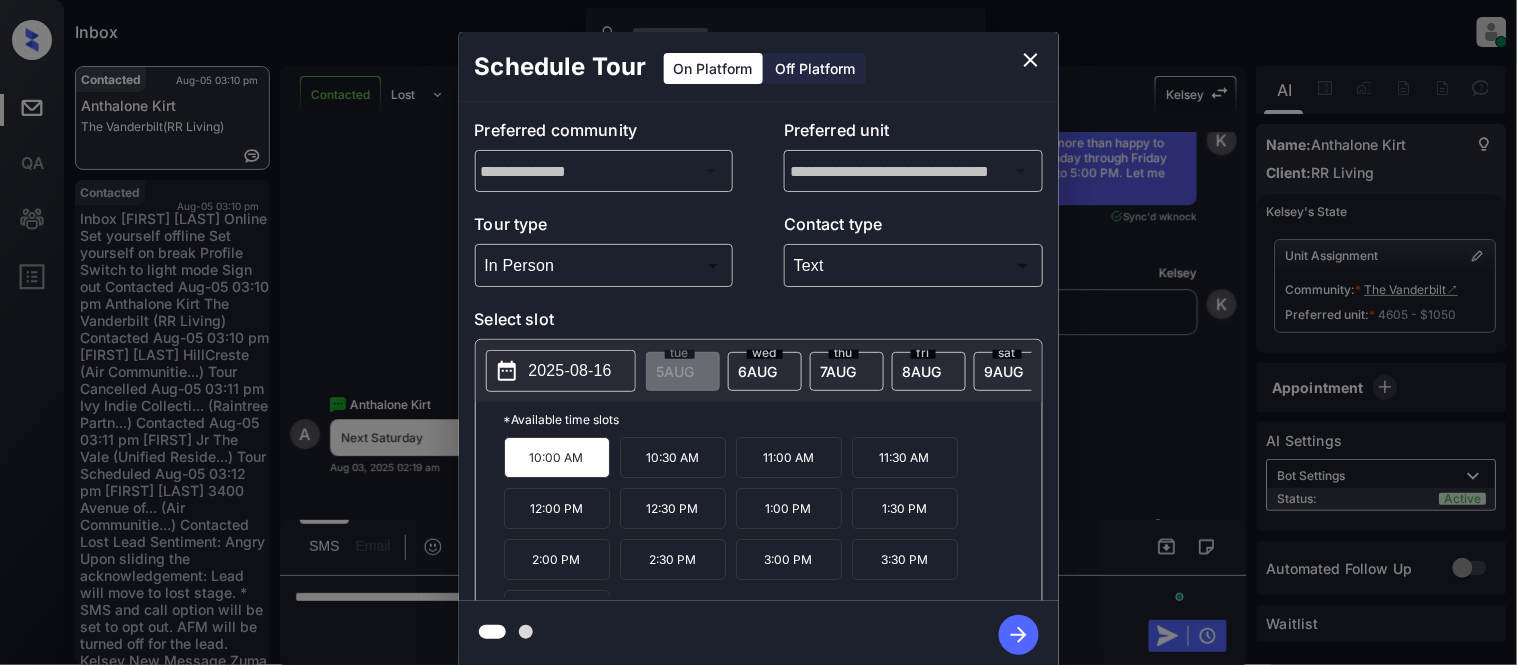 click 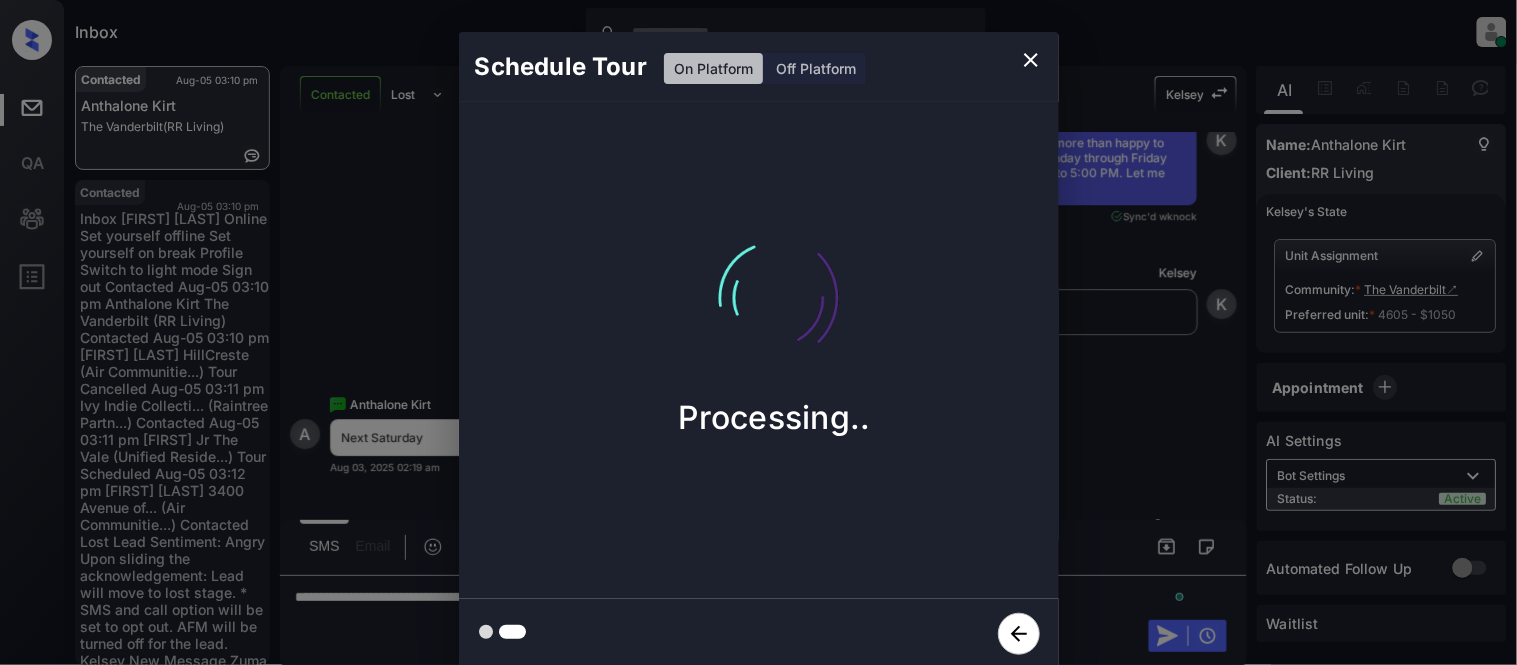 click on "Schedule Tour On Platform Off Platform Processing.." at bounding box center [758, 350] 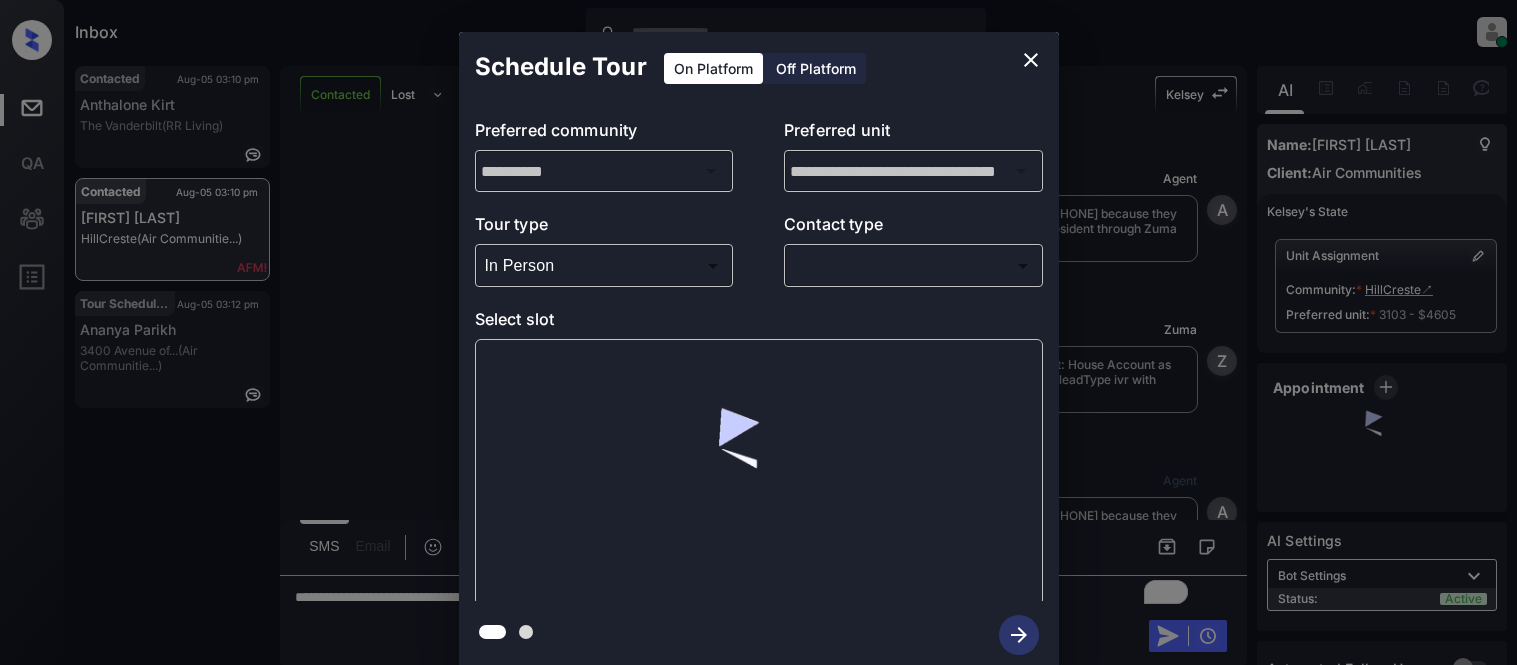 click on "Inbox Kristina Cataag Online Set yourself   offline Set yourself   on break Profile Switch to  light  mode Sign out Contacted Aug-05 03:10 pm   Anthalone Kirt The Vanderbilt  (RR Living) Contacted Aug-05 03:10 pm   Aubrey White HillCreste  (Air Communitie...) Tour Scheduled Aug-05 03:12 pm   Ananya  Parikh 3400 Avenue of...  (Air Communitie...) Contacted Lost Lead Sentiment: Angry Upon sliding the acknowledgement:  Lead will move to lost stage. * ​ SMS and call option will be set to opt out. AFM will be turned off for the lead. Kelsey New Message Agent Lead routed to on-site team +13107850955 because they indicated they are a current resident through Zuma IVR. Oct 29, 2024 06:36 am A New Message Zuma Lead transfer skipped to agent: House Account as pms leadId does not exists for leadType ivr with stage Lost Oct 29, 2024 06:36 am Z New Message Agent Lead routed to on-site team +13107850955 because they indicated they are a current resident through Zuma IVR. Oct 29, 2024 06:36 am A New Message Agent A Zuma Z" at bounding box center [758, 332] 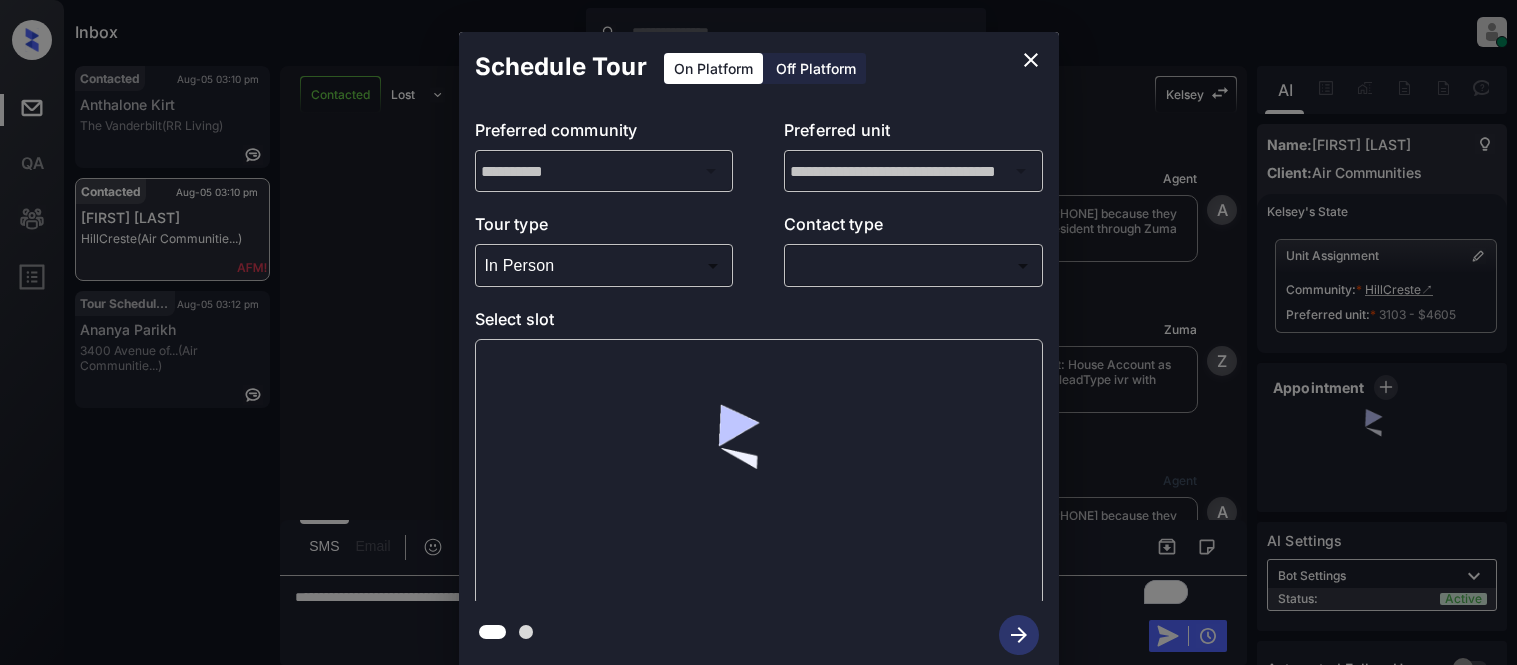 scroll, scrollTop: 0, scrollLeft: 0, axis: both 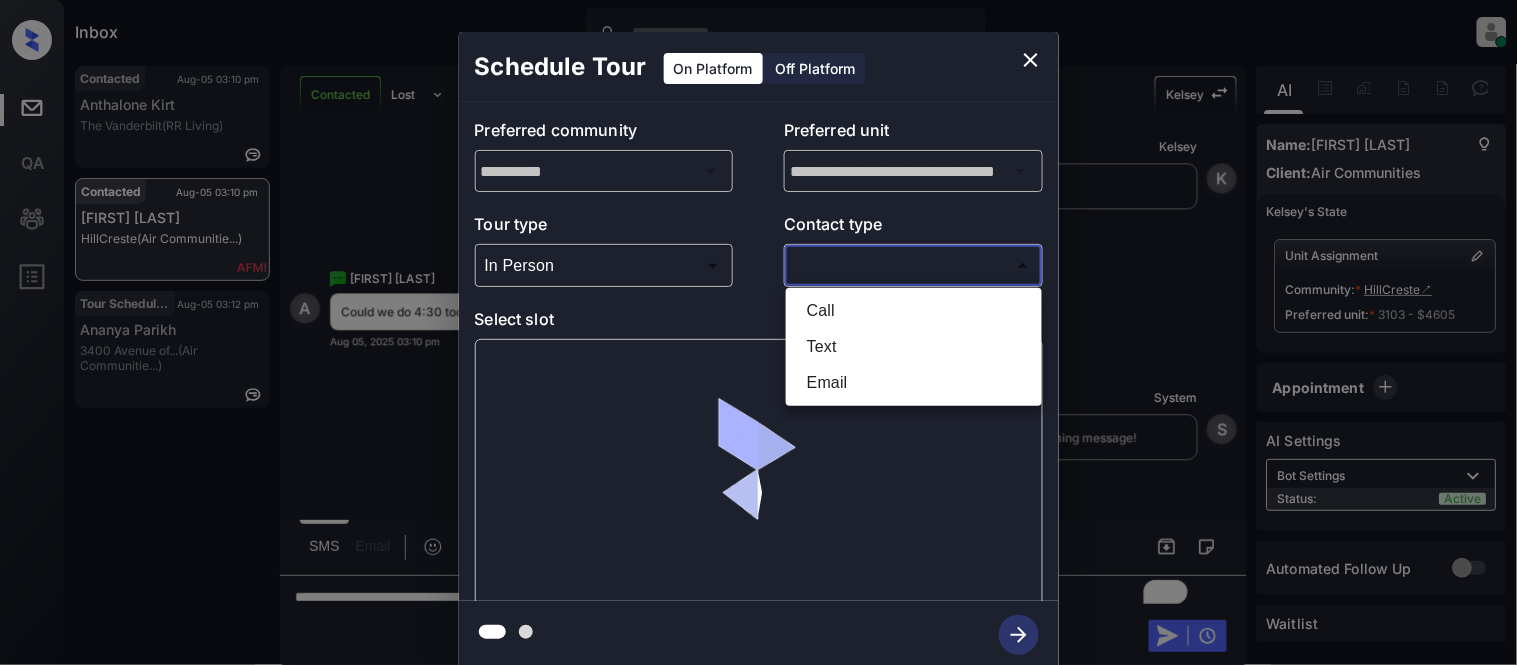 click on "Text" at bounding box center (914, 347) 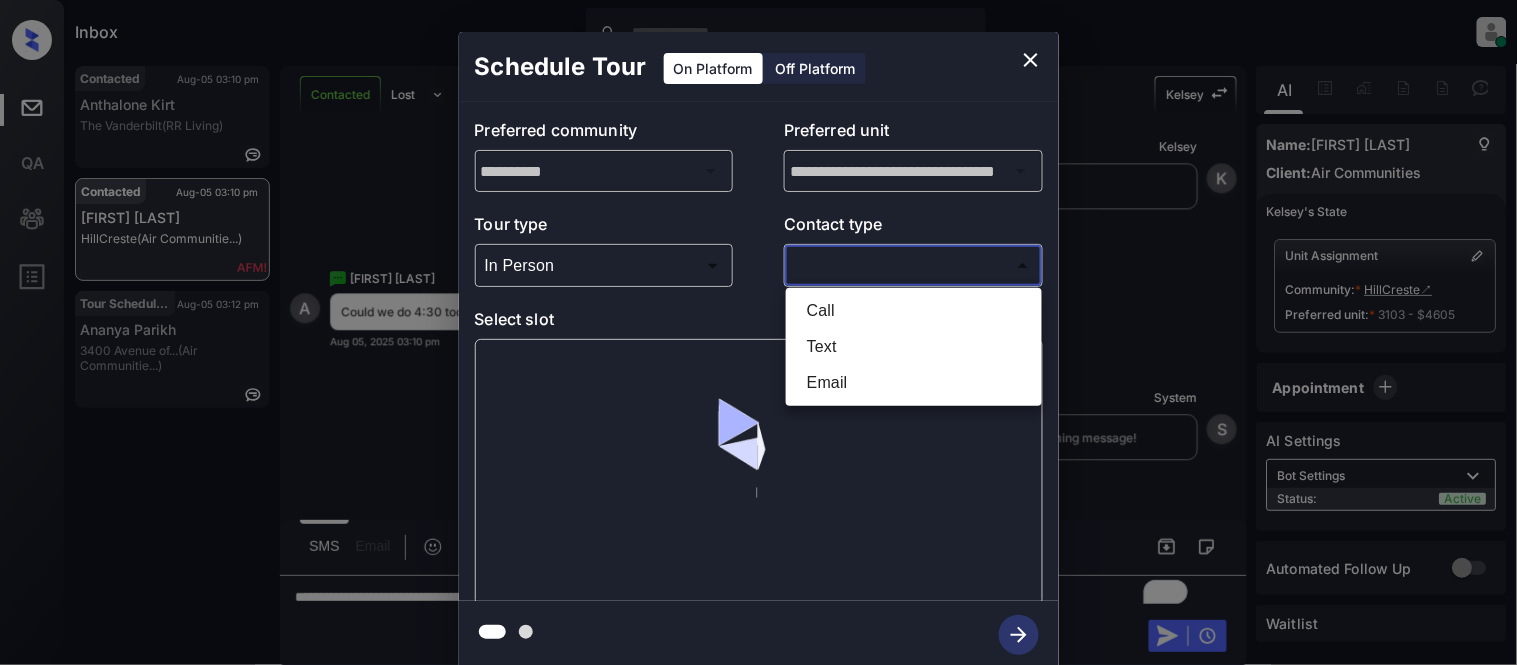 type on "****" 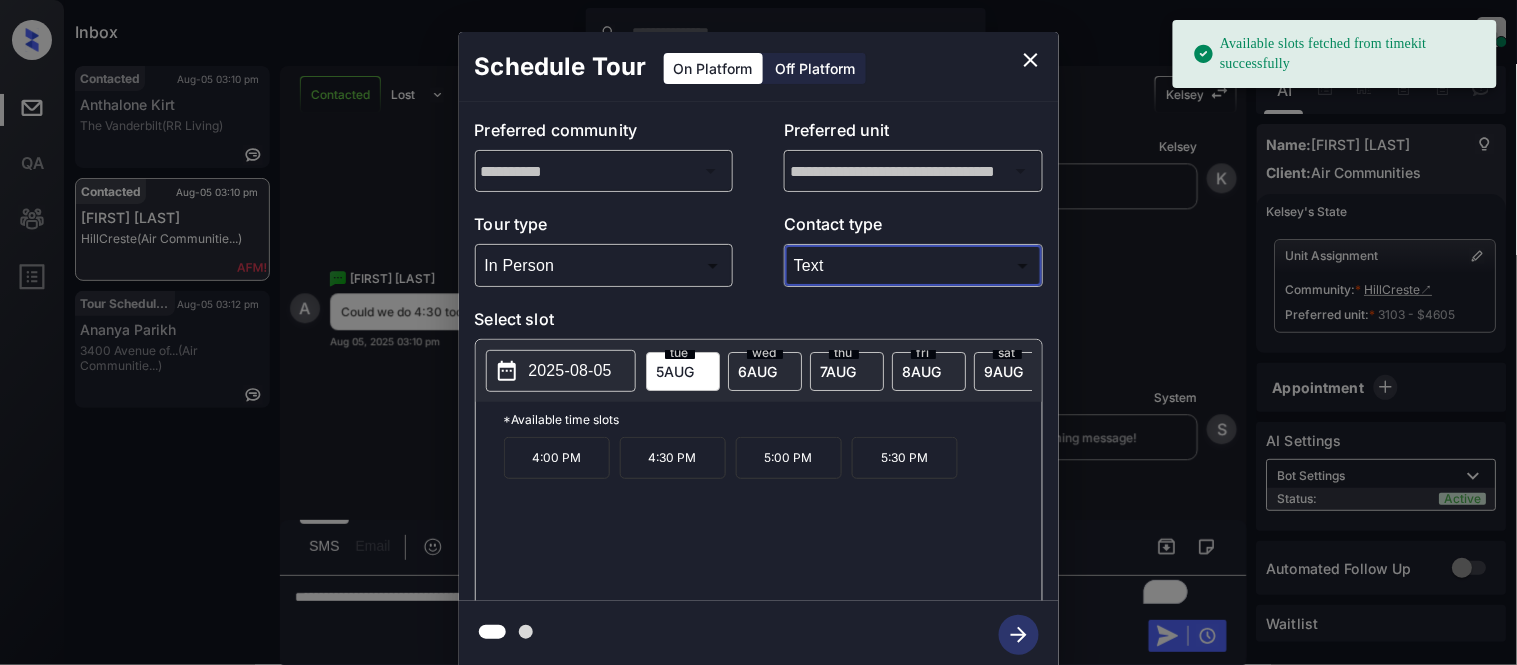 click on "4:30 PM" at bounding box center (673, 458) 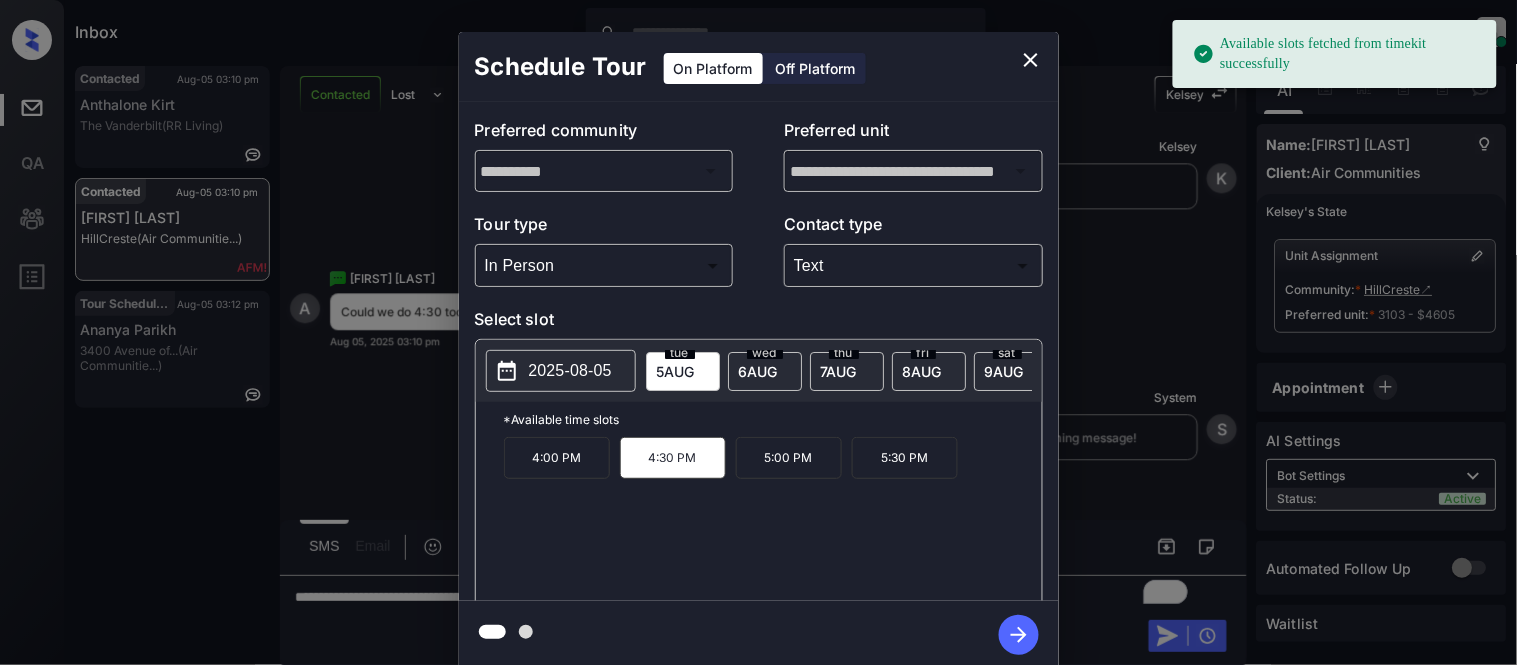 click 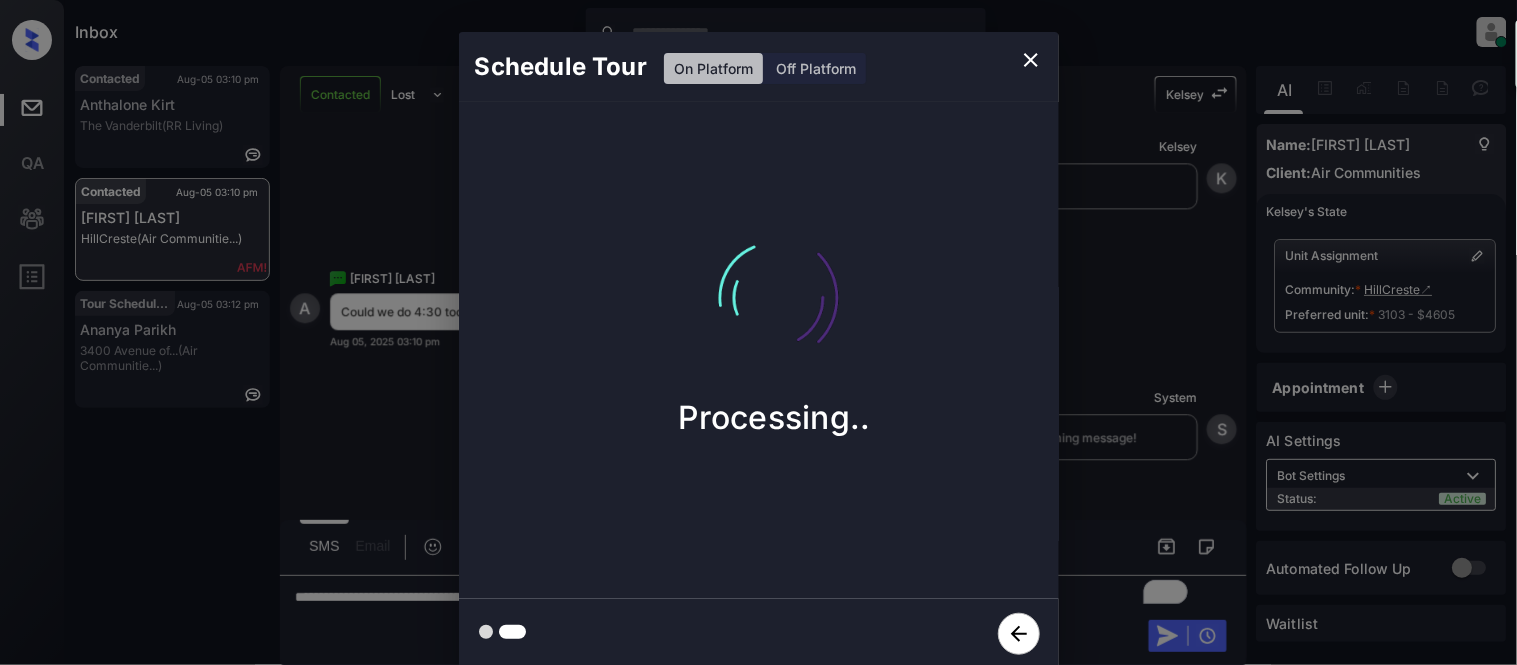 click on "Schedule Tour On Platform Off Platform Processing.." at bounding box center (758, 350) 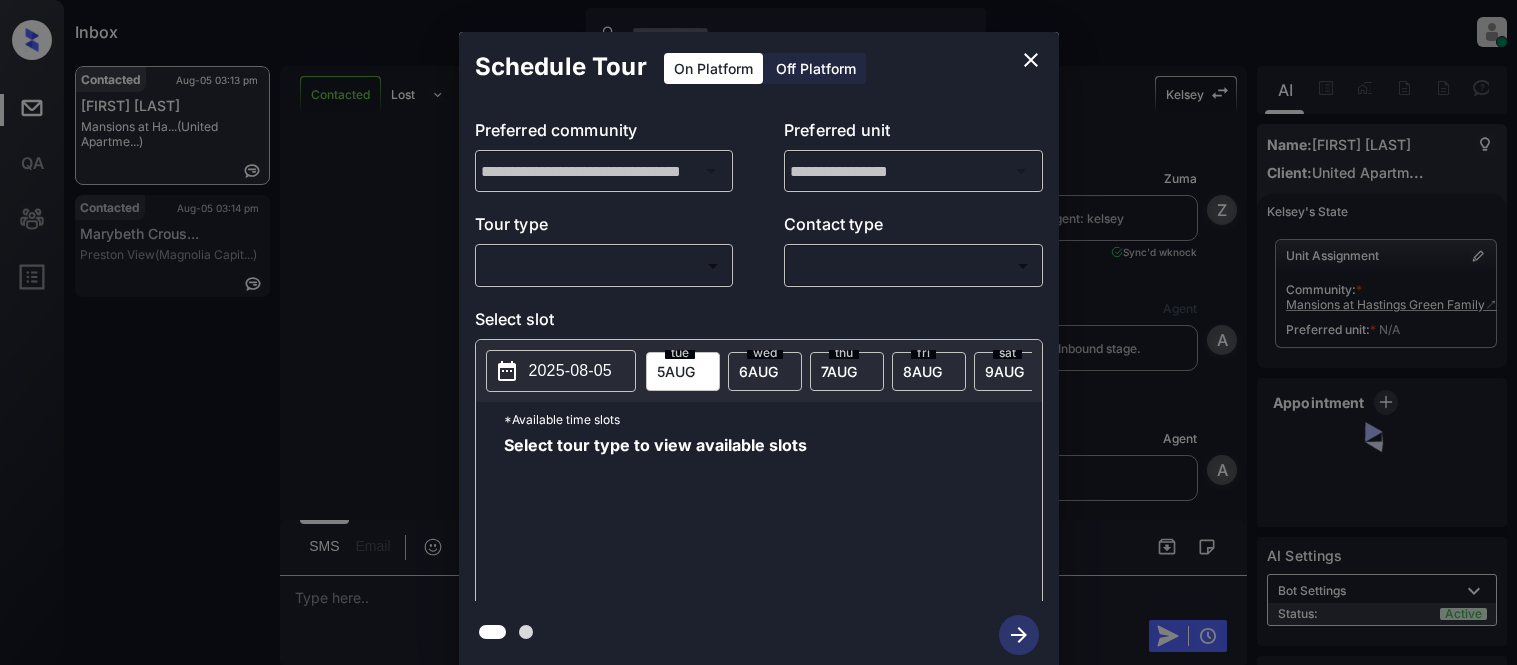 click on "Inbox Kristina Cataag Online Set yourself   offline Set yourself   on break Profile Switch to  light  mode Sign out Contacted Aug-05 03:13 pm   Charity Carter Mansions at Ha...  (United Apartme...) Contacted Aug-05 03:14 pm   Marybeth Crous... Preston View  (Magnolia Capit...) Contacted Lost Lead Sentiment: Angry Upon sliding the acknowledgement:  Lead will move to lost stage. * ​ SMS and call option will be set to opt out. AFM will be turned off for the lead. Kelsey New Message Zuma Lead transferred to leasing agent: kelsey Aug 03, 2025 10:13 am  Sync'd w  knock Z New Message Agent Lead created via webhook in Inbound stage. Aug 03, 2025 10:13 am A New Message Agent AFM Request sent to Kelsey. Aug 03, 2025 10:13 am A New Message Agent Notes Note: Structured Note:
Move In Date: 2025-08-04
Aug 03, 2025 10:13 am A New Message Kelsey Lead Details Updated
Move In Date:  4-8-2025
Aug 03, 2025 10:14 am K New Message Kelsey From:   unitedapartmentgroup@communications.getzuma.com To:   charityc95@gmail.com" at bounding box center (758, 332) 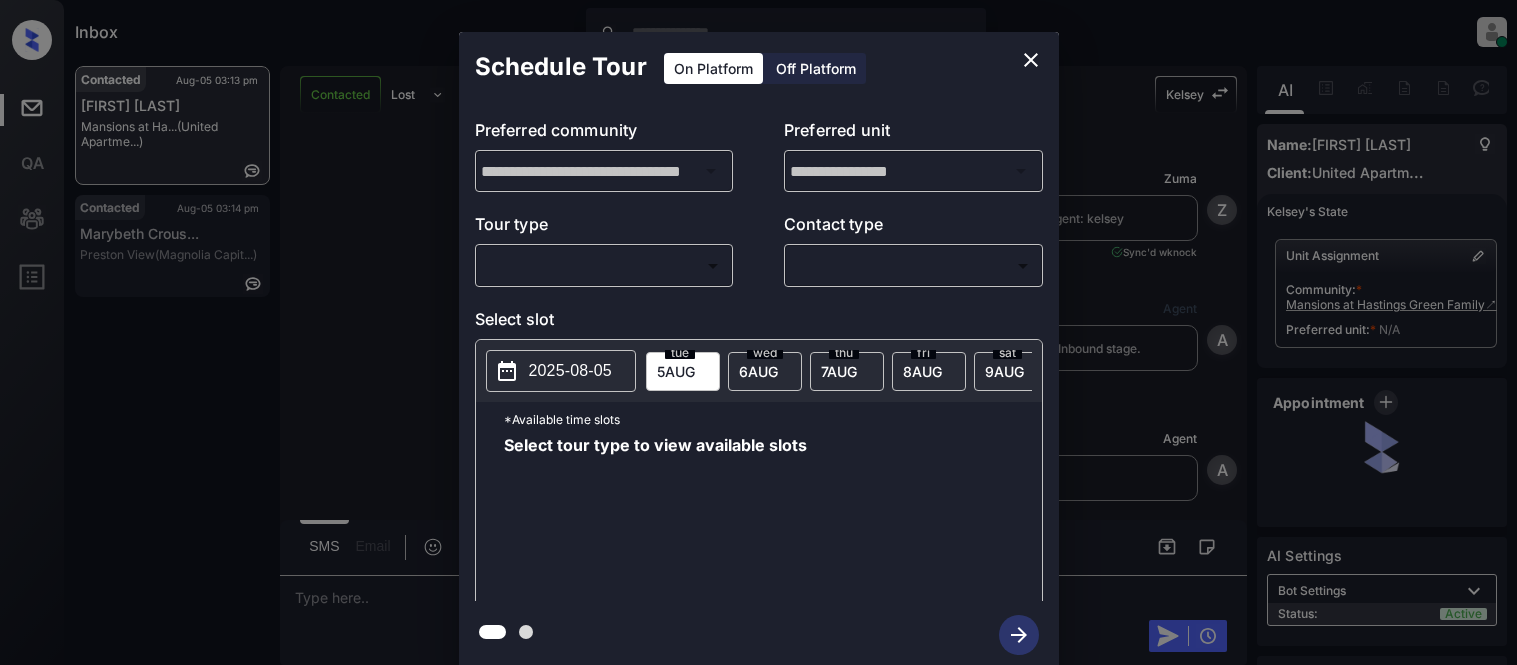 scroll, scrollTop: 0, scrollLeft: 0, axis: both 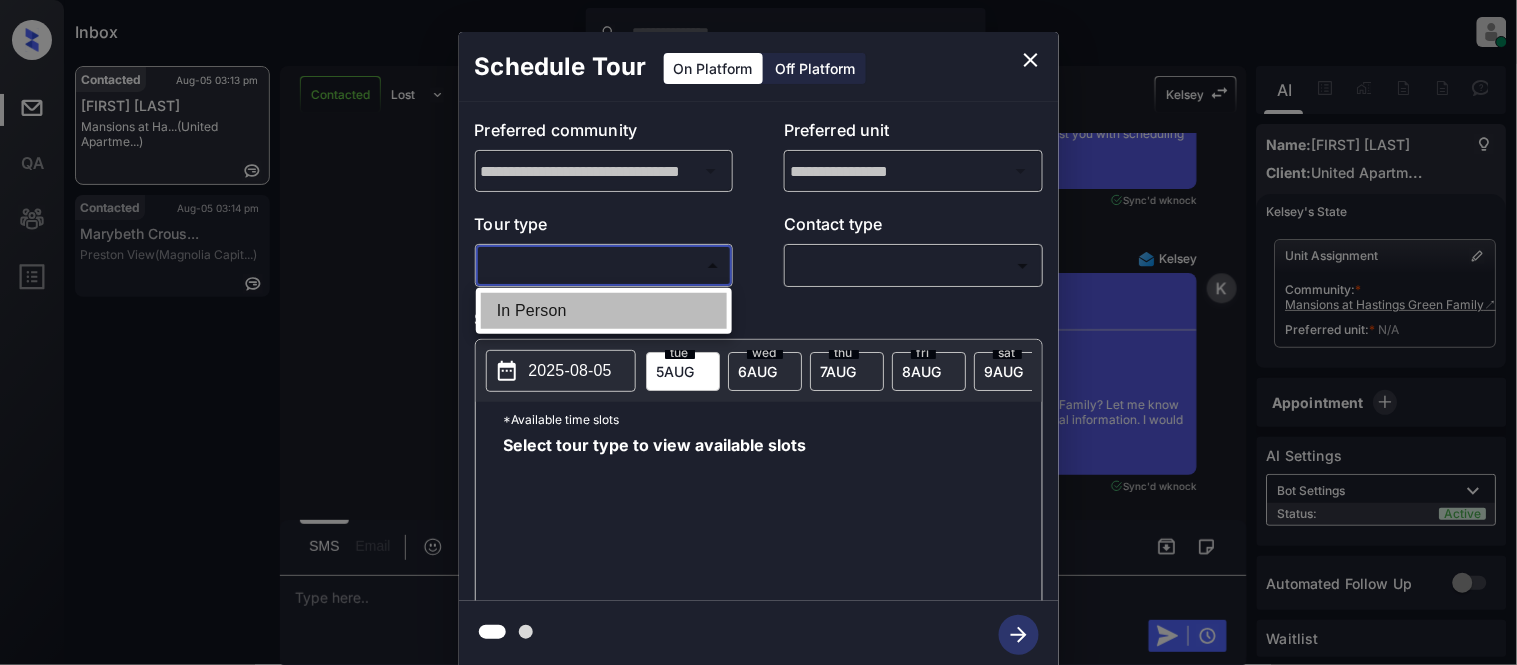 click on "In Person" at bounding box center (604, 311) 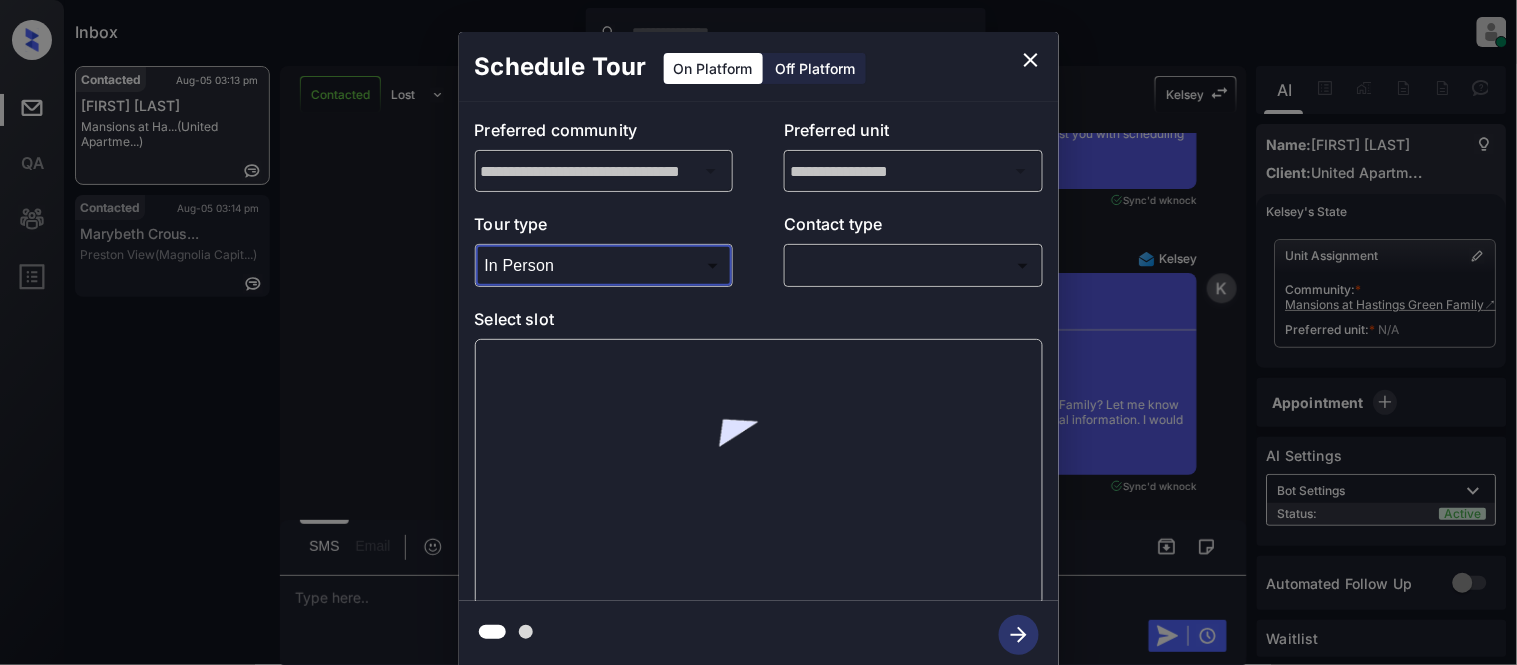 click on "​ ​" at bounding box center (913, 265) 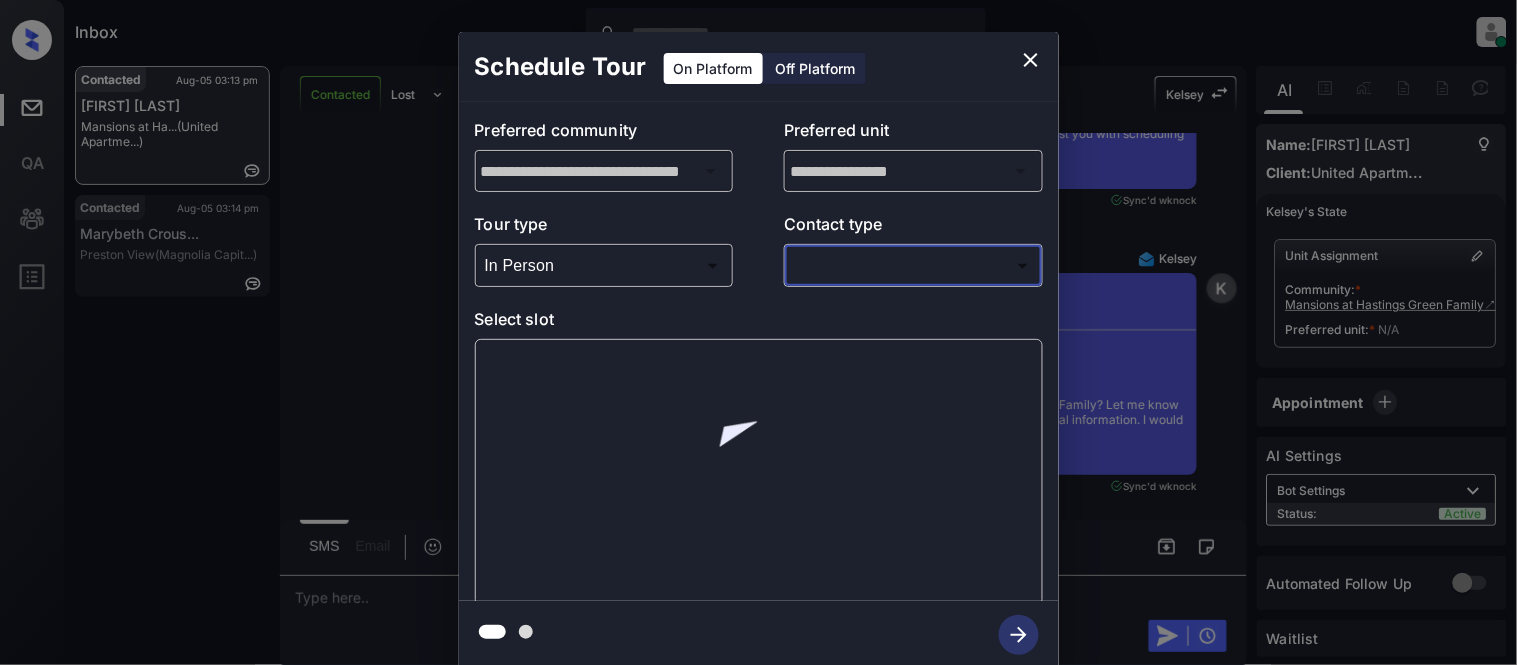 click on "Inbox Kristina Cataag Online Set yourself   offline Set yourself   on break Profile Switch to  light  mode Sign out Contacted Aug-05 03:13 pm   Charity Carter Mansions at Ha...  (United Apartme...) Contacted Aug-05 03:14 pm   Marybeth Crous... Preston View  (Magnolia Capit...) Contacted Lost Lead Sentiment: Angry Upon sliding the acknowledgement:  Lead will move to lost stage. * ​ SMS and call option will be set to opt out. AFM will be turned off for the lead. Kelsey New Message Zuma Lead transferred to leasing agent: kelsey Aug 03, 2025 10:13 am  Sync'd w  knock Z New Message Agent Lead created via webhook in Inbound stage. Aug 03, 2025 10:13 am A New Message Agent AFM Request sent to Kelsey. Aug 03, 2025 10:13 am A New Message Agent Notes Note: Structured Note:
Move In Date: 2025-08-04
Aug 03, 2025 10:13 am A New Message Kelsey Lead Details Updated
Move In Date:  4-8-2025
Aug 03, 2025 10:14 am K New Message Kelsey From:   unitedapartmentgroup@communications.getzuma.com To:   charityc95@gmail.com" at bounding box center [758, 332] 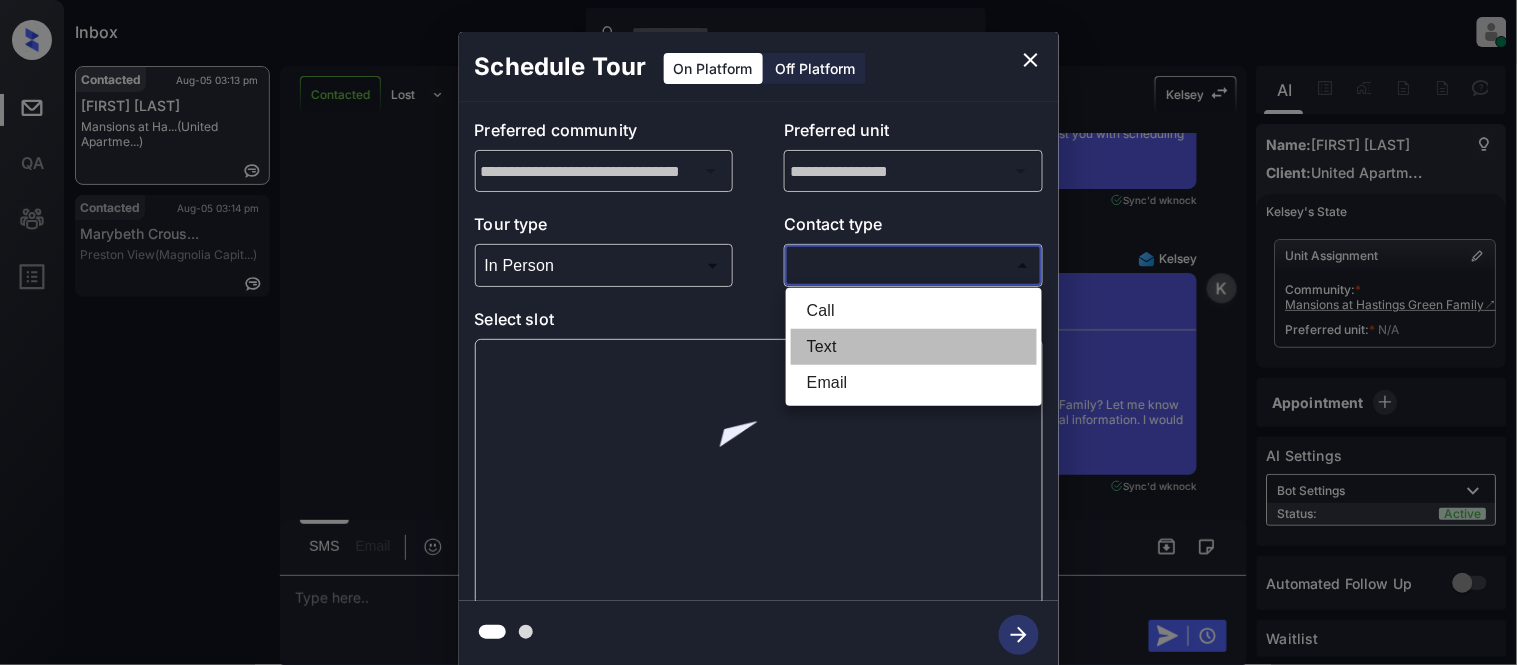 click on "Text" at bounding box center [914, 347] 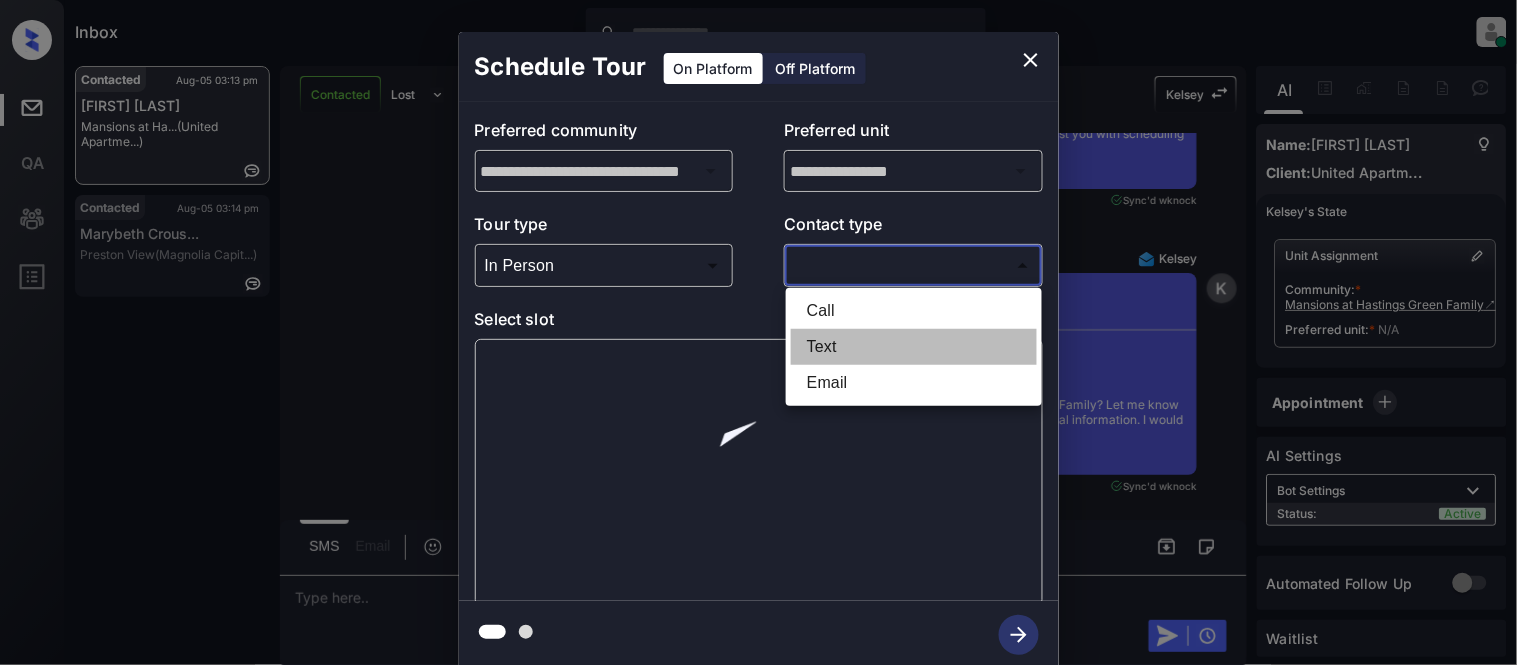 type on "****" 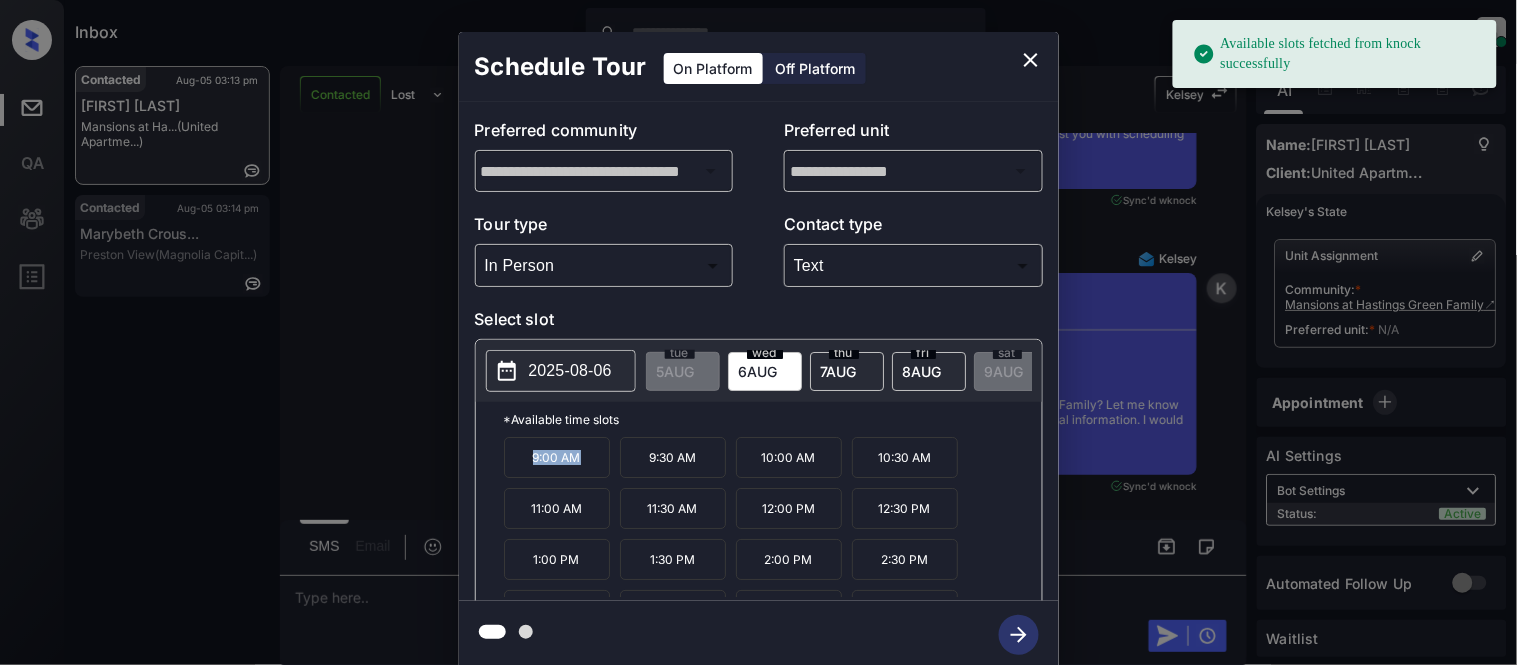 drag, startPoint x: 526, startPoint y: 465, endPoint x: 588, endPoint y: 471, distance: 62.289646 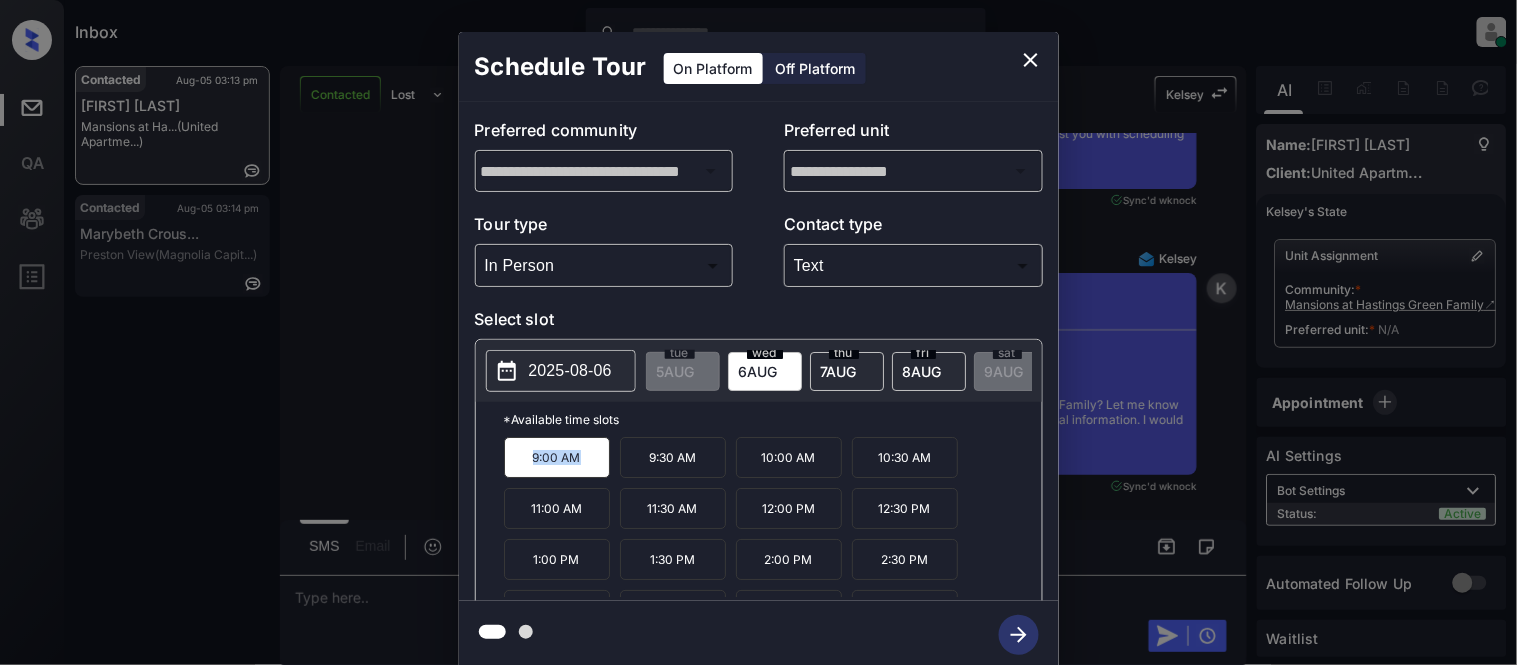 copy on "9:00 AM" 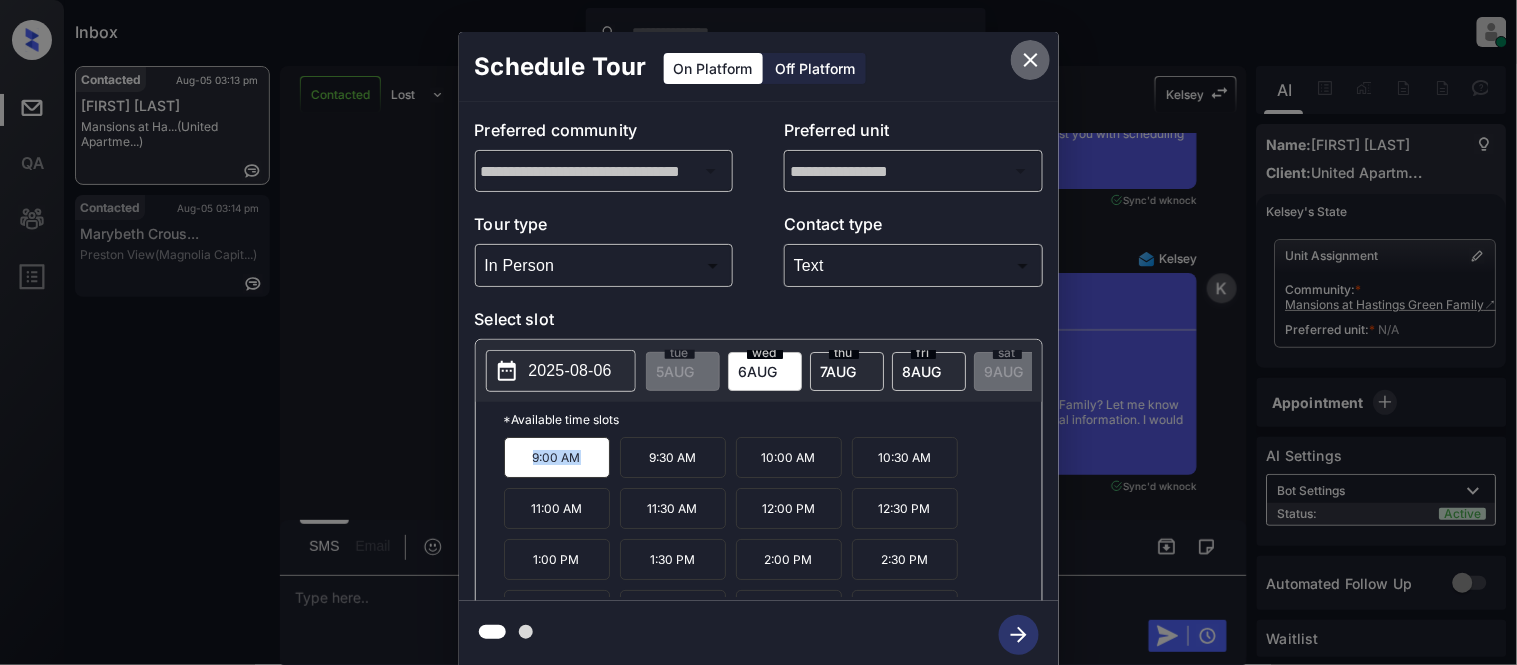 click at bounding box center (1031, 60) 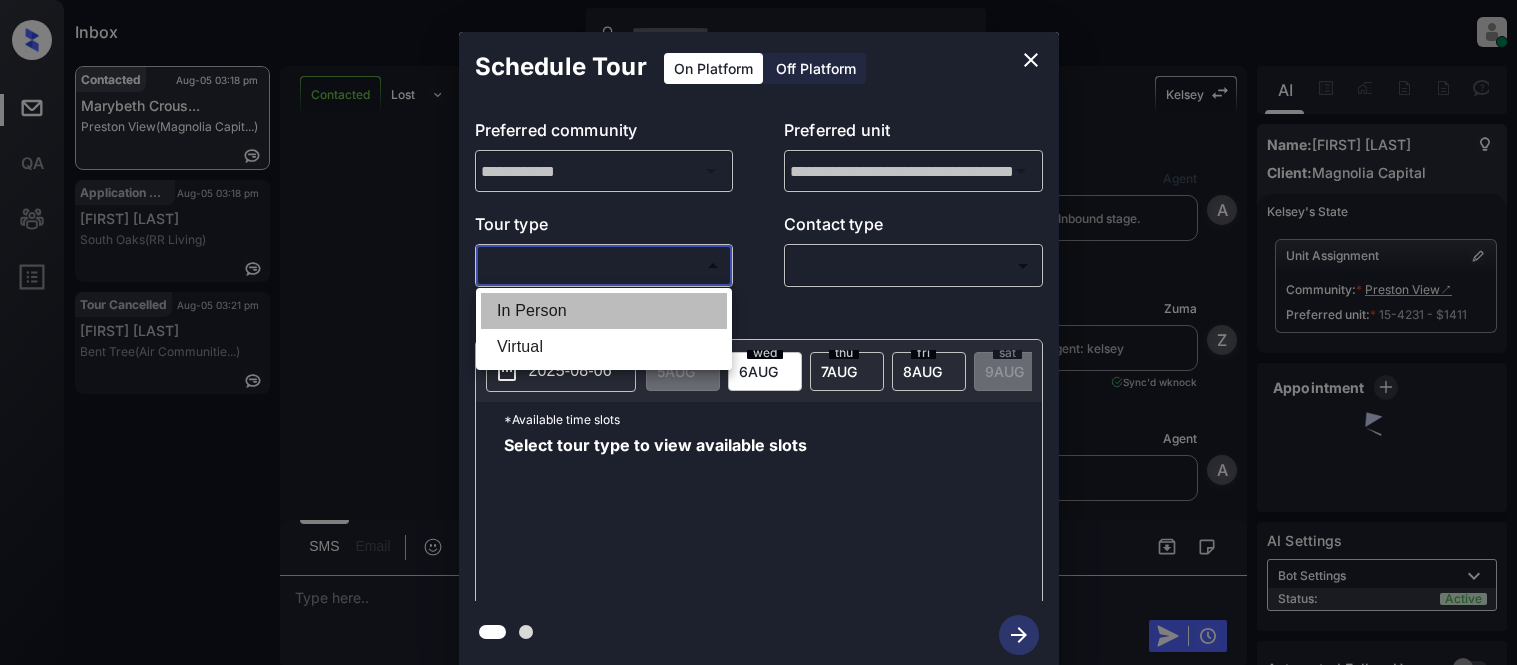 click on "In Person" at bounding box center [604, 311] 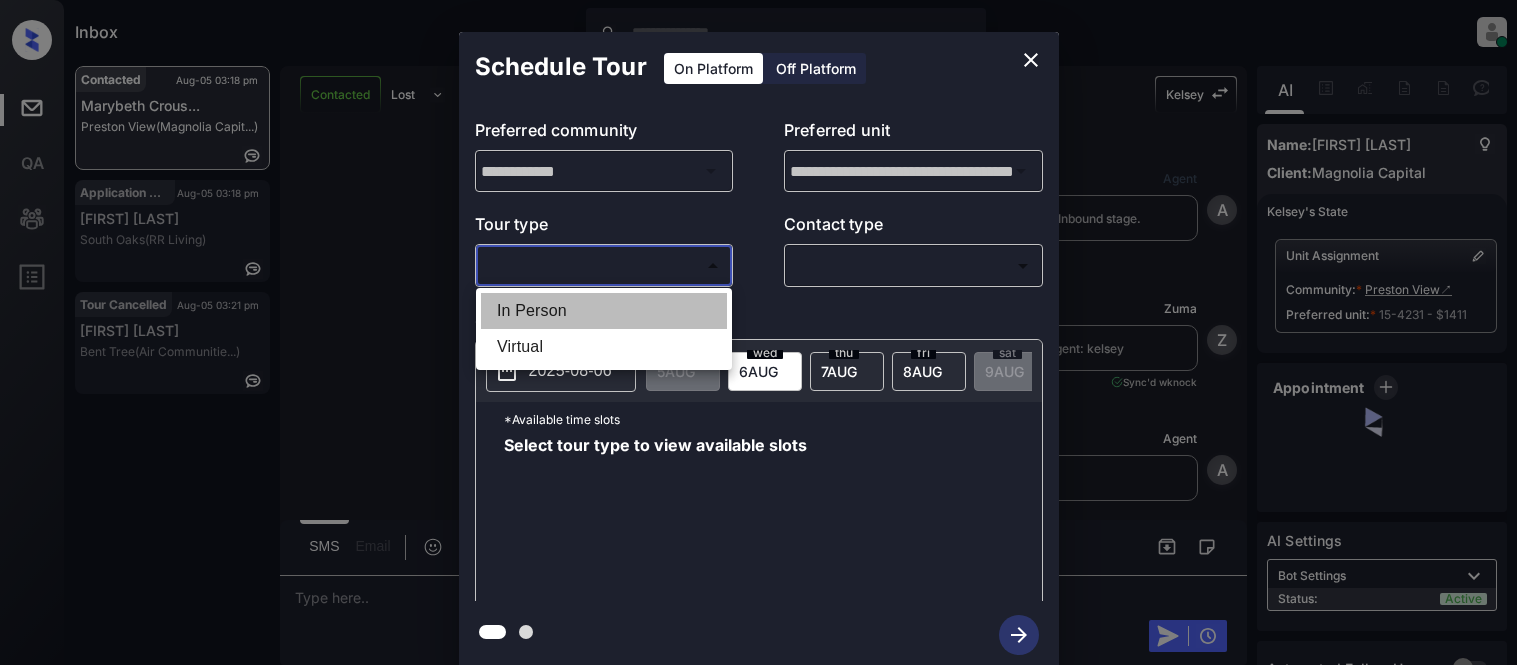 type on "********" 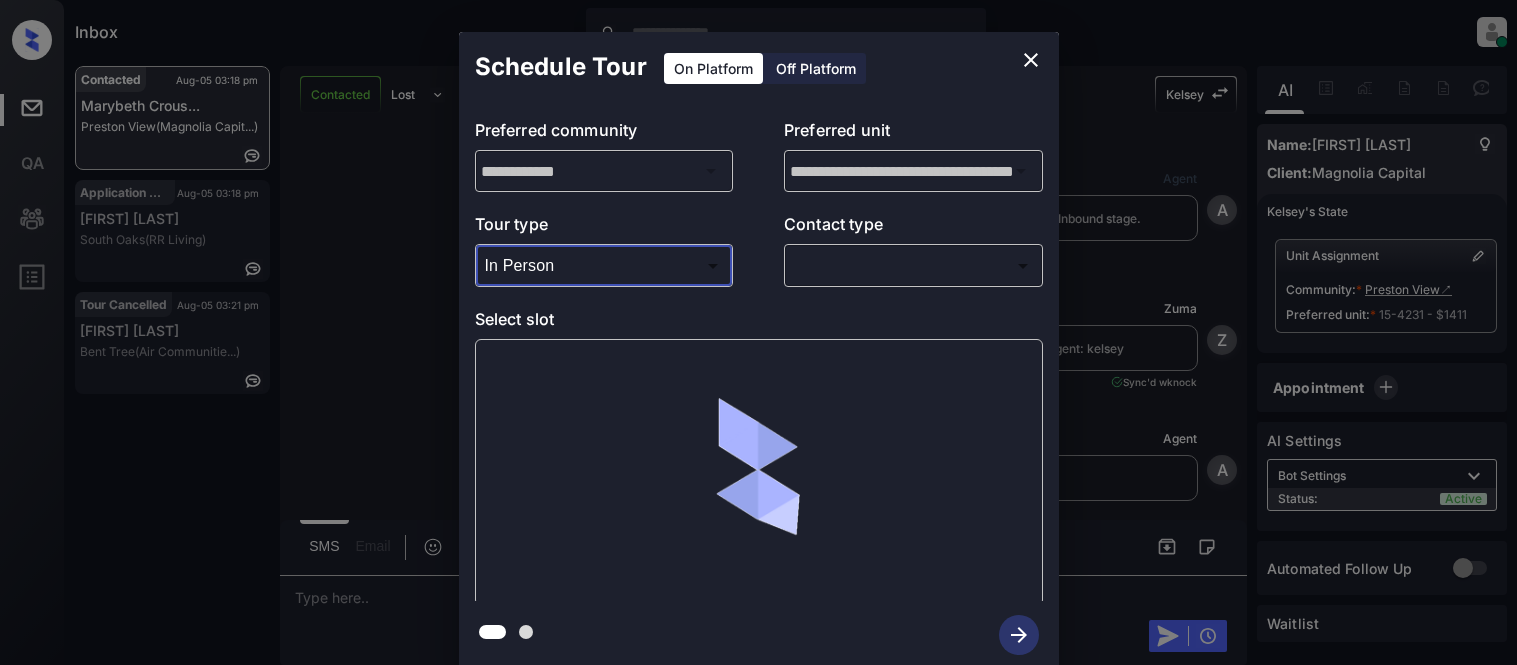 scroll, scrollTop: 0, scrollLeft: 0, axis: both 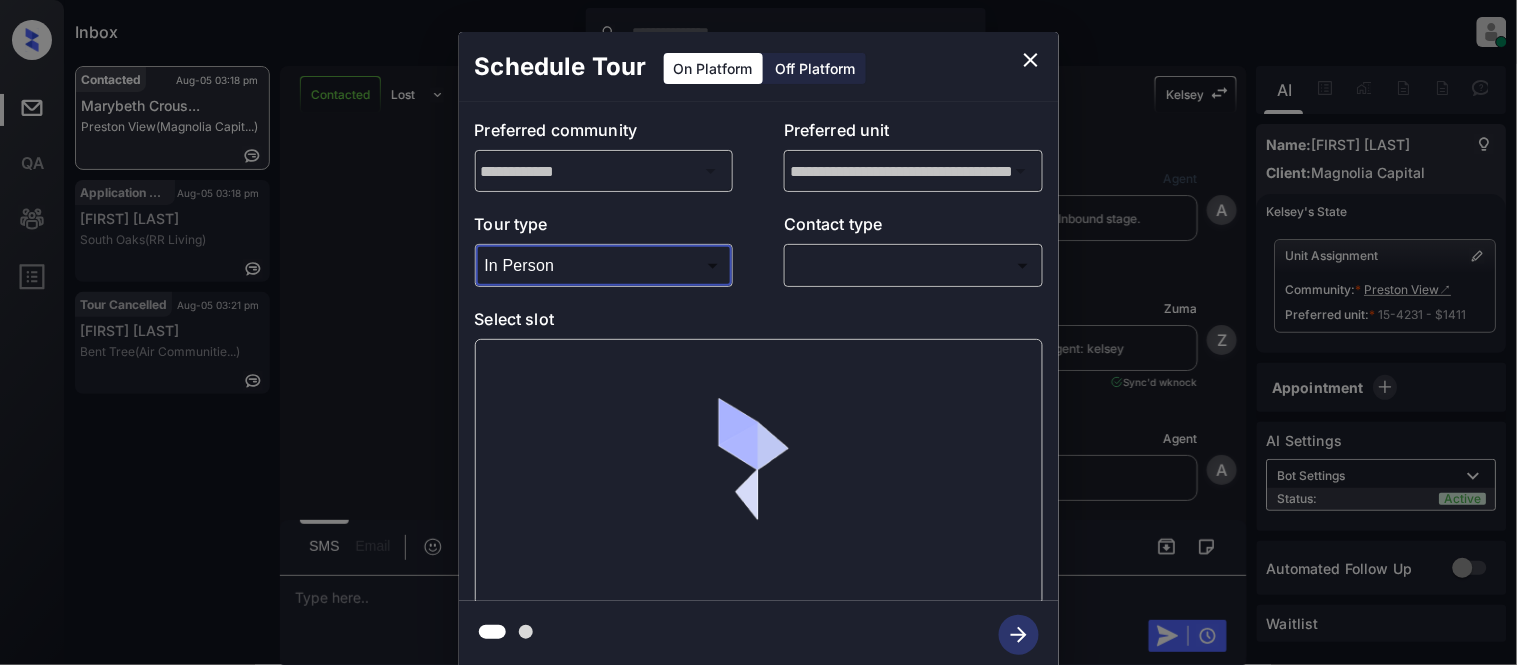 click on "Inbox Kristina Cataag Online Set yourself   offline Set yourself   on break Profile Switch to  light  mode Sign out Contacted Aug-05 03:18 pm   Marybeth Crous... Preston View  (Magnolia Capit...) Application Cancelled Aug-05 03:18 pm   Nikki Hicks South Oaks  (RR Living) Tour Cancelled Aug-05 03:21 pm   Isaiah Tibbs Bent Tree  (Air Communitie...) Contacted Lost Lead Sentiment: Angry Upon sliding the acknowledgement:  Lead will move to lost stage. * ​ SMS and call option will be set to opt out. AFM will be turned off for the lead. Kelsey New Message Agent Lead created via webhook in Inbound stage. Aug 03, 2025 06:39 am A New Message Zuma Lead transferred to leasing agent: kelsey Aug 03, 2025 06:39 am  Sync'd w  knock Z New Message Agent AFM Request sent to Kelsey. Aug 03, 2025 06:39 am A New Message Agent Notes Note: Structured Note:
Move In Date: 2025-10-01
Aug 03, 2025 06:39 am A New Message Kelsey Lead Details Updated
Move In Date:  1-10-2025
Aug 03, 2025 06:39 am K New Message Kelsey    Sync'd w" at bounding box center (758, 332) 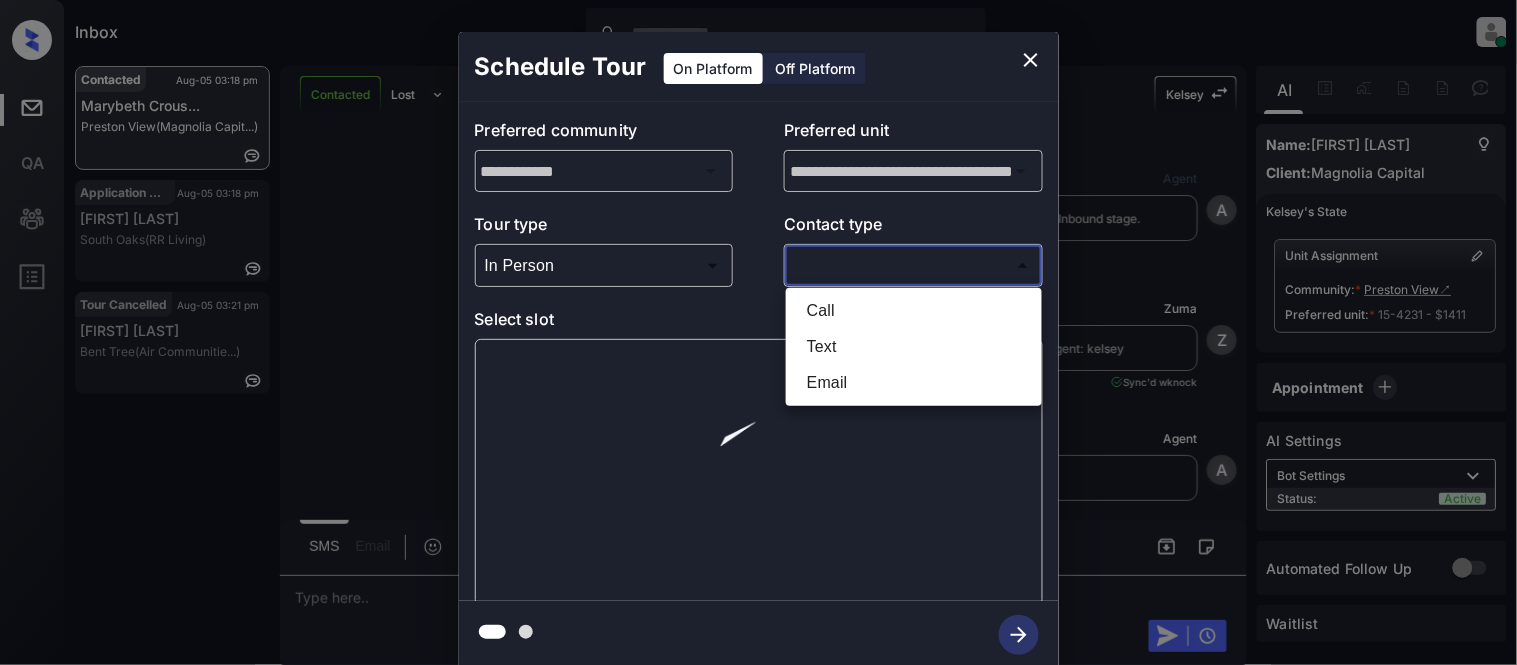 scroll, scrollTop: 2871, scrollLeft: 0, axis: vertical 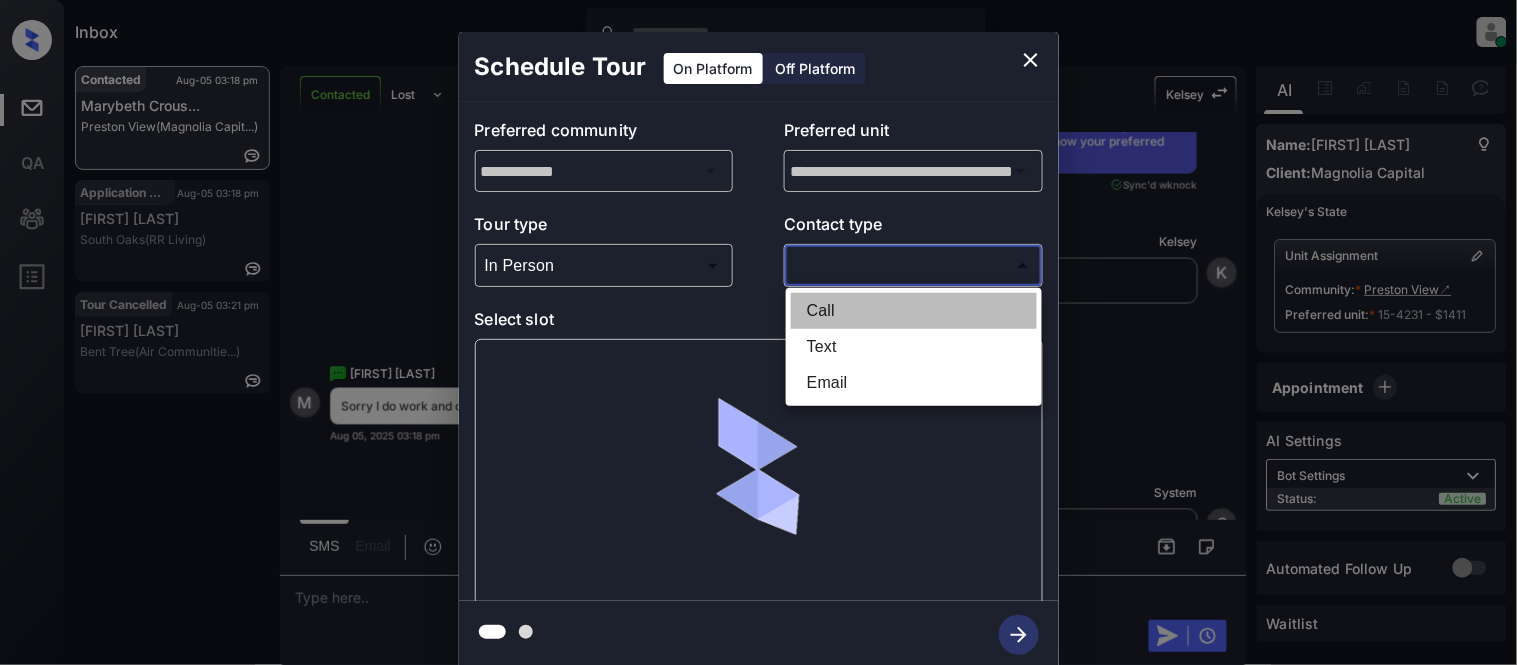click on "Call" at bounding box center (914, 311) 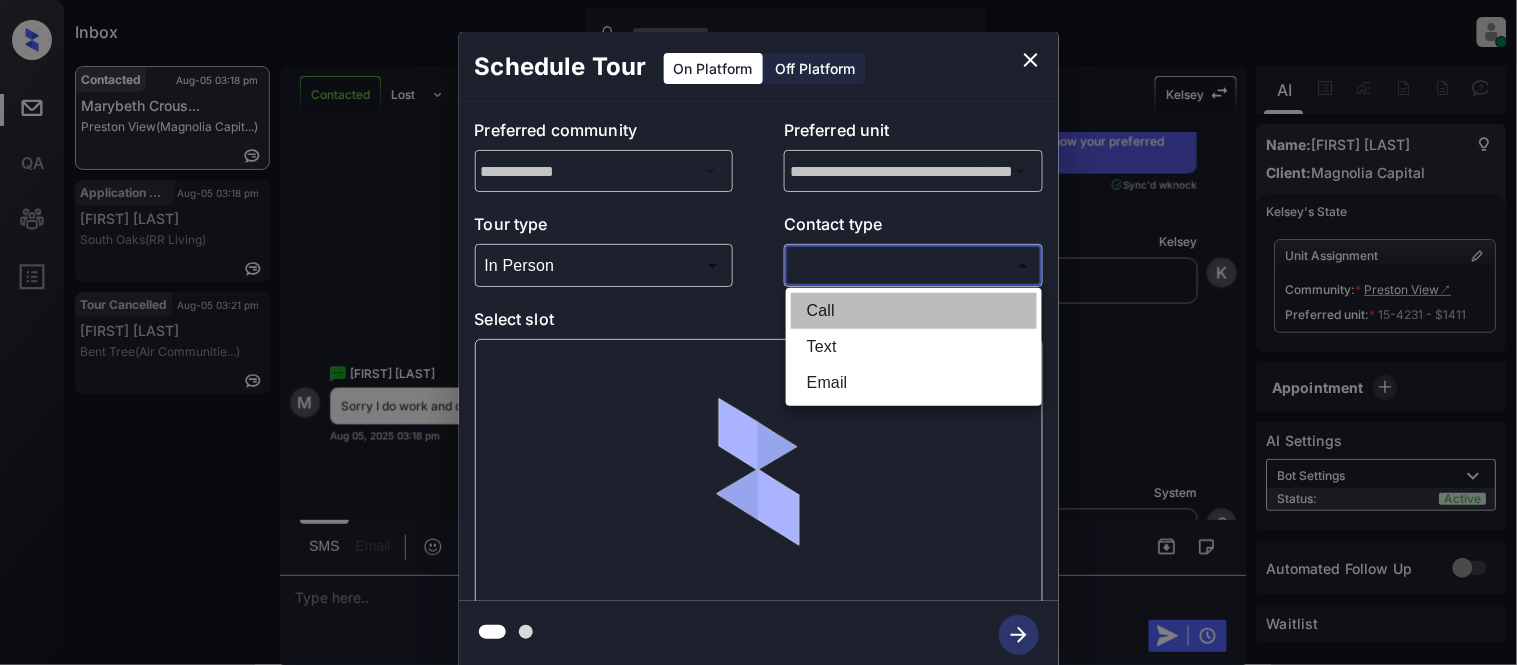 type on "****" 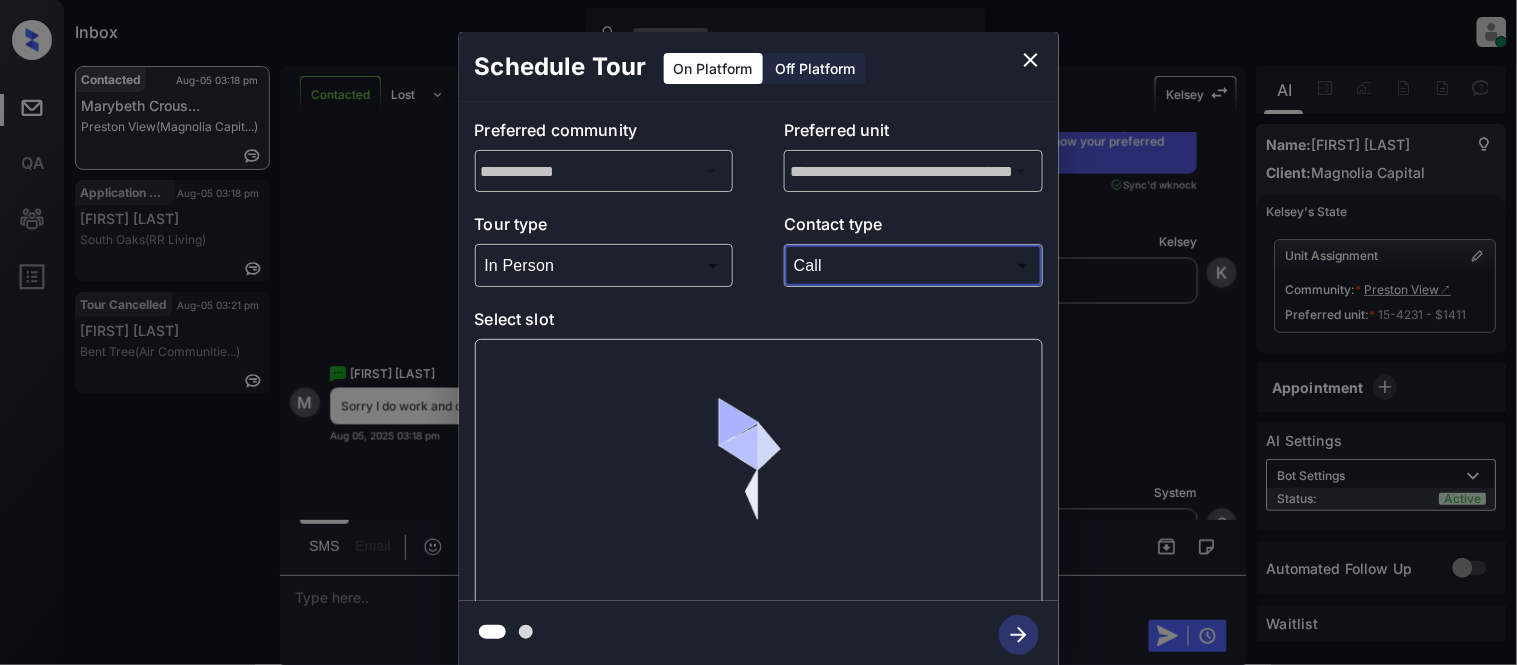 click at bounding box center [759, 472] 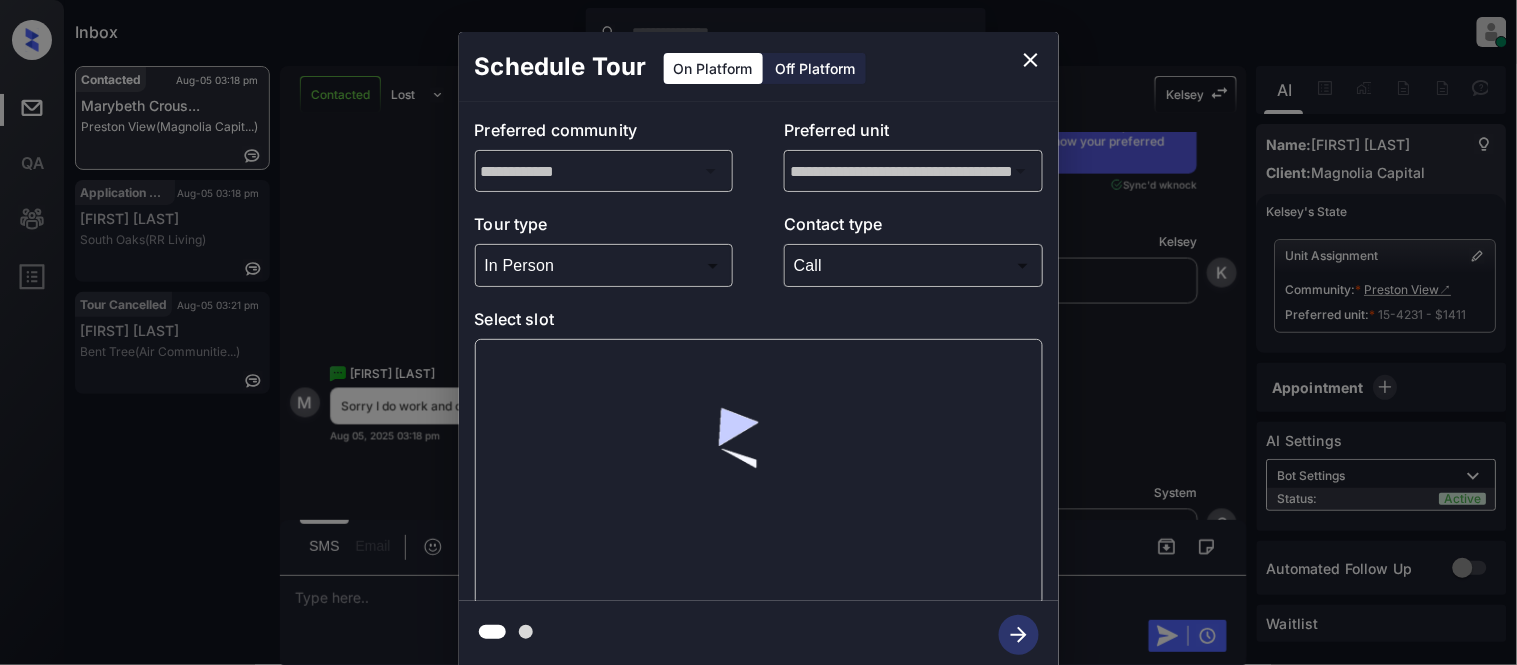 click at bounding box center (759, 472) 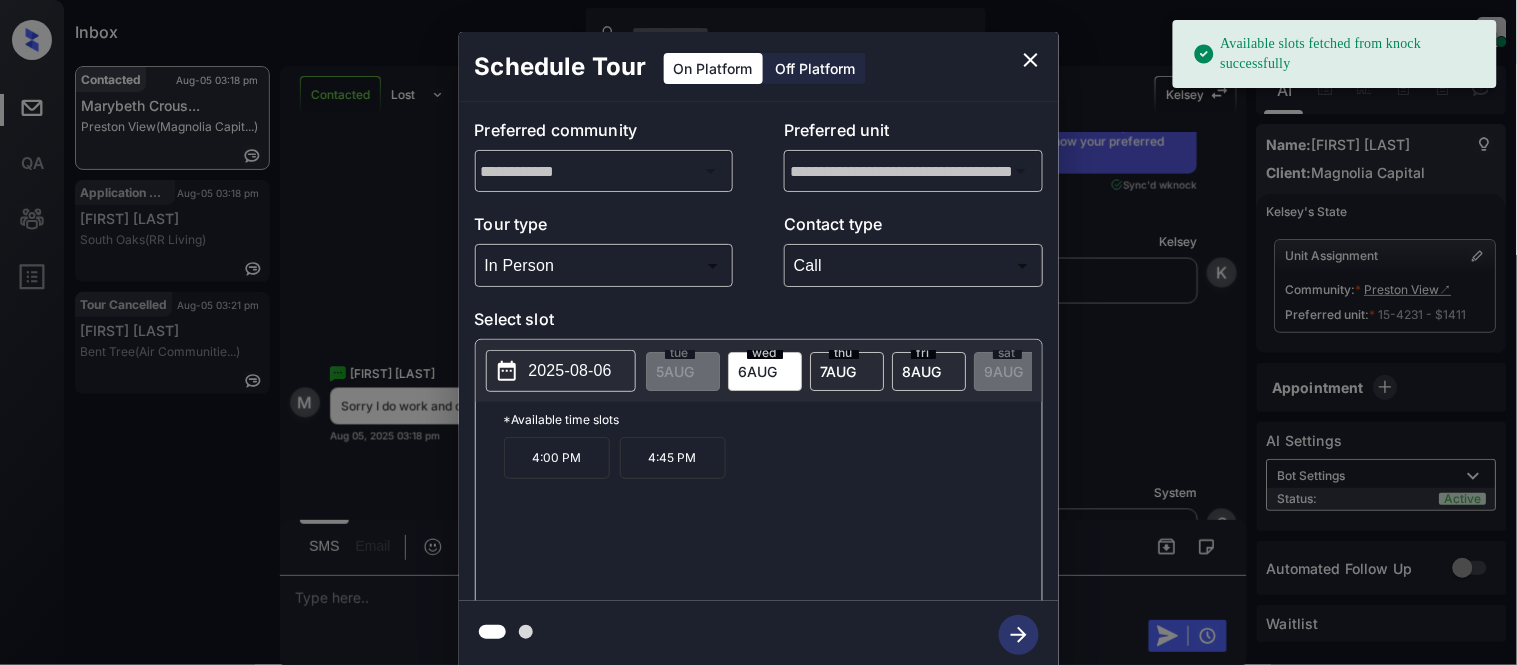 click on "2025-08-06" at bounding box center [561, 371] 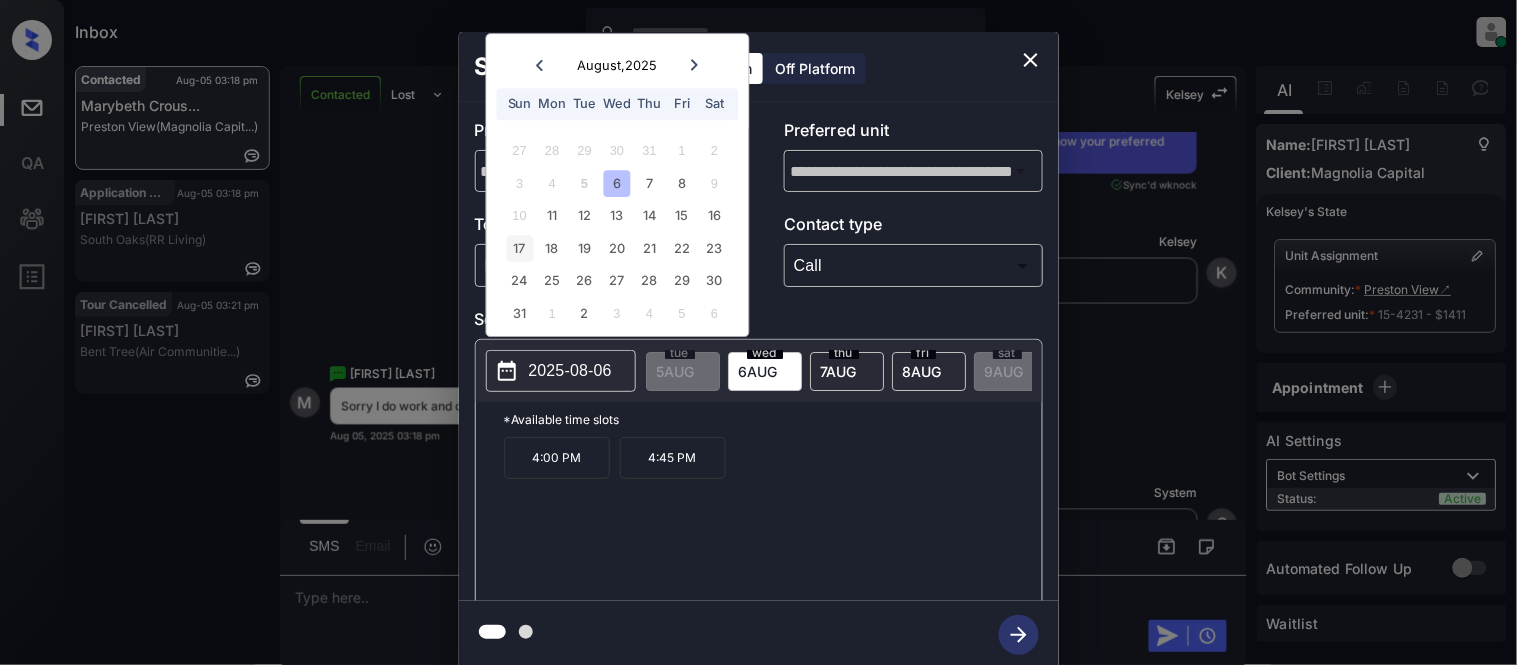 click on "17" at bounding box center (519, 248) 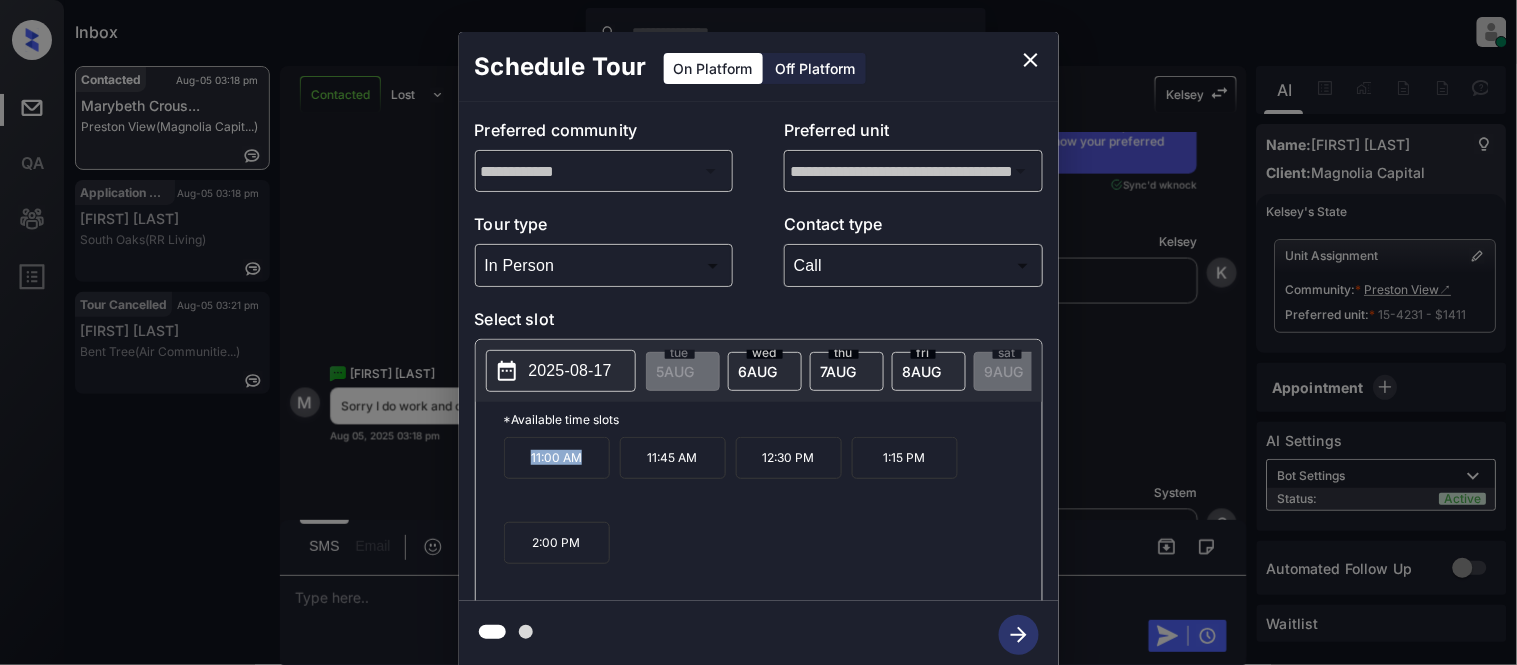 drag, startPoint x: 520, startPoint y: 463, endPoint x: 585, endPoint y: 468, distance: 65.192024 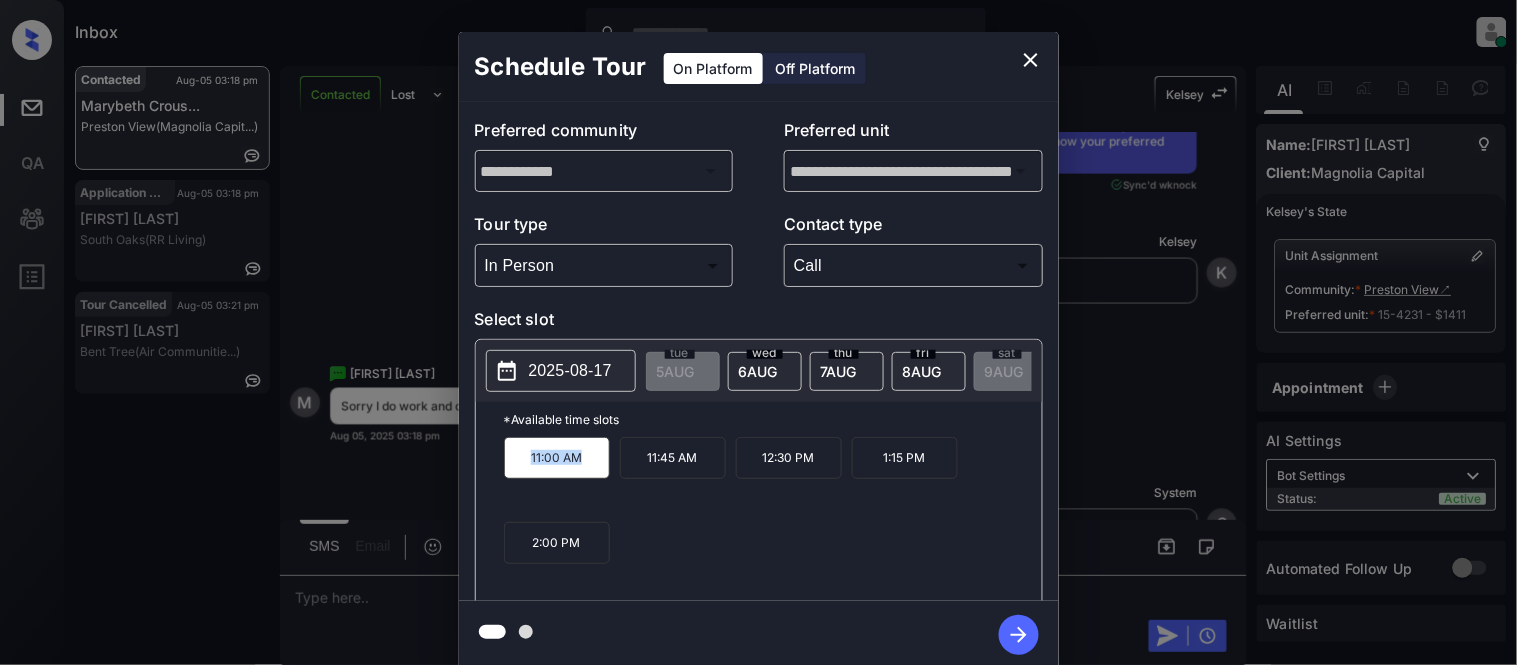 copy on "11:00 AM" 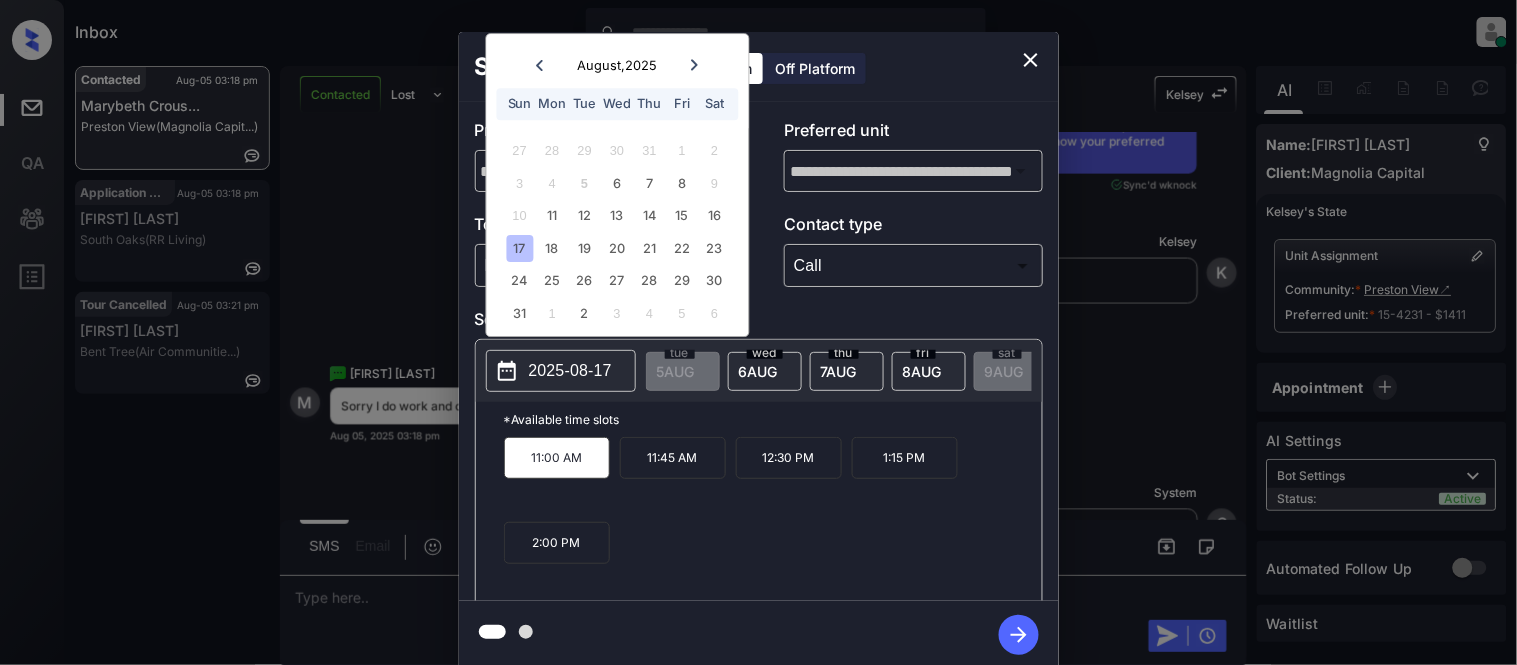 click on "**********" at bounding box center (758, 350) 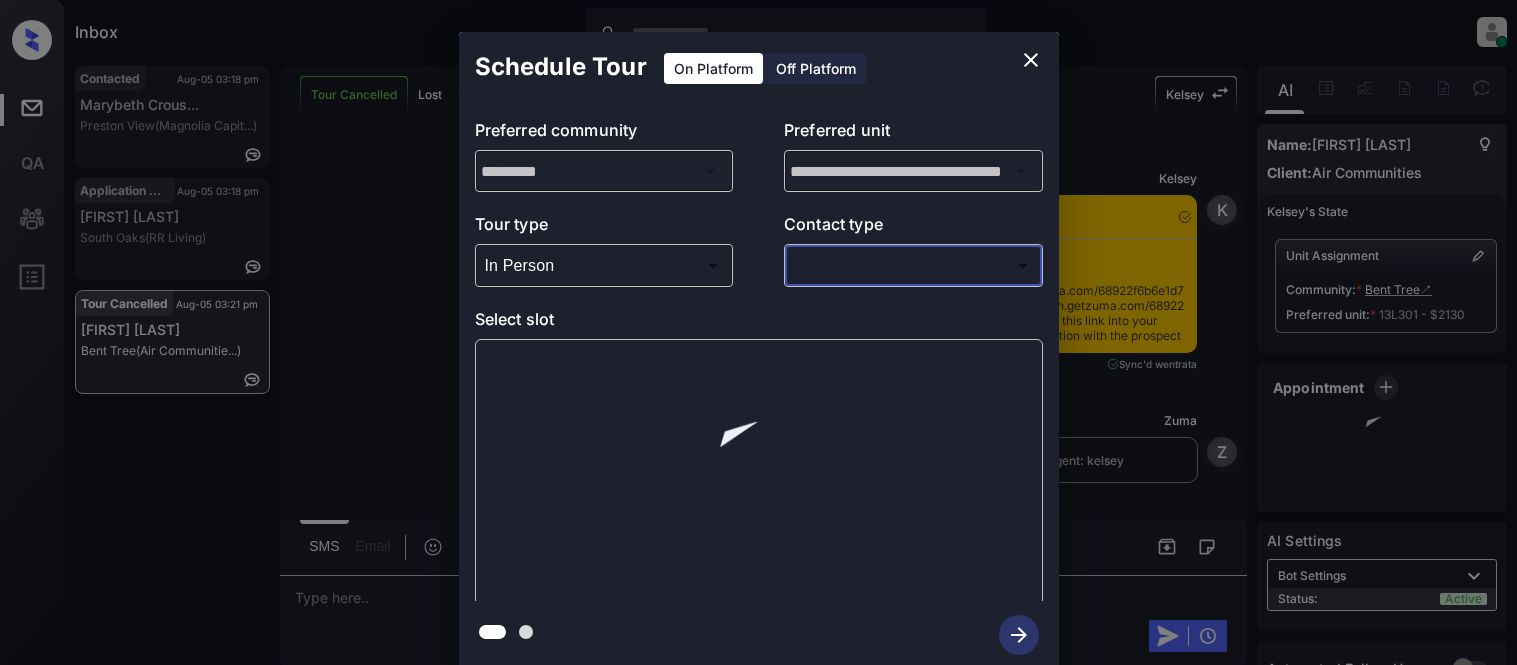 click on "​ ​" at bounding box center [913, 265] 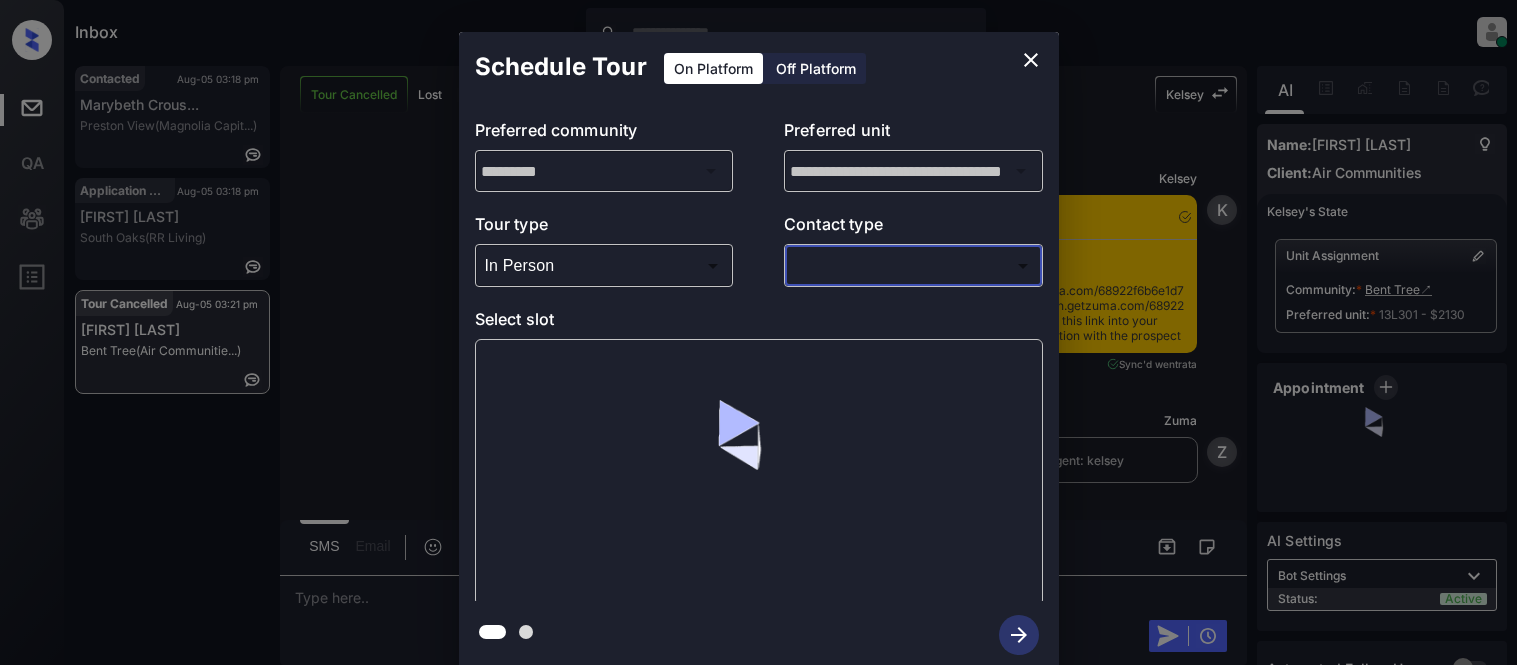 scroll, scrollTop: 0, scrollLeft: 0, axis: both 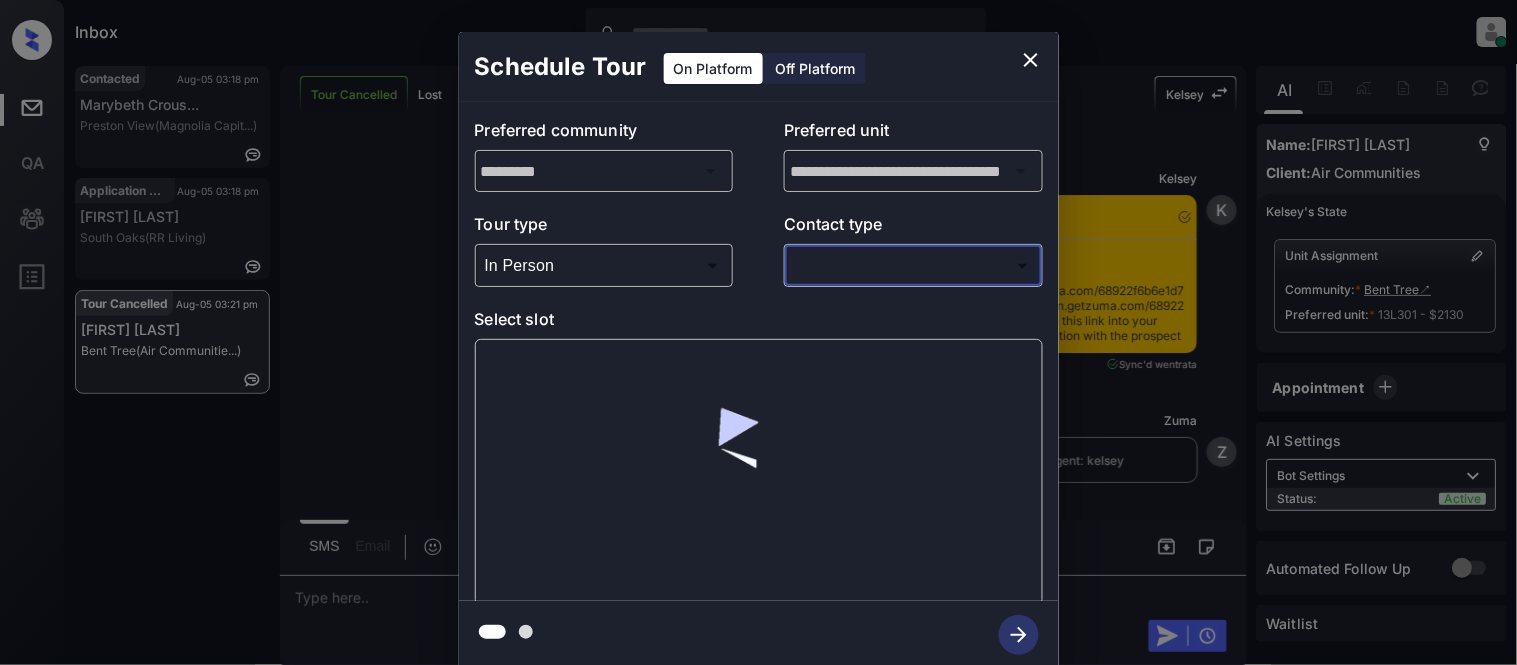 click on "Inbox Kristina Cataag Online Set yourself   offline Set yourself   on break Profile Switch to  light  mode Sign out Contacted Aug-05 03:18 pm   Marybeth Crous... Preston View  (Magnolia Capit...) Application Cancelled Aug-05 03:18 pm   Nikki Hicks South Oaks  (RR Living) Tour Cancelled Aug-05 03:21 pm   [FIRST] [LAST] Bent Tree  (Air Communitie...) Tour Cancelled Lost Lead Sentiment: Angry Upon sliding the acknowledgement:  Lead will move to lost stage. * ​ SMS and call option will be set to opt out. AFM will be turned off for the lead. Kelsey New Message Kelsey Notes Note:  - Paste this link into your browser to view Kelsey’s conversation with the prospect Aug 05, 2025 09:21 am  Sync'd w  entrata K New Message Zuma Lead transferred to leasing agent: kelsey Aug 05, 2025 09:21 am Z New Message Agent Lead created because they indicated they are interested in leasing via Zuma IVR. A" at bounding box center (758, 332) 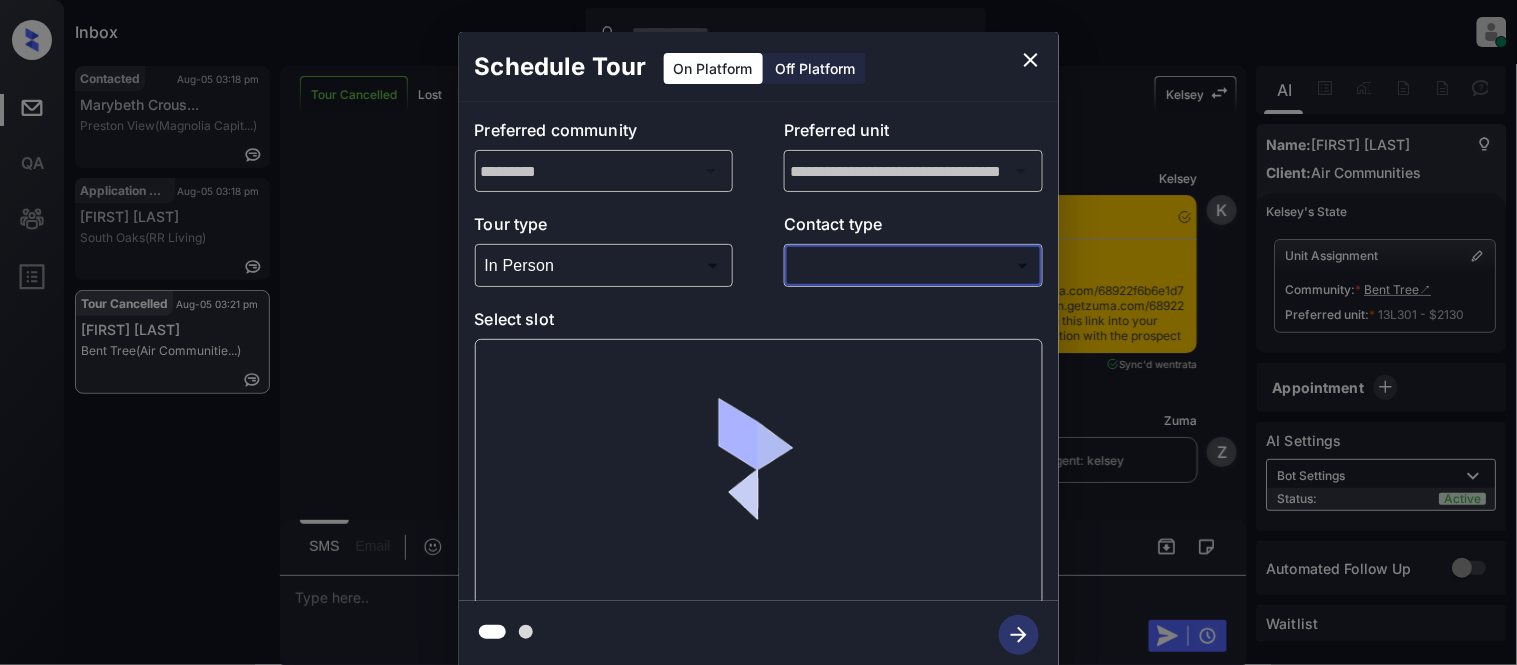 scroll, scrollTop: 8368, scrollLeft: 0, axis: vertical 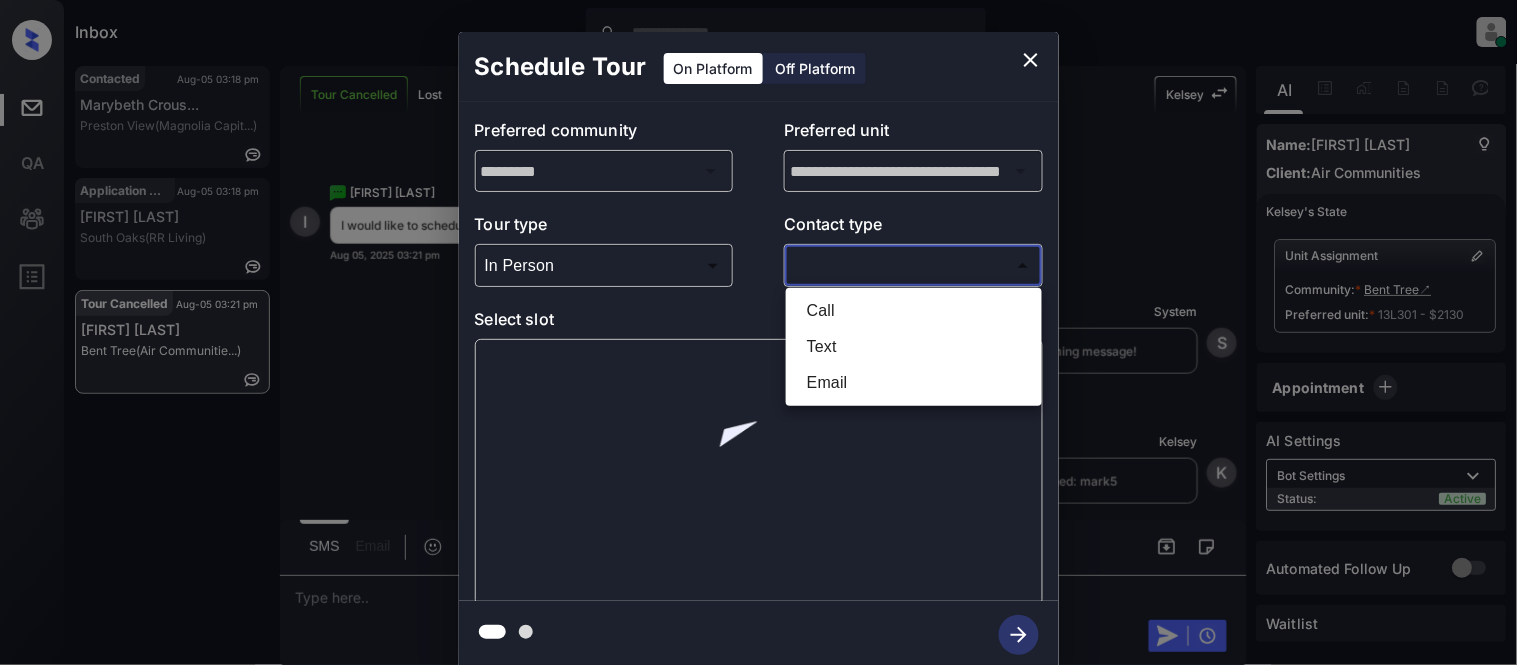 click on "Text" at bounding box center (914, 347) 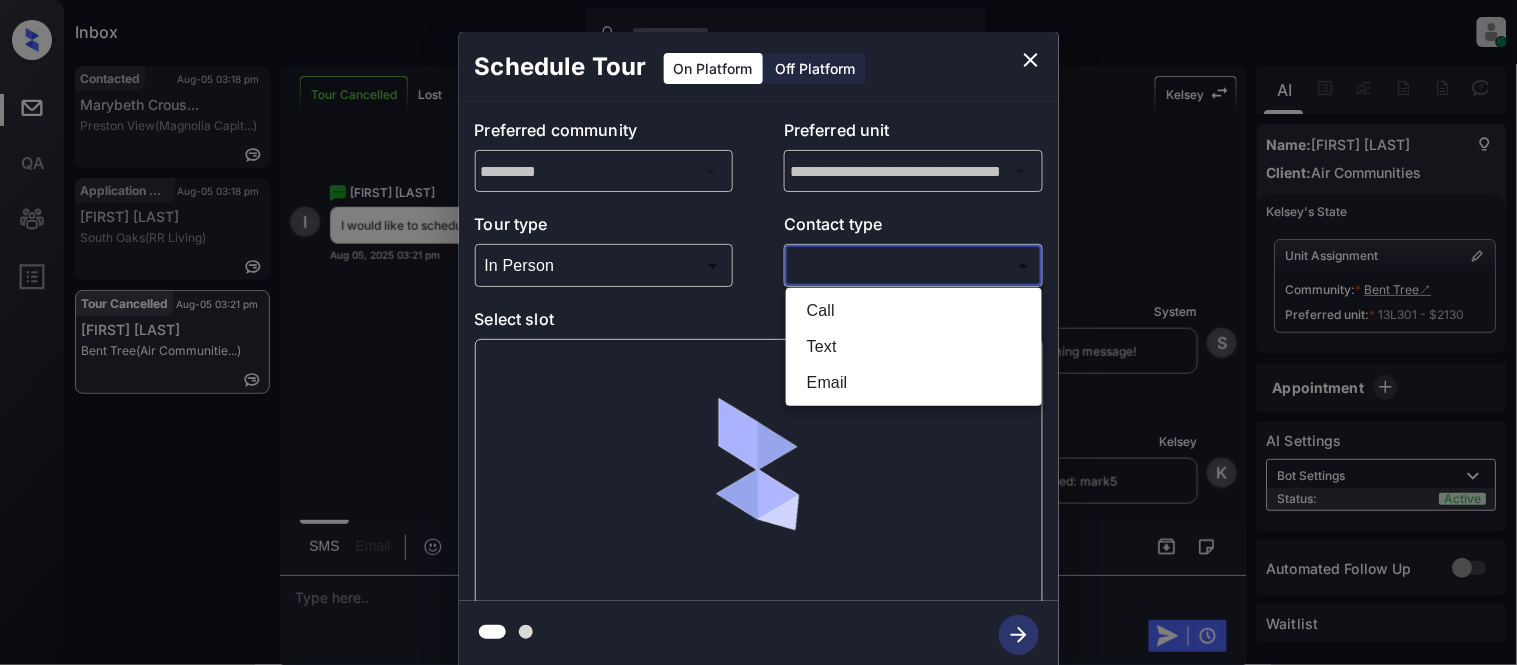 type on "****" 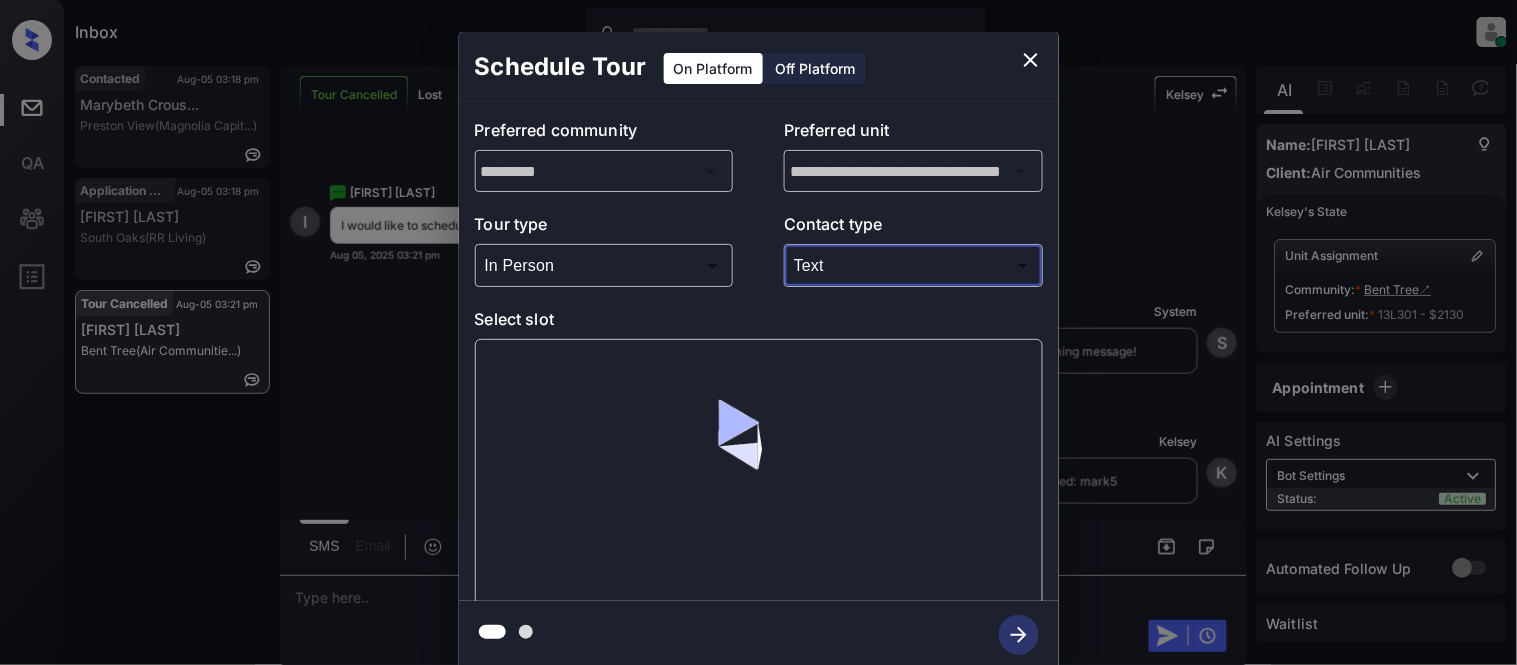 click at bounding box center (759, 472) 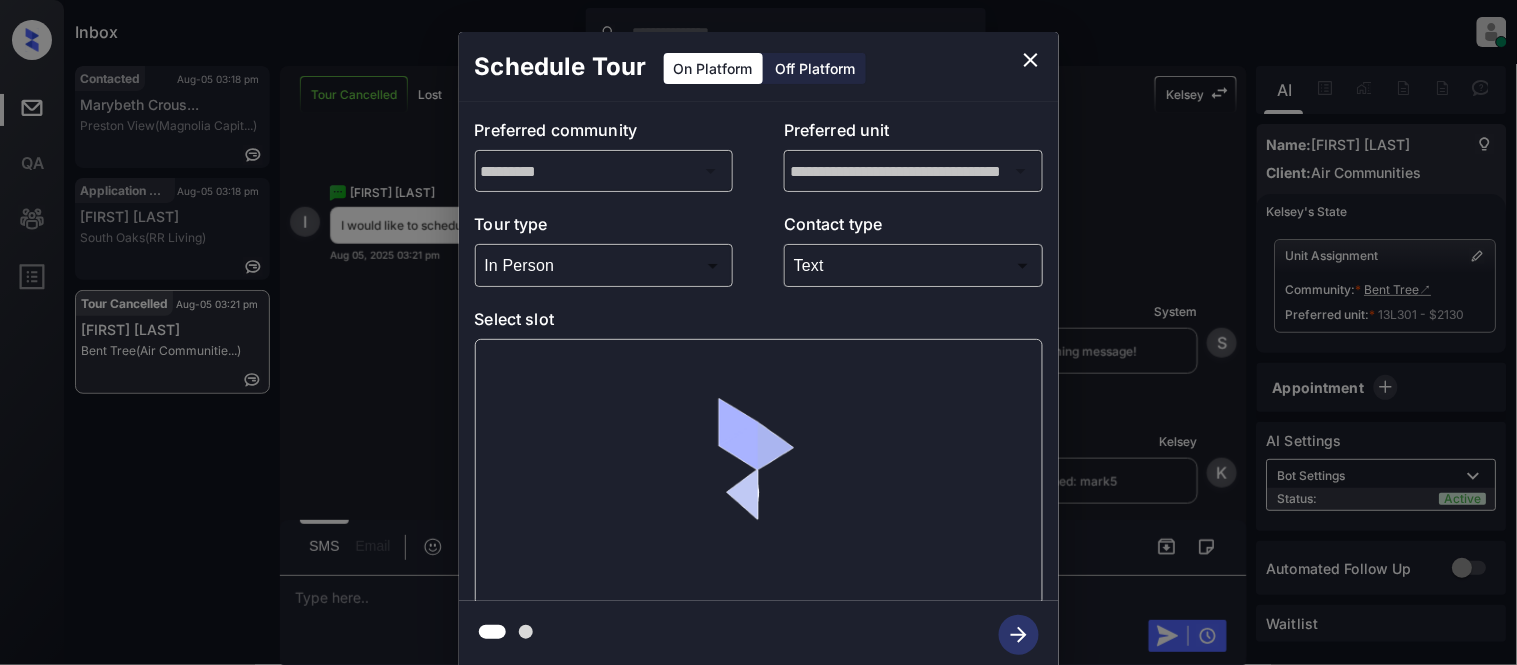 click at bounding box center (759, 472) 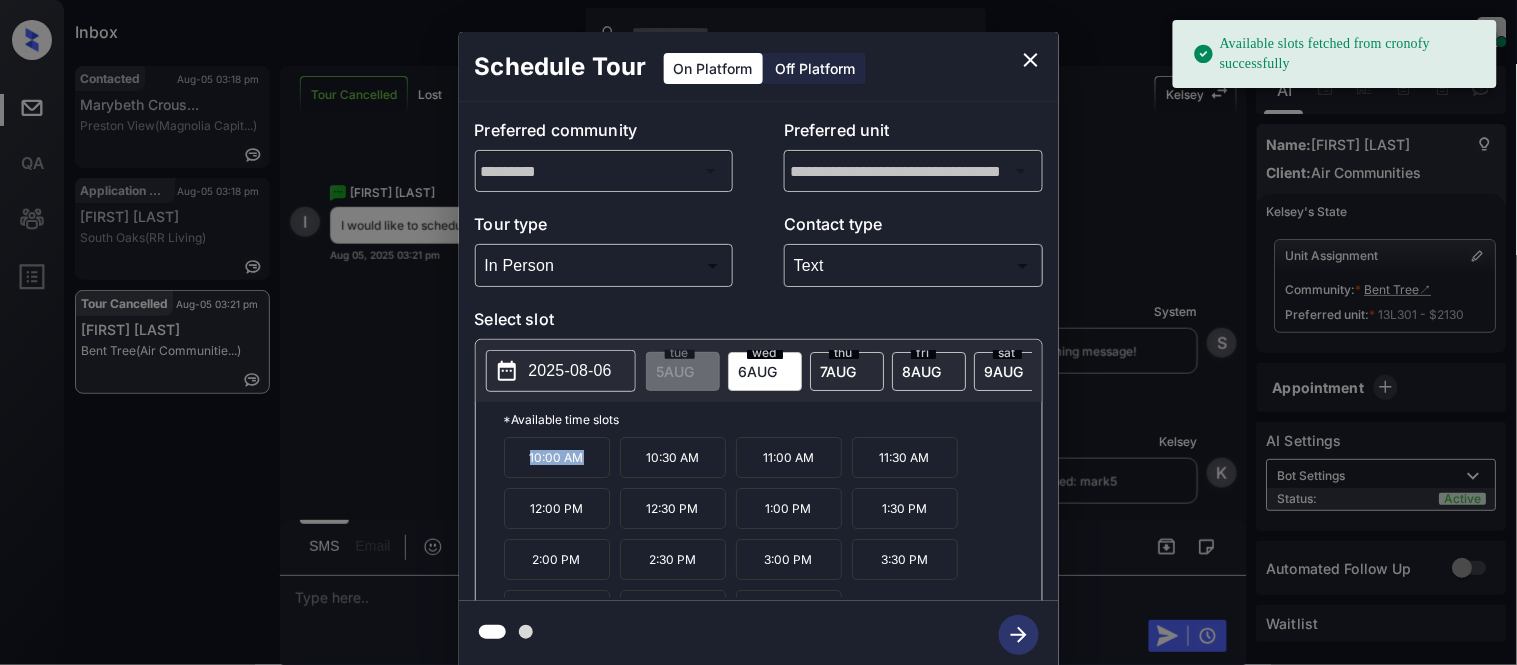drag, startPoint x: 523, startPoint y: 477, endPoint x: 598, endPoint y: 475, distance: 75.026665 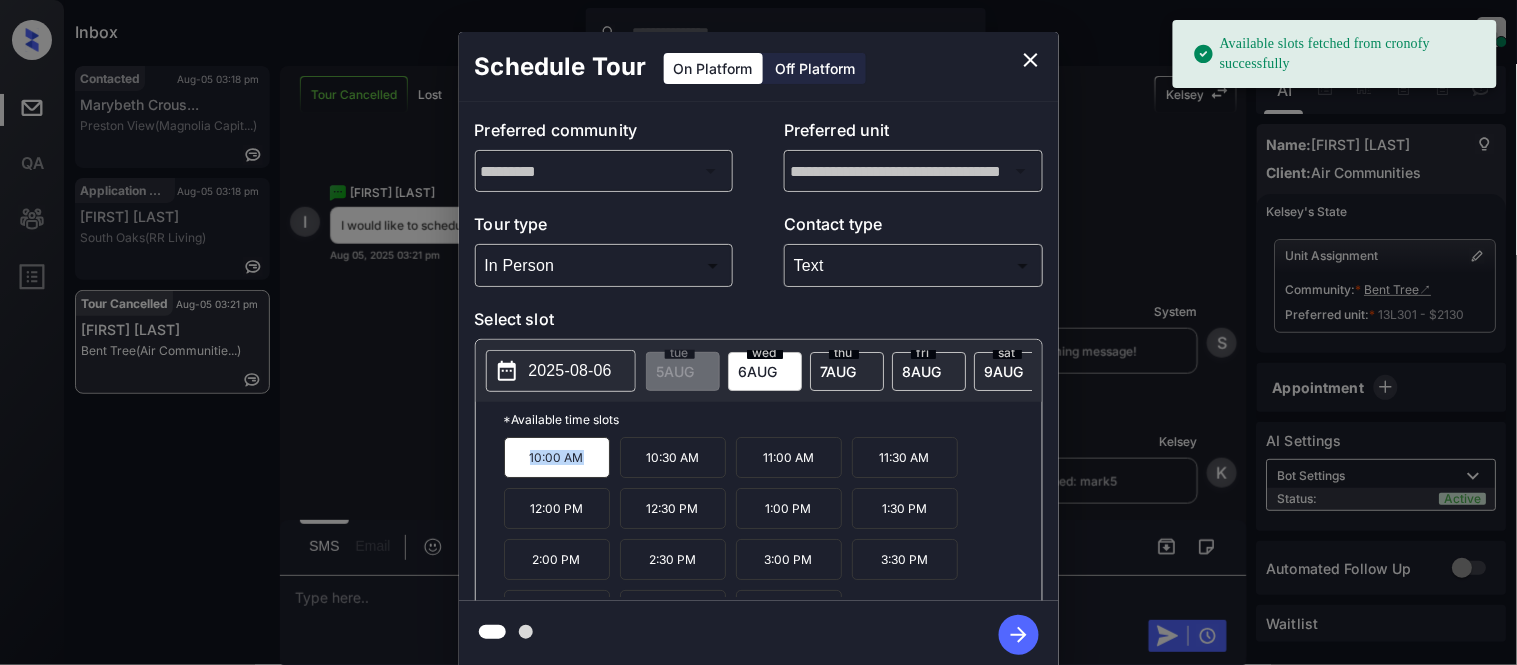 copy on "10:00 AM" 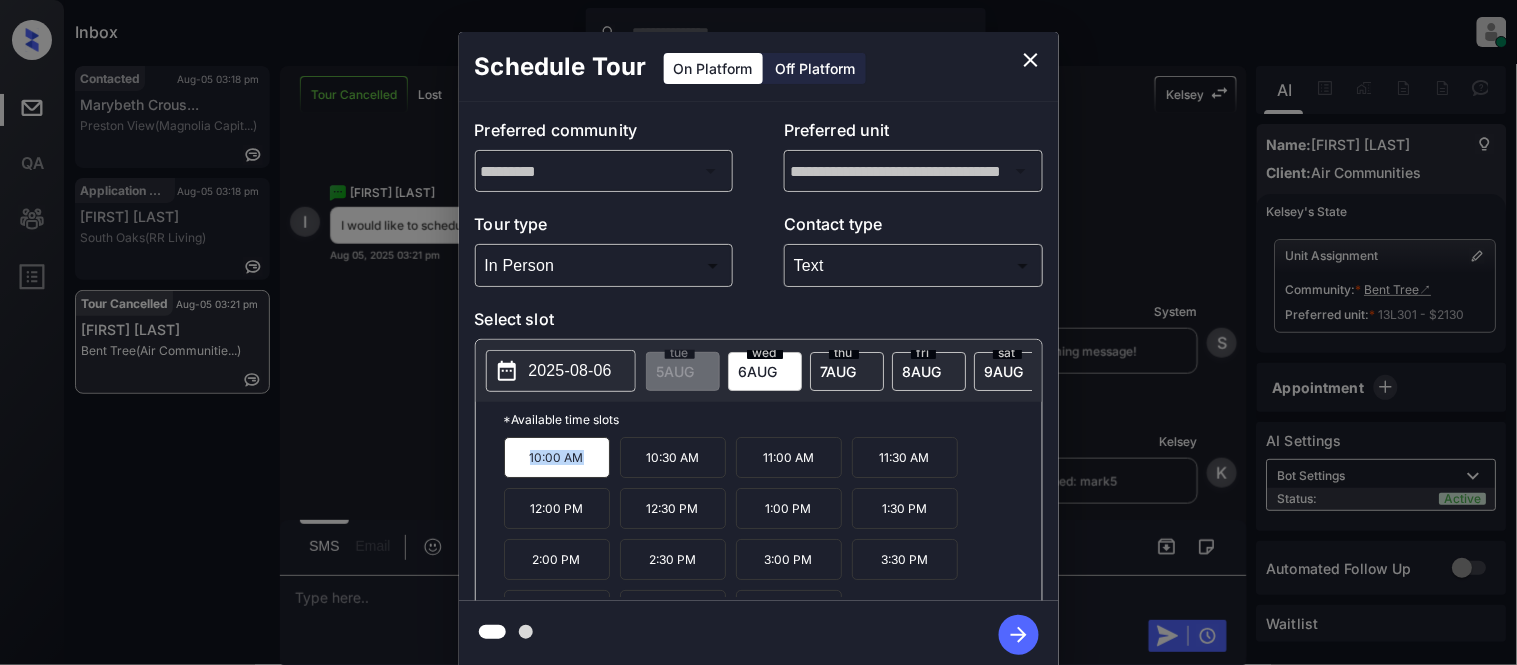 click on "**********" at bounding box center (758, 350) 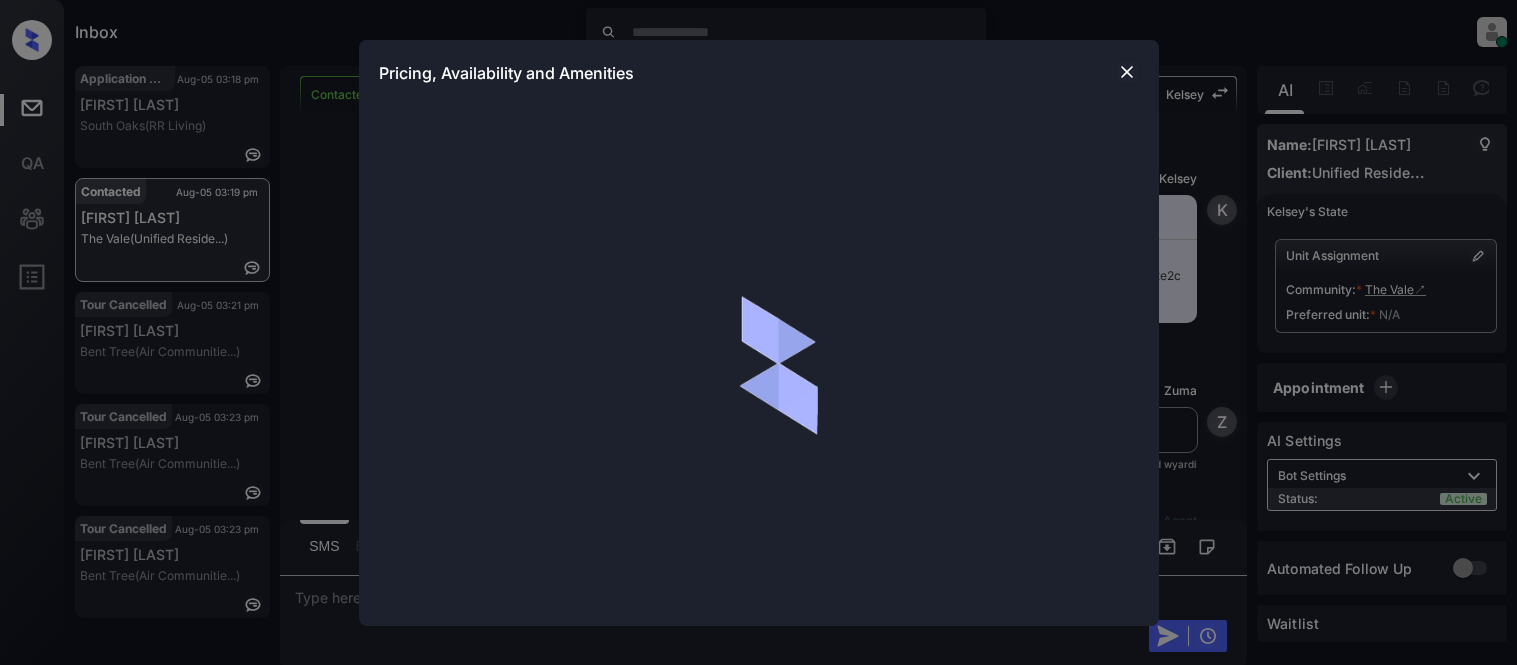 scroll, scrollTop: 0, scrollLeft: 0, axis: both 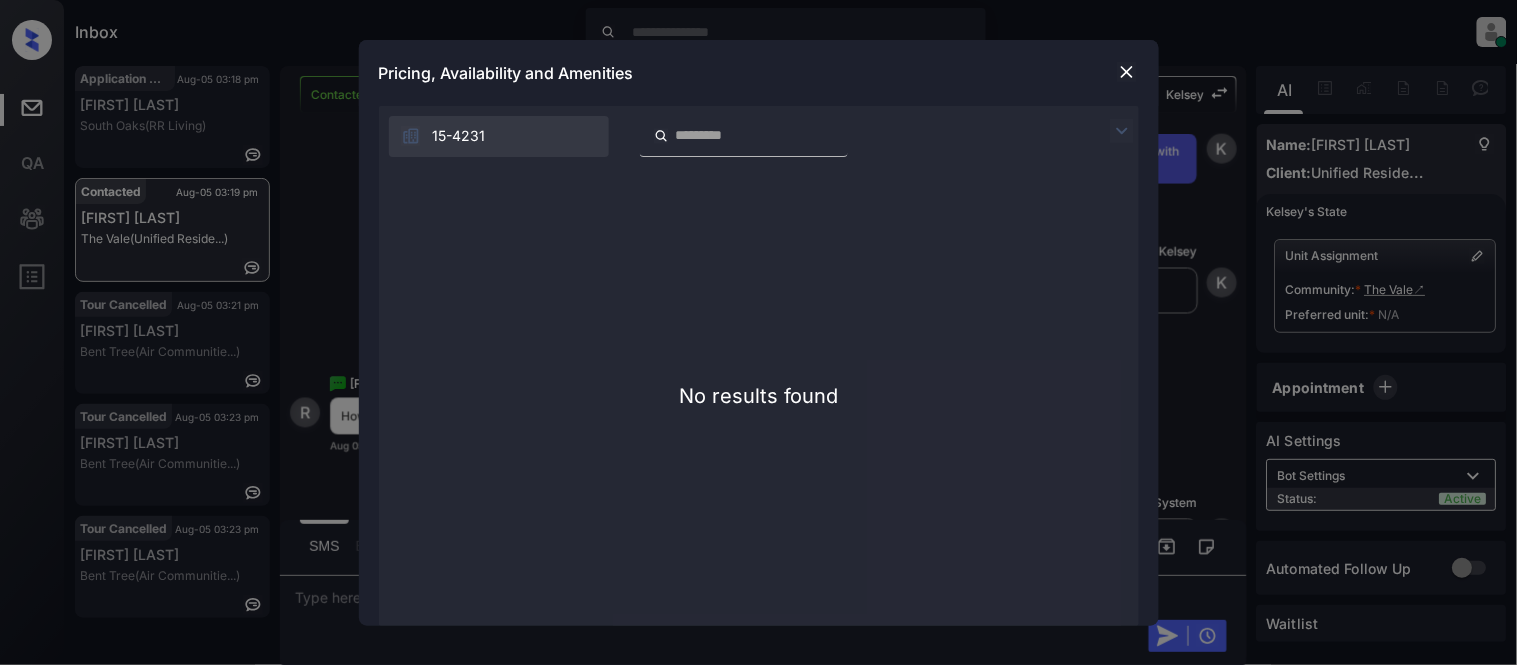 click at bounding box center (1127, 72) 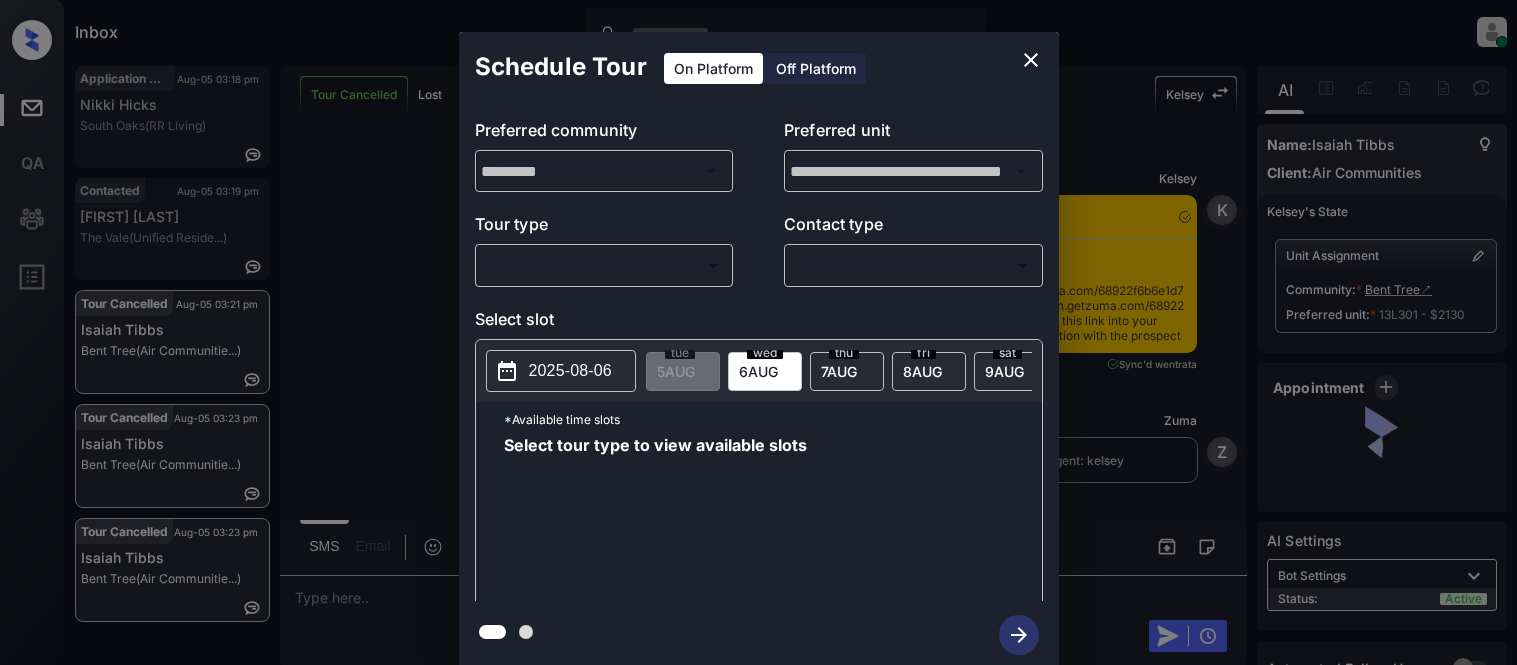 scroll, scrollTop: 0, scrollLeft: 0, axis: both 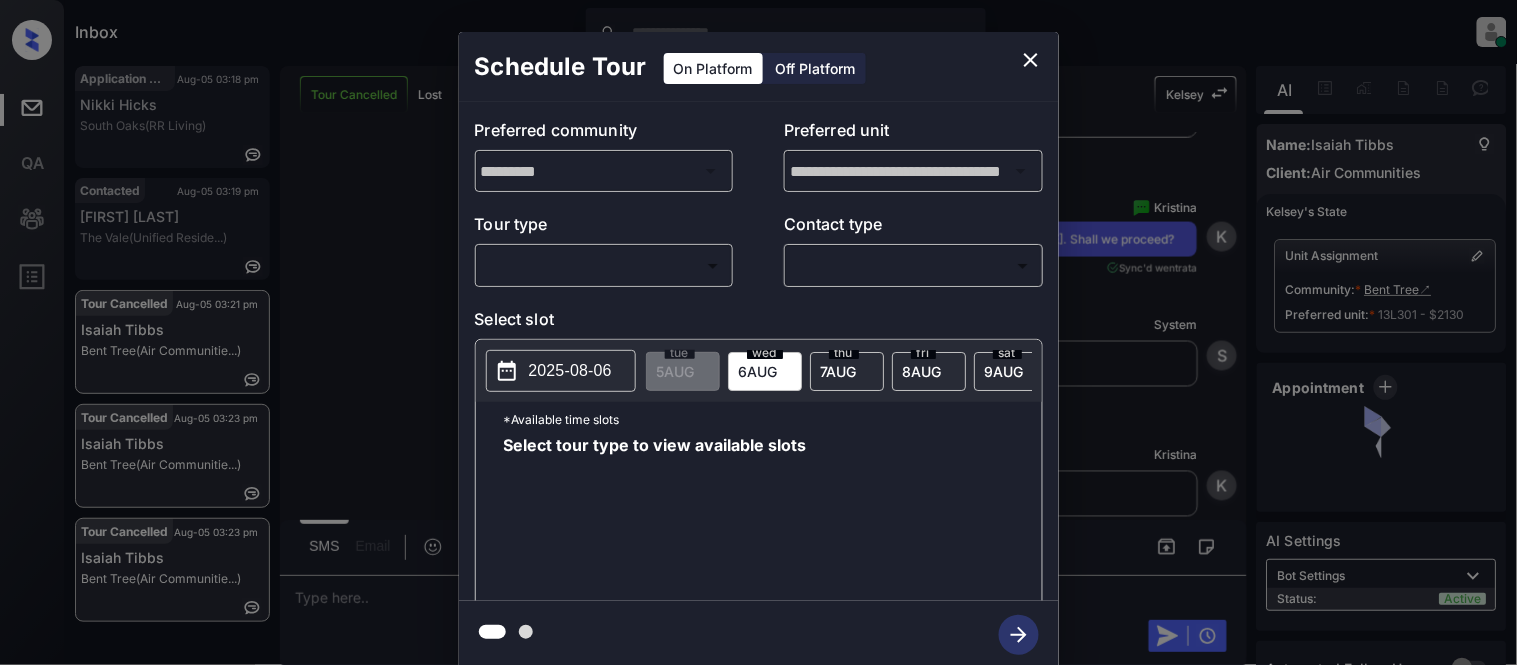 click on "Inbox Kristina Cataag Online Set yourself   offline Set yourself   on break Profile Switch to  light  mode Sign out Application Cancelled Aug-05 03:18 pm   Nikki Hicks South Oaks  (RR Living) Contacted Aug-05 03:19 pm   Rod Williams The Vale  (Unified Reside...) Tour Cancelled Aug-05 03:21 pm   Isaiah Tibbs Bent Tree  (Air Communitie...) Tour Cancelled Aug-05 03:23 pm   Isaiah Tibbs Bent Tree  (Air Communitie...) Tour Cancelled Aug-05 03:23 pm   Isaiah Tibbs Bent Tree  (Air Communitie...) Tour Cancelled Lost Lead Sentiment: Angry Upon sliding the acknowledgement:  Lead will move to lost stage. * ​ SMS and call option will be set to opt out. AFM will be turned off for the lead. Kelsey New Message Kelsey Notes Note:  - Paste this link into your browser to view Kelsey’s conversation with the prospect Aug 05, 2025 09:21 am  Sync'd w  entrata K New Message Zuma Aug 05, 2025 09:21 am" at bounding box center [758, 332] 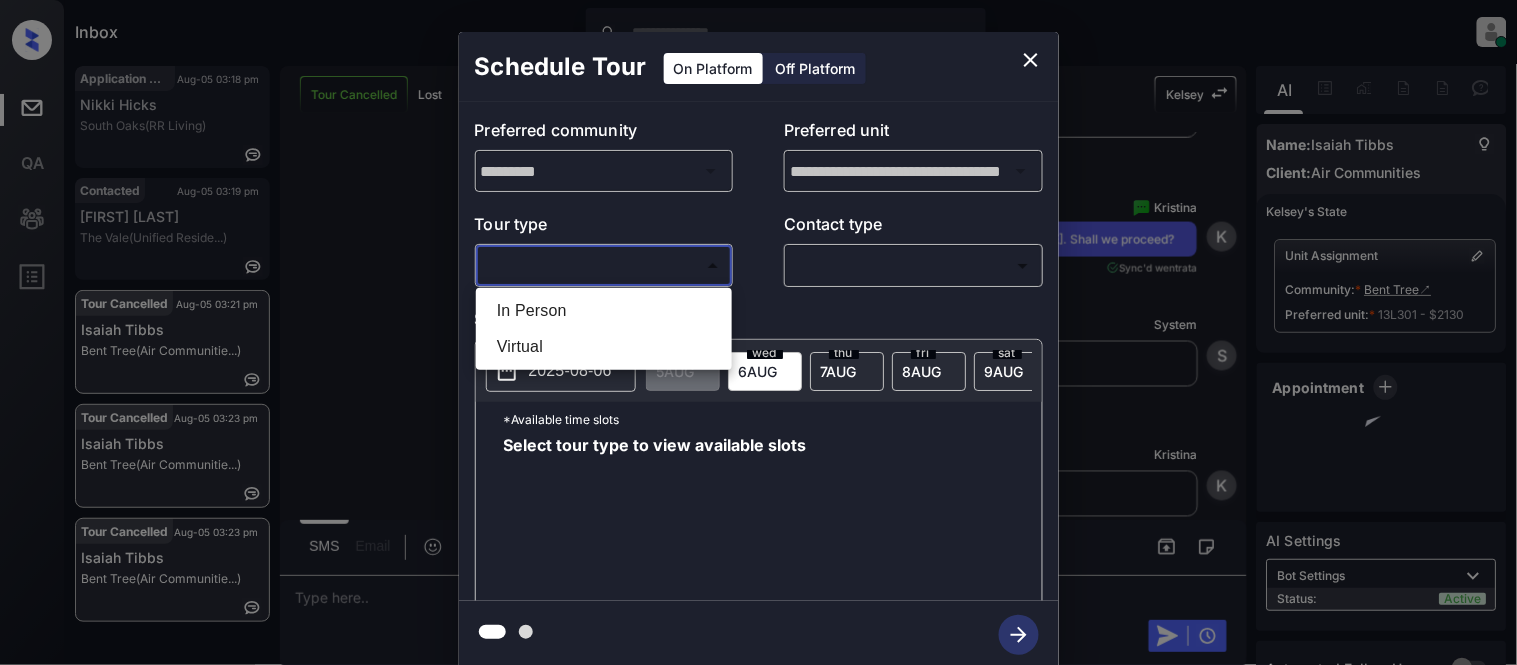 click on "In Person" at bounding box center [604, 311] 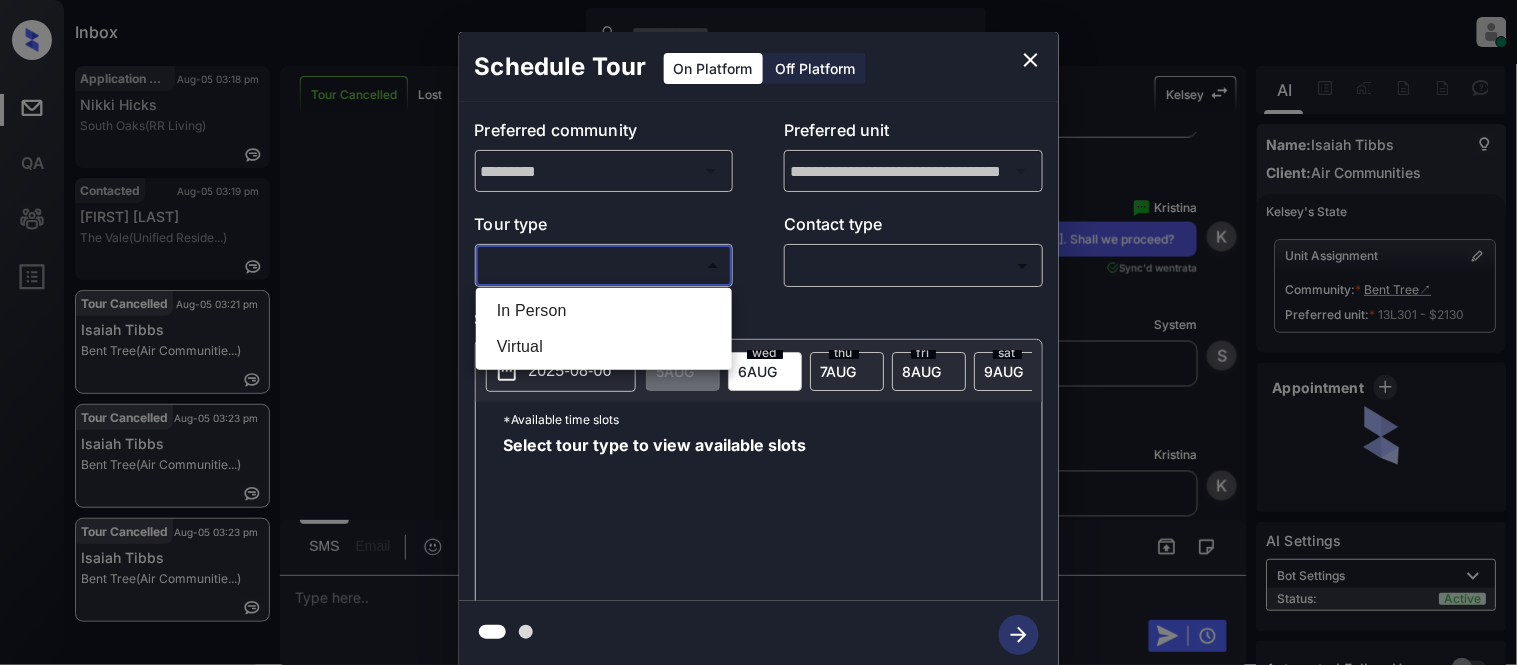 type on "********" 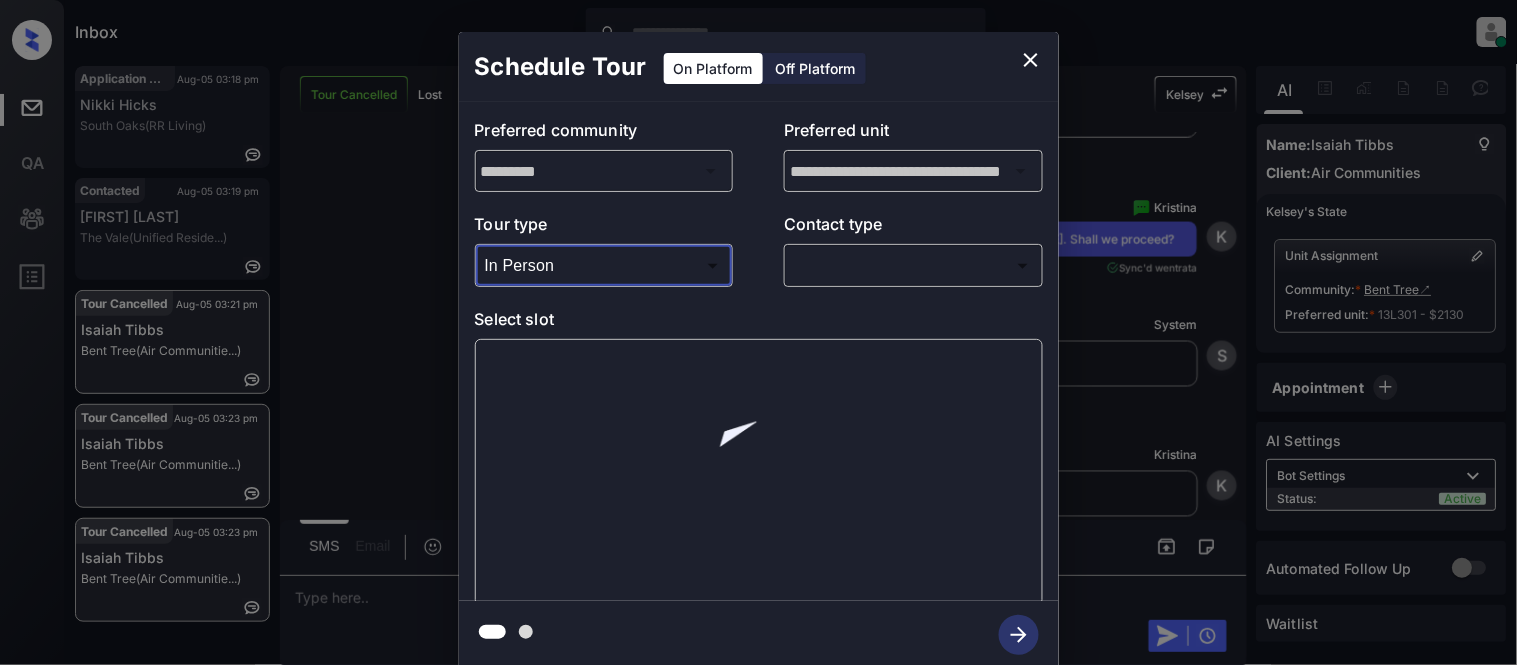click on "Inbox Kristina Cataag Online Set yourself   offline Set yourself   on break Profile Switch to  light  mode Sign out Application Cancelled Aug-05 03:18 pm   Nikki Hicks South Oaks  (RR Living) Contacted Aug-05 03:19 pm   Rod Williams The Vale  (Unified Reside...) Tour Cancelled Aug-05 03:21 pm   Isaiah Tibbs Bent Tree  (Air Communitie...) Tour Cancelled Aug-05 03:23 pm   Isaiah Tibbs Bent Tree  (Air Communitie...) Tour Cancelled Aug-05 03:23 pm   Isaiah Tibbs Bent Tree  (Air Communitie...) Tour Cancelled Lost Lead Sentiment: Angry Upon sliding the acknowledgement:  Lead will move to lost stage. * ​ SMS and call option will be set to opt out. AFM will be turned off for the lead. Kelsey New Message Kelsey Notes Note:  - Paste this link into your browser to view Kelsey’s conversation with the prospect Aug 05, 2025 09:21 am  Sync'd w  entrata K New Message Zuma Aug 05, 2025 09:21 am" at bounding box center [758, 332] 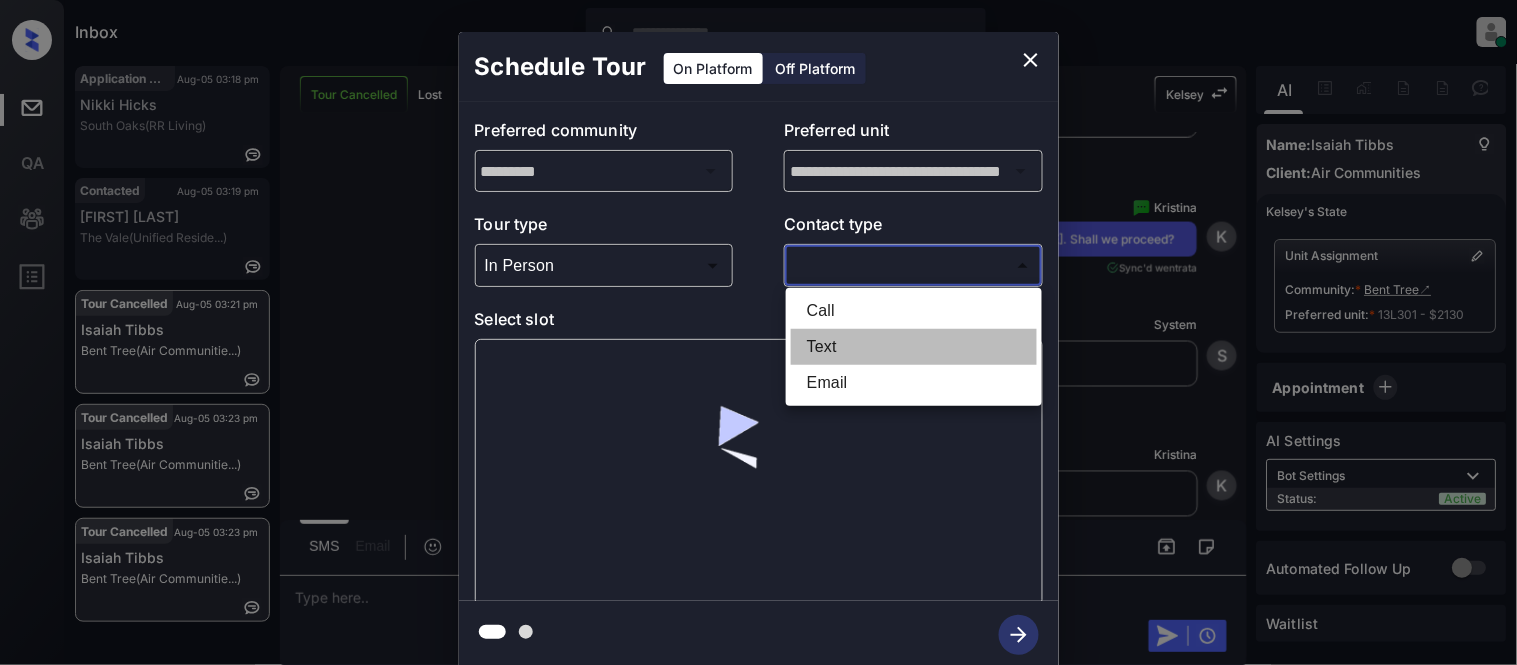 click on "Text" at bounding box center (914, 347) 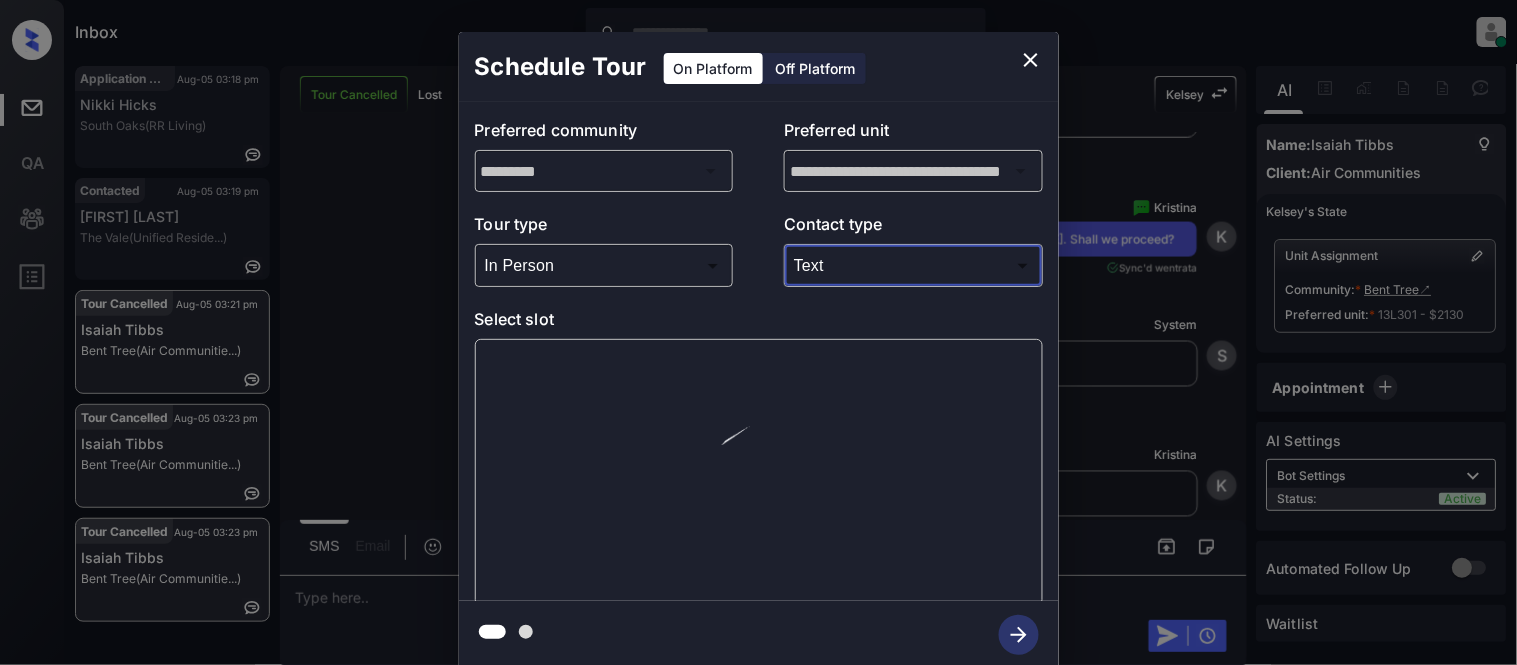 click at bounding box center [759, 472] 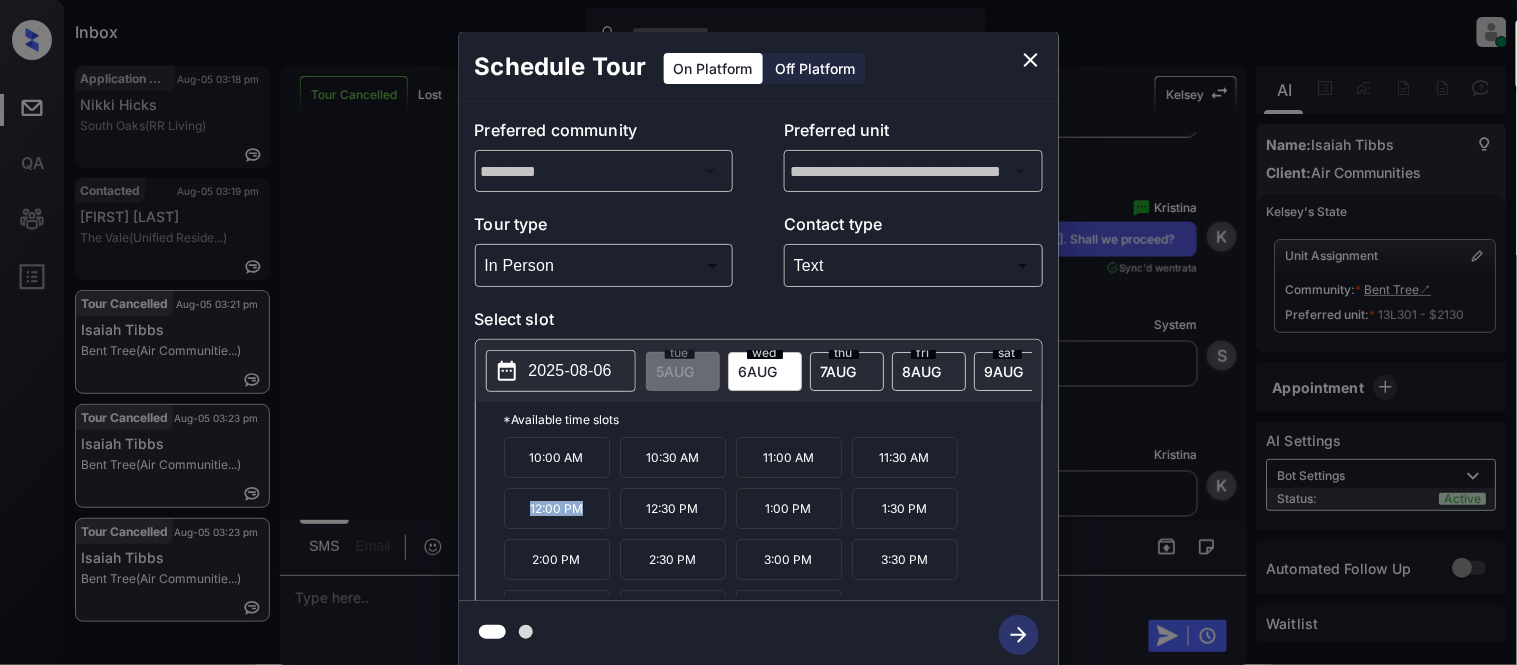 drag, startPoint x: 508, startPoint y: 511, endPoint x: 583, endPoint y: 514, distance: 75.059975 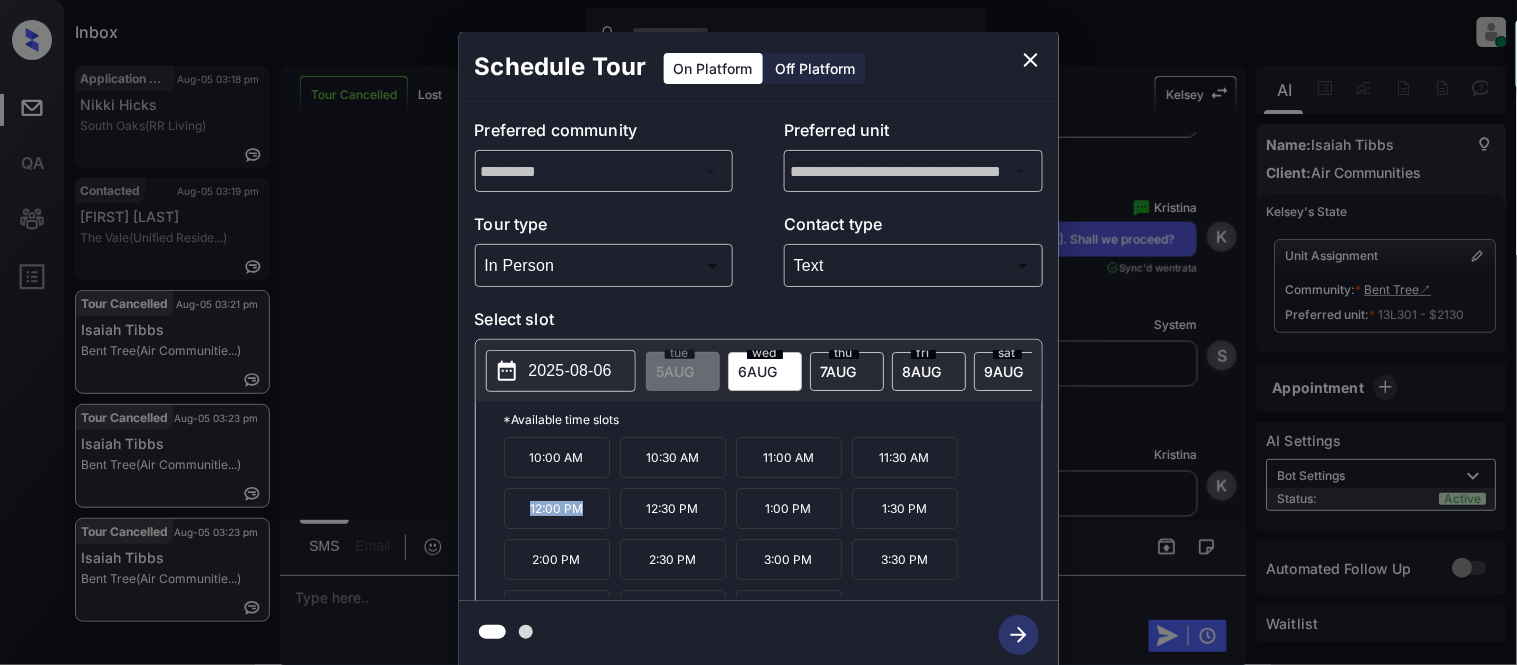 click on "12:00 PM" at bounding box center [557, 508] 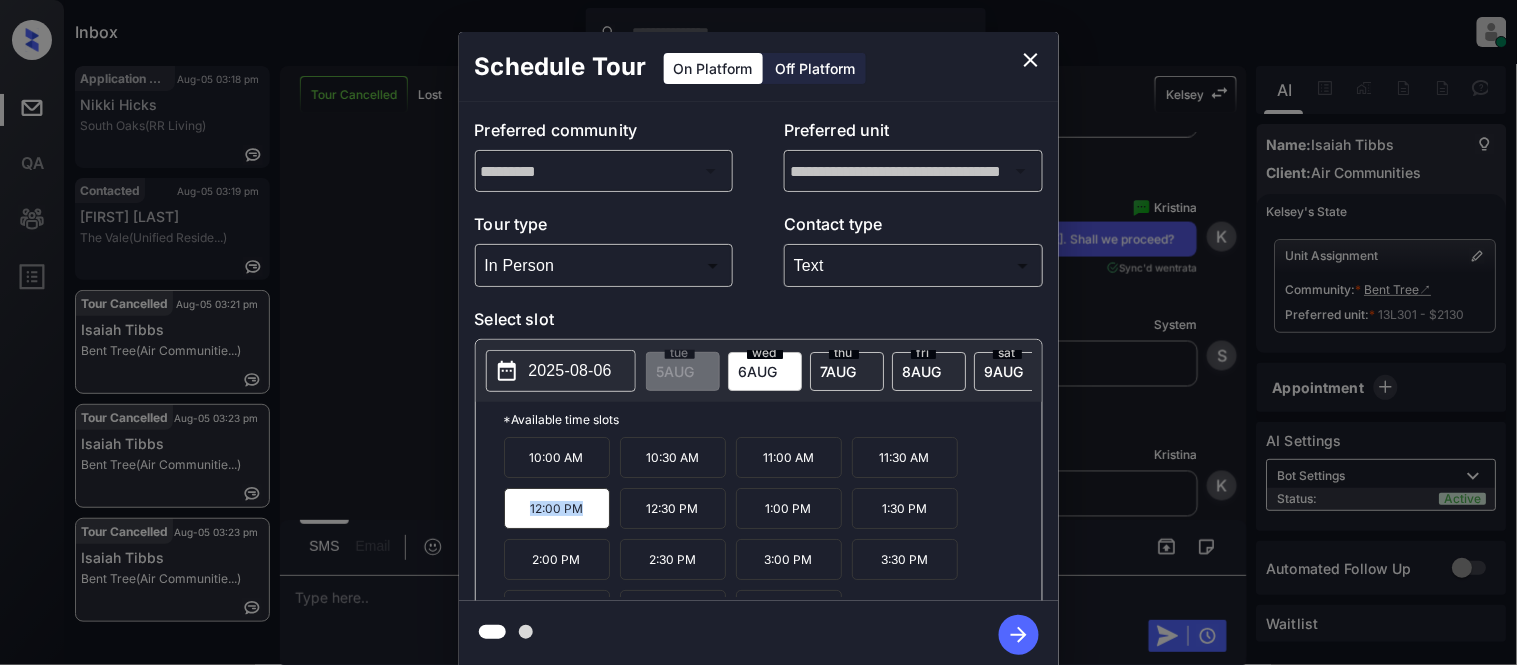 copy on "12:00 PM" 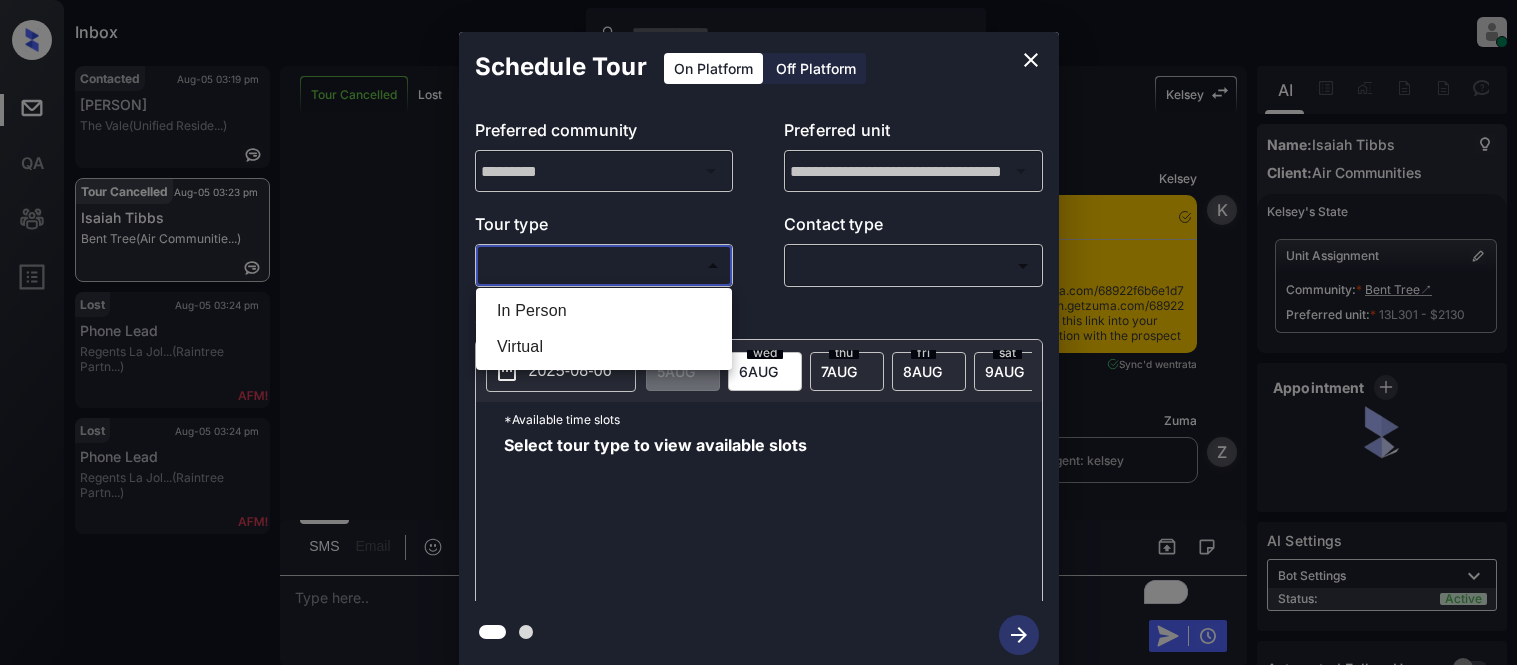 click on "In Person" at bounding box center [604, 311] 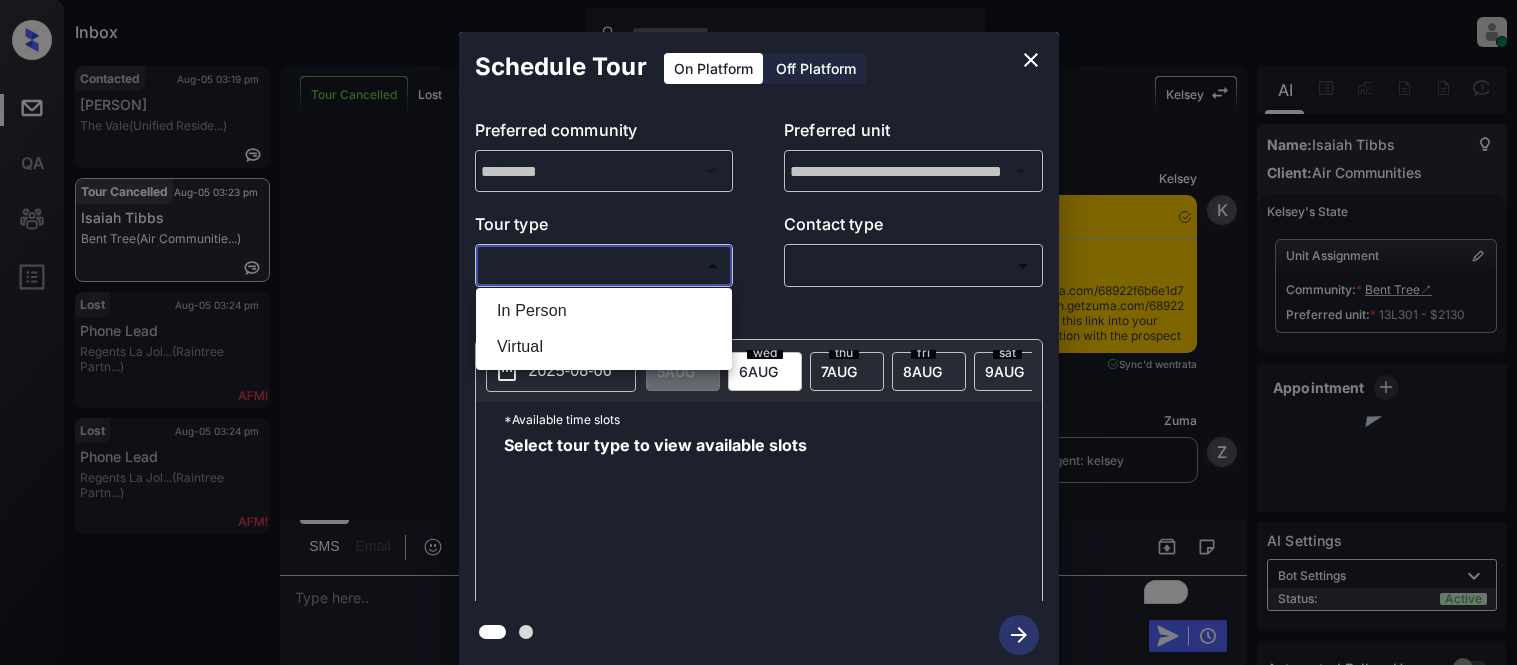 type on "********" 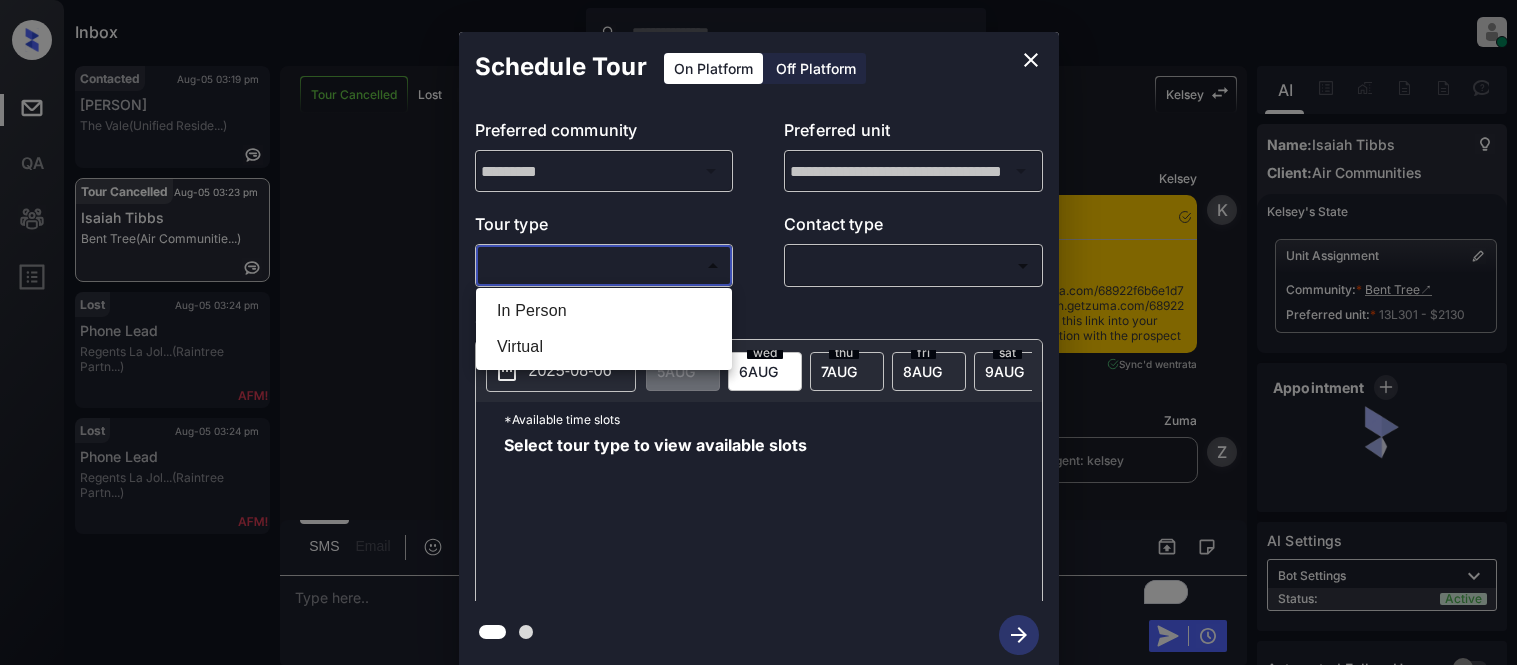 click on "Inbox [PERSON] Online Set yourself   offline Set yourself   on break Profile Switch to  light  mode Sign out Contacted Aug-05 03:19 pm   [PERSON] The Vale  (Unified Reside...) Tour Cancelled Aug-05 03:23 pm   [PERSON] Bent Tree  (Air Communitie...) Lost Aug-05 03:24 pm   Phone Lead Regents La Jol...  (Raintree Partn...) Lost Aug-05 03:24 pm   Phone Lead Regents La Jol...  (Raintree Partn...) Tour Cancelled Lost Lead Sentiment: Angry Upon sliding the acknowledgement:  Lead will move to lost stage. * ​ SMS and call option will be set to opt out. AFM will be turned off for the lead. [PERSON] New Message [PERSON] Notes Note:   - Paste this link into your browser to view [PERSON]’s conversation with the prospect Aug 05, 2025 09:21 am  Sync'd w  entrata K New Message Zuma Lead transferred to leasing agent: [PERSON] Aug 05, 2025 09:21 am Z New Message Agent Aug 05, 2025 09:21 am" at bounding box center (758, 332) 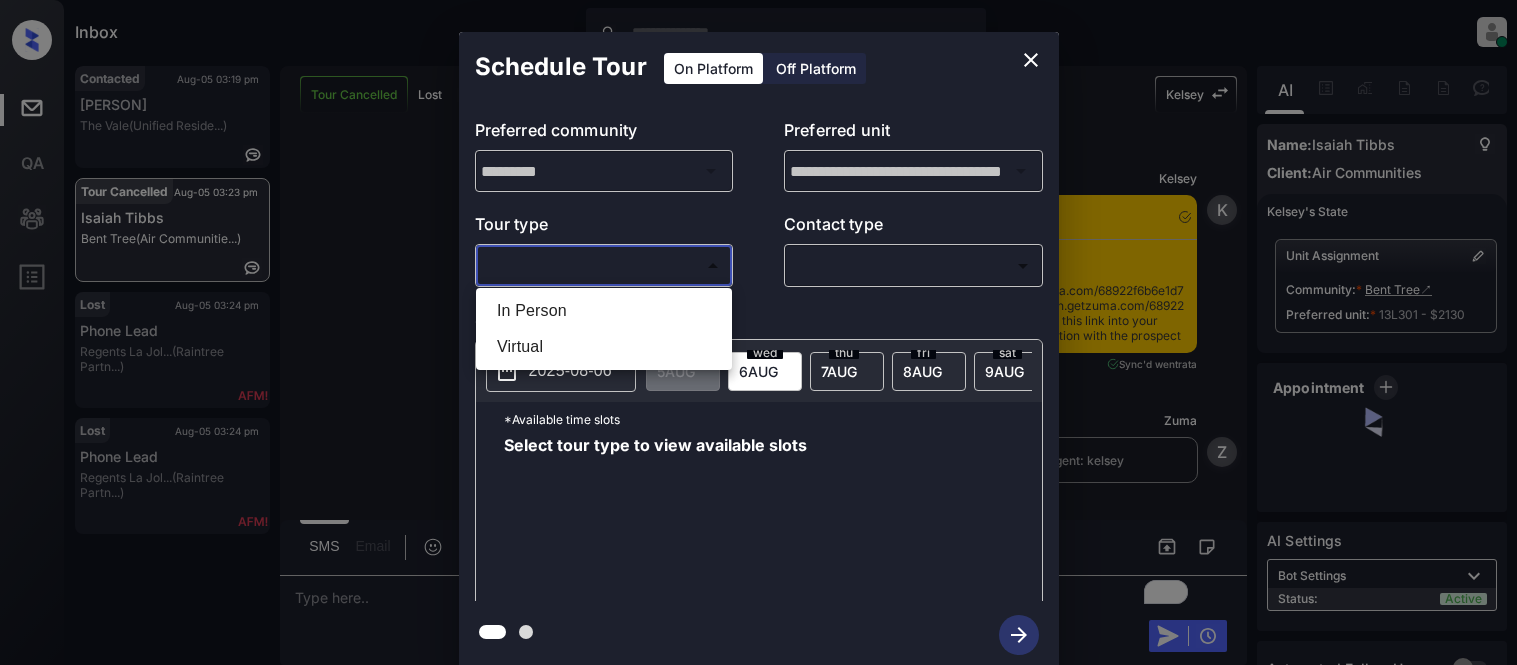 scroll, scrollTop: 0, scrollLeft: 0, axis: both 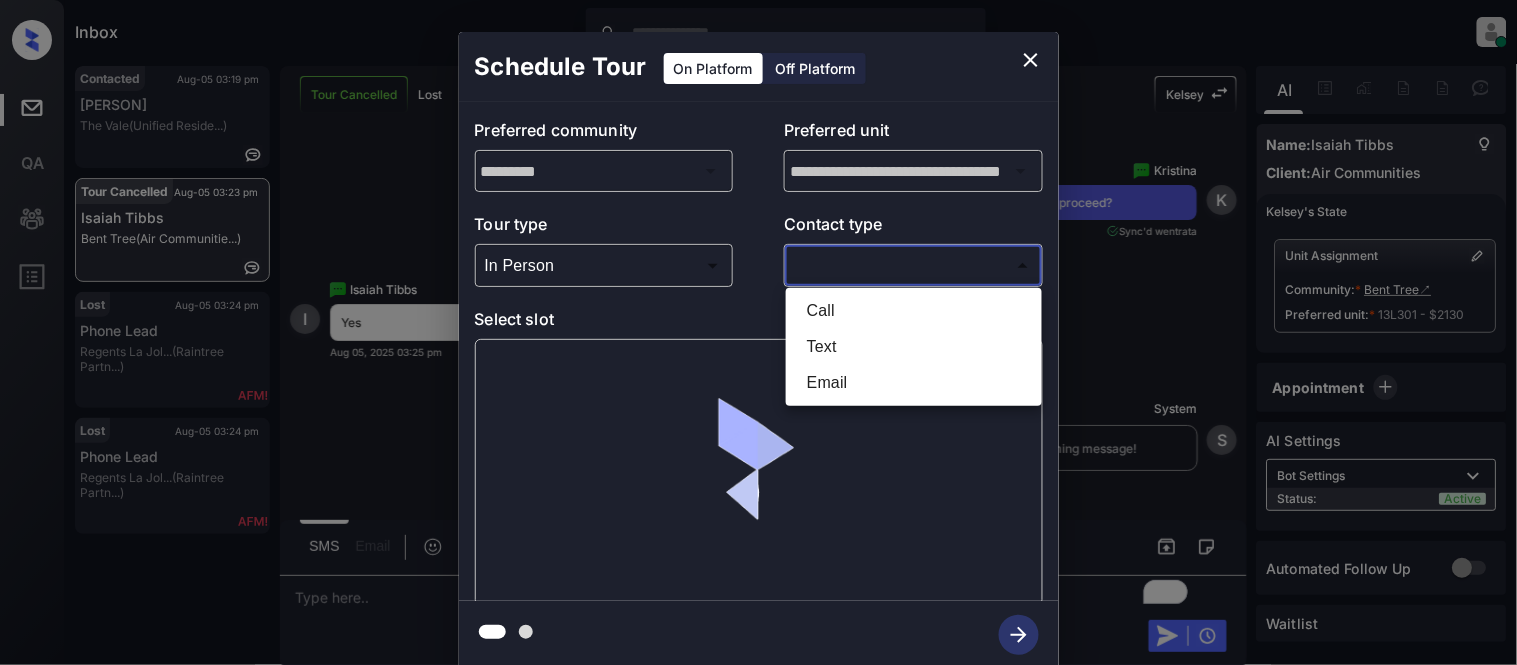 click on "Text" at bounding box center (914, 347) 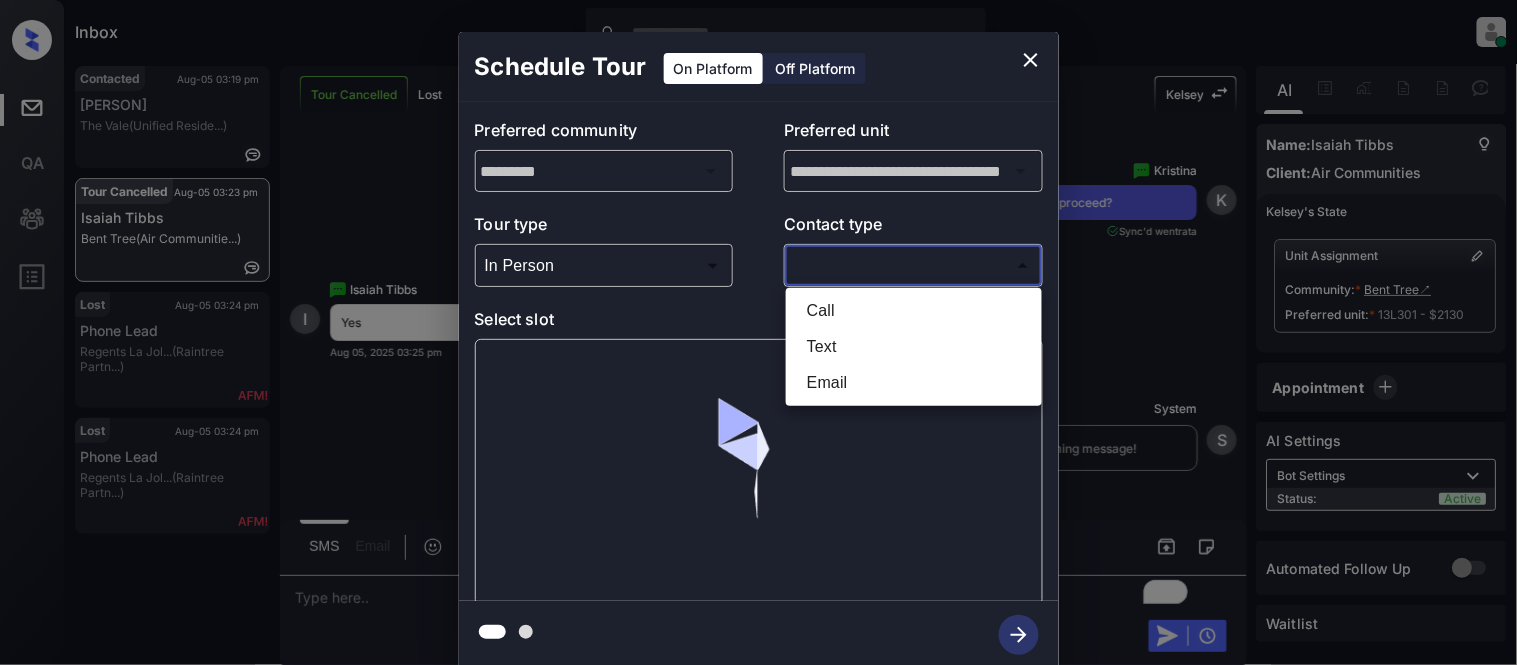type on "****" 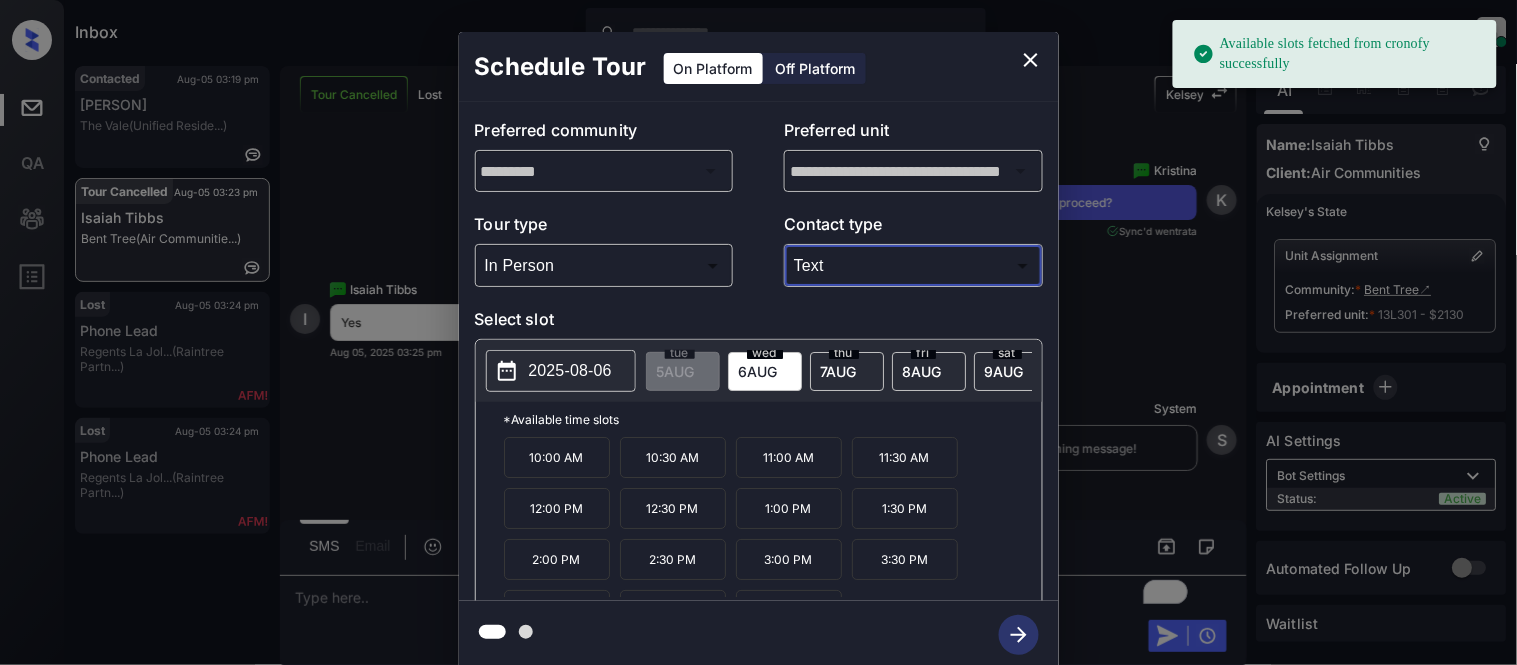 click on "12:00 PM" at bounding box center [557, 508] 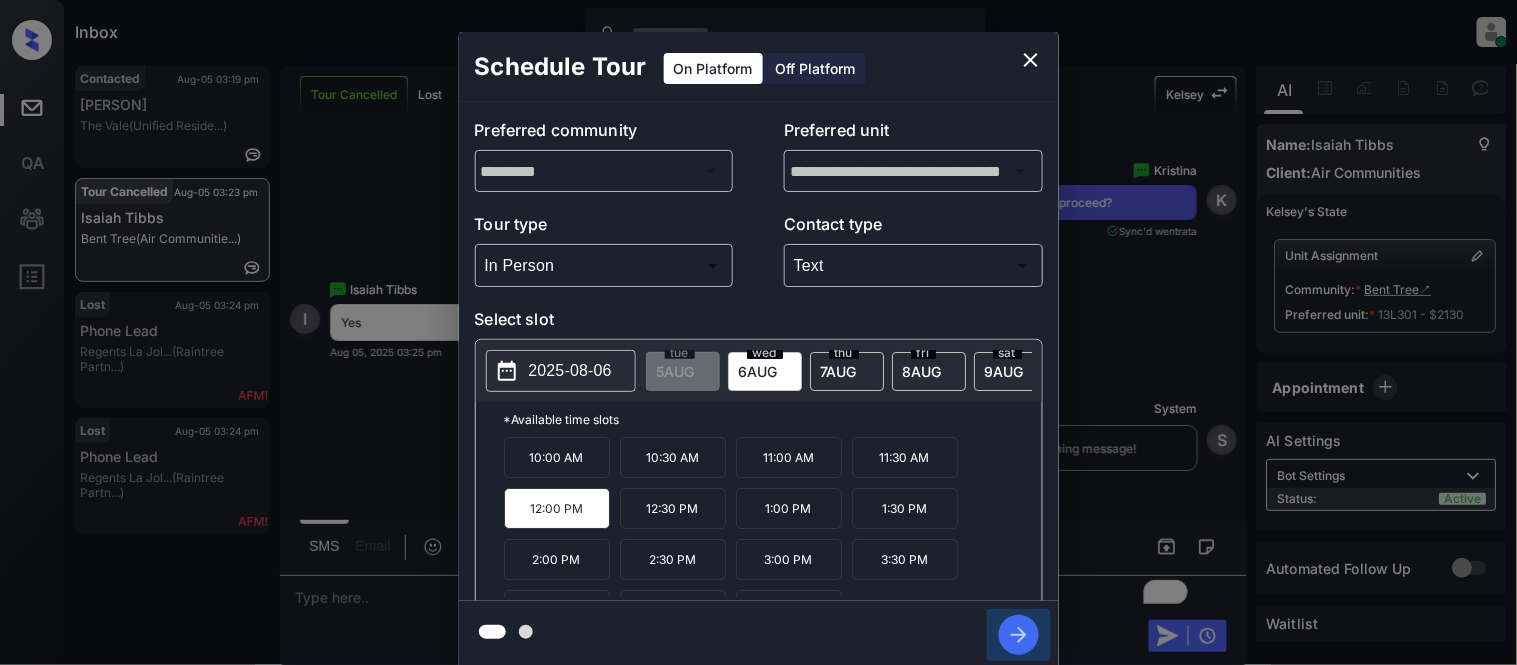 click 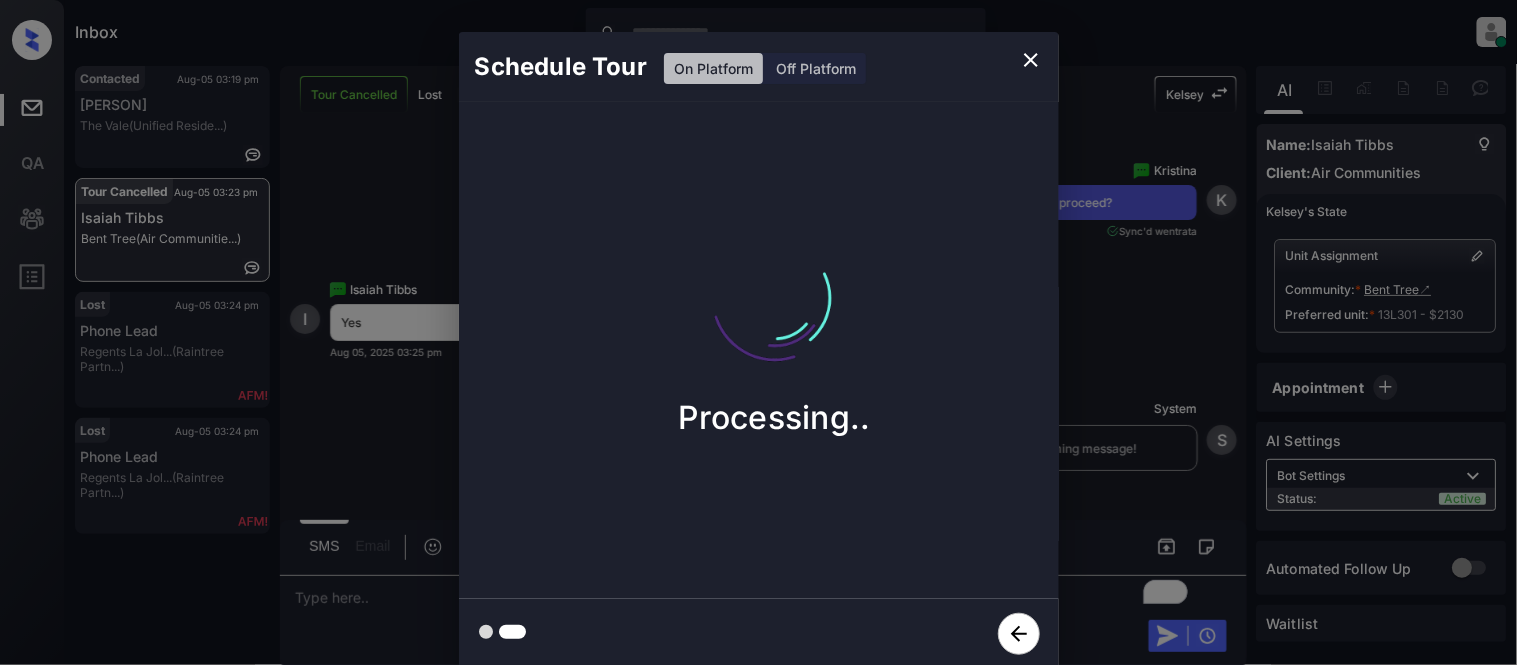 click on "Schedule Tour On Platform Off Platform Processing.." at bounding box center [758, 350] 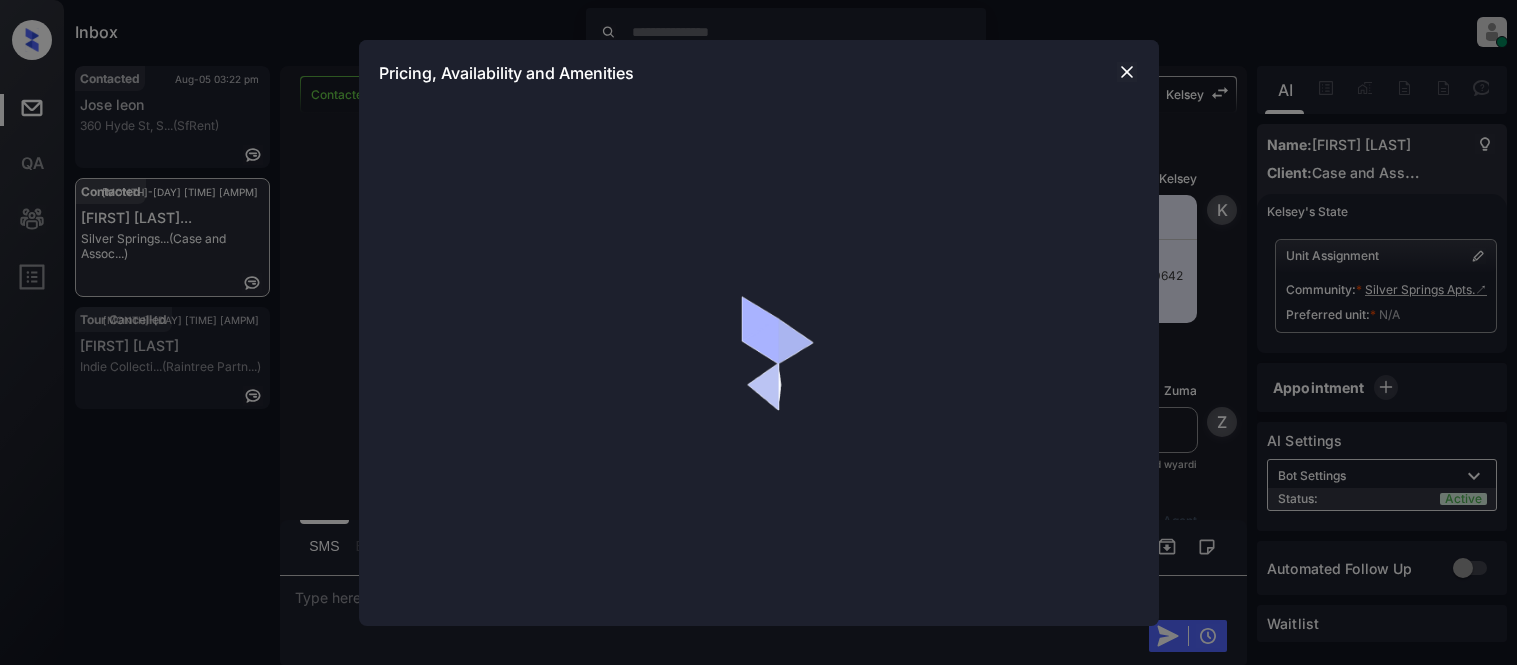 scroll, scrollTop: 0, scrollLeft: 0, axis: both 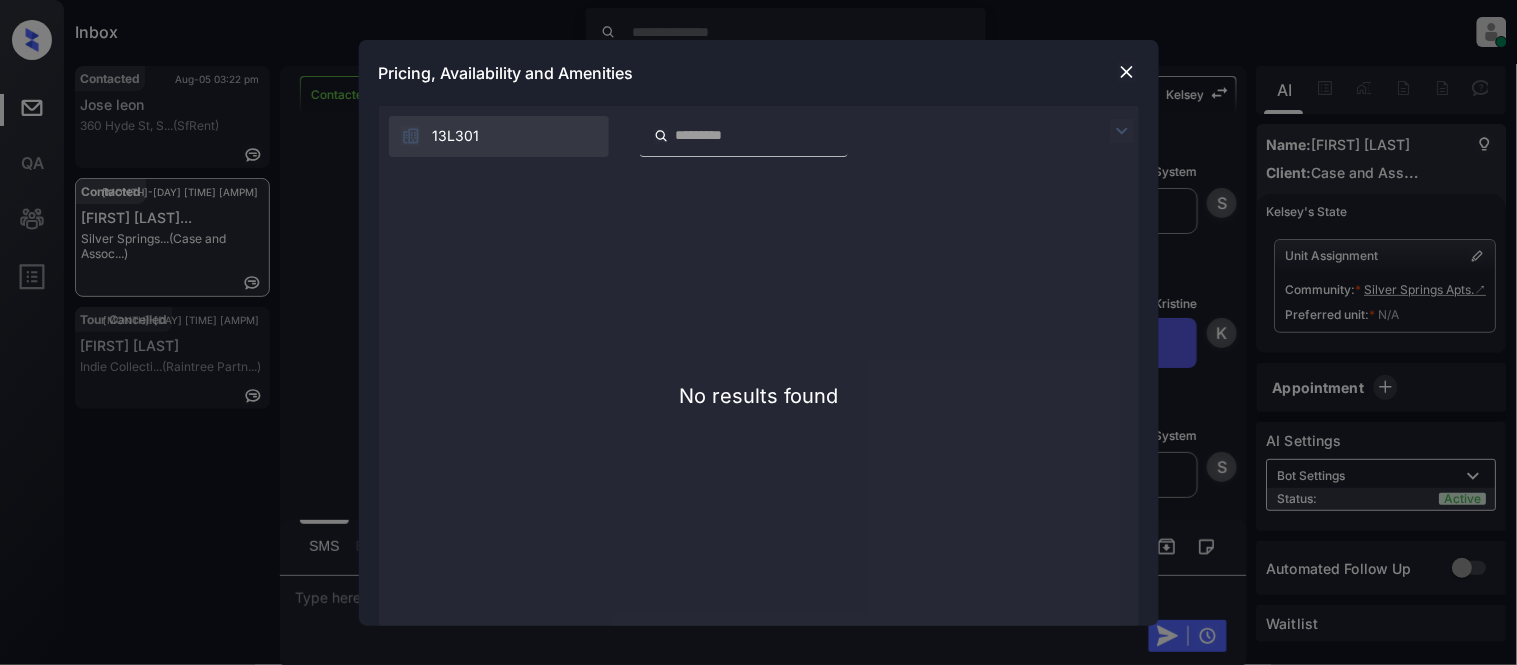 click at bounding box center (1127, 72) 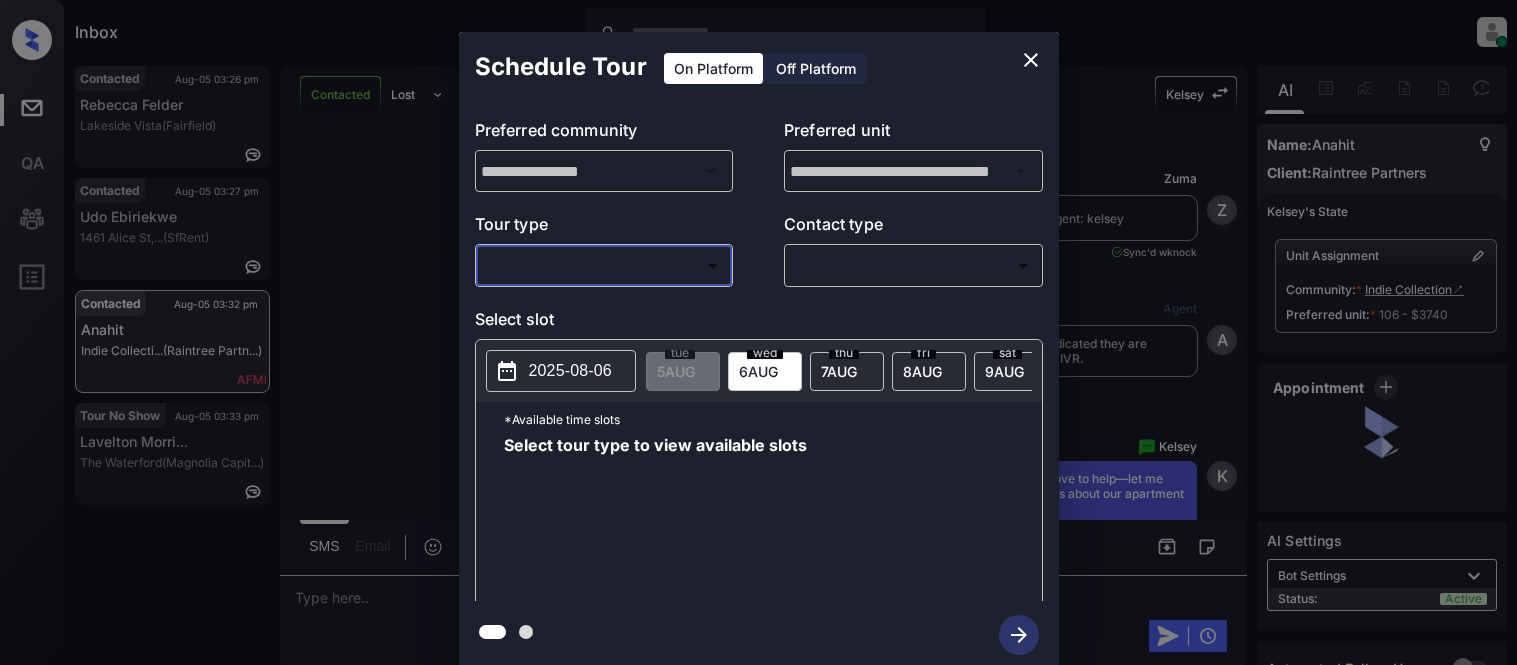 scroll, scrollTop: 0, scrollLeft: 0, axis: both 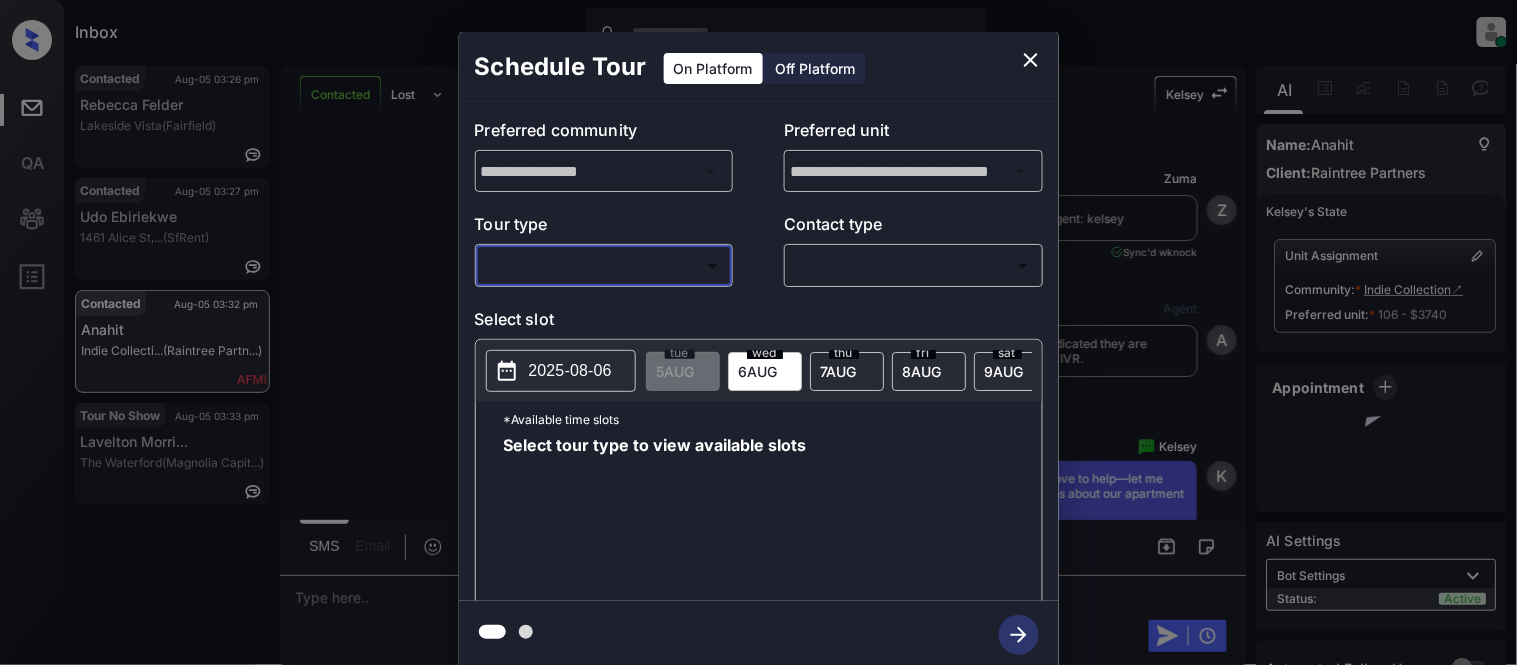 click on "**********" at bounding box center (759, 351) 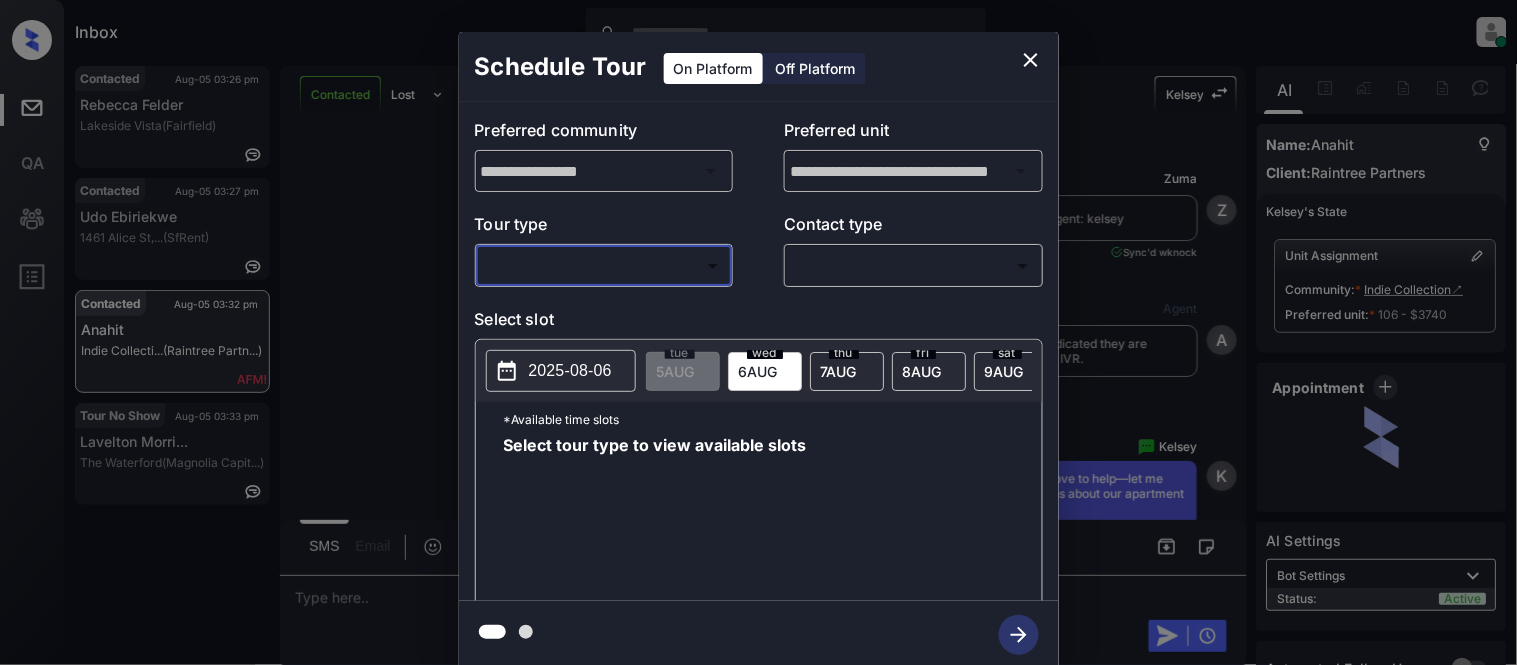 scroll, scrollTop: 3637, scrollLeft: 0, axis: vertical 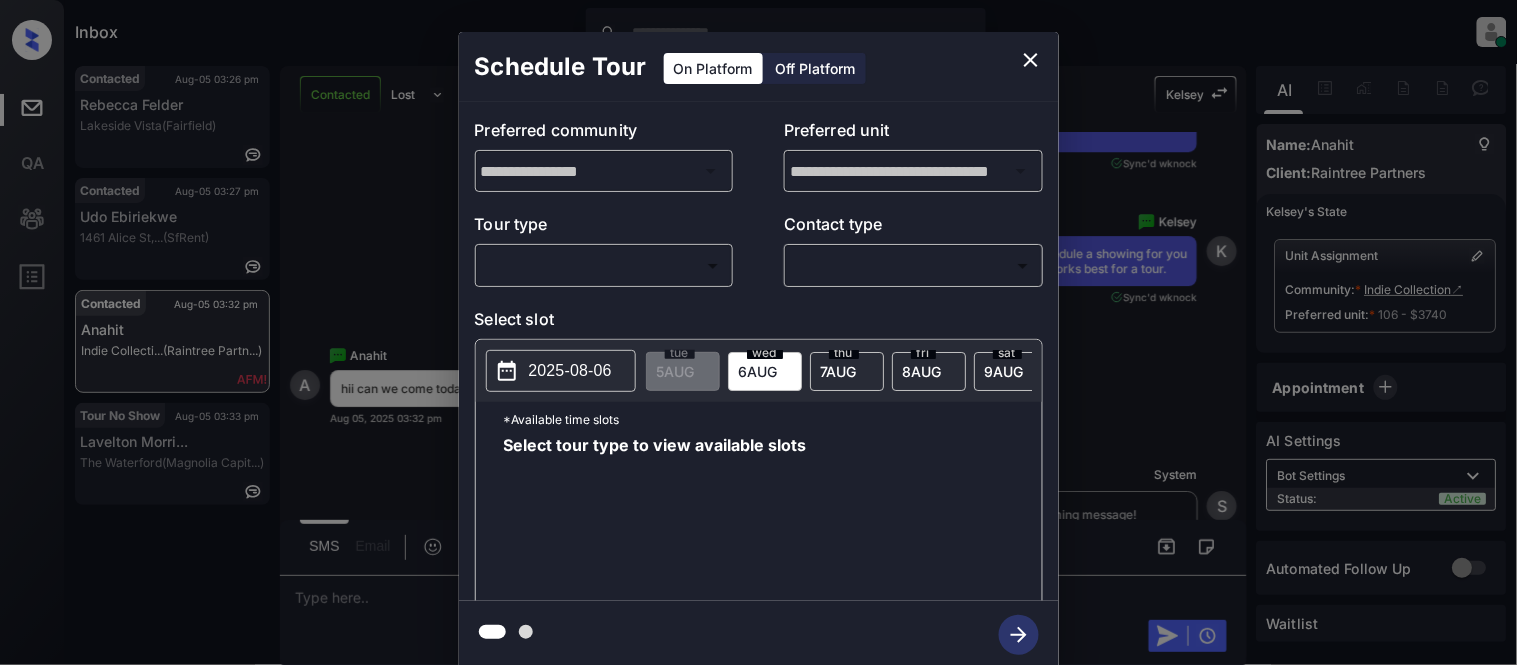 click on "Inbox [NAME] Online Set yourself   offline Set yourself   on break Profile Switch to  light  mode Sign out Contacted Aug-05 03:26 pm   [NAME] Lakeside Vista  (Fairfield) Contacted Aug-05 03:27 pm   [NAME] [NUMBER] [STREET],...  (SfRent) Contacted Aug-05 03:32 pm   [NAME] Indie Collecti...  (Raintree Partn...) Tour No Show Aug-05 03:33 pm   [NAME] The Waterford  (Magnolia Capit...) Contacted Lost Lead Sentiment: Angry Upon sliding the acknowledgement:  Lead will move to lost stage. * ​ SMS and call option will be set to opt out. AFM will be turned off for the lead. [NAME] New Message Zuma Lead transferred to leasing agent: [NAME] Jul 30, 2025 01:54 pm  Sync'd w  knock [NAME] New Message Agent Lead created because they indicated they are interested in leasing via Zuma IVR. Jul 30, 2025 01:54 pm A New Message [NAME] Jul 30, 2025 01:54 pm   | conversationalSms  Sync'd w  knock [NAME] New Message Leasing office missed call, AFM sent Jul 30, 2025 01:54 pm [NAME] New Message IVR Notes Note: knock [NAME]" at bounding box center [758, 332] 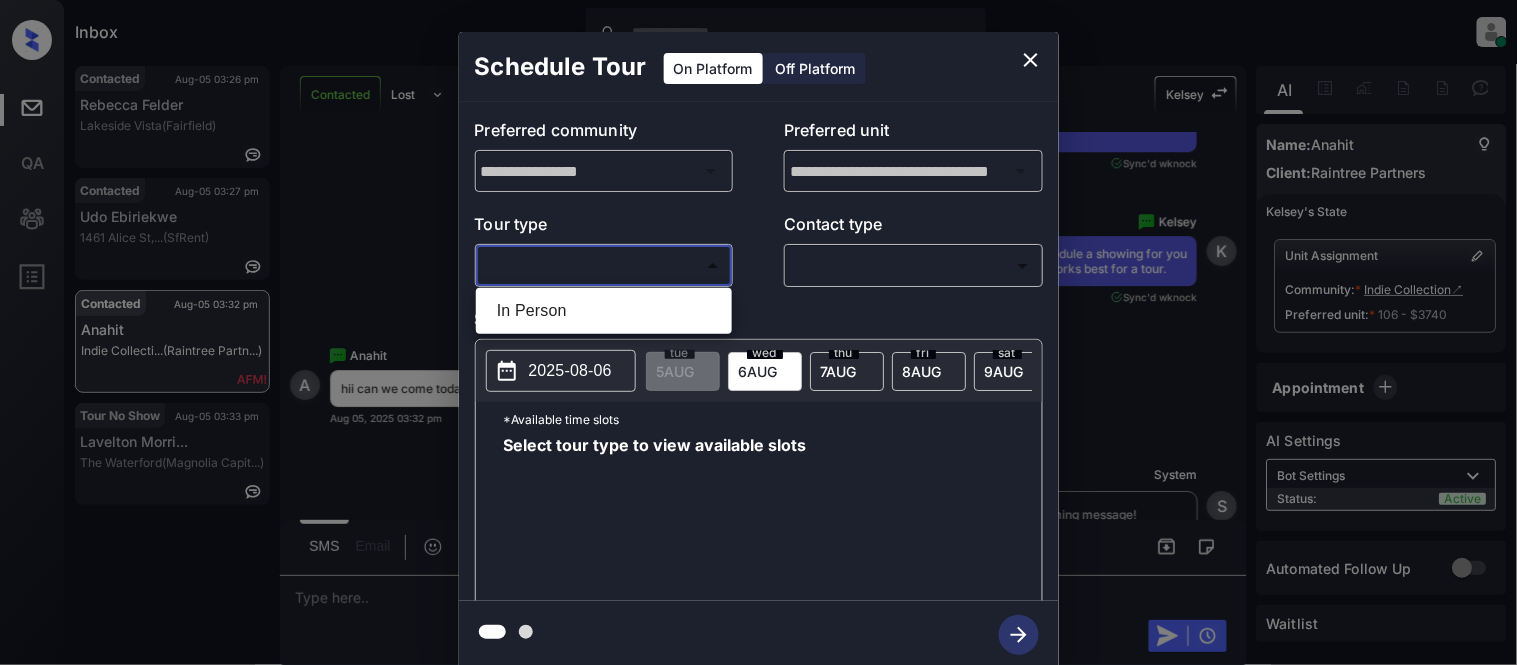 click on "In Person" at bounding box center (604, 311) 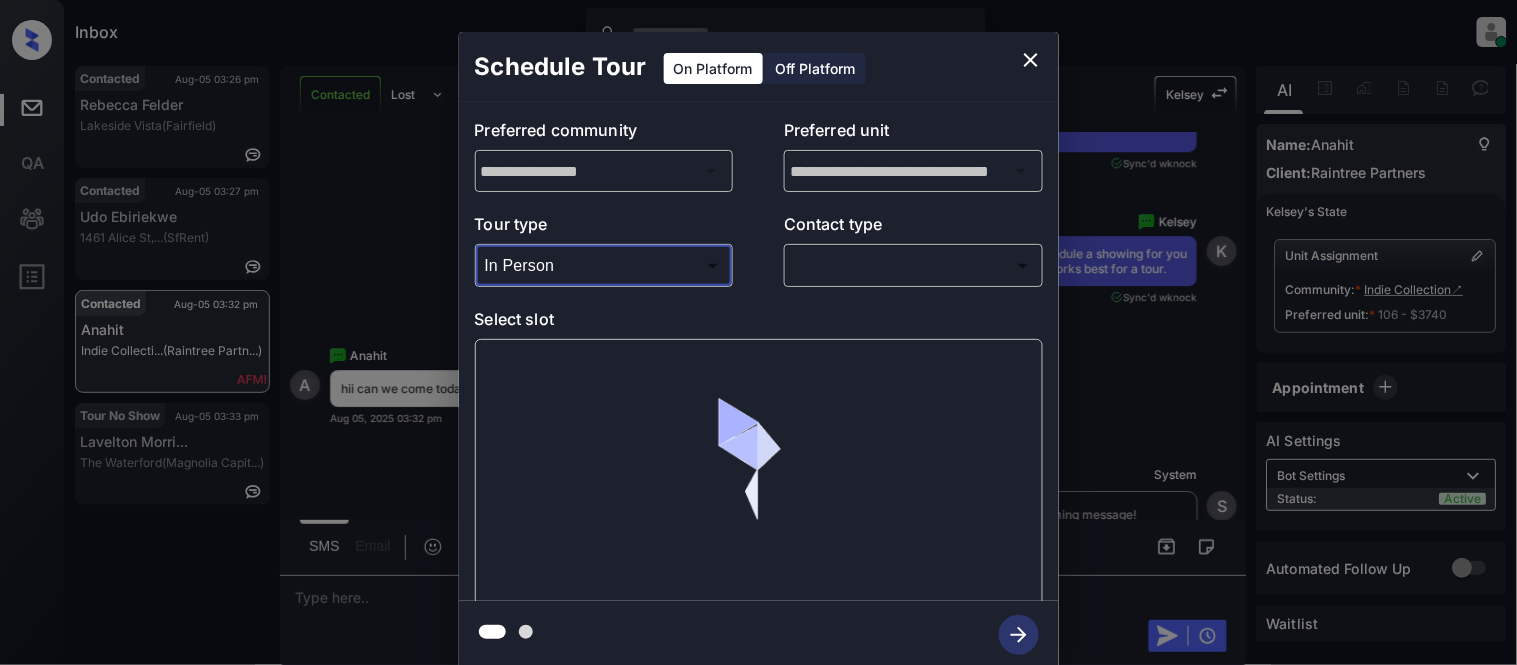 click on "Inbox Kristina Cataag Online Set yourself   offline Set yourself   on break Profile Switch to  light  mode Sign out Contacted Aug-05 03:26 pm   Rebecca Felder Lakeside Vista  (Fairfield) Contacted Aug-05 03:27 pm   Udo Ebiriekwe 1461 Alice St,...  (SfRent) Contacted Aug-05 03:32 pm   Anahit Indie Collecti...  (Raintree Partn...) Tour No Show Aug-05 03:33 pm   Lavelton Morri... The Waterford  (Magnolia Capit...) Contacted Lost Lead Sentiment: Angry Upon sliding the acknowledgement:  Lead will move to lost stage. * ​ SMS and call option will be set to opt out. AFM will be turned off for the lead. Kelsey New Message Zuma Lead transferred to leasing agent: kelsey Jul 30, 2025 01:54 pm  Sync'd w  knock Z New Message Agent Lead created because they indicated they are interested in leasing via Zuma IVR. Jul 30, 2025 01:54 pm A New Message Kelsey Jul 30, 2025 01:54 pm   | conversationalSms  Sync'd w  knock K New Message Leasing office missed call, AFM sent Jul 30, 2025 01:54 pm K New Message IVR Notes Note: knock I" at bounding box center [758, 332] 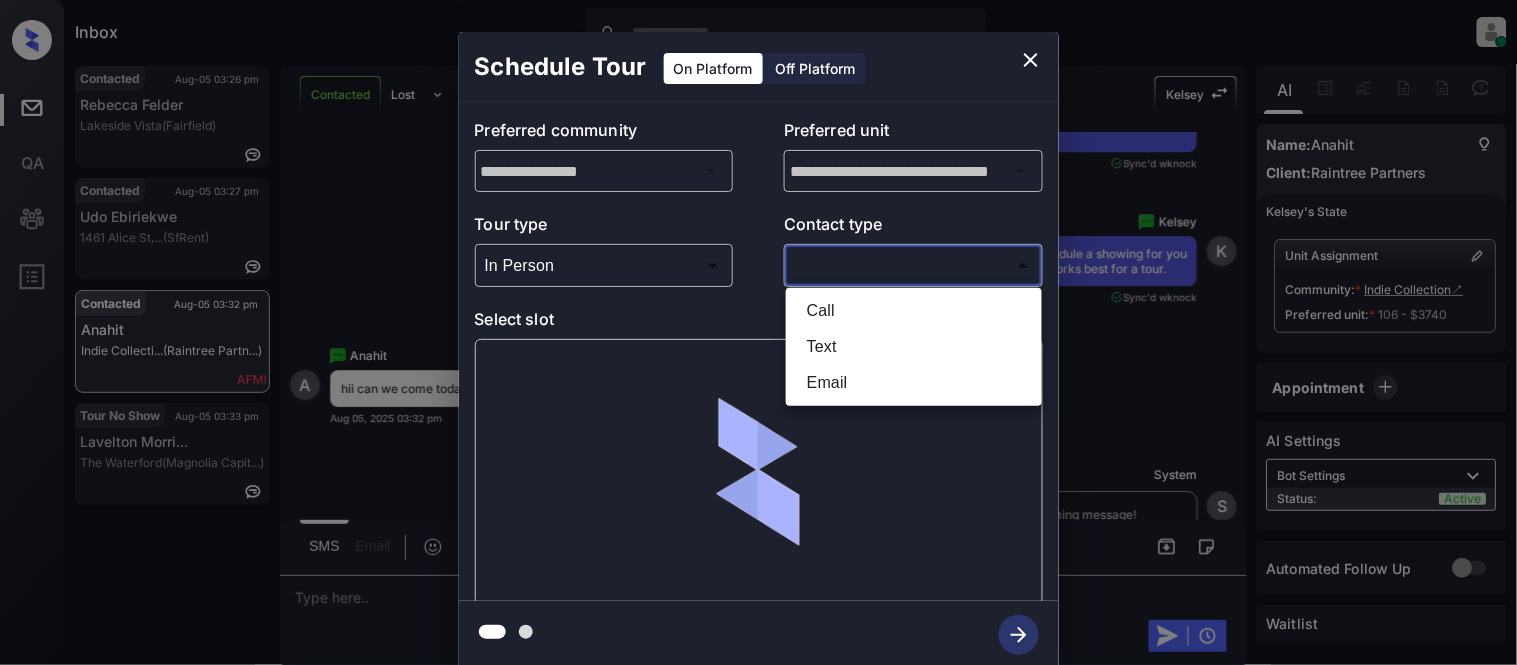 click on "Text" at bounding box center (914, 347) 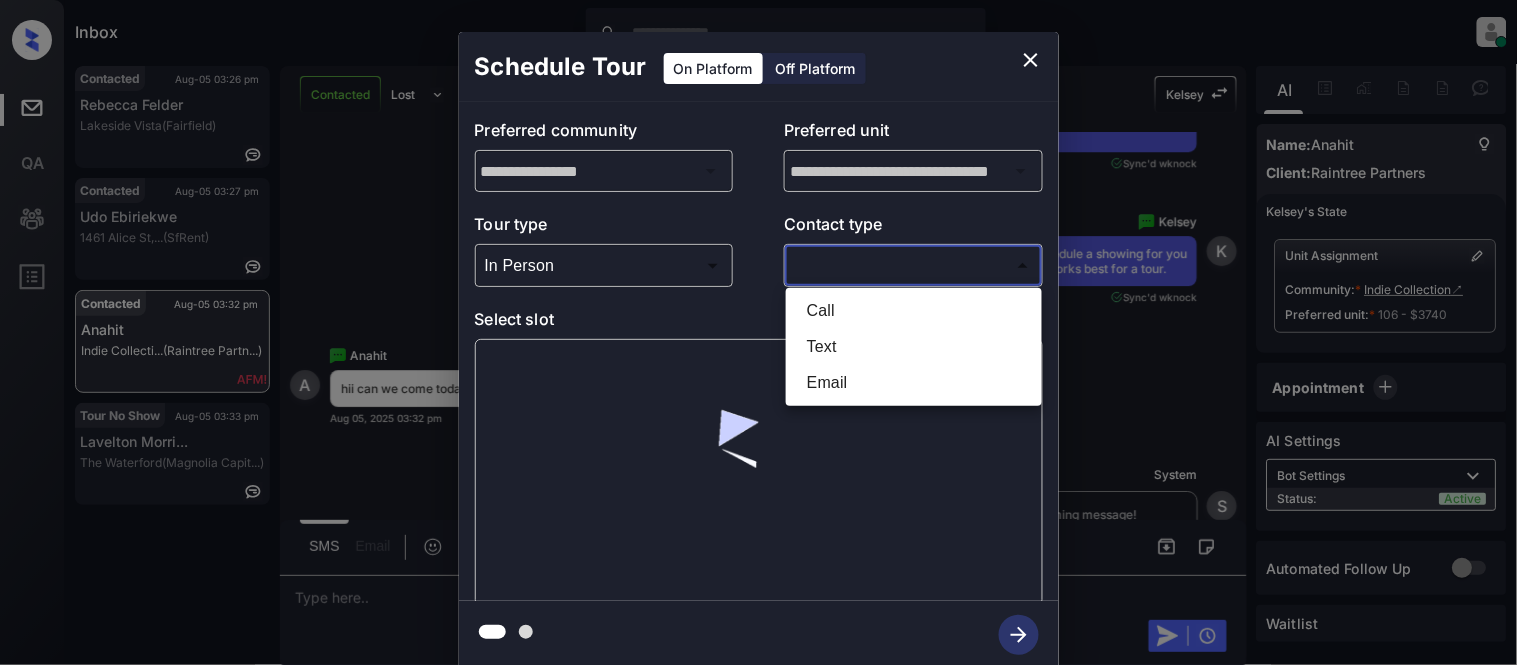 type on "****" 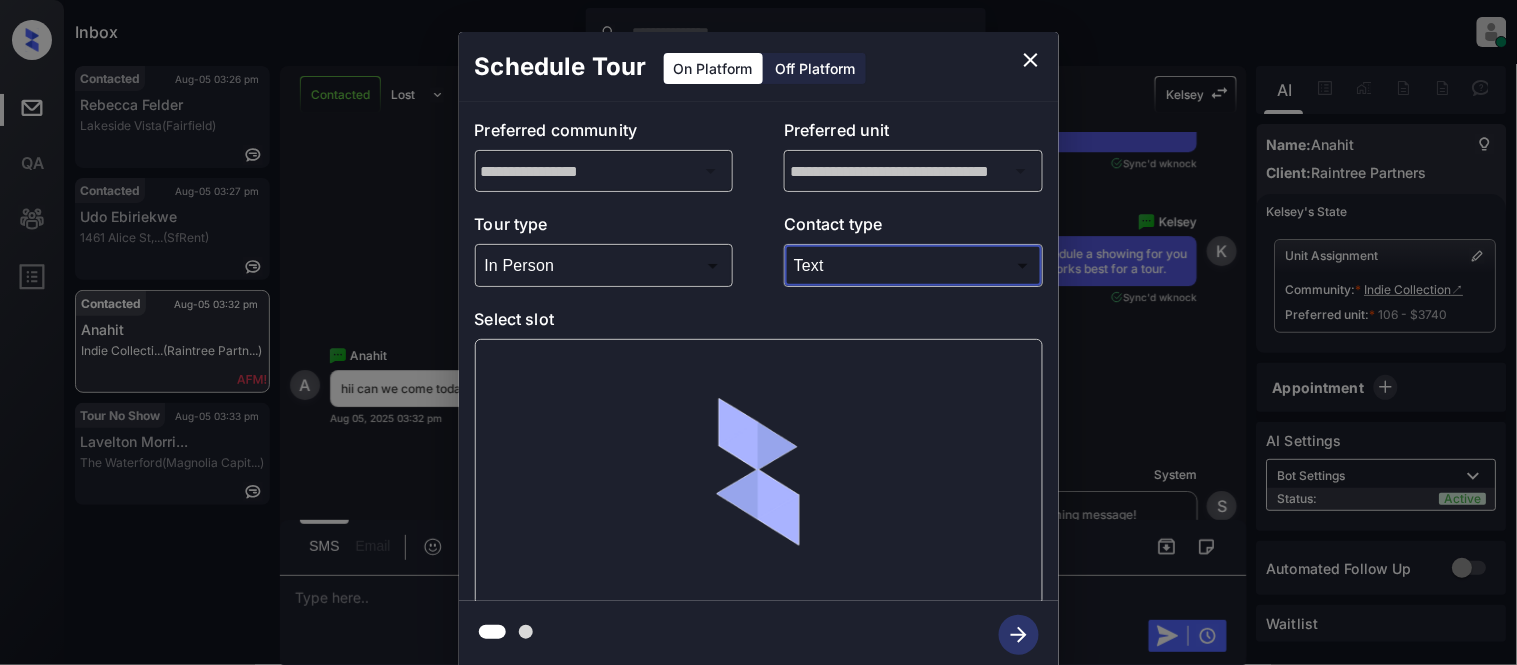 click at bounding box center (758, 332) 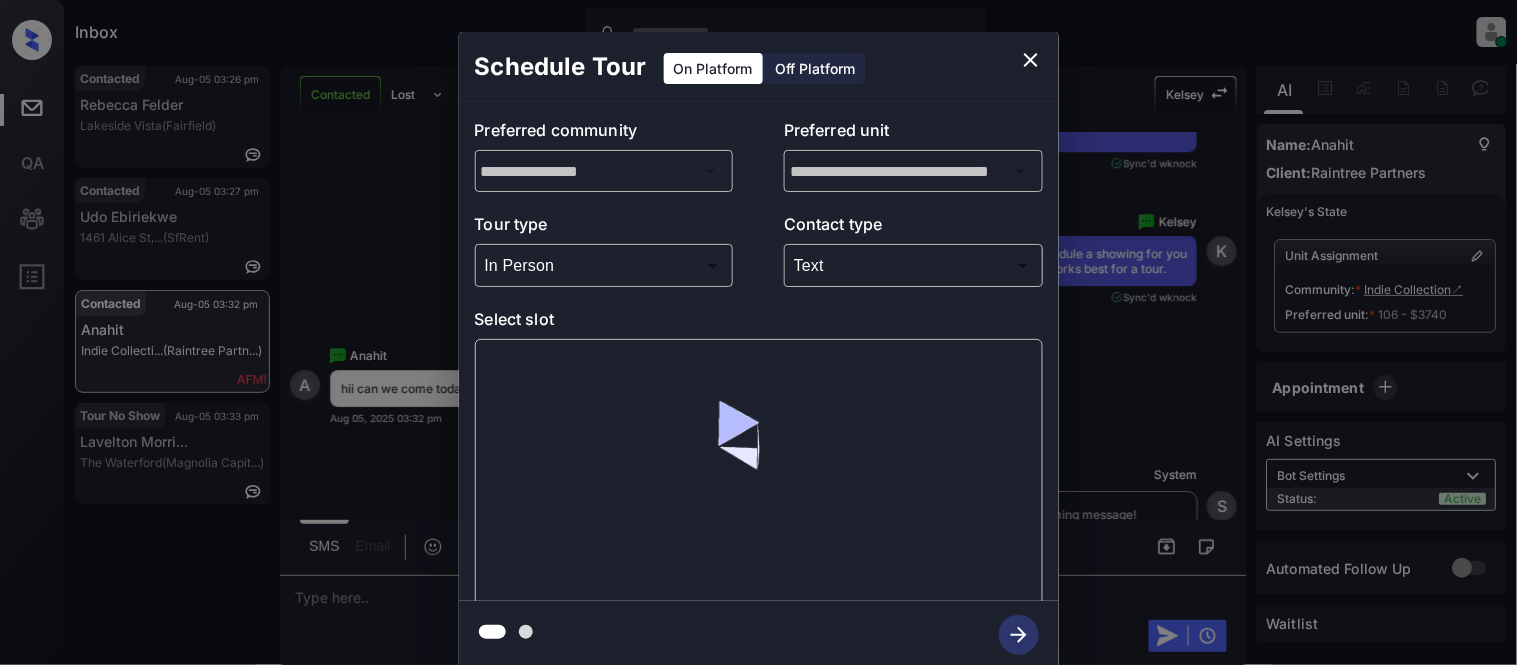 click at bounding box center (759, 472) 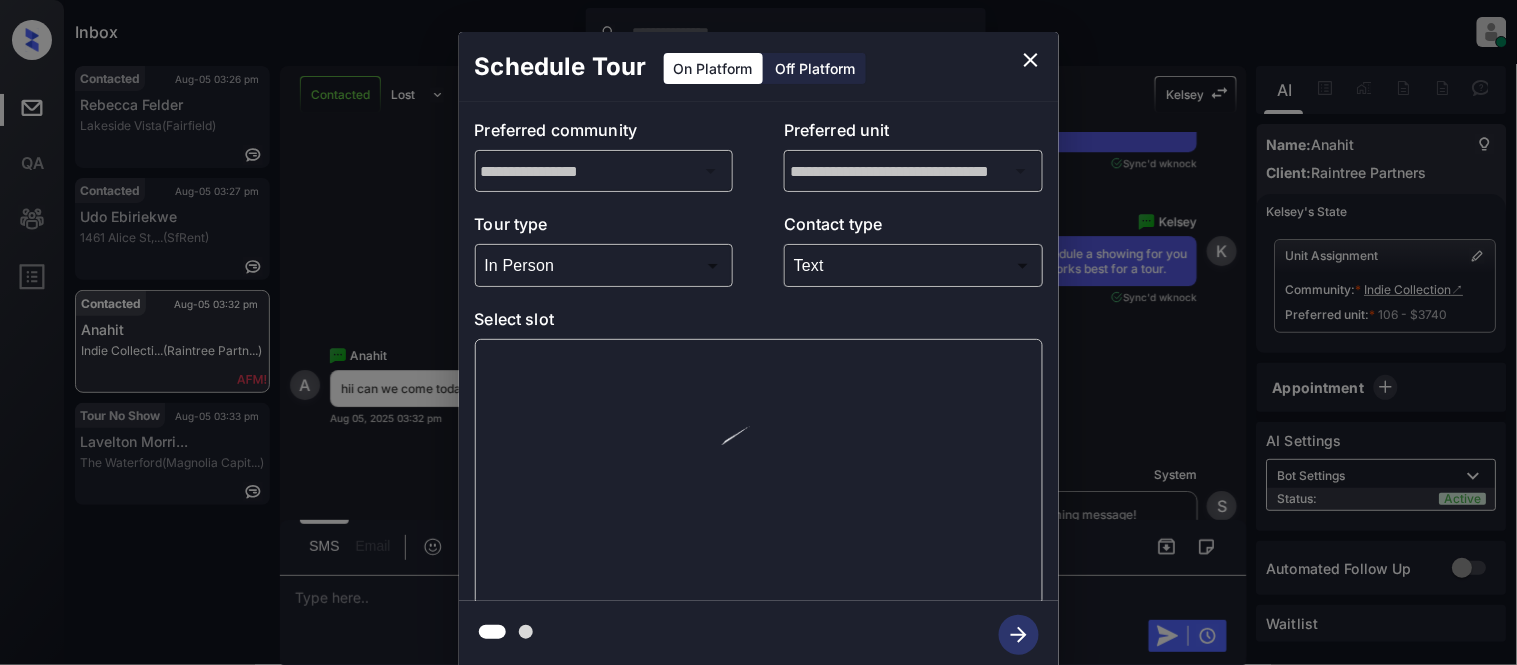 click at bounding box center (759, 472) 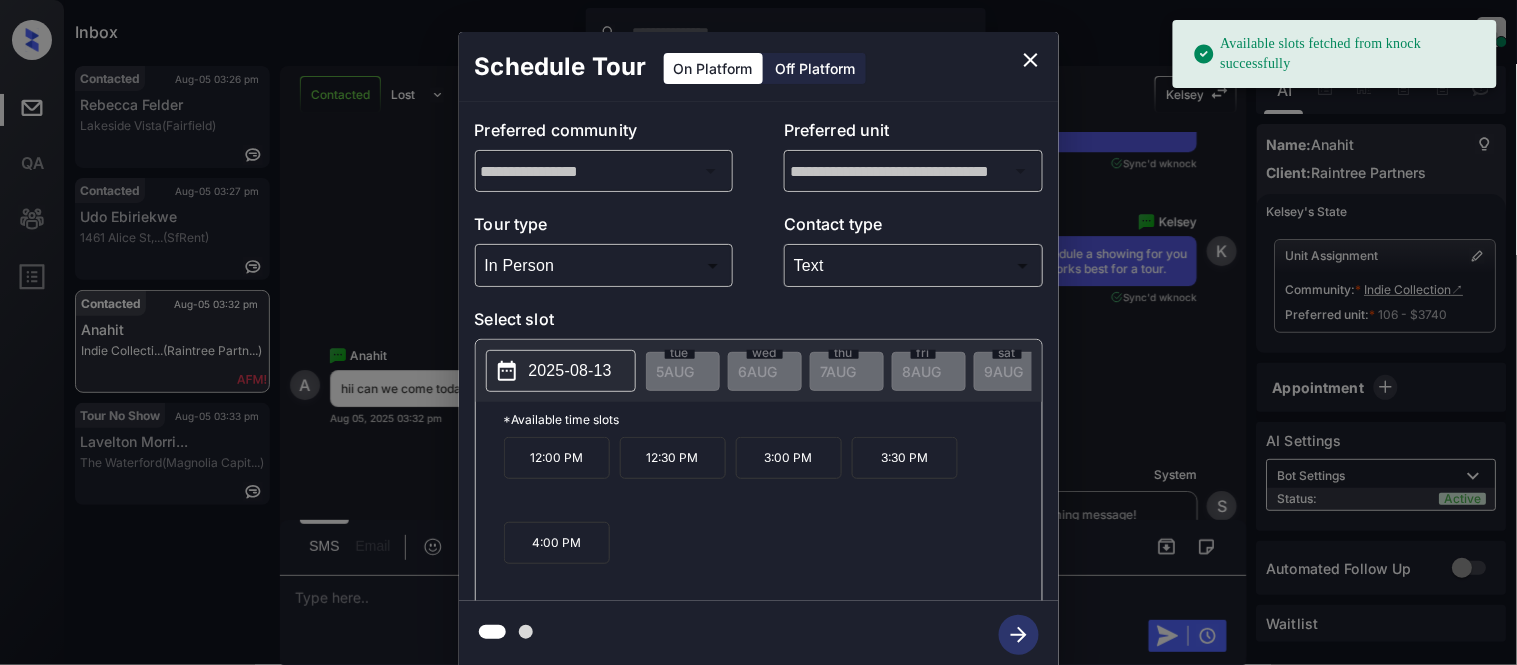 click on "2025-08-13" at bounding box center [570, 371] 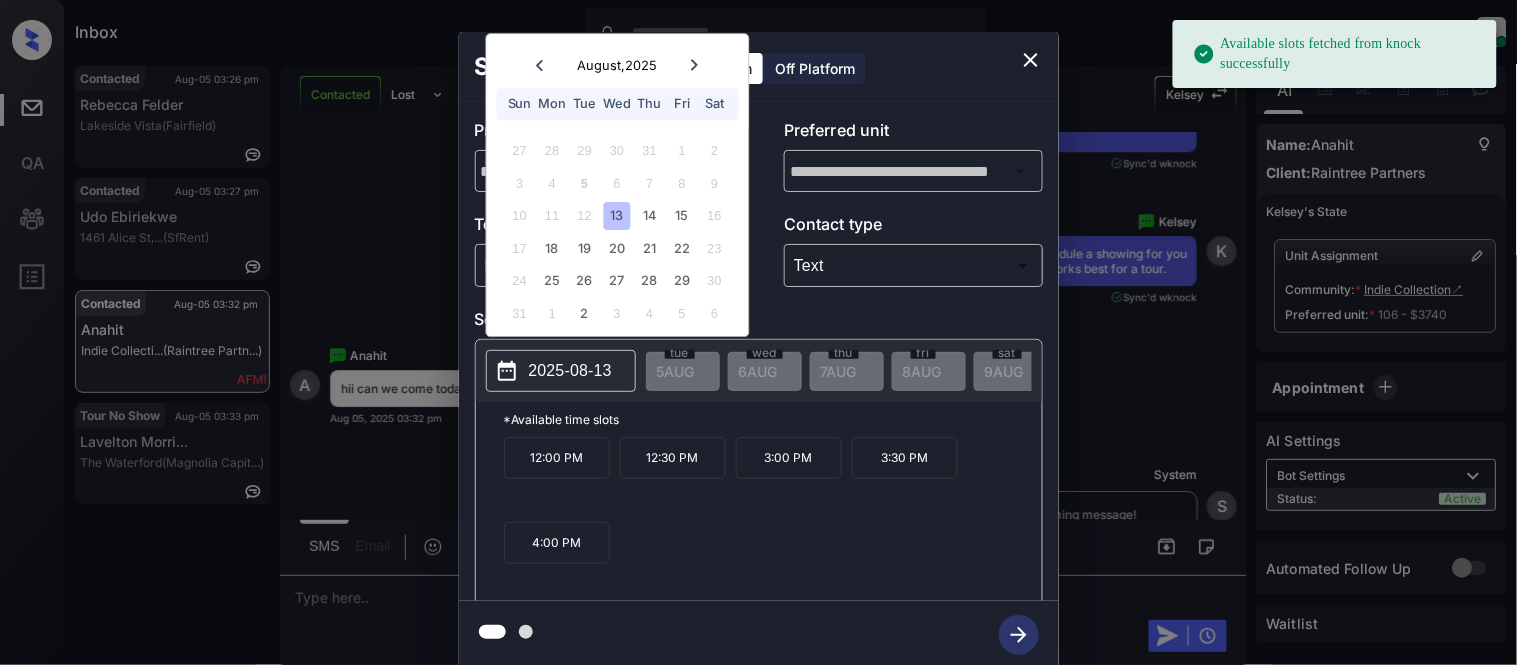 click on "12:00 PM 12:30 PM 3:00 PM 3:30 PM 4:00 PM" at bounding box center (773, 517) 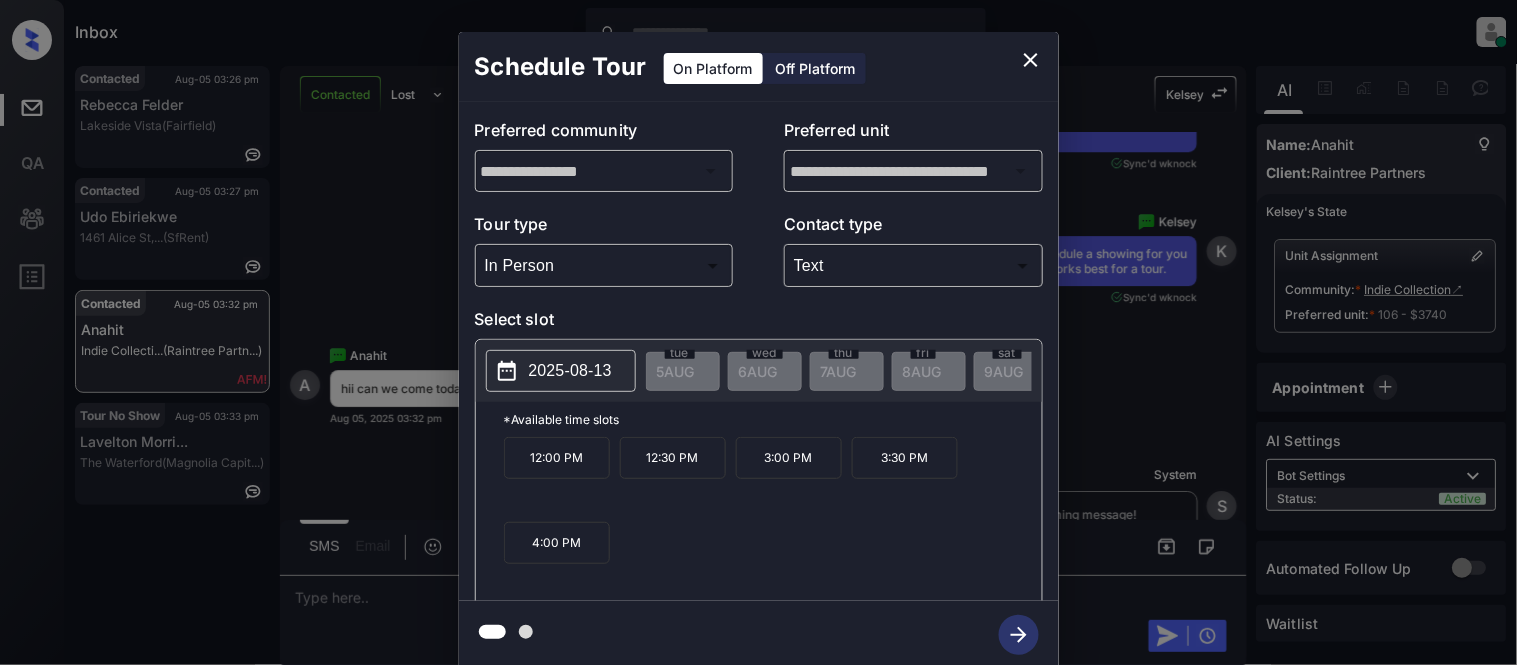 click at bounding box center (759, 635) 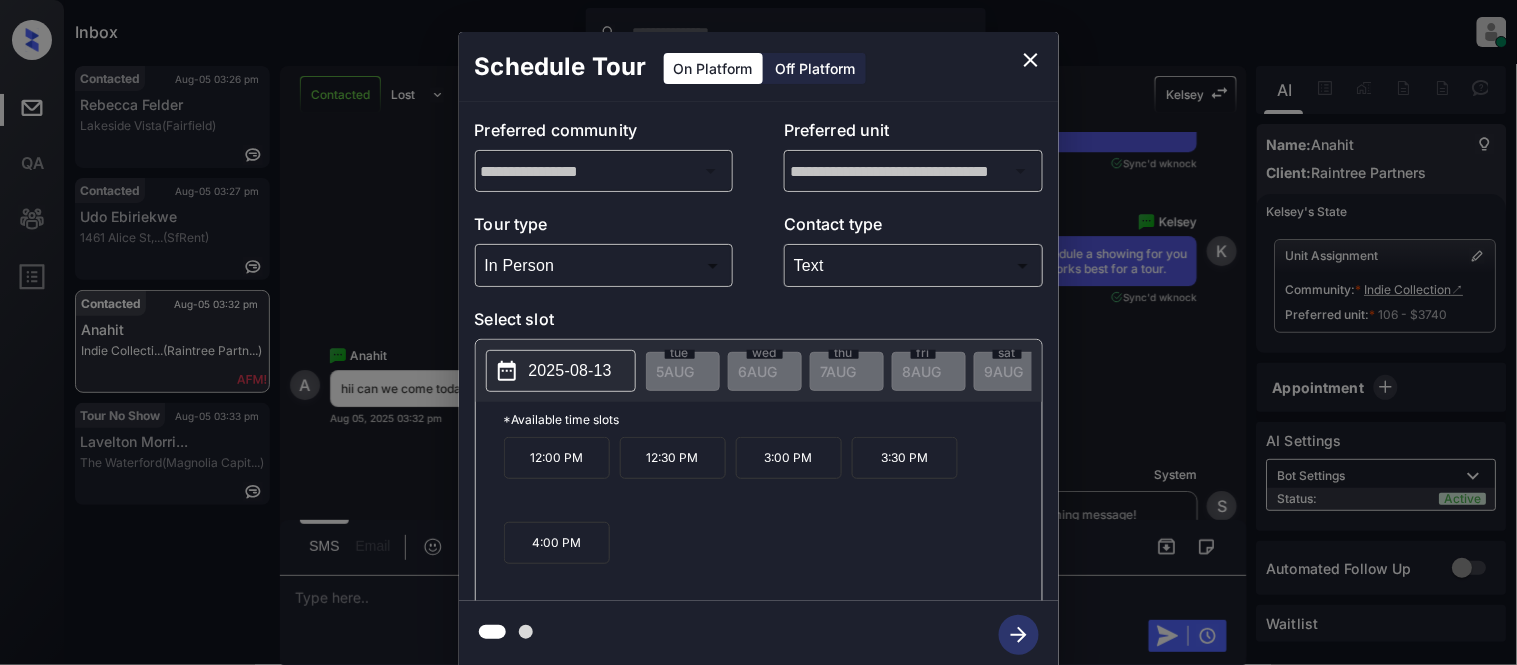 click on "2025-08-13" at bounding box center (570, 371) 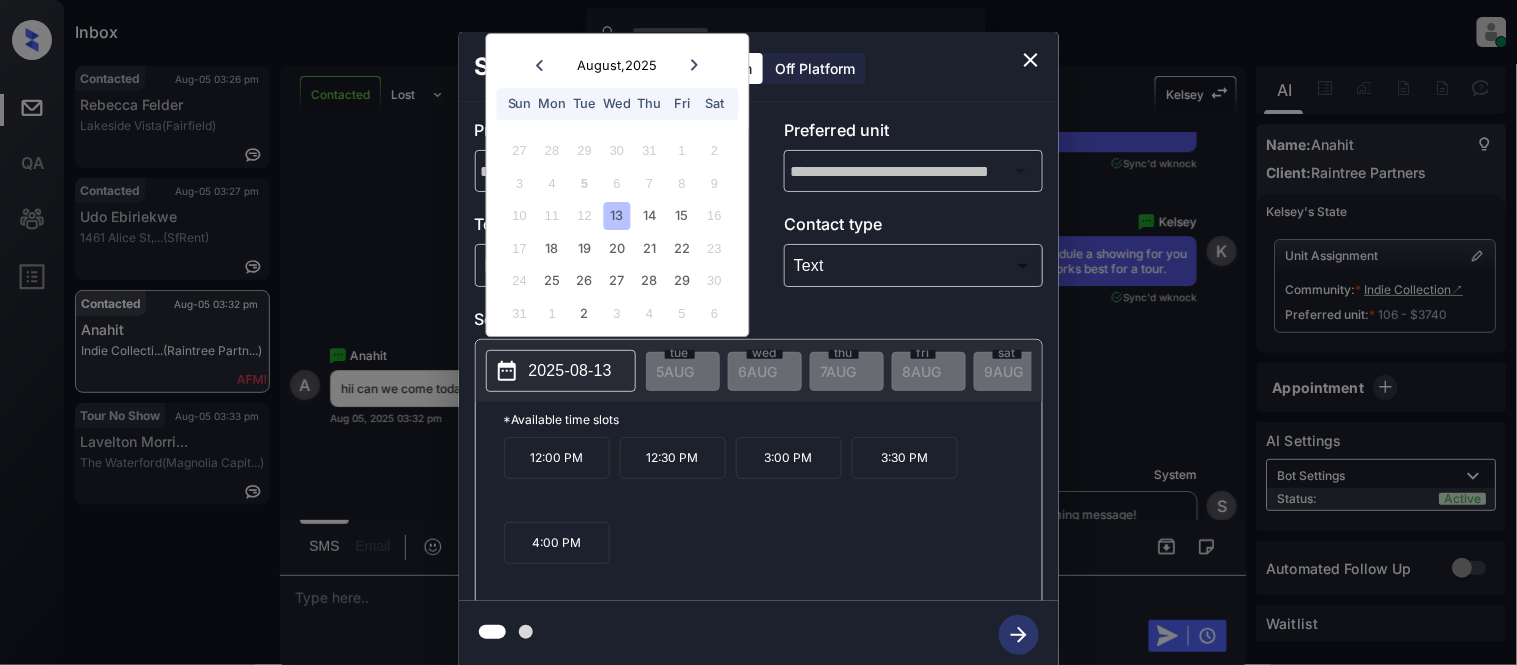 click on "10 11 12 13 14 15 16" at bounding box center (617, 216) 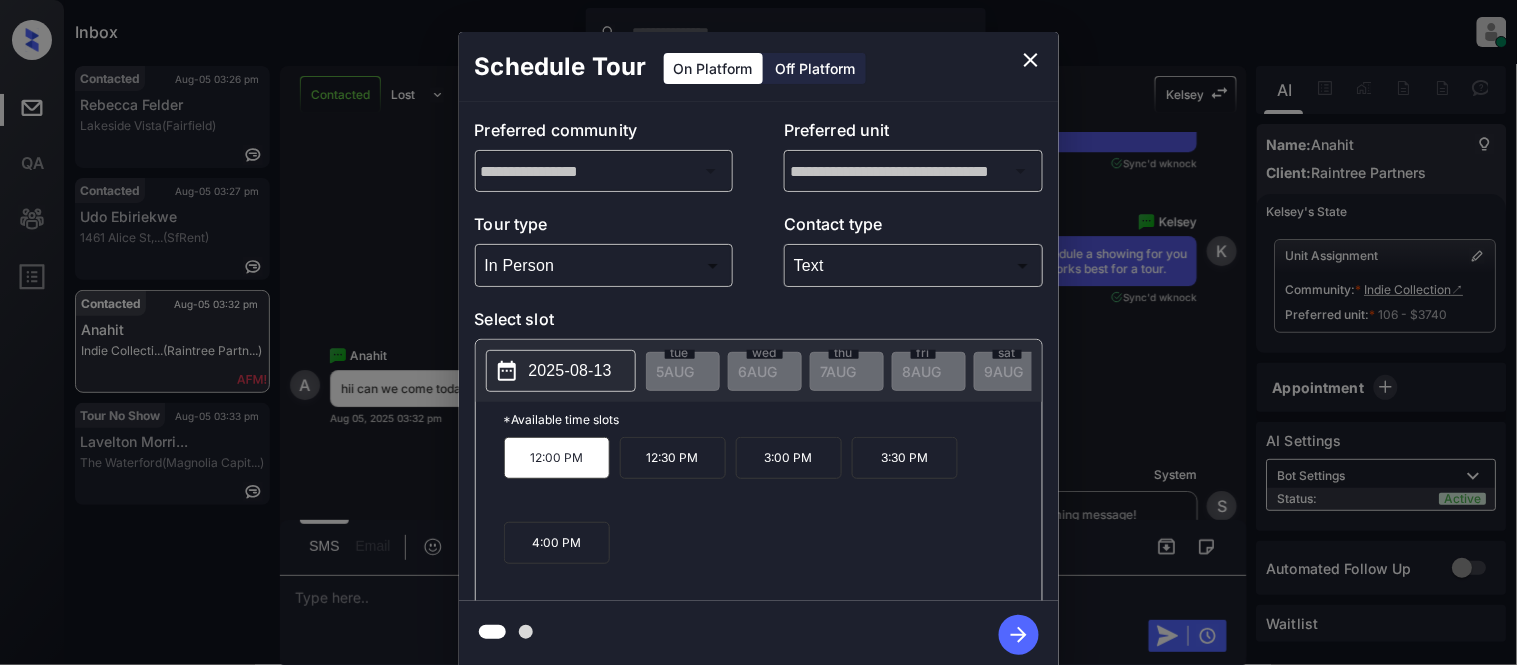 drag, startPoint x: 538, startPoint y: 465, endPoint x: 548, endPoint y: 486, distance: 23.259407 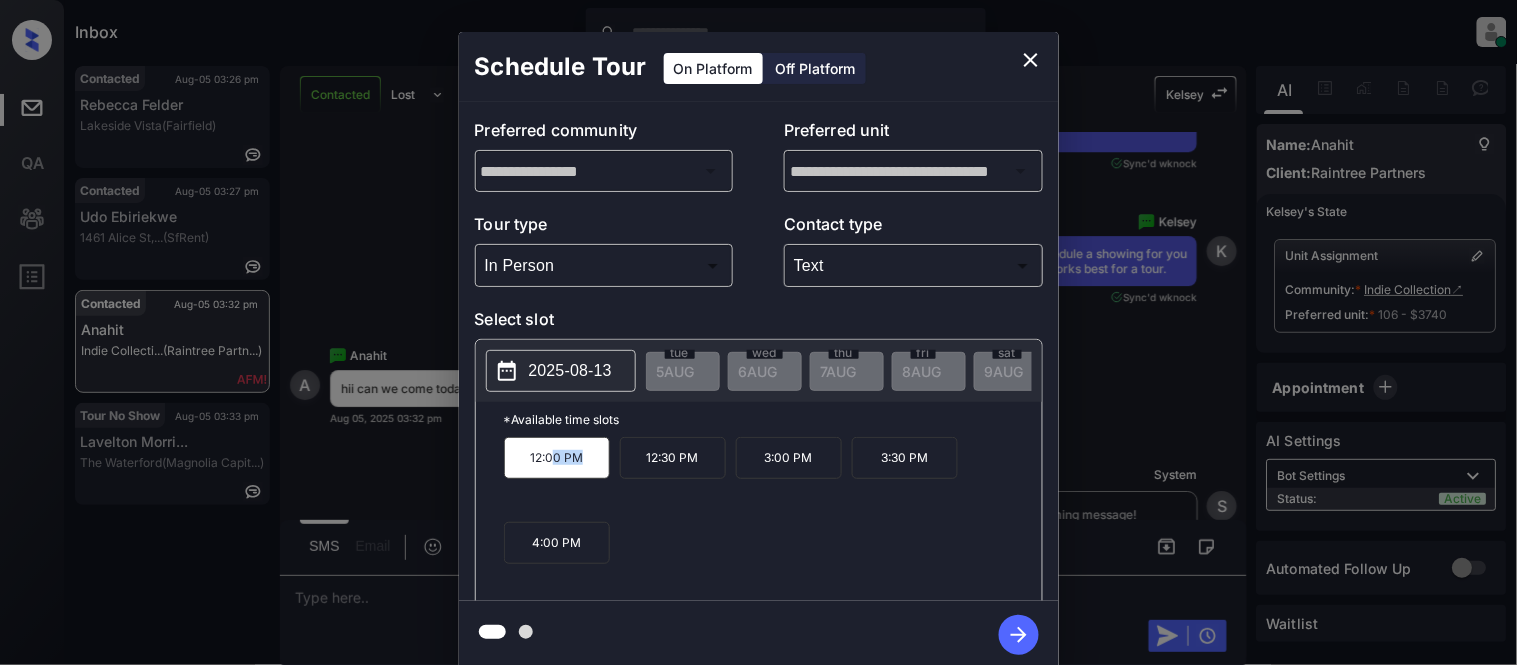 drag, startPoint x: 566, startPoint y: 486, endPoint x: 597, endPoint y: 486, distance: 31 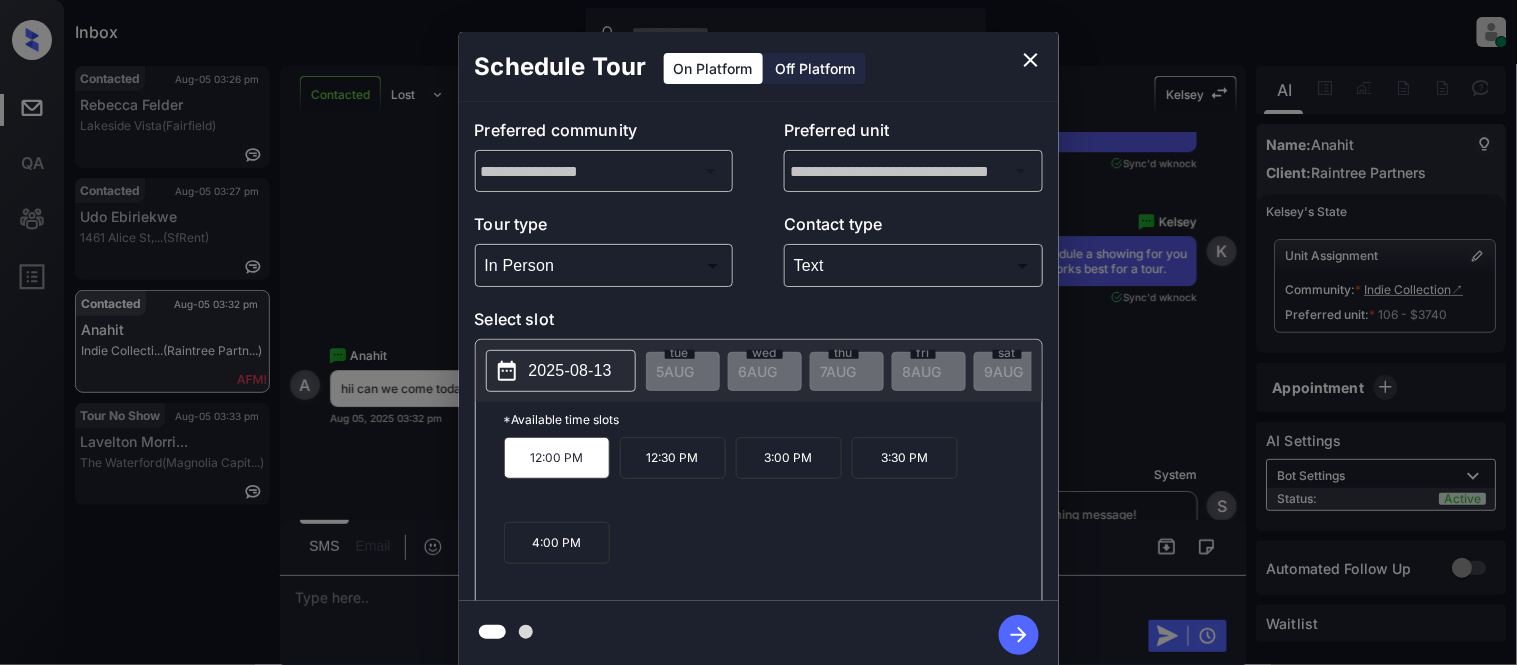 click on "12:00 PM" at bounding box center [557, 458] 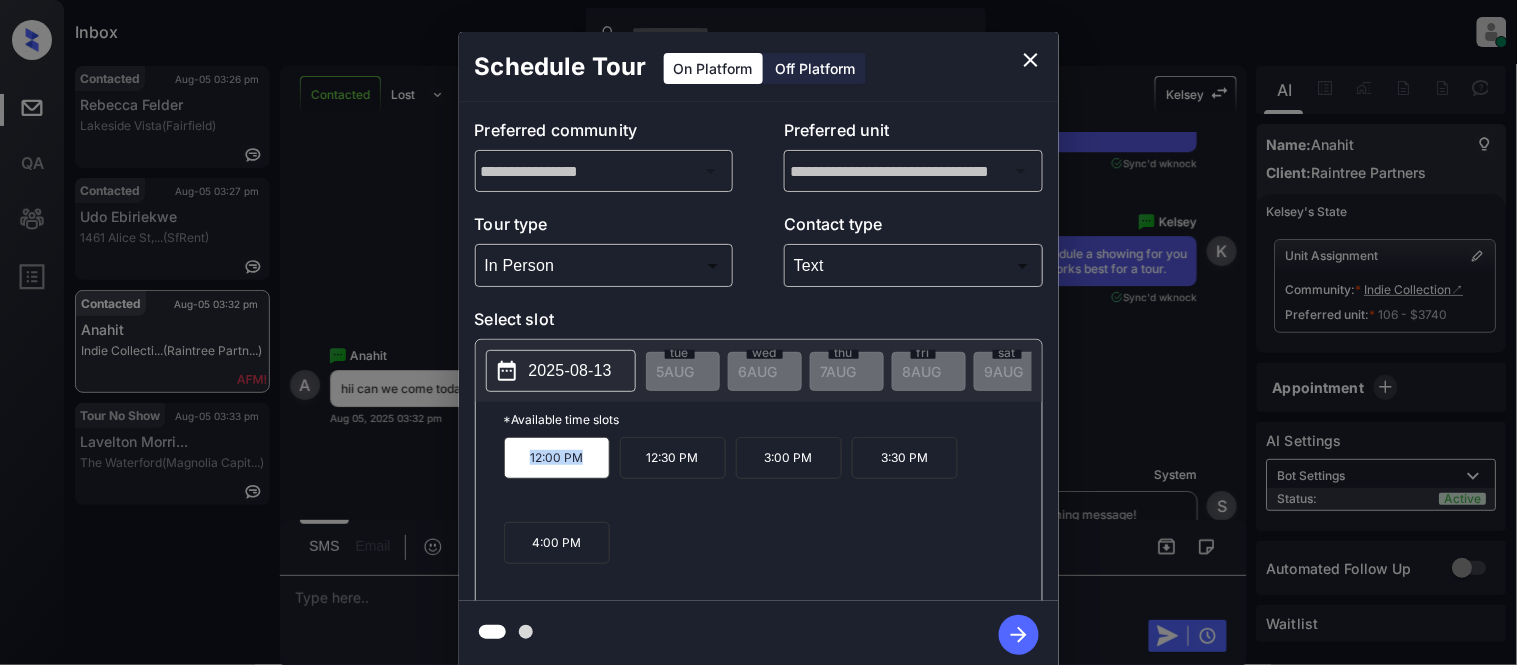 drag, startPoint x: 521, startPoint y: 471, endPoint x: 601, endPoint y: 471, distance: 80 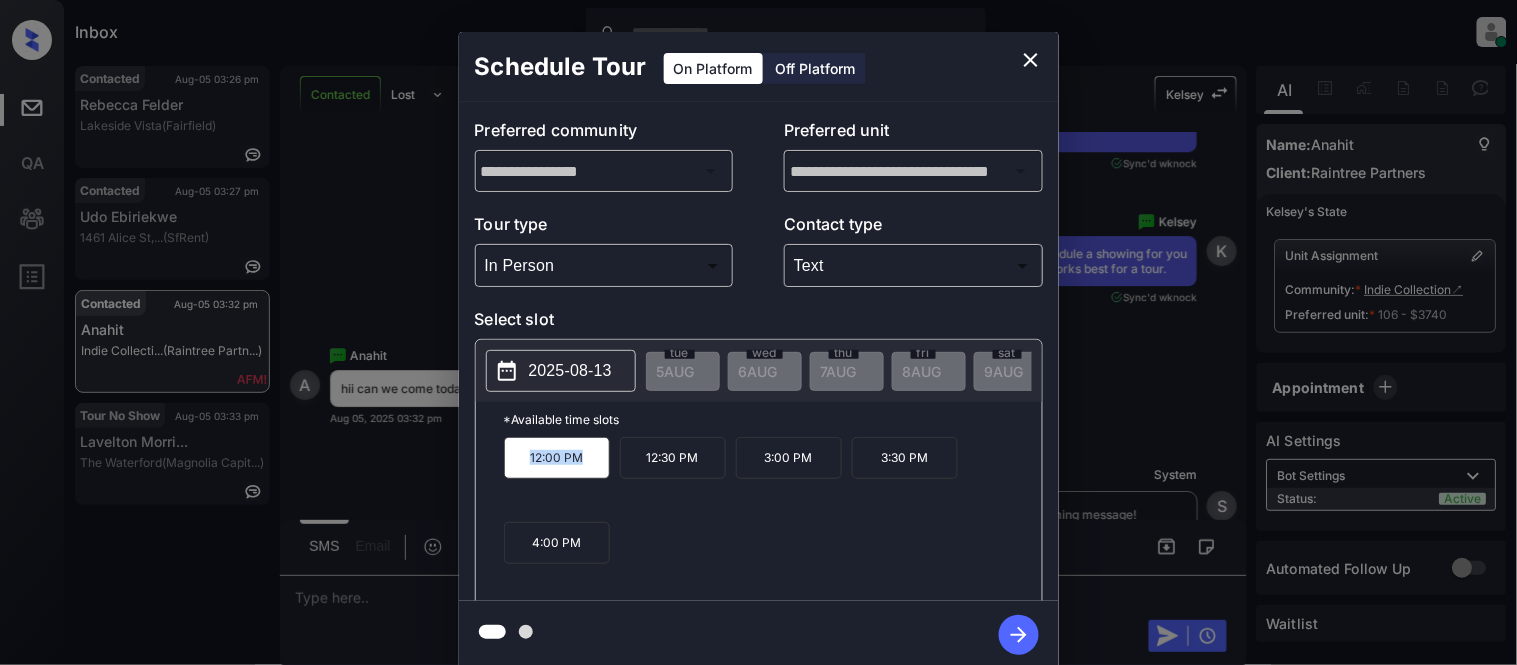 copy on "12:00 PM" 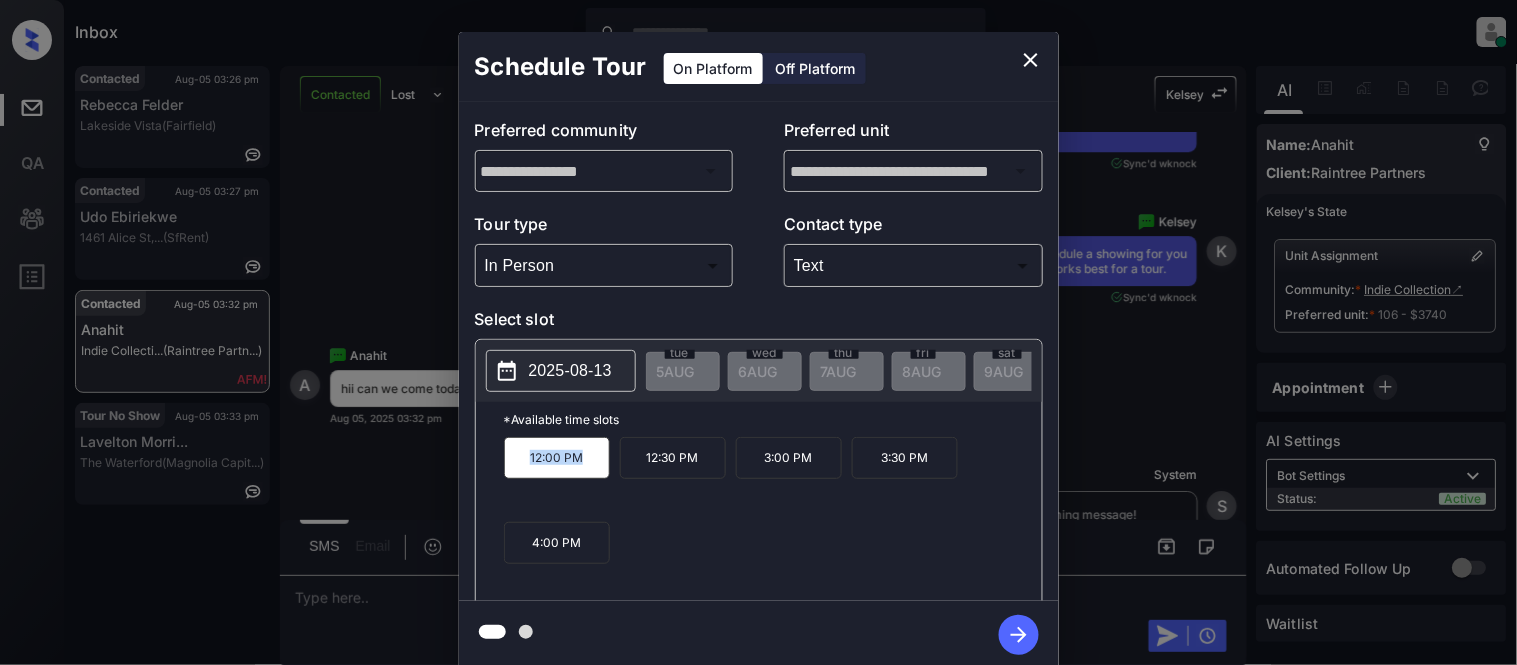 click 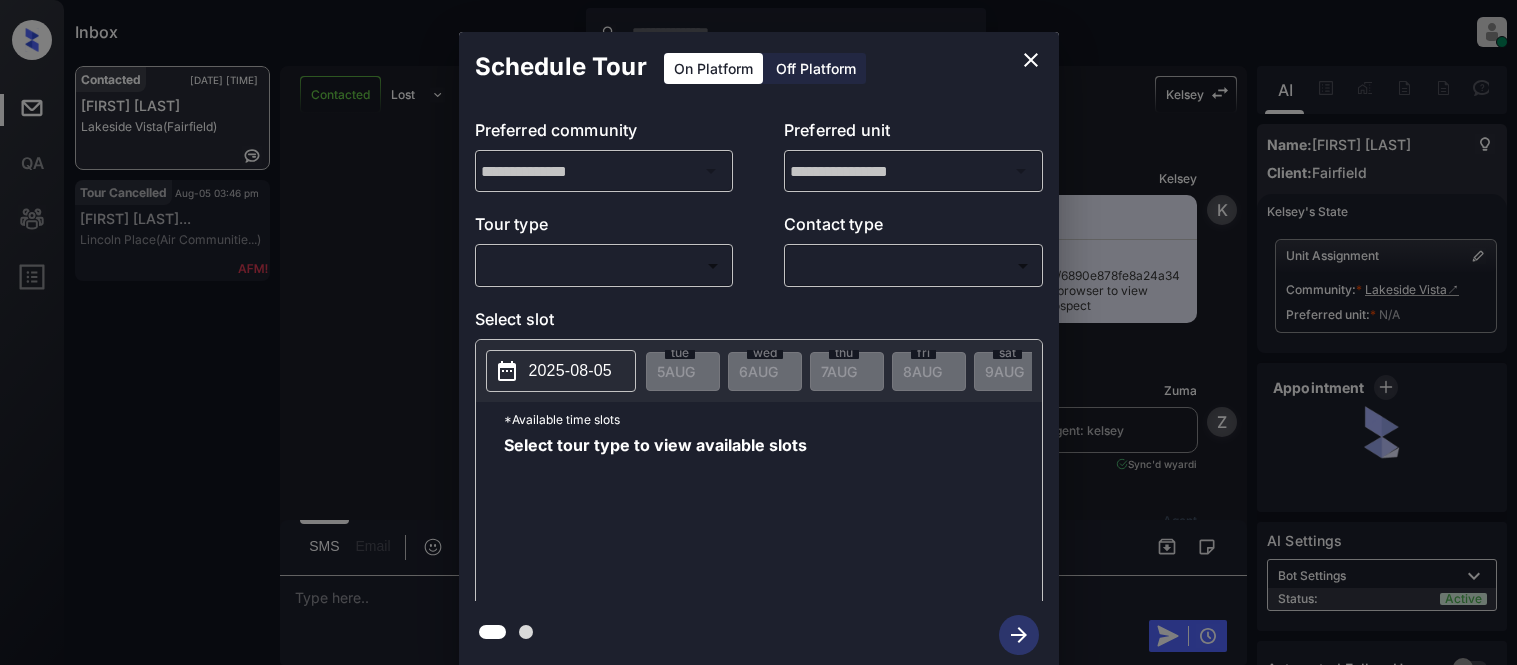 click on "Inbox [FIRST] [LAST] Online Set yourself   offline Set yourself   on break Profile Switch to  light  mode Sign out Contacted [DATE] [TIME]   [FIRST] [LAST] [LOCATION]  ([LOCATION]) Tour Cancelled [DATE] [TIME]   [FIRST] [LAST]... [LOCATION]  ([LOCATION]) Contacted Lost Lead Sentiment: Angry Upon sliding the acknowledgement:  Lead will move to lost stage. * ​ SMS and call option will be set to opt out. AFM will be turned off for the lead. [FIRST] New Message [FIRST] Notes Note: https://conversation.getzuma.com/6890e878fe8a24a344017ca9 - Paste this link into your browser to view [FIRST]’s conversation with the prospect [DATE] [TIME] [FIRST] New Message Zuma Lead transferred to leasing agent: [FIRST] [DATE] [TIME]  Sync'd w  yardi [FIRST] New Message Agent Lead created via leadPoller in Inbound stage. [DATE] [TIME] [FIRST] New Message Agent AFM Request sent to [FIRST]. [DATE] [TIME] [FIRST] New Message Agent Notes Note: ILS Note:
Looking for a 3 bedroom unit [DATE] [TIME] [FIRST]" at bounding box center (758, 332) 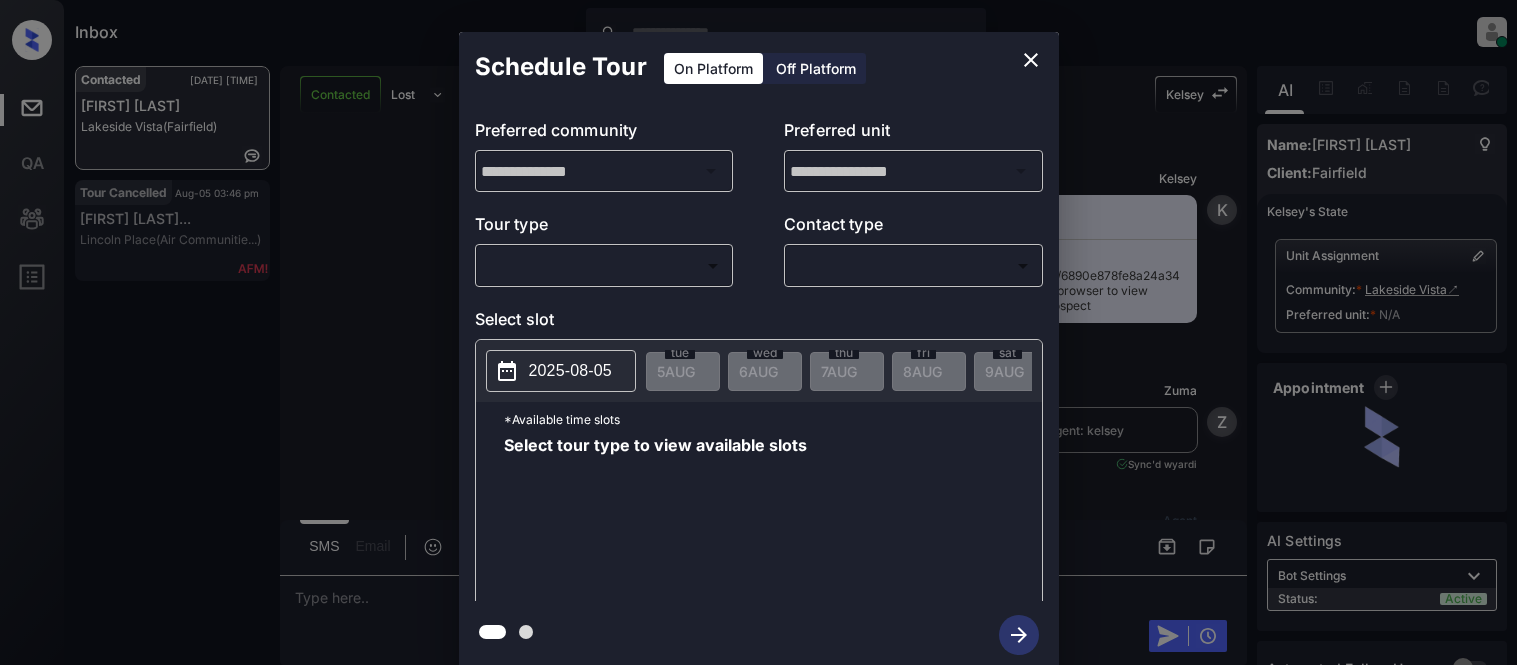 scroll, scrollTop: 0, scrollLeft: 0, axis: both 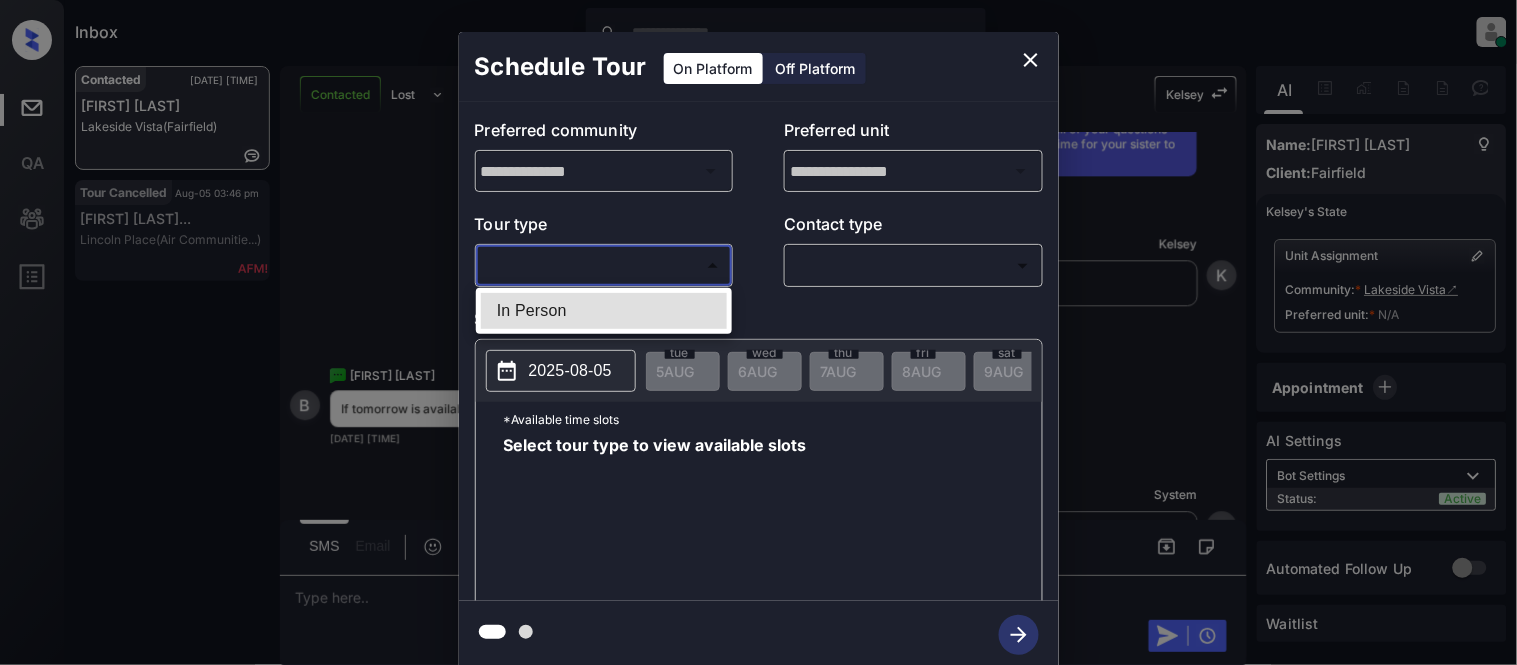click on "In Person" at bounding box center (604, 311) 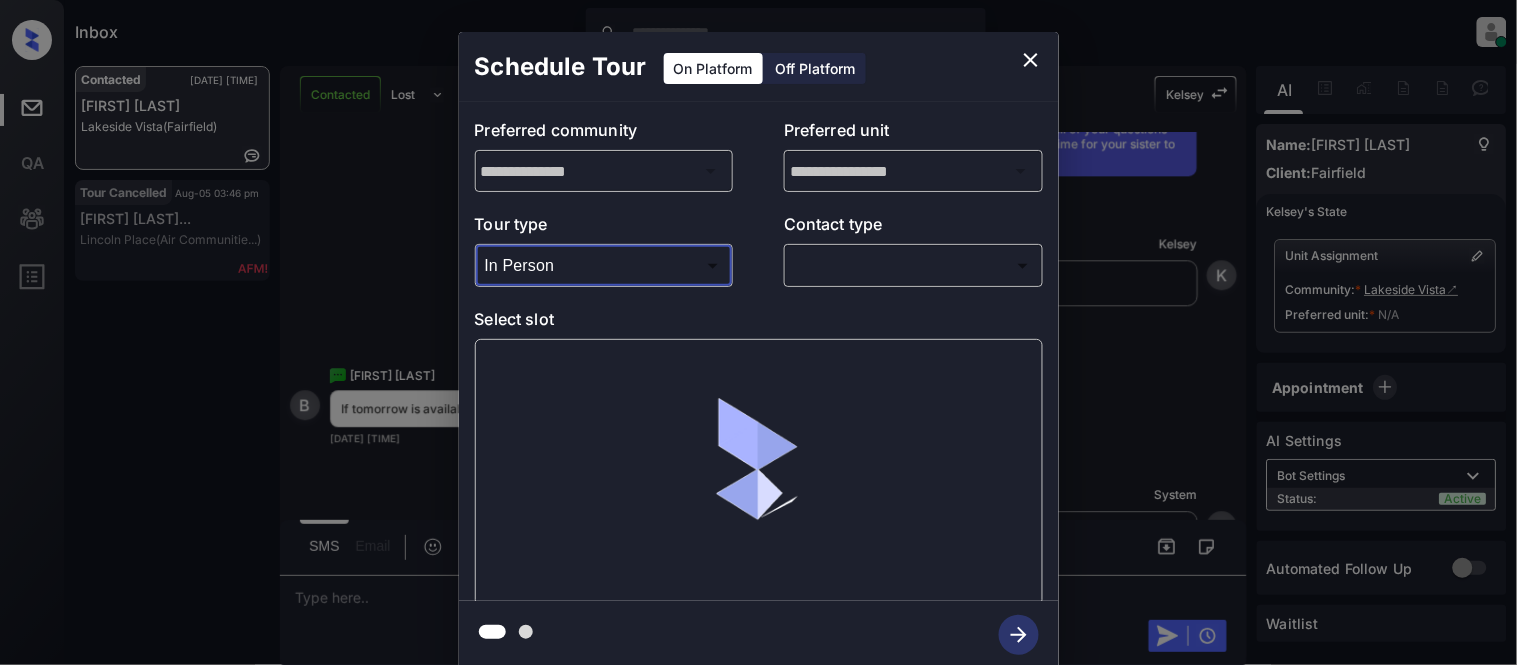 click on "Tour type In Person ******** ​ Contact type ​ ​" at bounding box center [759, 249] 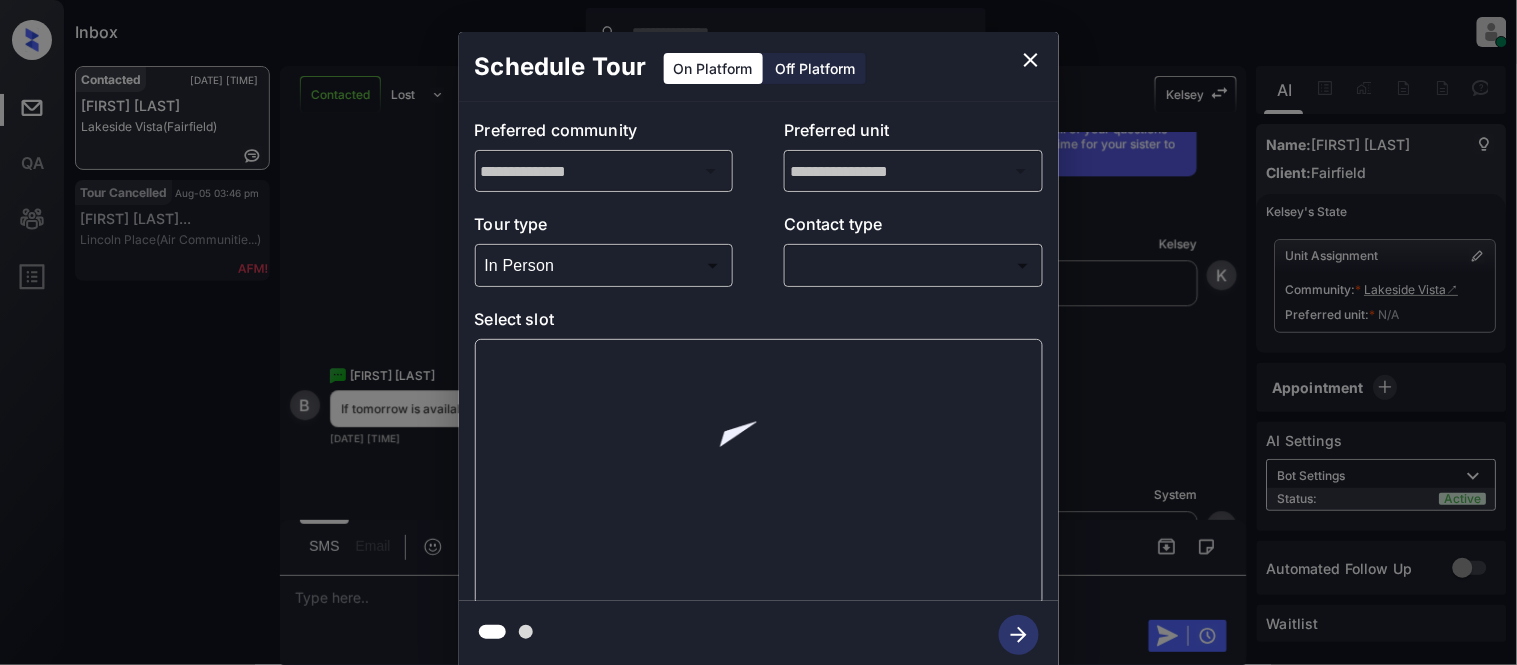 click on "Inbox [FIRST] [LAST] Online Set yourself   offline Set yourself   on break Profile Switch to  light  mode Sign out Contacted [DATE] [TIME]   [FIRST] [LAST] [LOCATION]  ([LOCATION]) Tour Cancelled [DATE] [TIME]   [FIRST] [LAST]... [LOCATION]  ([LOCATION]) Contacted Lost Lead Sentiment: Angry Upon sliding the acknowledgement:  Lead will move to lost stage. * ​ SMS and call option will be set to opt out. AFM will be turned off for the lead. [FIRST] New Message [FIRST] Notes Note: https://conversation.getzuma.com/6890e878fe8a24a344017ca9 - Paste this link into your browser to view [FIRST]’s conversation with the prospect [DATE] [TIME] [FIRST] New Message Zuma Lead transferred to leasing agent: [FIRST] [DATE] [TIME]  Sync'd w  yardi [FIRST] New Message Agent Lead created via leadPoller in Inbound stage. [DATE] [TIME] [FIRST] New Message Agent AFM Request sent to [FIRST]. [DATE] [TIME] [FIRST] New Message Agent Notes Note: ILS Note:
Looking for a 3 bedroom unit [DATE] [TIME] [FIRST]" at bounding box center (758, 332) 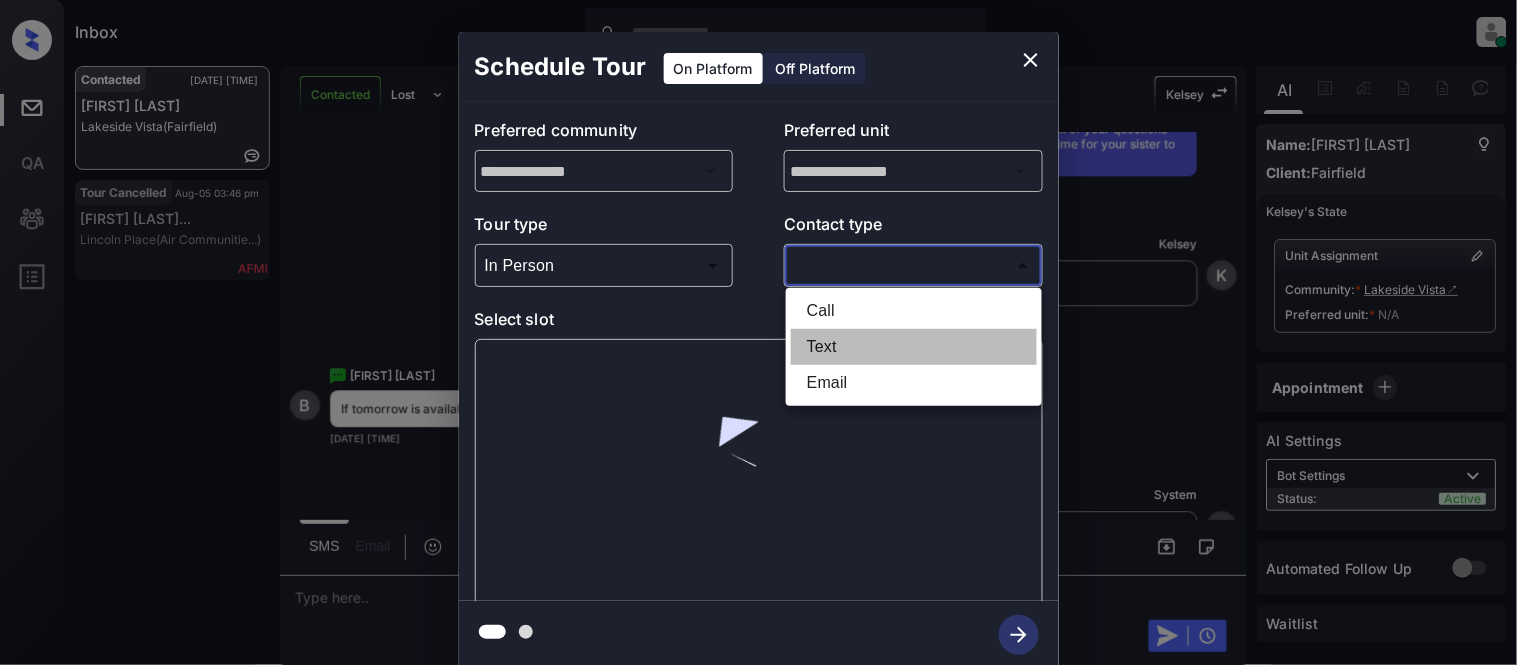 click on "Text" at bounding box center (914, 347) 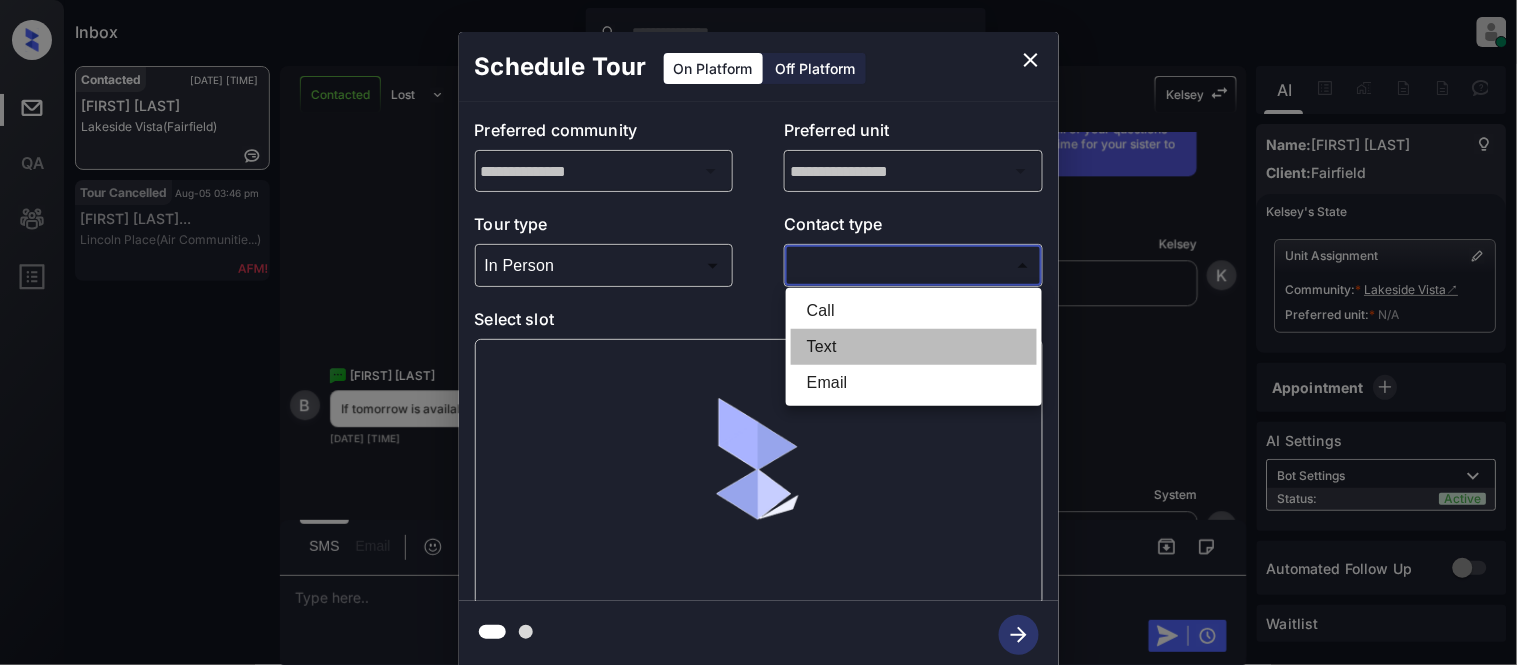 type on "****" 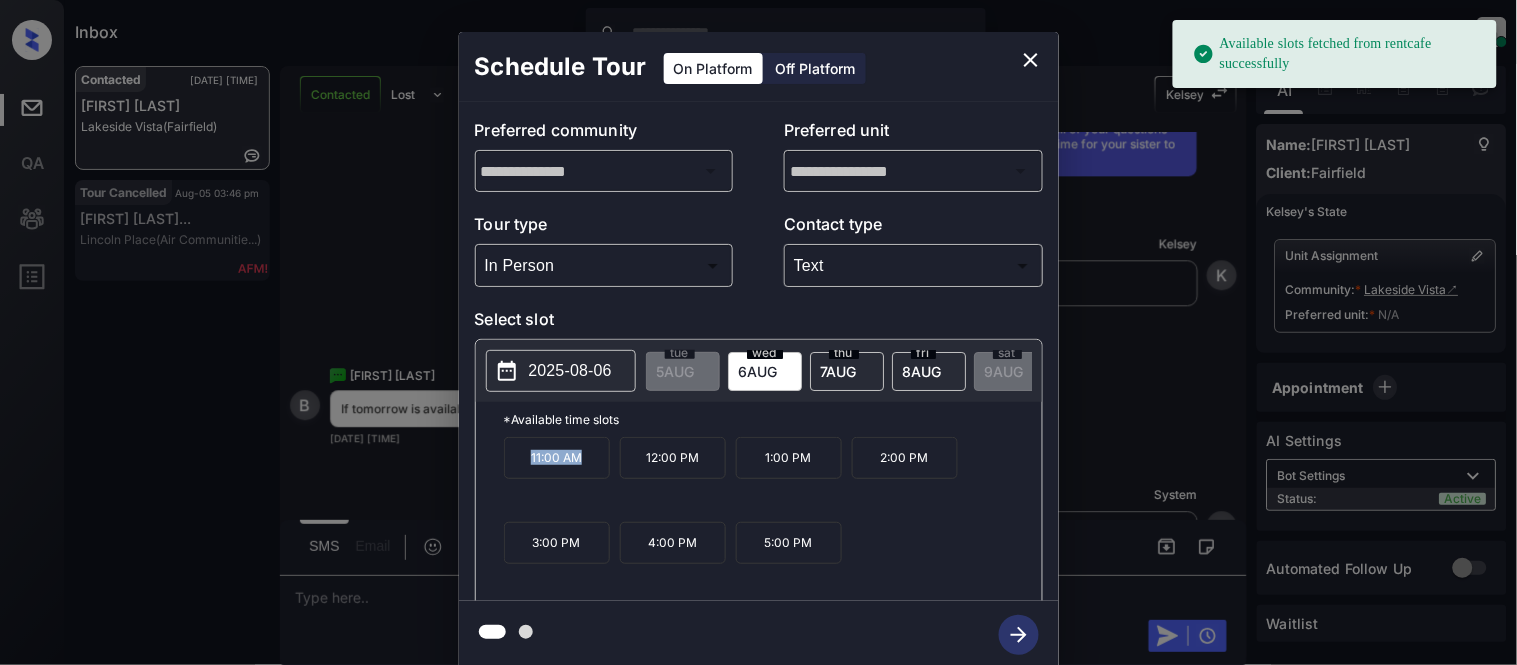 drag, startPoint x: 517, startPoint y: 458, endPoint x: 581, endPoint y: 475, distance: 66.21933 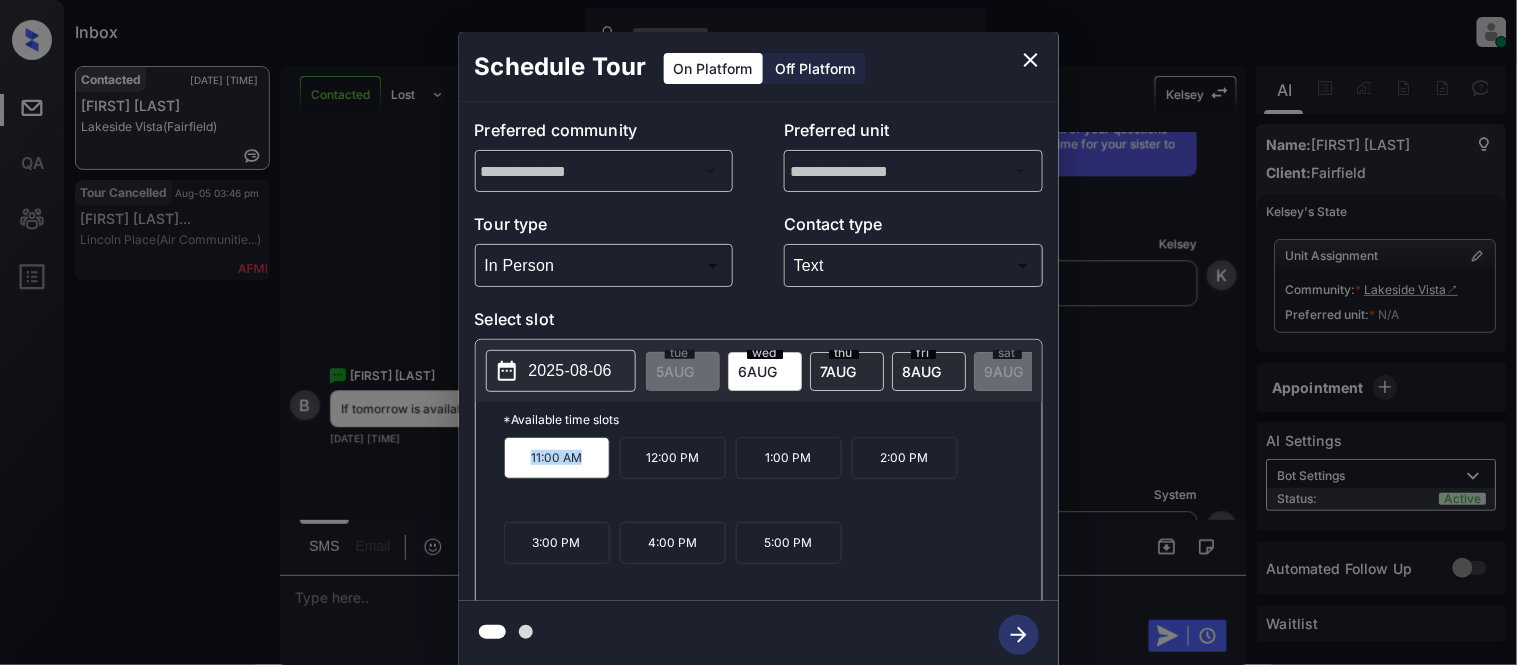 copy on "11:00 AM" 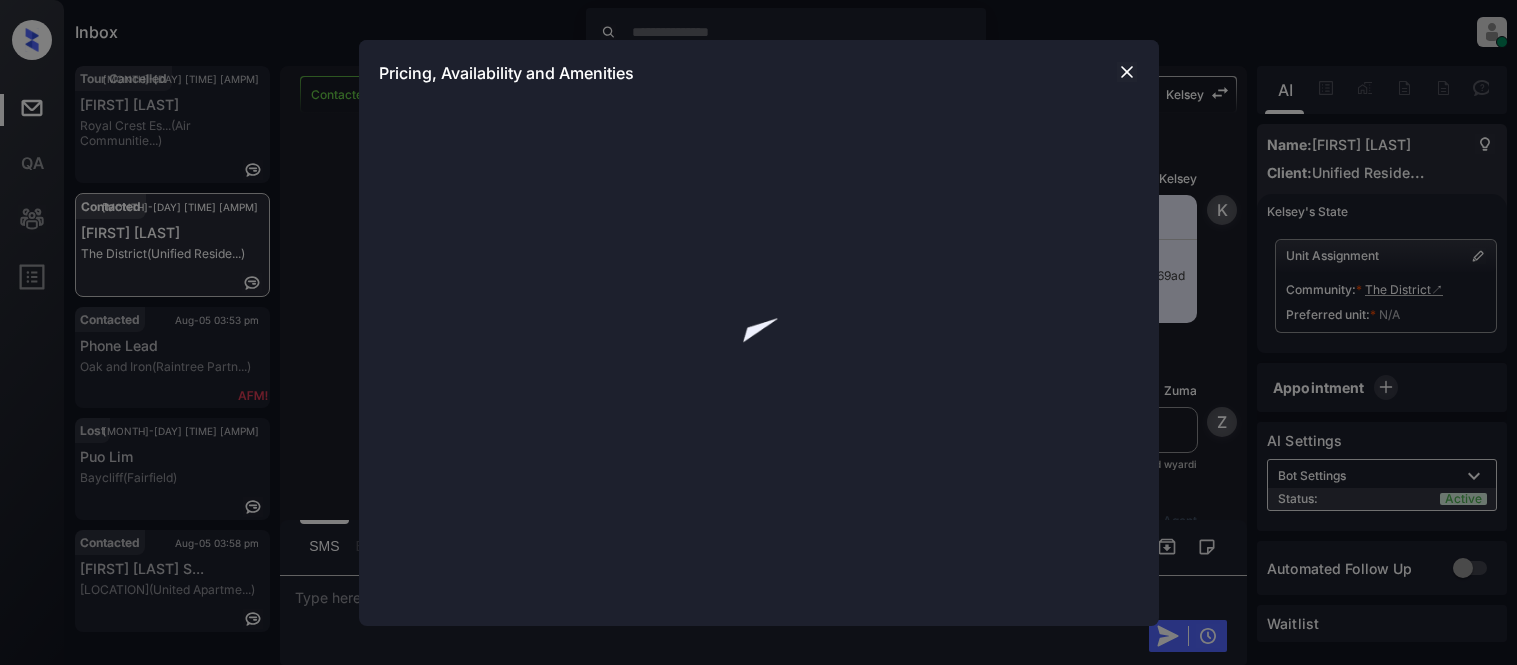 scroll, scrollTop: 0, scrollLeft: 0, axis: both 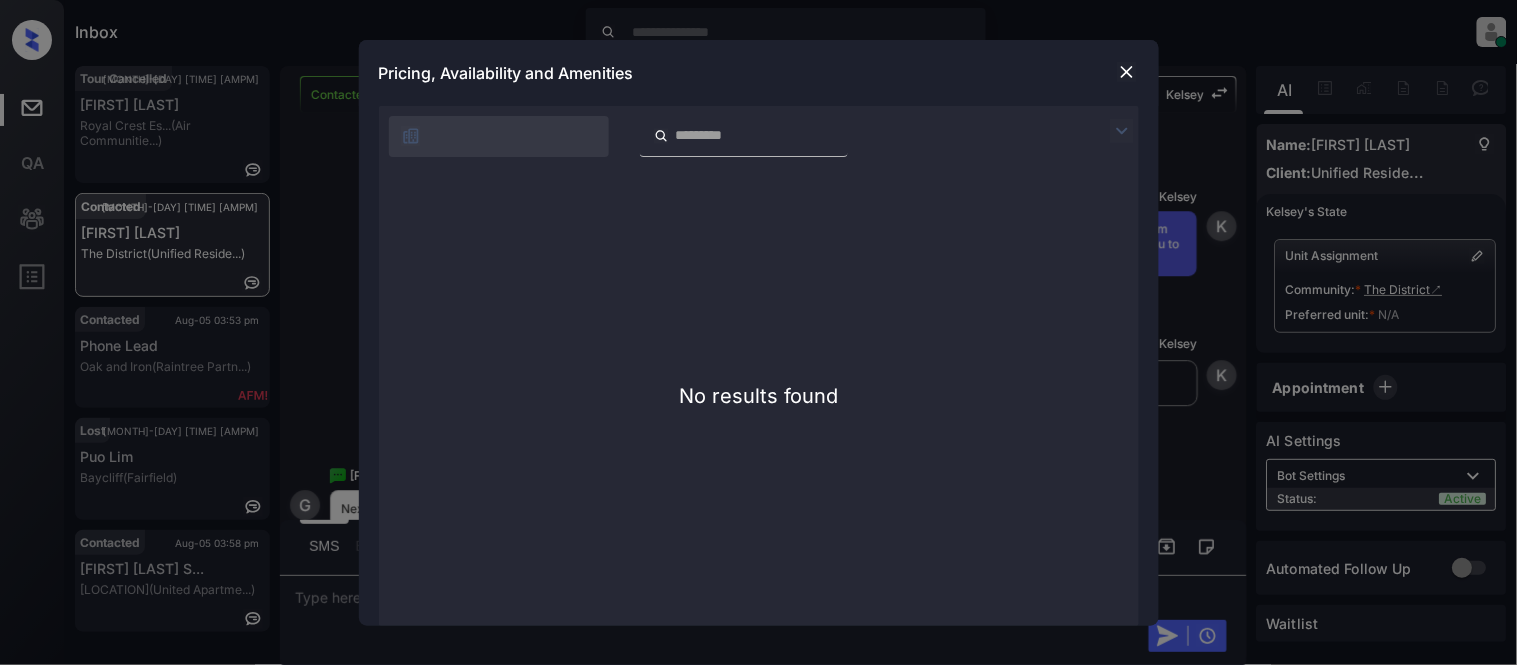 click at bounding box center (1127, 72) 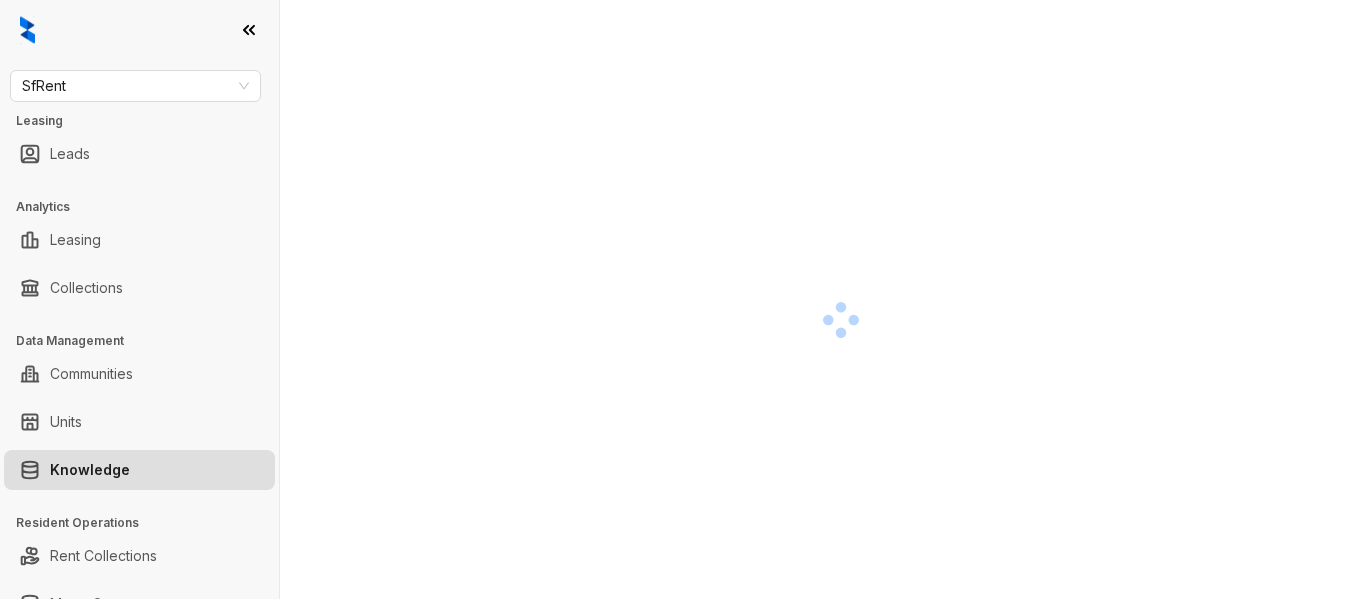 scroll, scrollTop: 0, scrollLeft: 0, axis: both 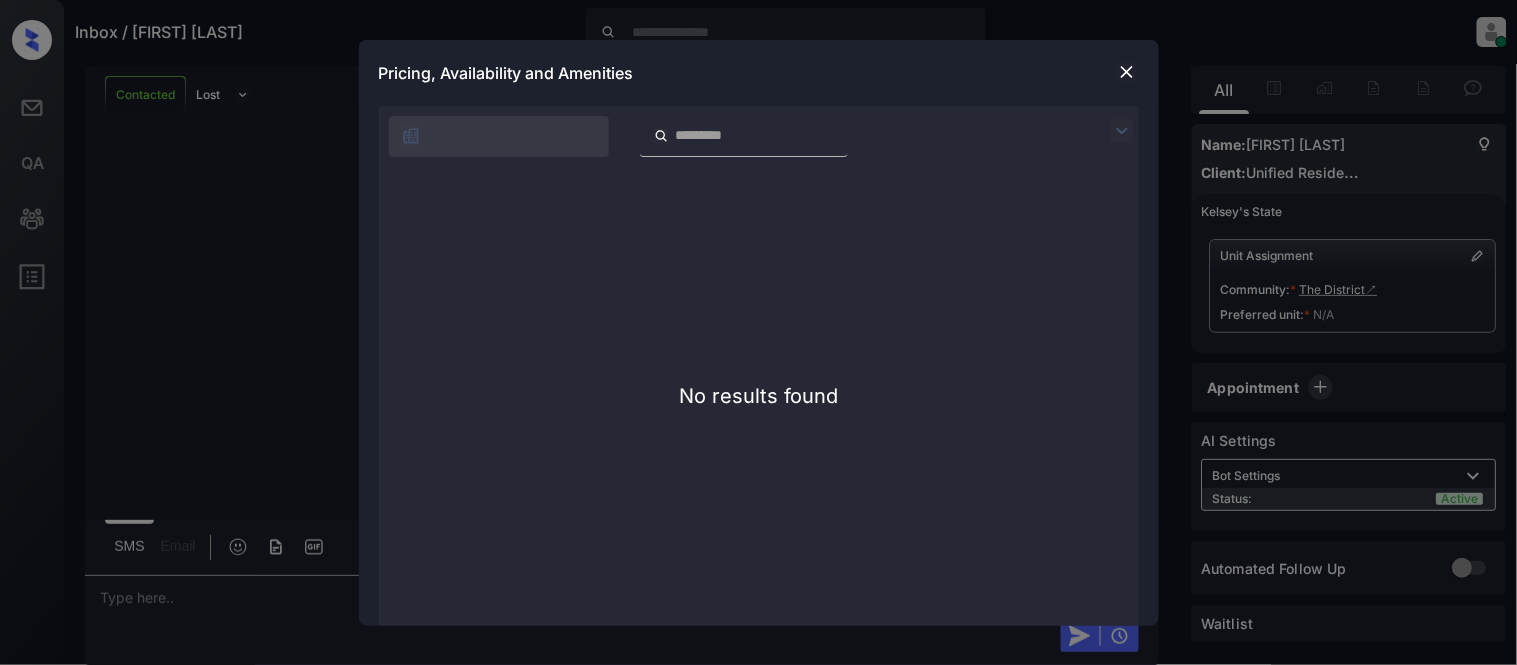 click at bounding box center [1127, 72] 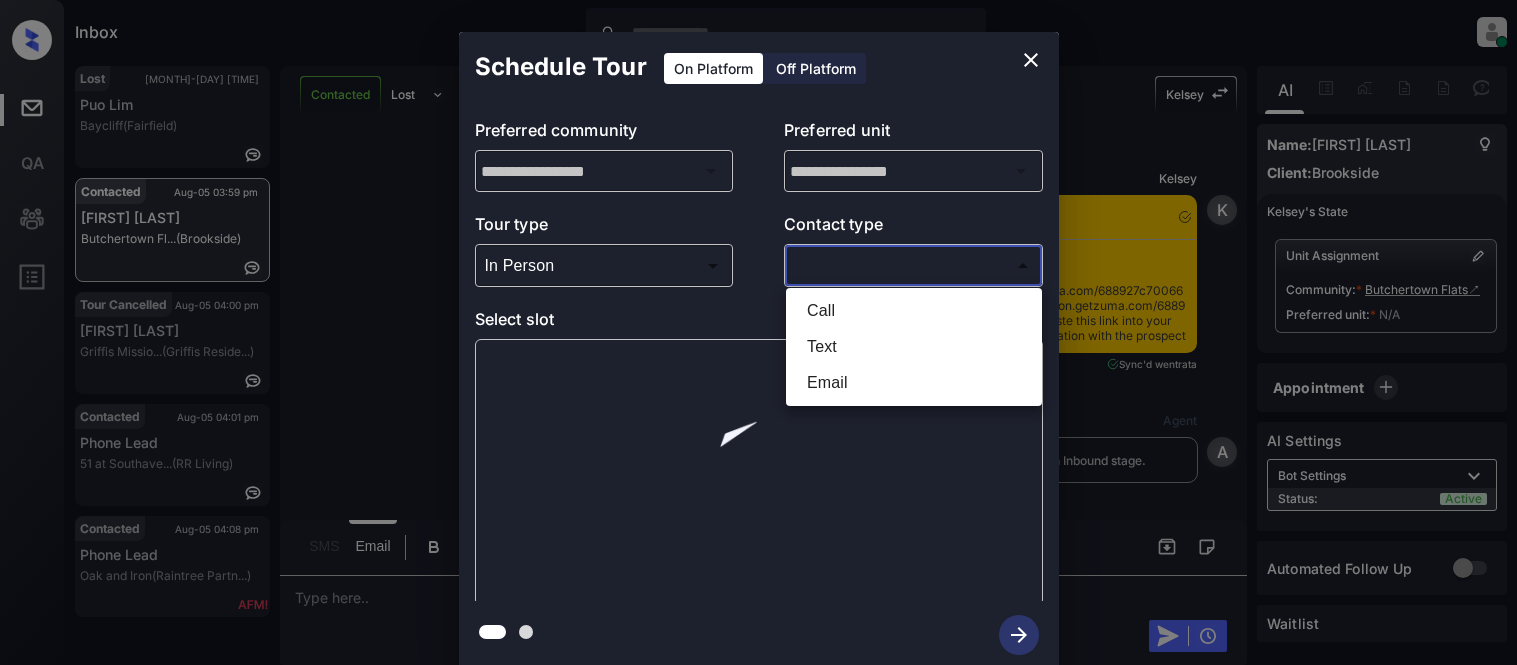 click on "Text" at bounding box center (914, 347) 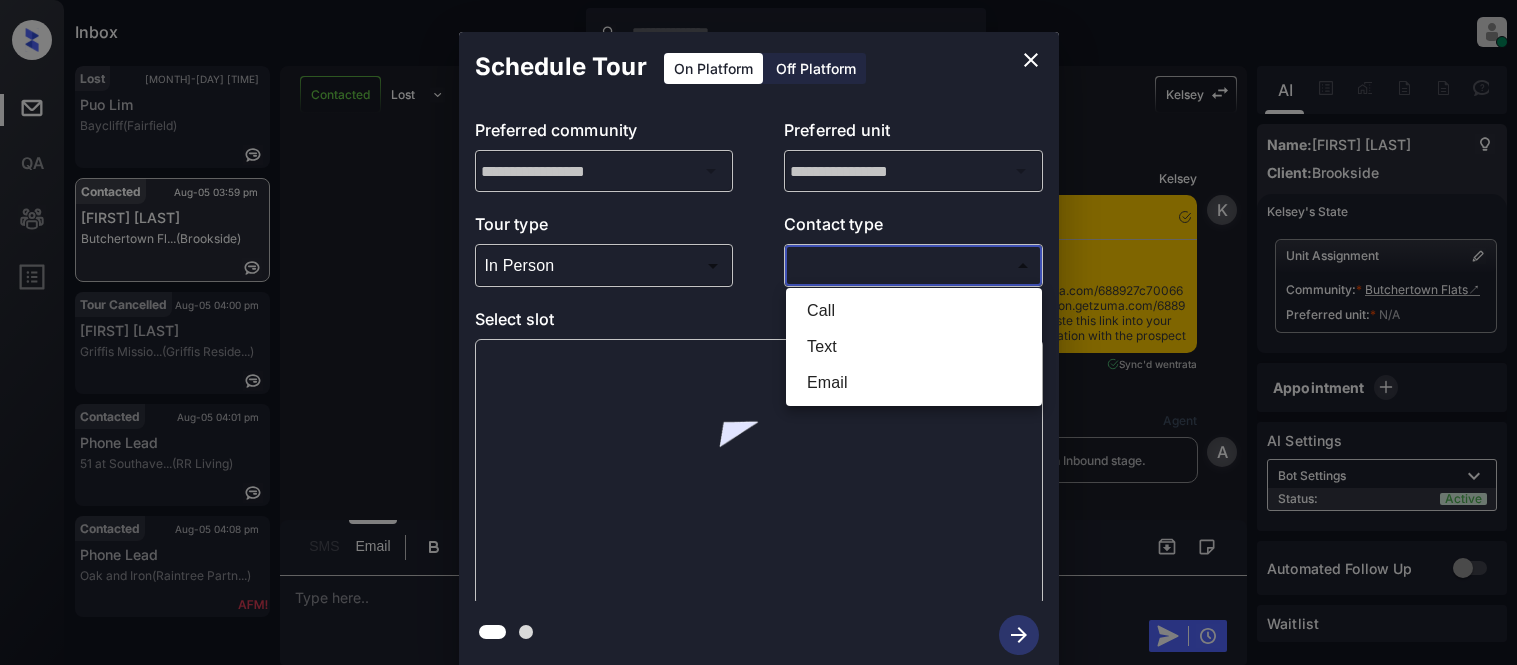 type on "****" 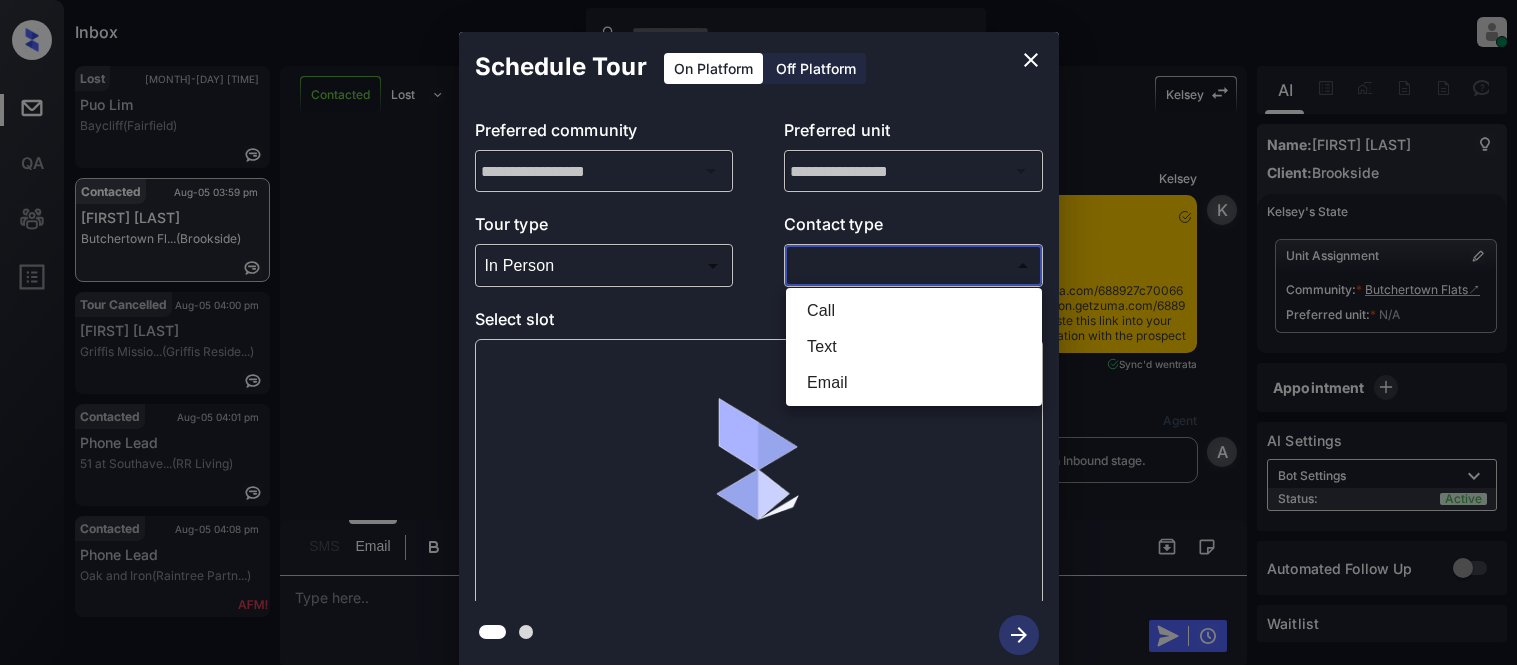 scroll, scrollTop: 0, scrollLeft: 0, axis: both 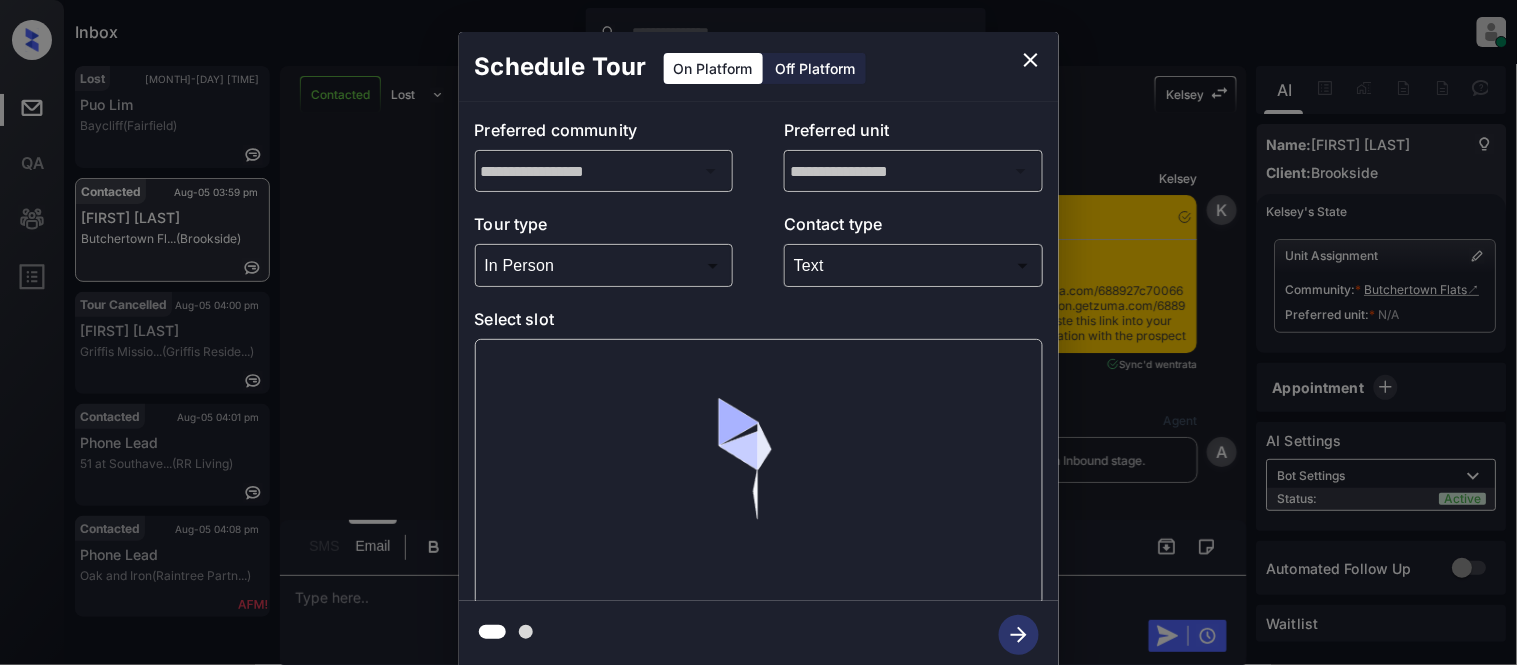 click at bounding box center [758, 332] 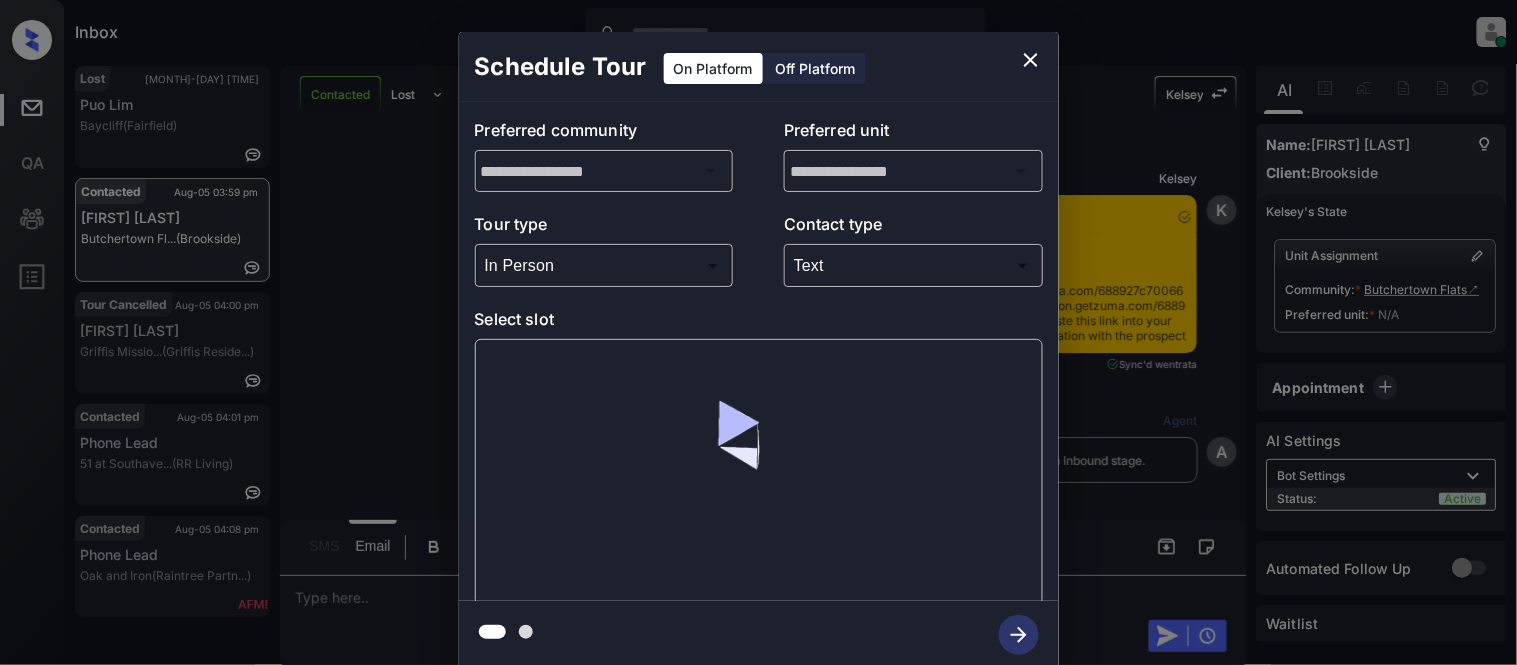 scroll, scrollTop: 4640, scrollLeft: 0, axis: vertical 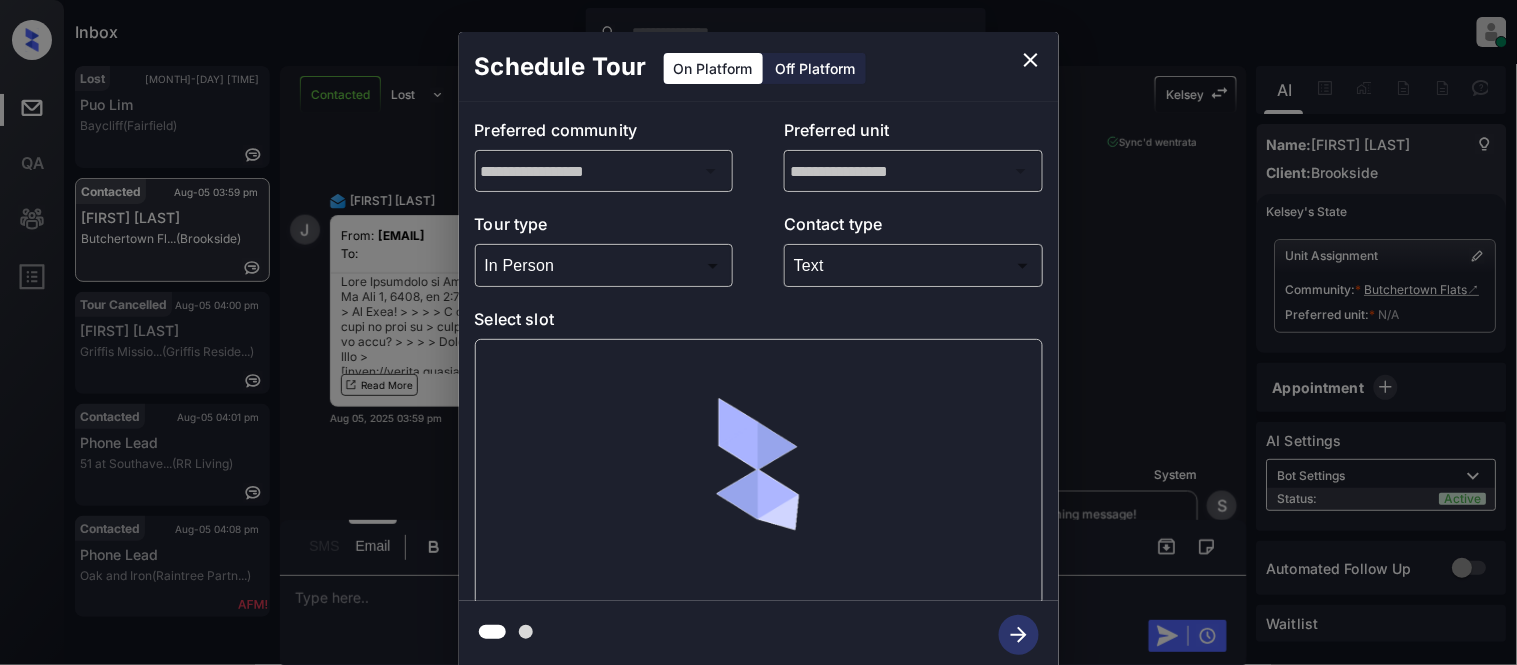 click at bounding box center [759, 472] 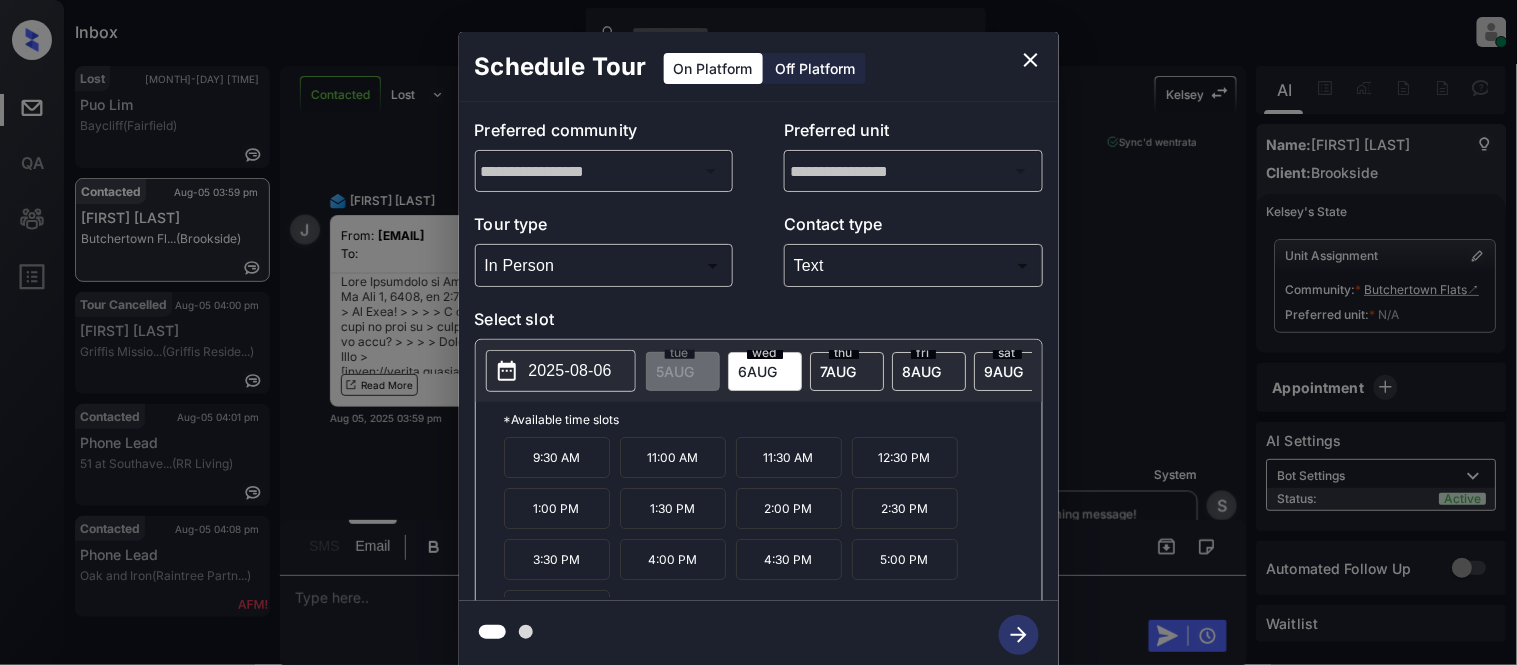 click on "2025-08-06" at bounding box center [570, 371] 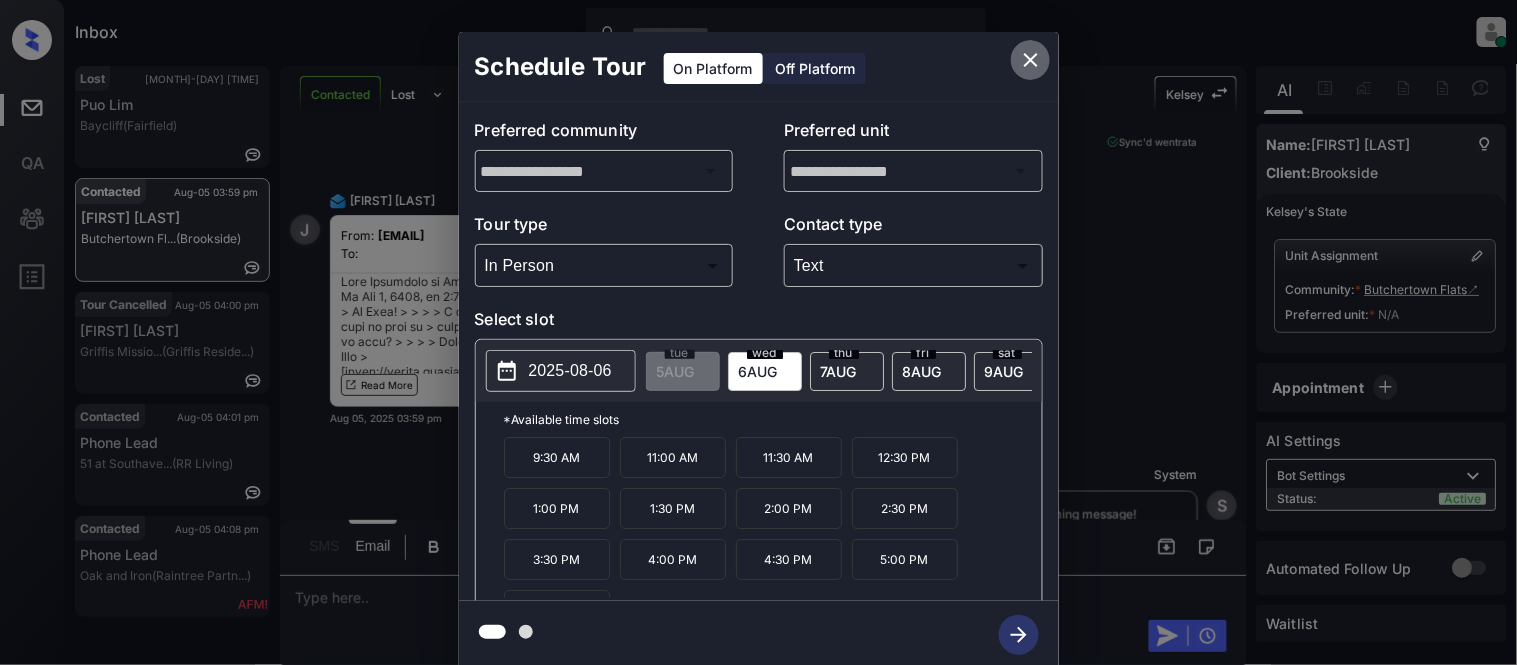 click 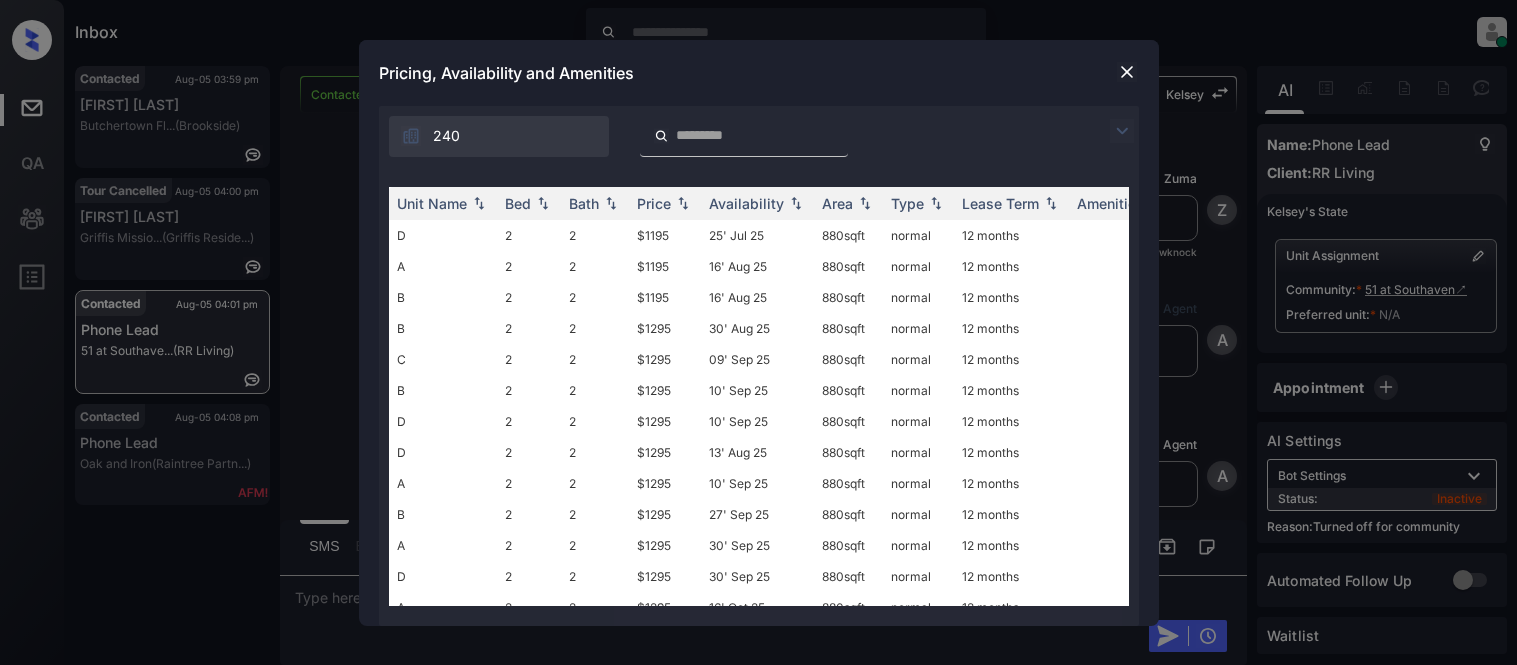 scroll, scrollTop: 0, scrollLeft: 0, axis: both 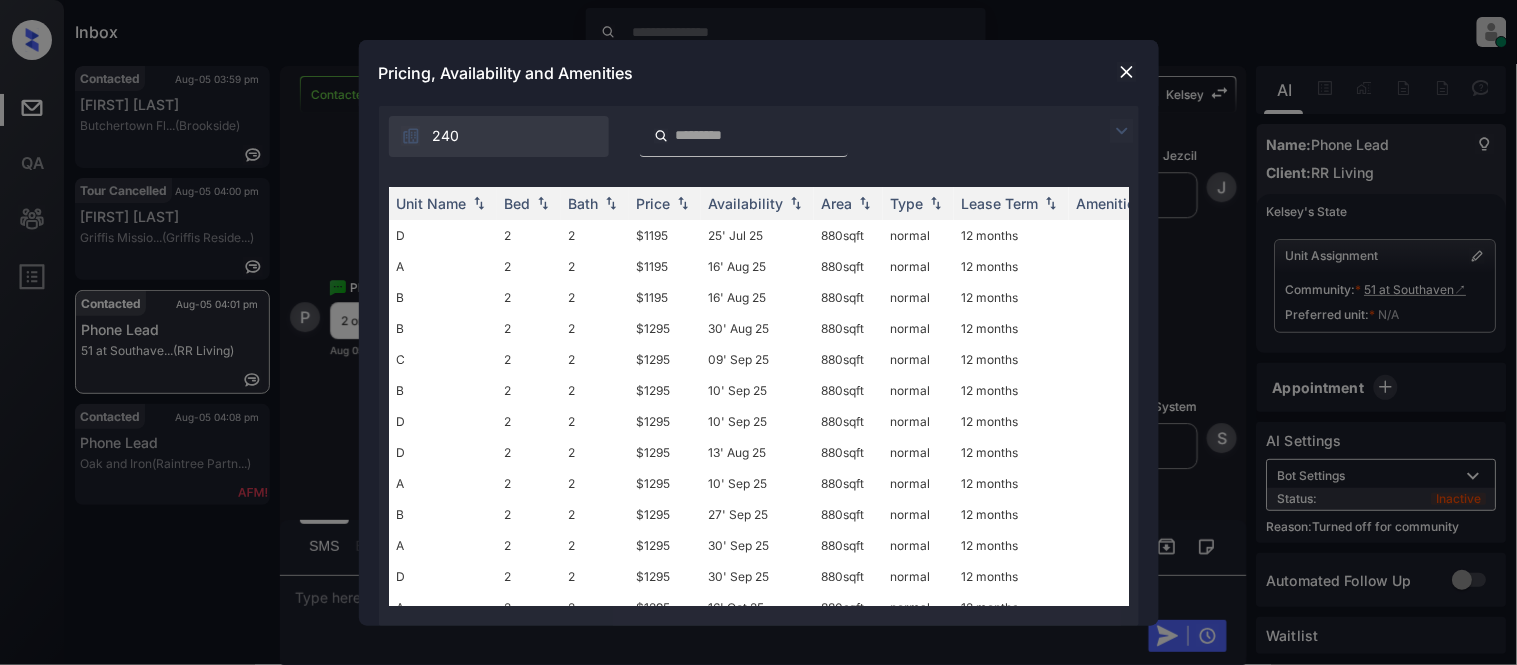 click on "Pricing, Availability and Amenities" at bounding box center [759, 73] 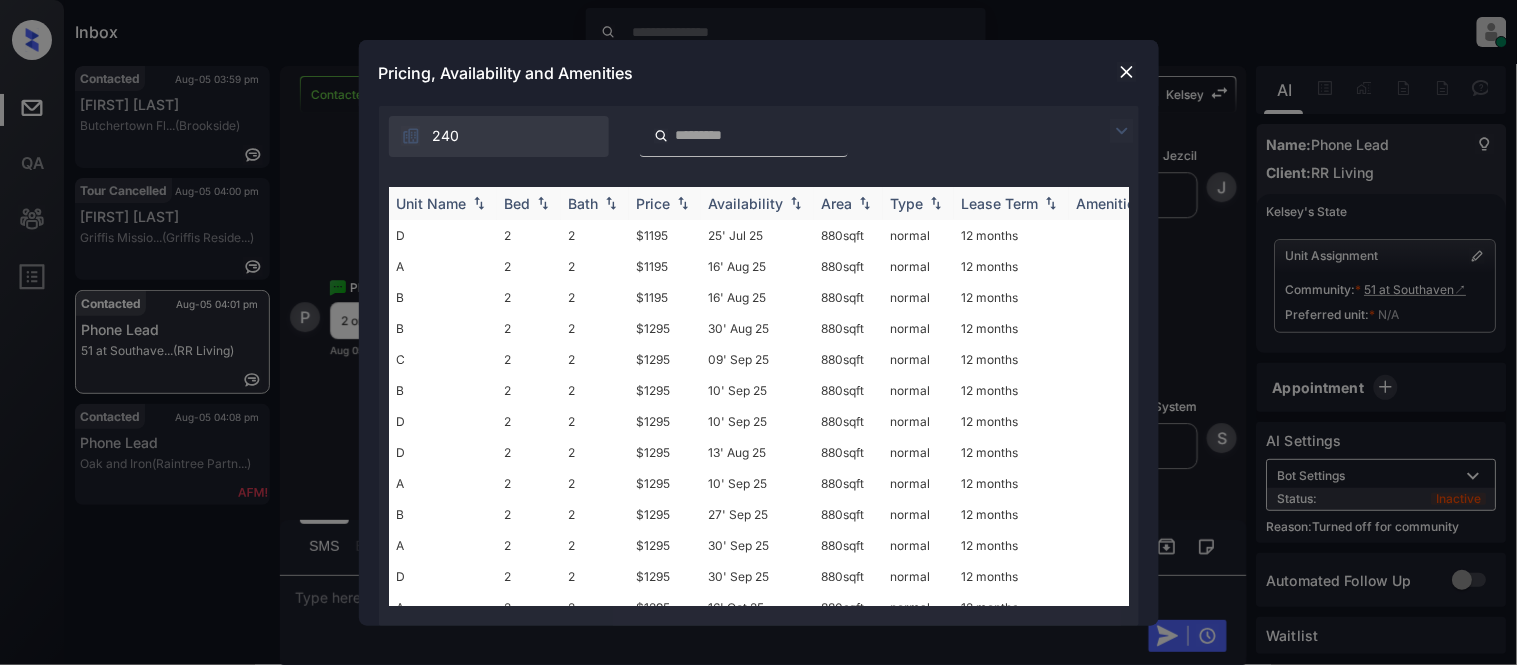 click on "Price" at bounding box center (654, 203) 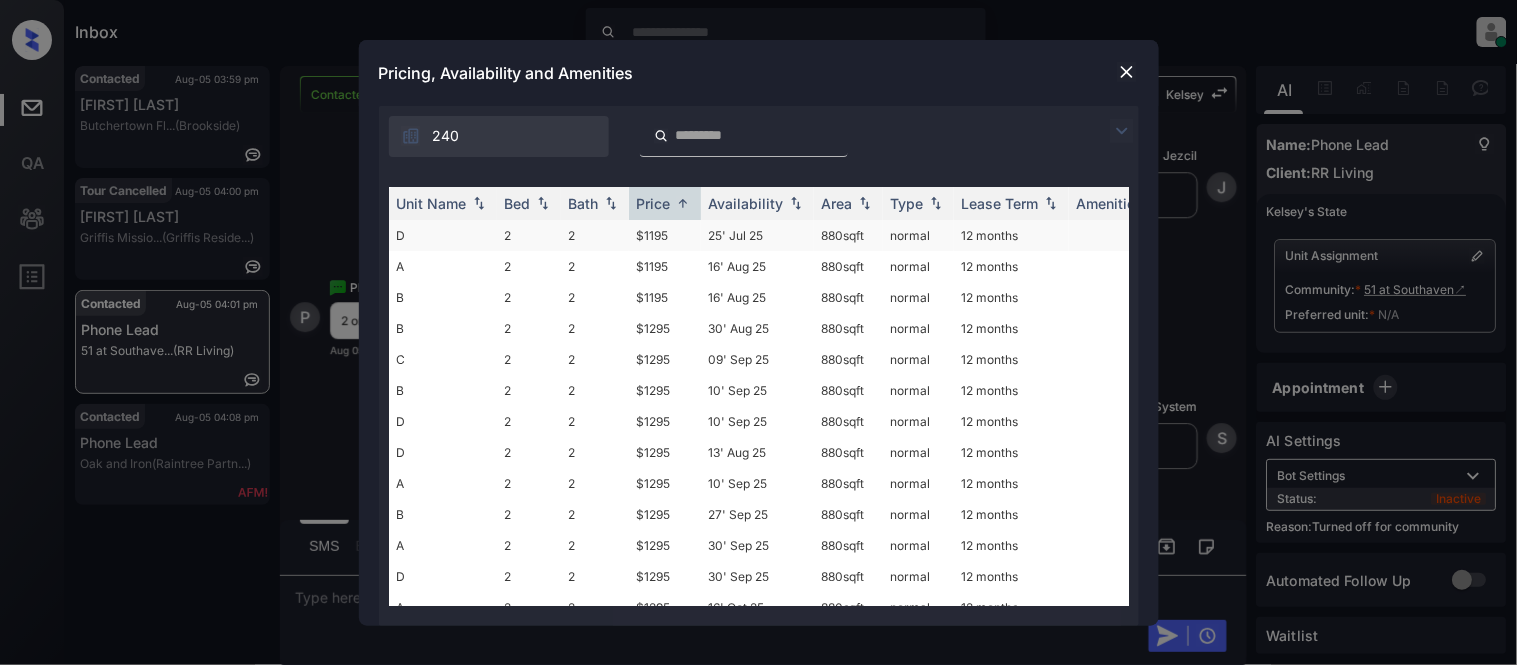 click on "$1195" at bounding box center [665, 235] 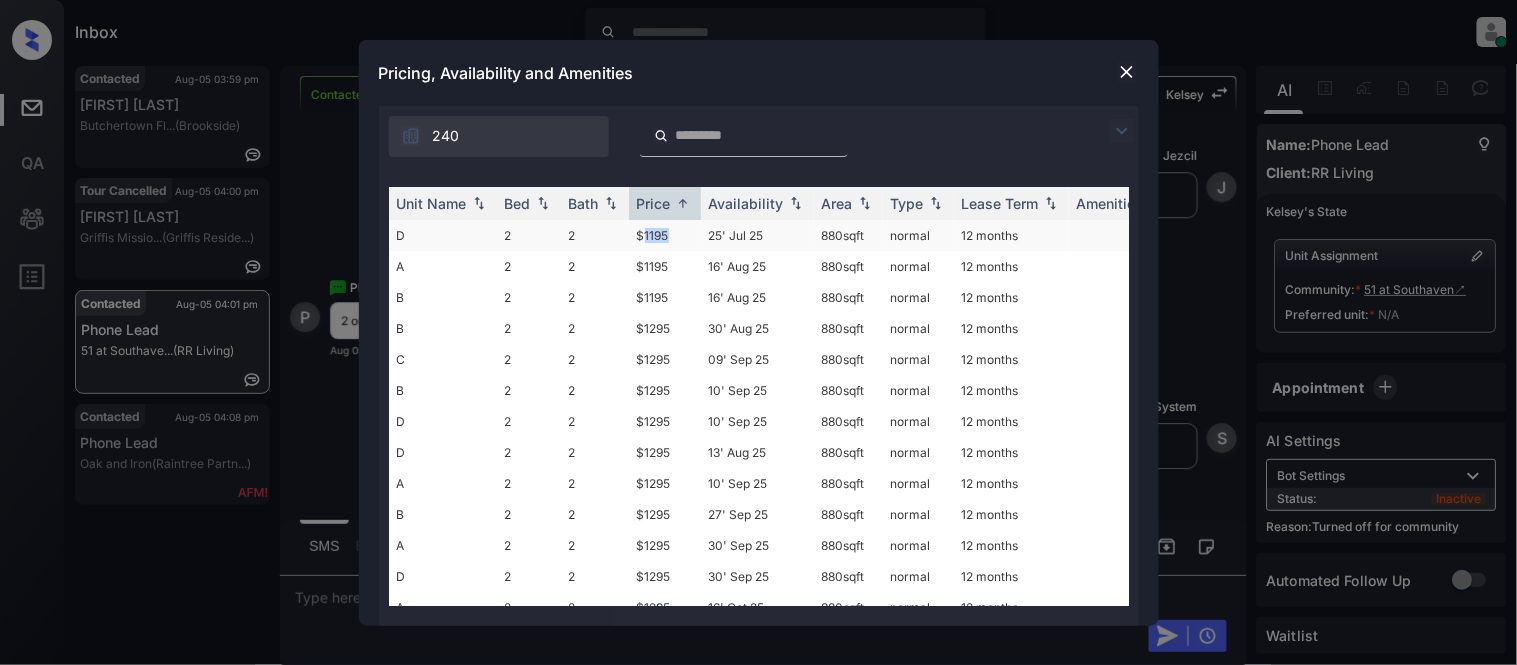 click on "$1195" at bounding box center (665, 235) 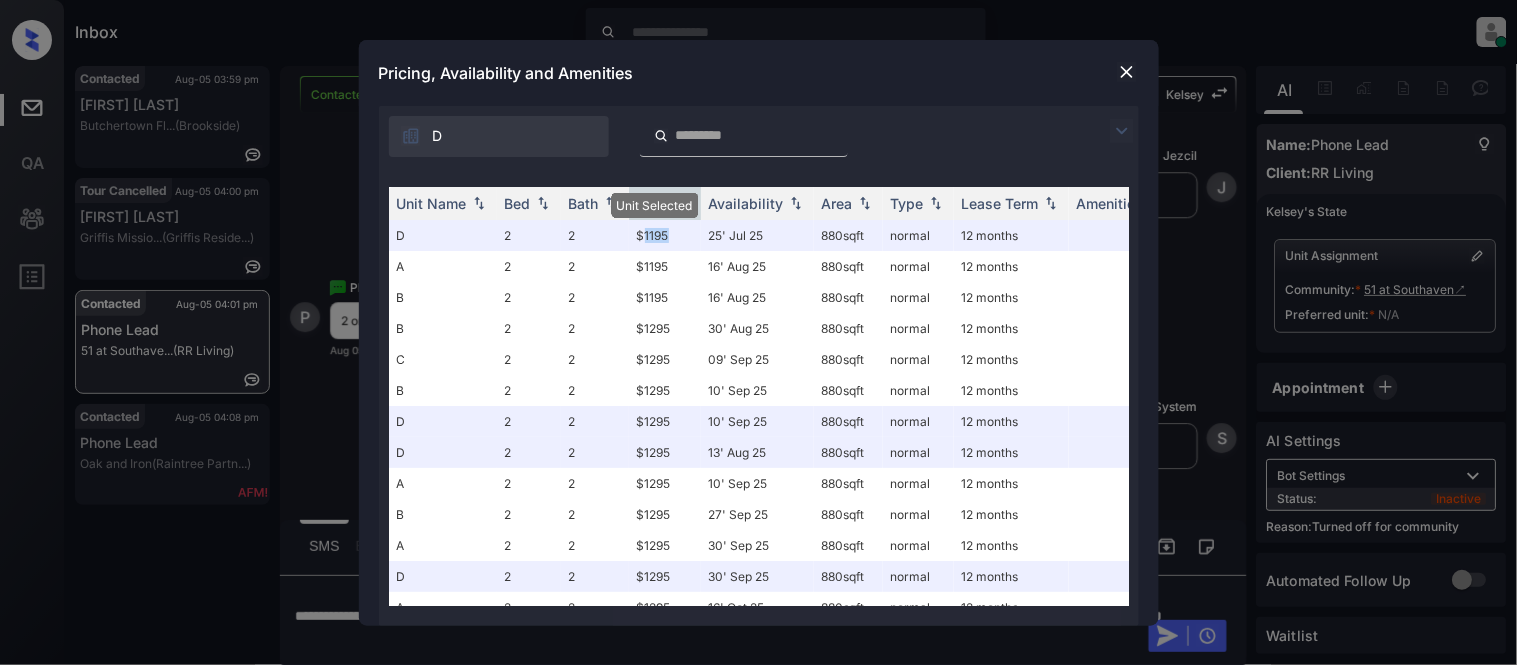 click at bounding box center (1127, 72) 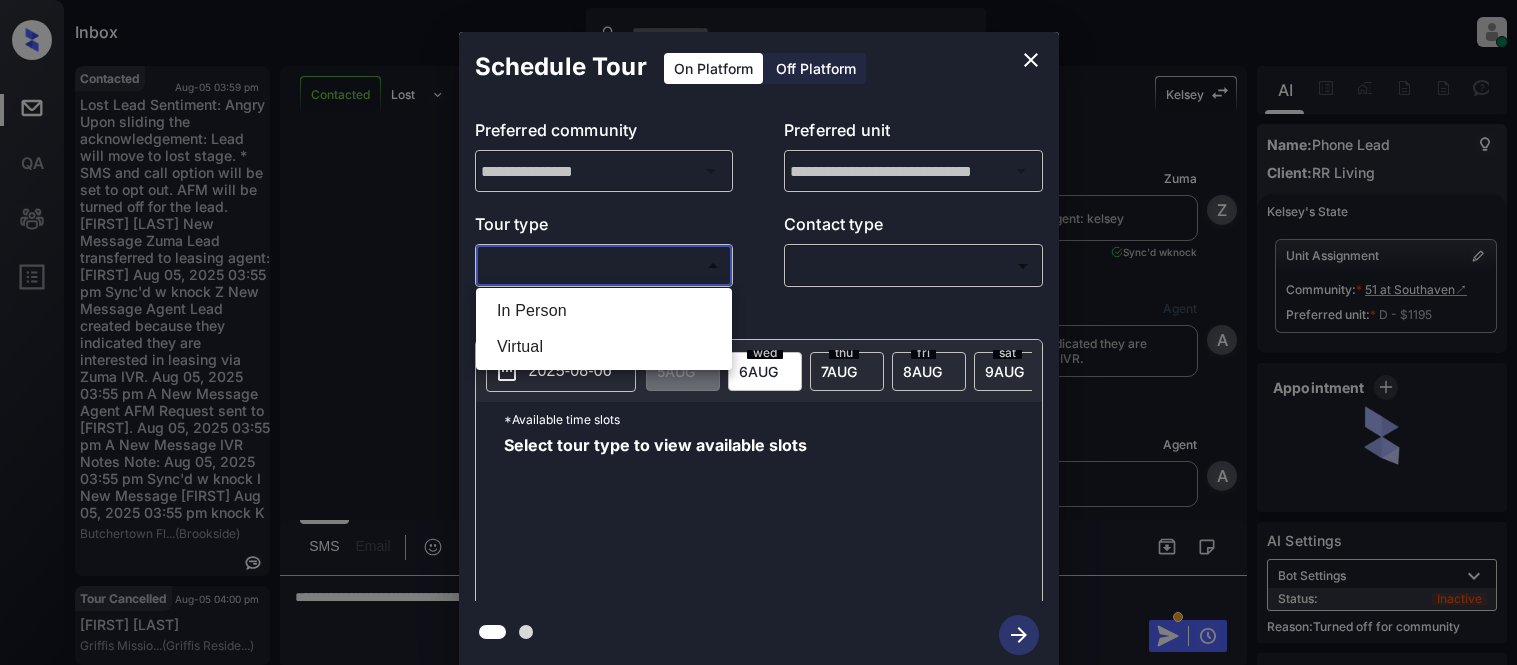 click on "Virtual" at bounding box center [604, 347] 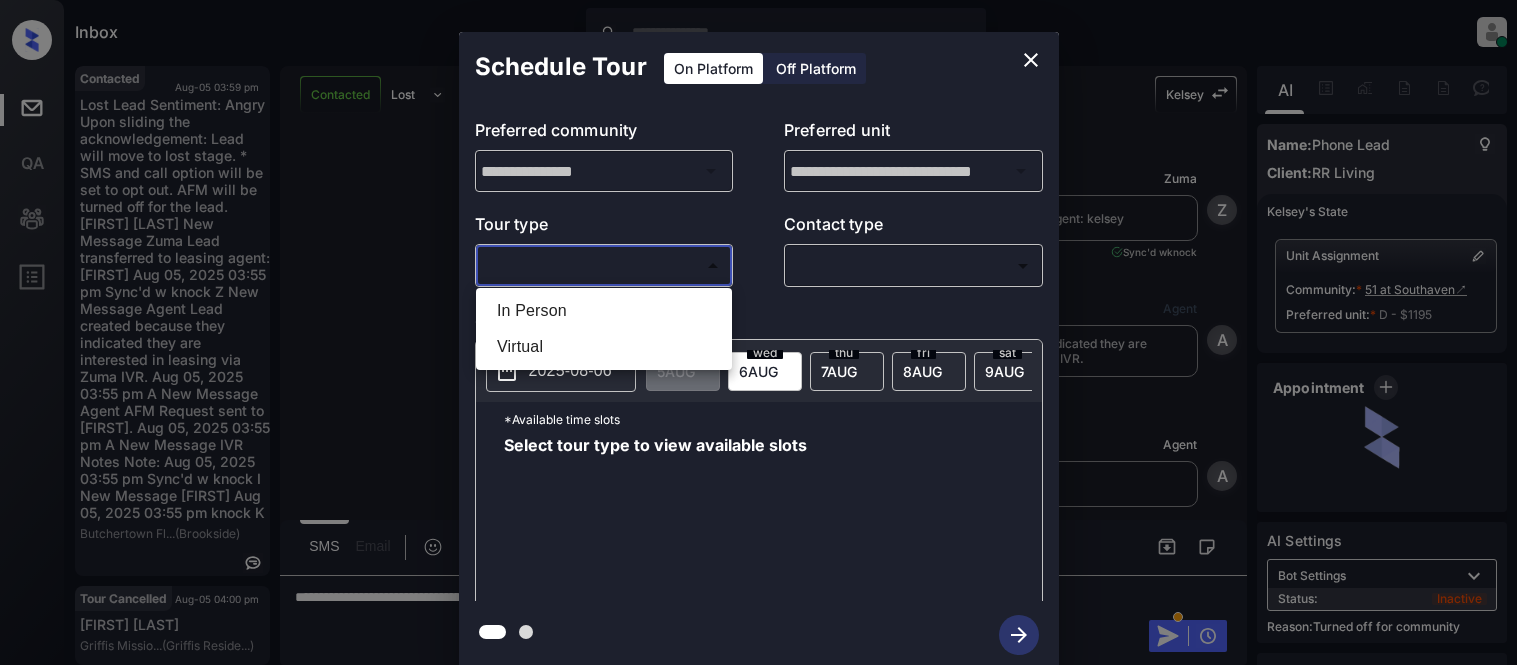 click on "In Person" at bounding box center [604, 311] 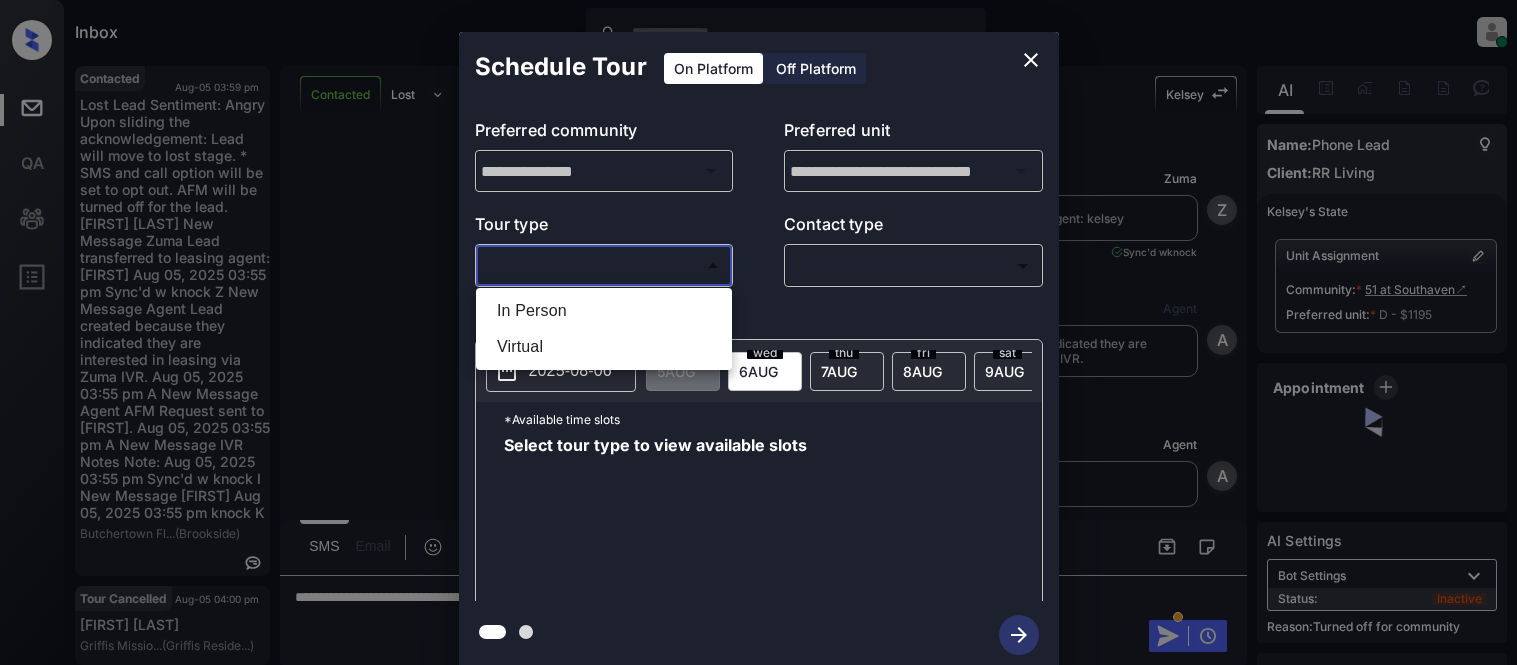 type on "********" 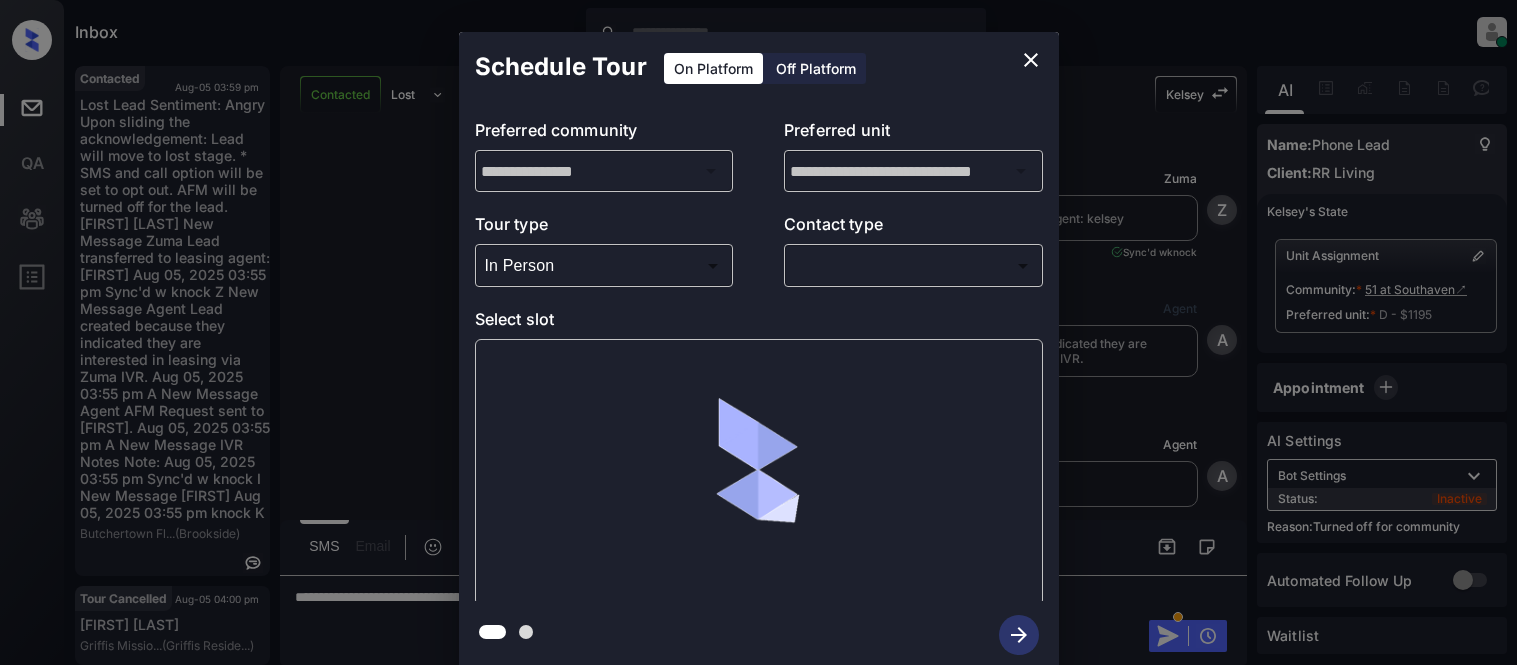 scroll, scrollTop: 0, scrollLeft: 0, axis: both 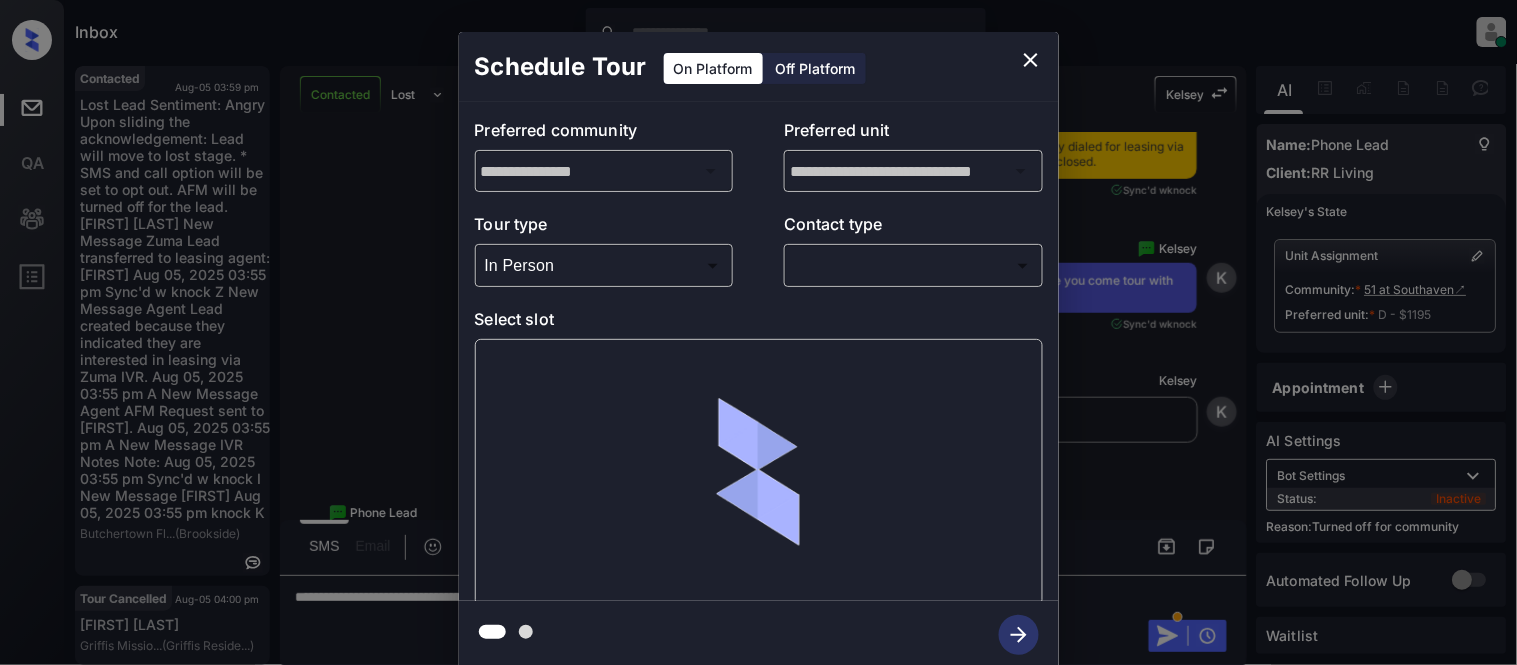 click on "Inbox Kristina Cataag Online Set yourself   offline Set yourself   on break Profile Switch to  light  mode Sign out Contacted Aug-05 03:59 pm   Jeri Craig Butchertown Fl...  (Brookside) Tour Cancelled Aug-05 04:00 pm   Emily Barone Griffis Missio...  (Griffis Reside...) Contacted Aug-05 04:01 pm   Phone Lead 51 at Southave...  (RR Living) Contacted Aug-05 04:08 pm   Phone Lead Oak and Iron   (Raintree Partn...) Contacted Lost Lead Sentiment: Angry Upon sliding the acknowledgement:  Lead will move to lost stage. * ​ SMS and call option will be set to opt out. AFM will be turned off for the lead. Kelsey New Message Zuma Lead transferred to leasing agent: kelsey Aug 05, 2025 03:55 pm  Sync'd w  knock Z New Message Agent Lead created because they indicated they are interested in leasing via Zuma IVR. Aug 05, 2025 03:55 pm A New Message Agent AFM Request sent to Kelsey. Aug 05, 2025 03:55 pm A New Message IVR Notes Note: Aug 05, 2025 03:55 pm  Sync'd w  knock I New Message Kelsey Aug 05, 2025 03:55 pm   knock K" at bounding box center (758, 332) 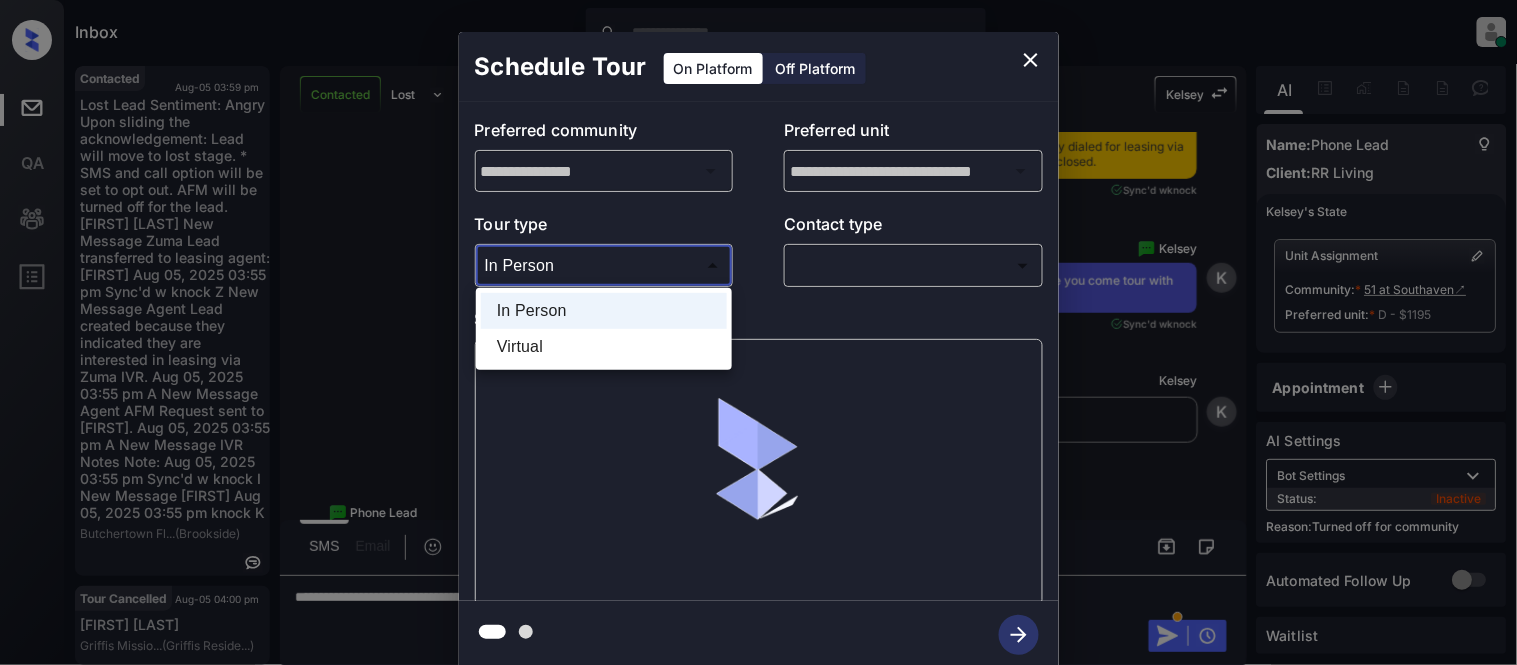 click at bounding box center (758, 332) 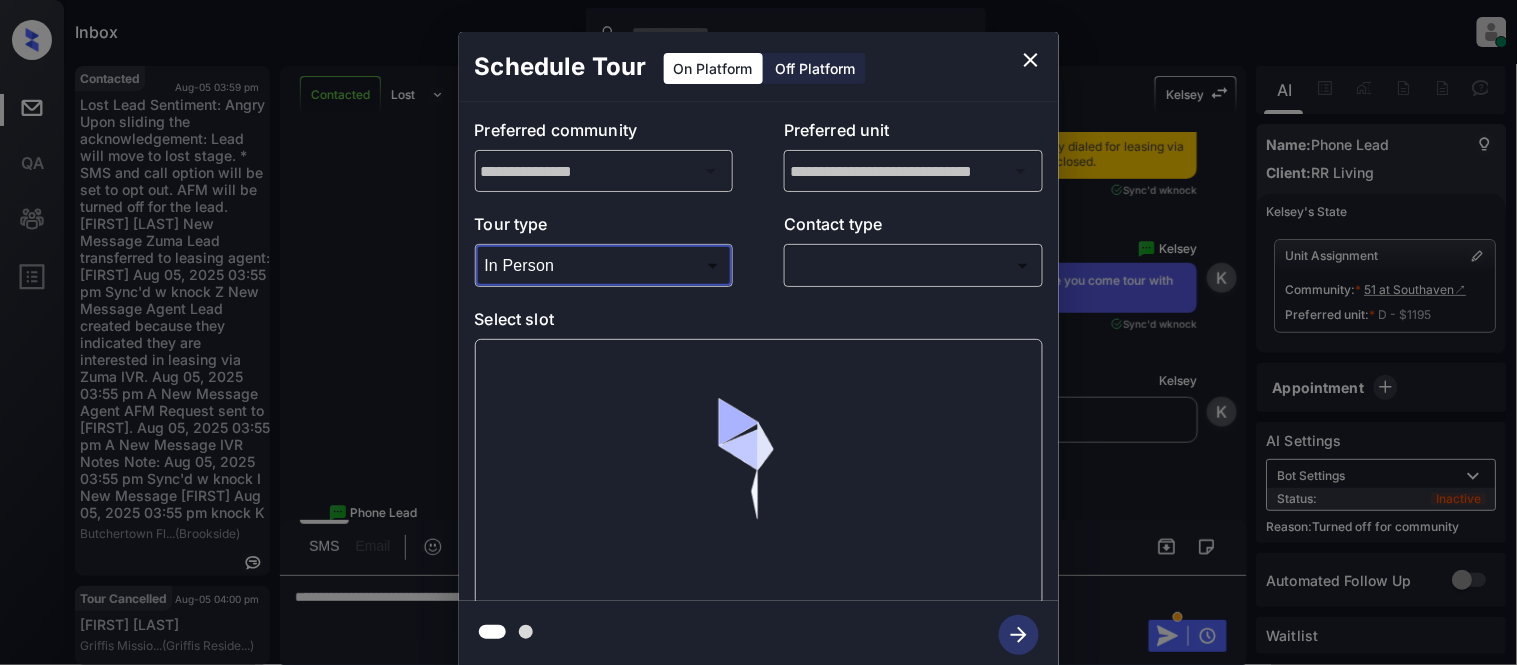 click on "In Person Virtual" at bounding box center (758, 332) 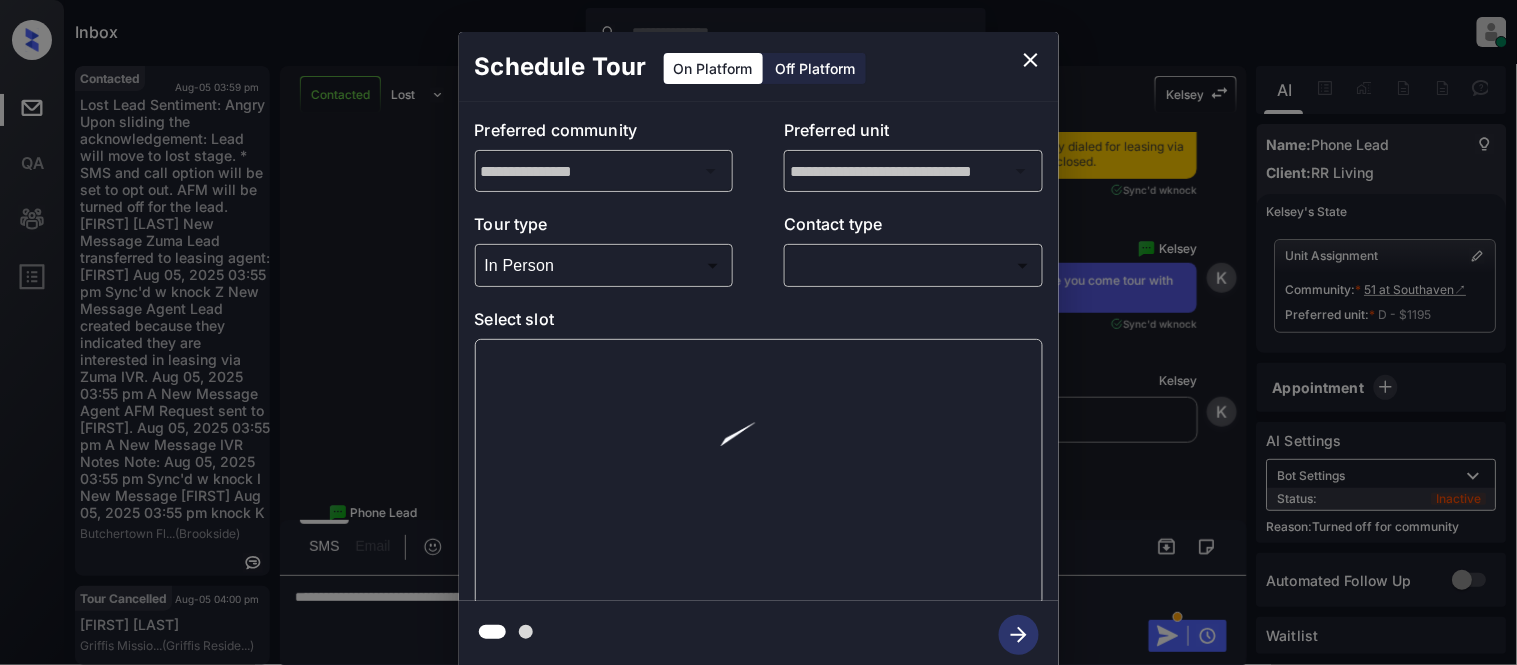 click on "Inbox Kristina Cataag Online Set yourself   offline Set yourself   on break Profile Switch to  light  mode Sign out Contacted Aug-05 03:59 pm   Jeri Craig Butchertown Fl...  (Brookside) Tour Cancelled Aug-05 04:00 pm   Emily Barone Griffis Missio...  (Griffis Reside...) Contacted Aug-05 04:01 pm   Phone Lead 51 at Southave...  (RR Living) Contacted Aug-05 04:08 pm   Phone Lead Oak and Iron   (Raintree Partn...) Contacted Lost Lead Sentiment: Angry Upon sliding the acknowledgement:  Lead will move to lost stage. * ​ SMS and call option will be set to opt out. AFM will be turned off for the lead. Kelsey New Message Zuma Lead transferred to leasing agent: kelsey Aug 05, 2025 03:55 pm  Sync'd w  knock Z New Message Agent Lead created because they indicated they are interested in leasing via Zuma IVR. Aug 05, 2025 03:55 pm A New Message Agent AFM Request sent to Kelsey. Aug 05, 2025 03:55 pm A New Message IVR Notes Note: Aug 05, 2025 03:55 pm  Sync'd w  knock I New Message Kelsey Aug 05, 2025 03:55 pm   knock K" at bounding box center [758, 332] 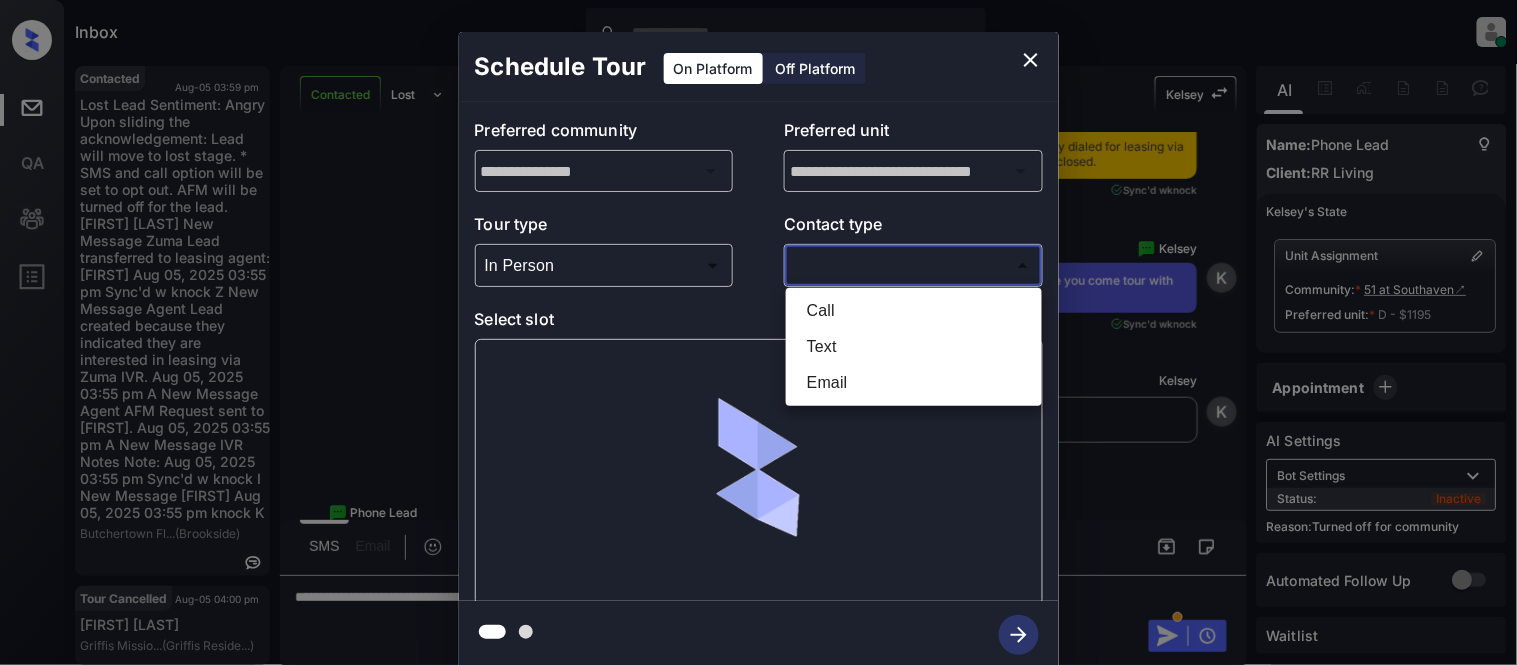 click on "Text" at bounding box center (914, 347) 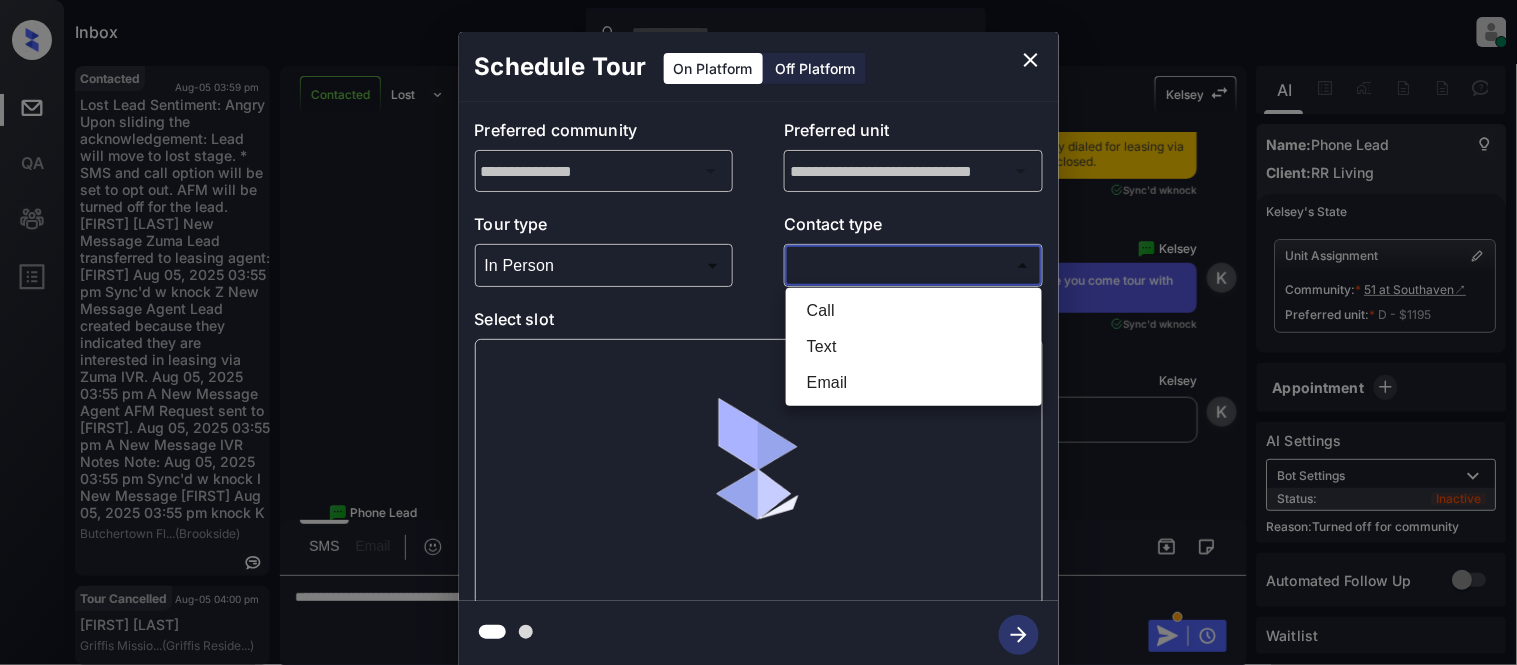 type on "****" 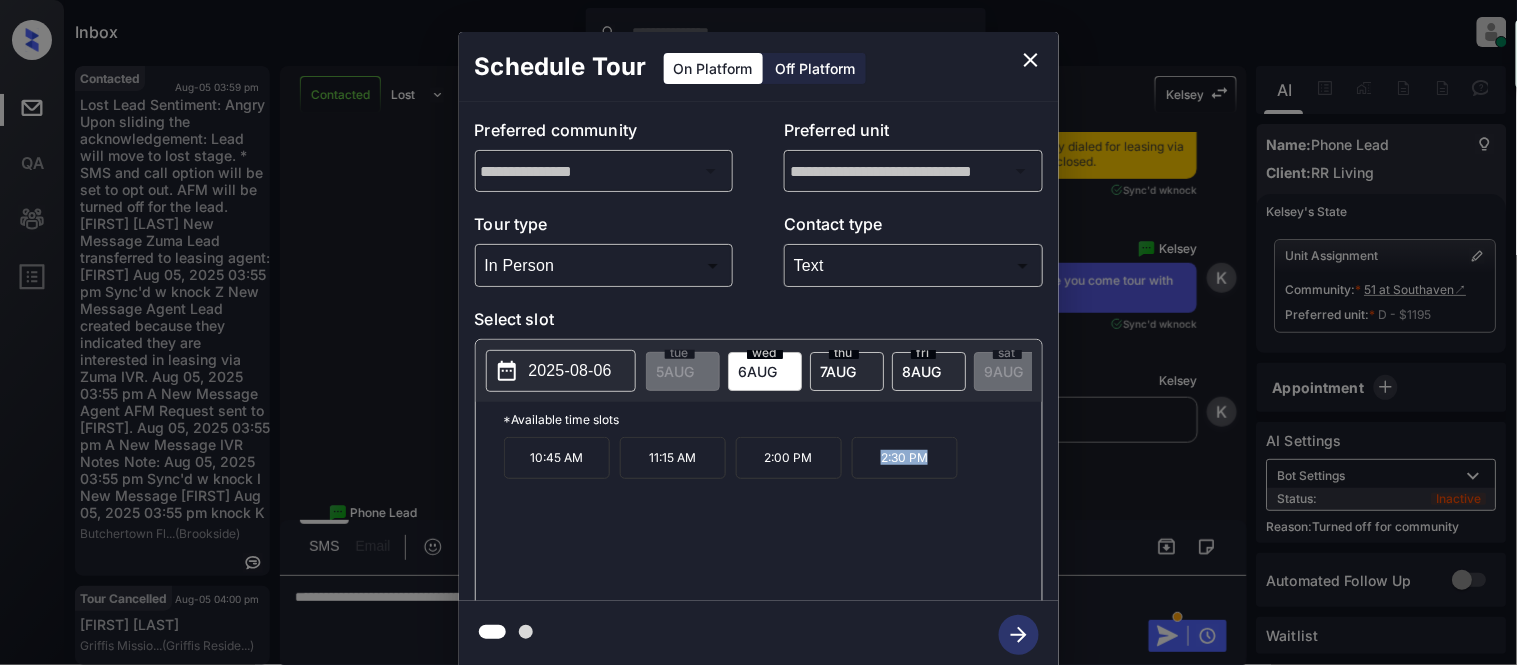 drag, startPoint x: 877, startPoint y: 472, endPoint x: 977, endPoint y: 473, distance: 100.005 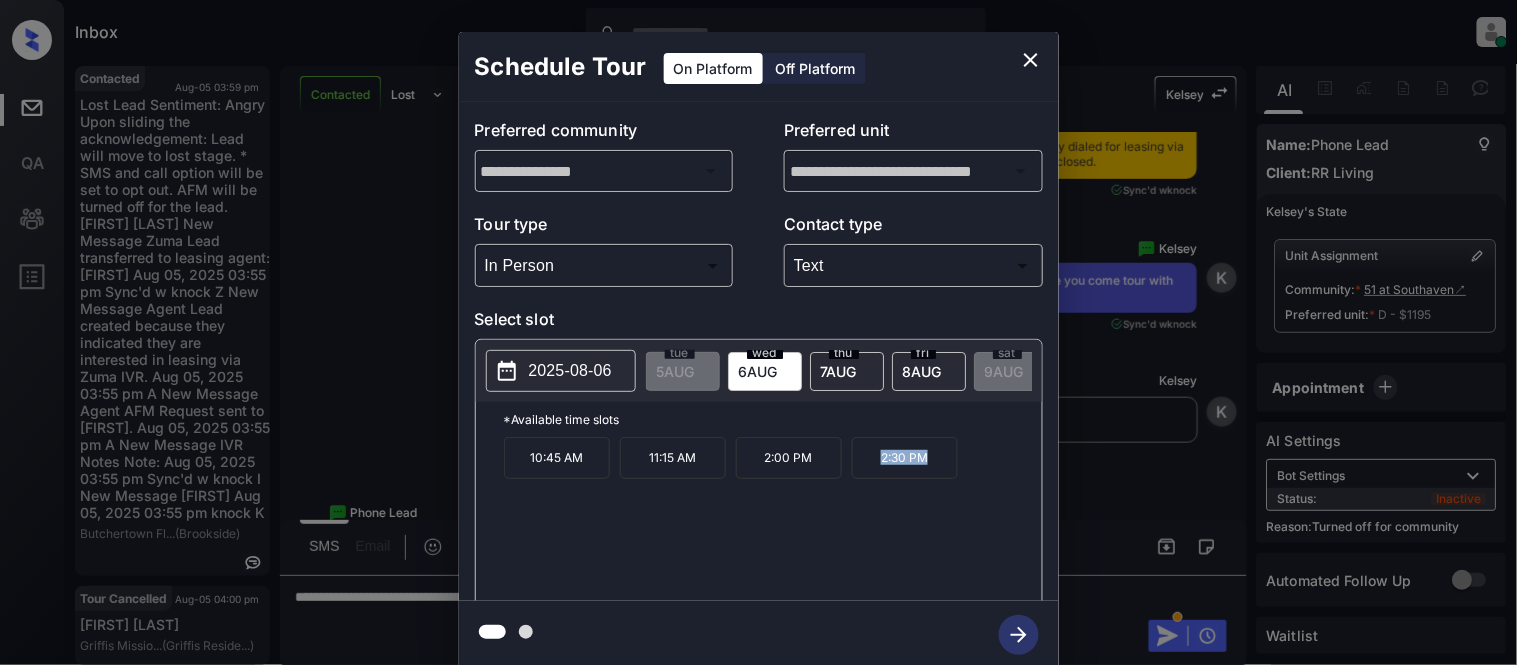 copy on "2:30 PM" 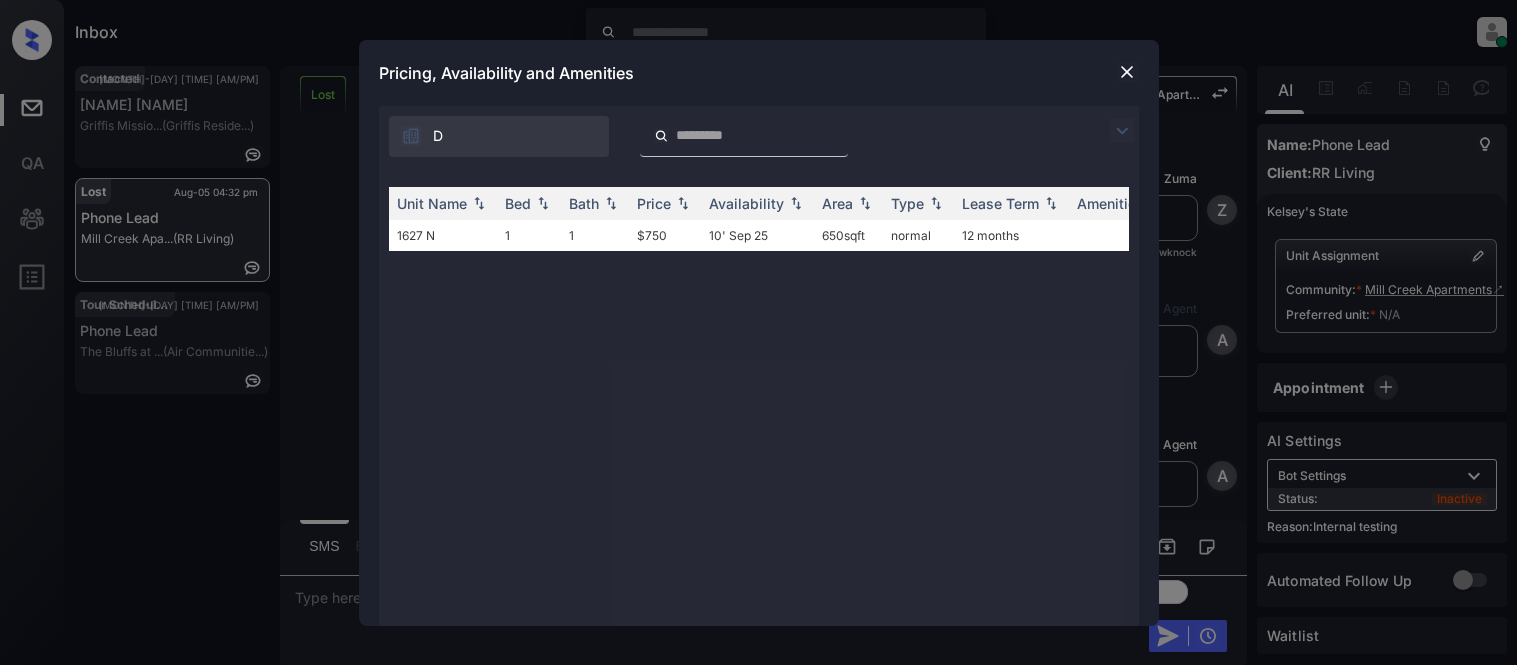 scroll, scrollTop: 0, scrollLeft: 0, axis: both 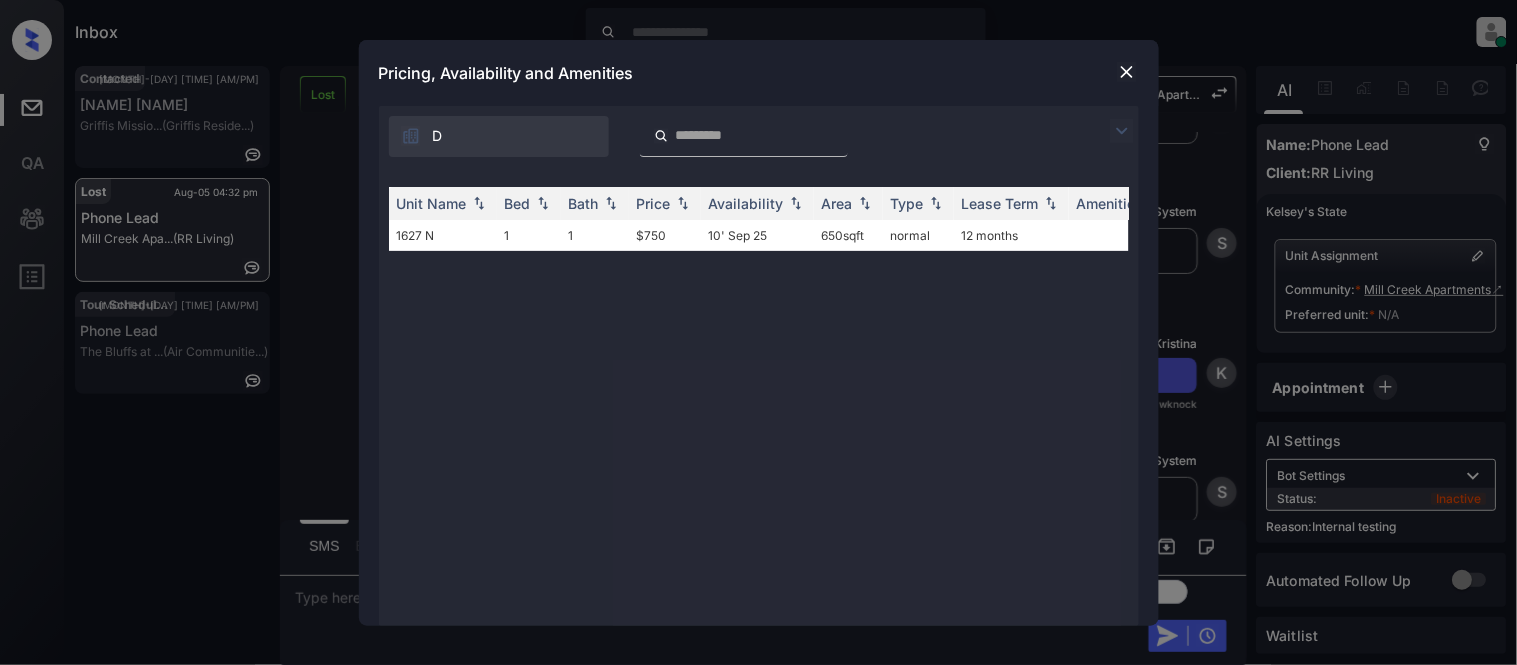click at bounding box center [1127, 72] 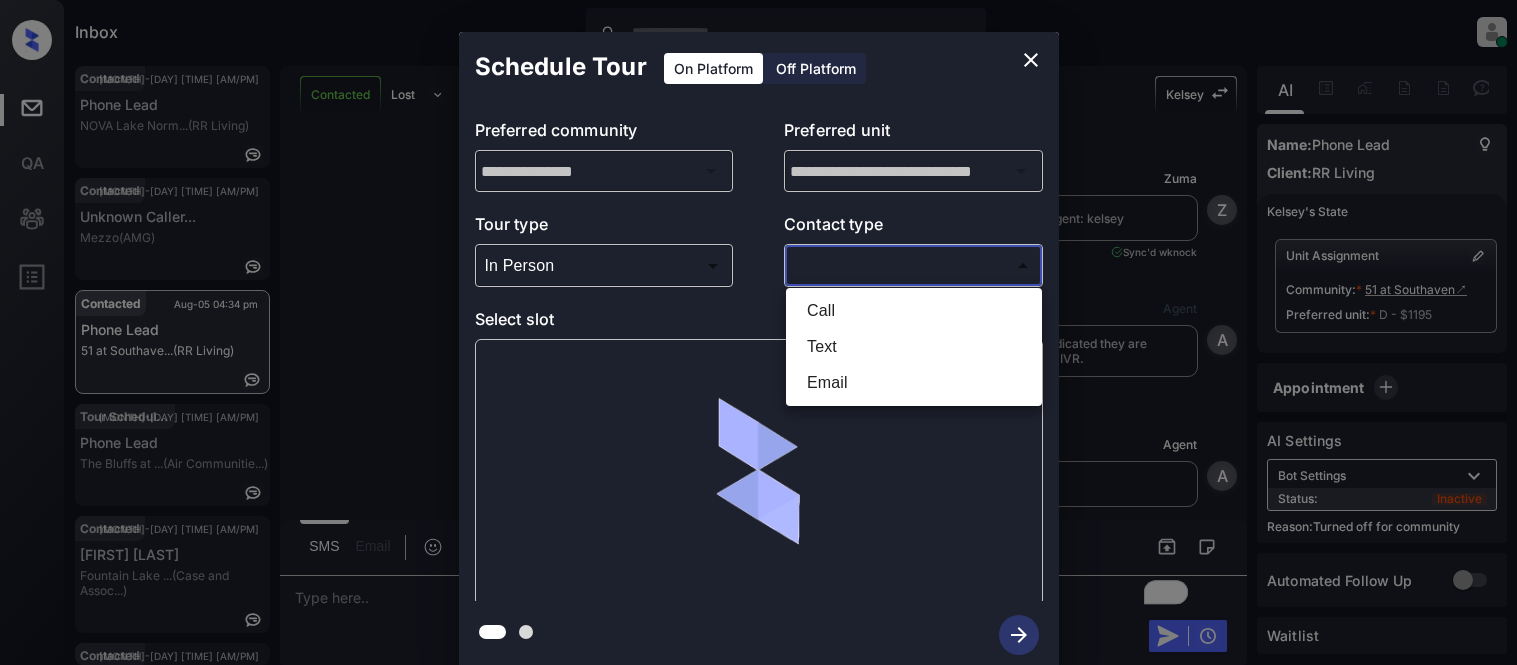scroll, scrollTop: 0, scrollLeft: 0, axis: both 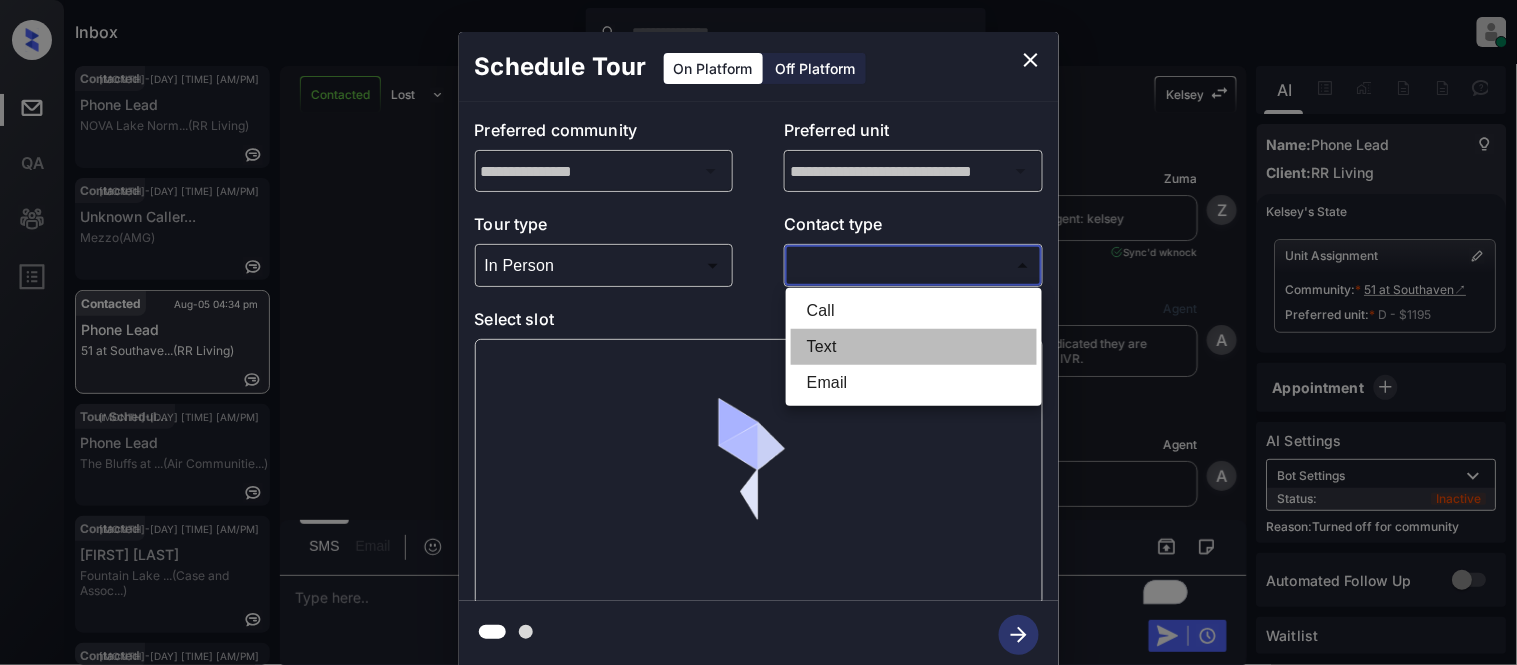 click on "Text" at bounding box center [914, 347] 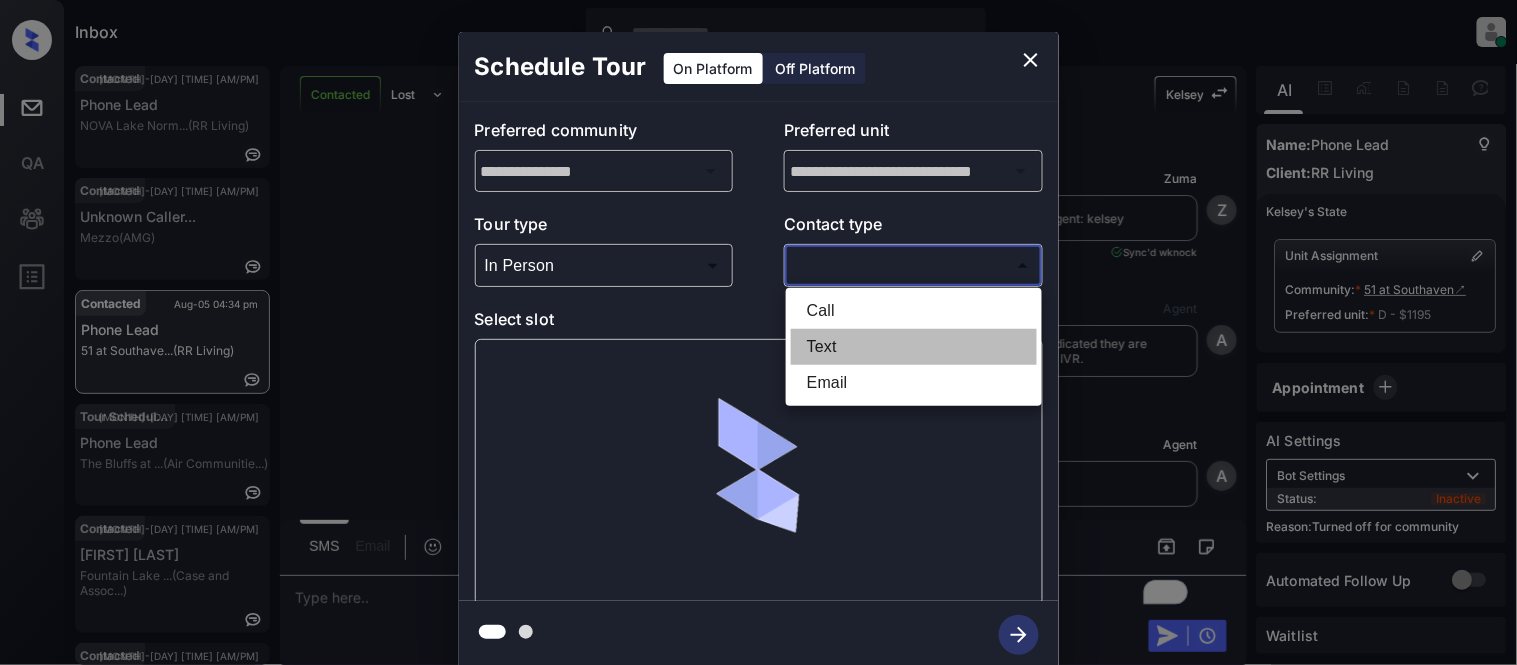 type on "****" 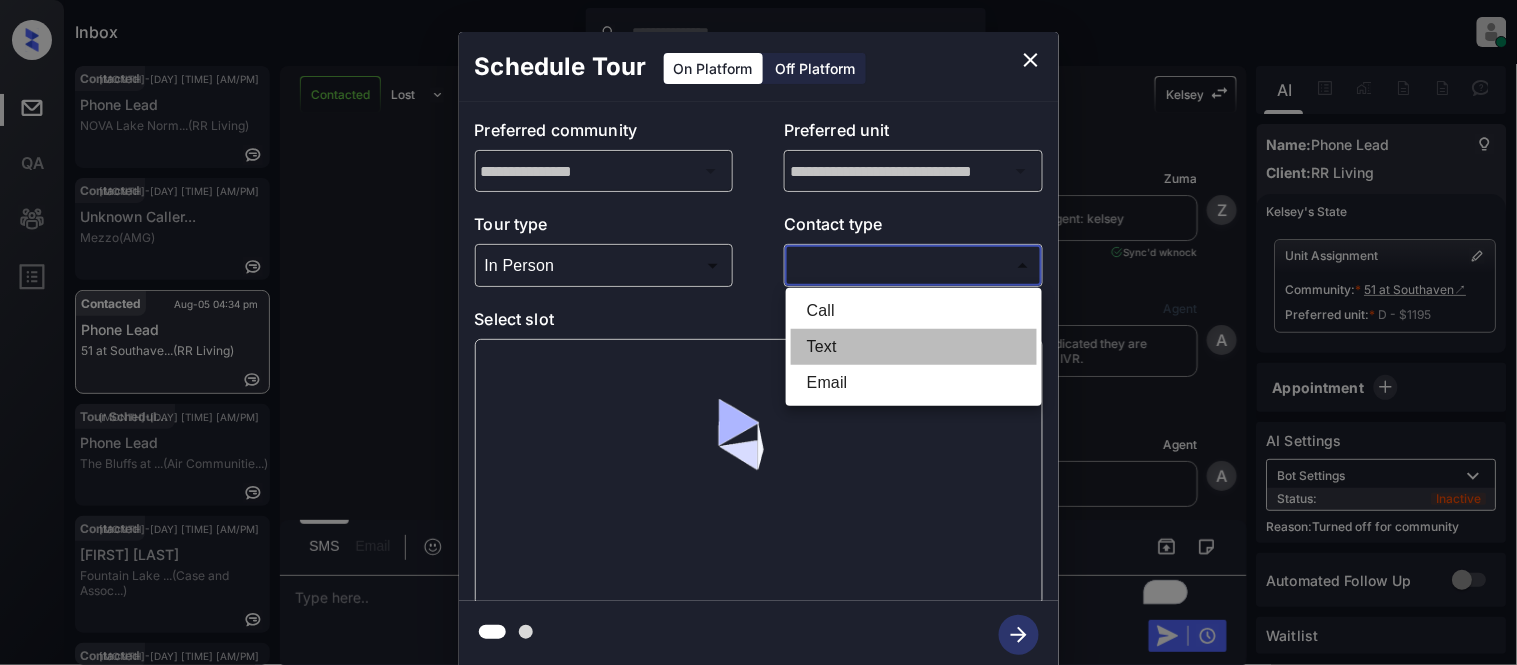 scroll, scrollTop: 1936, scrollLeft: 0, axis: vertical 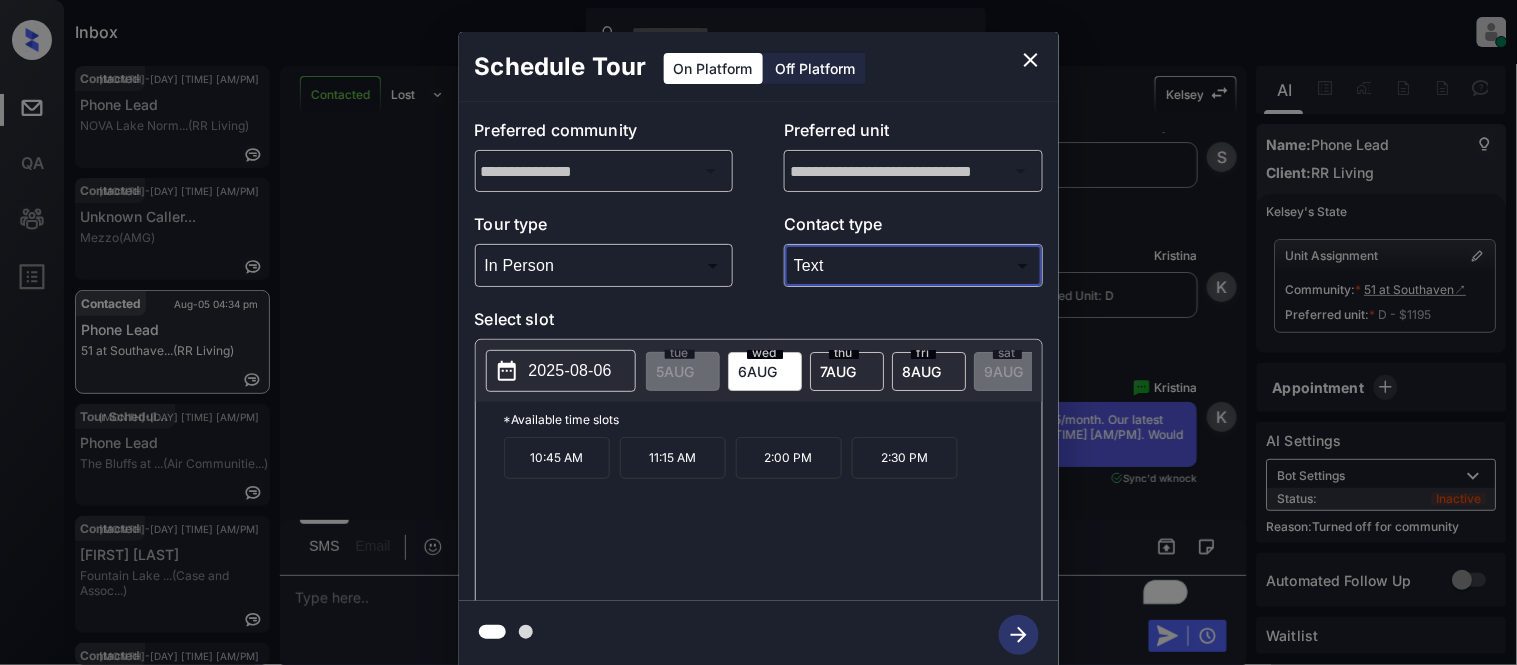 click on "2:30 PM" at bounding box center (905, 458) 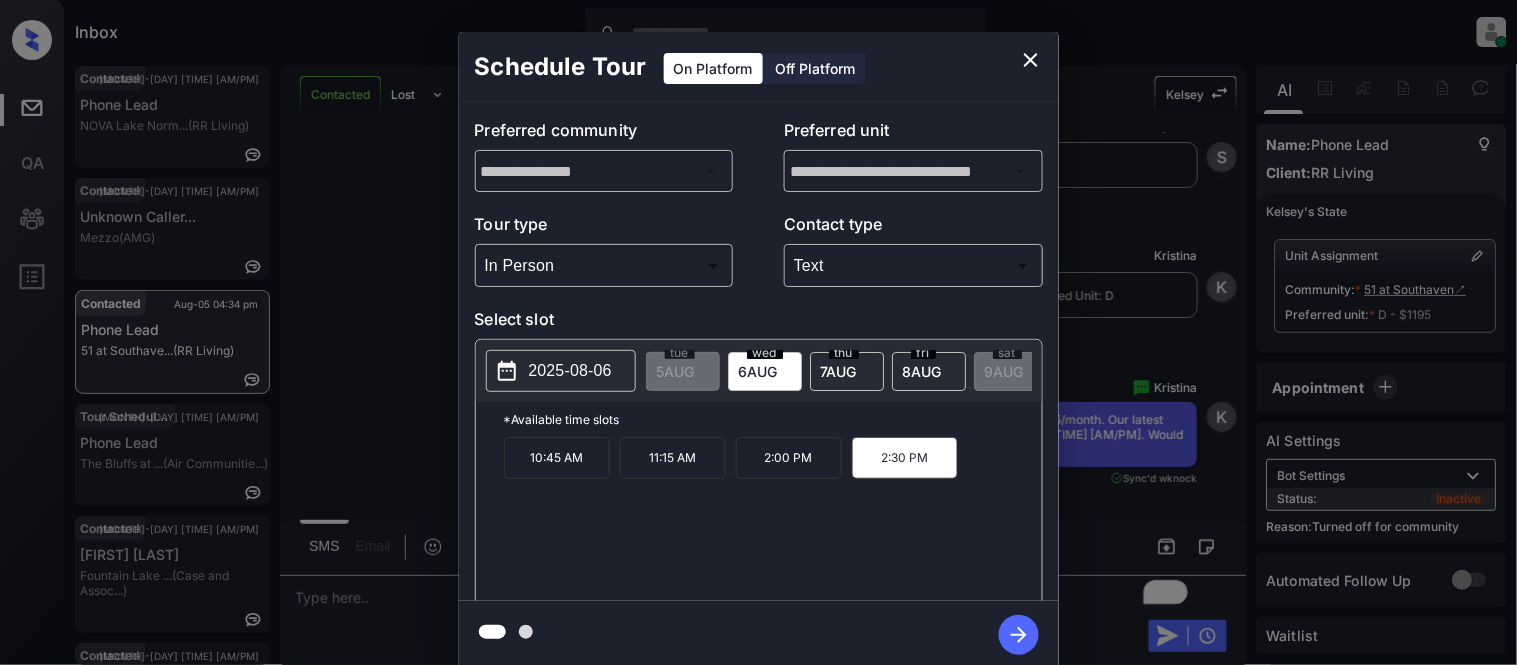 click 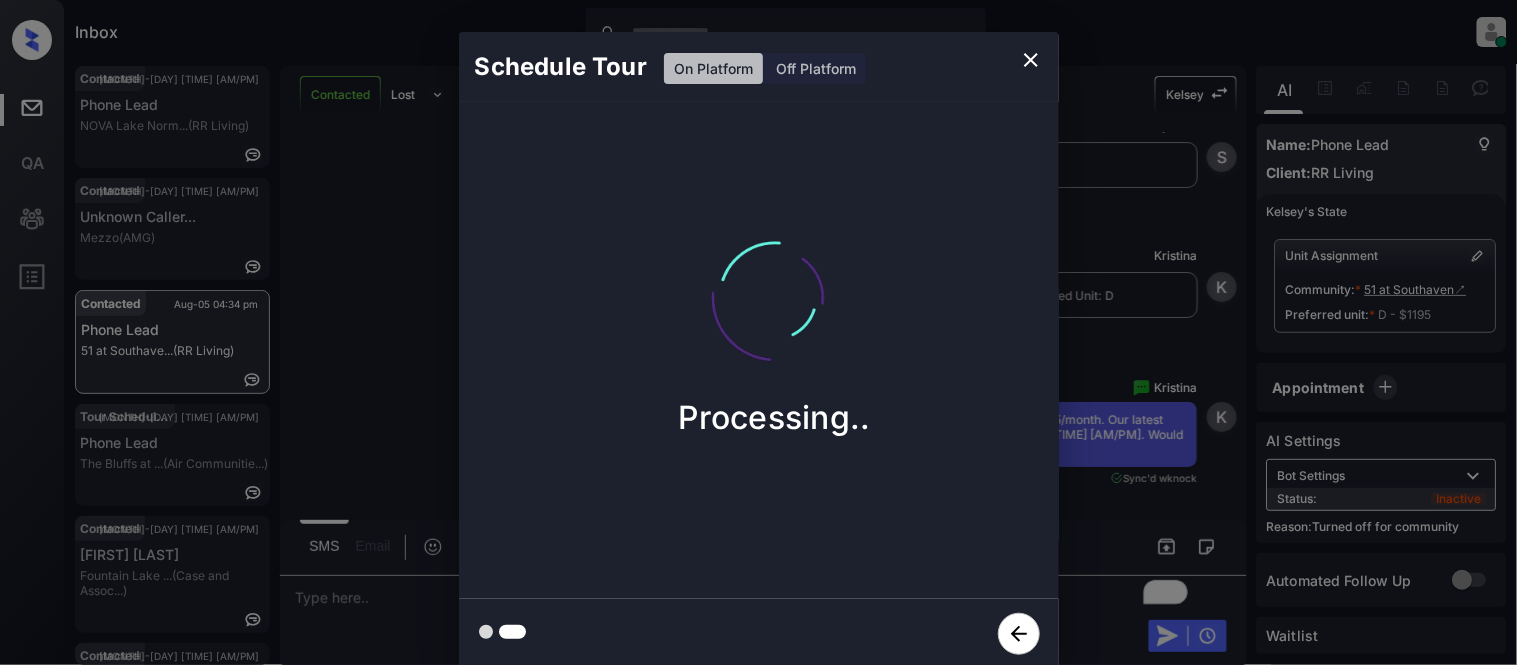 click on "Schedule Tour On Platform Off Platform Processing.." at bounding box center [758, 350] 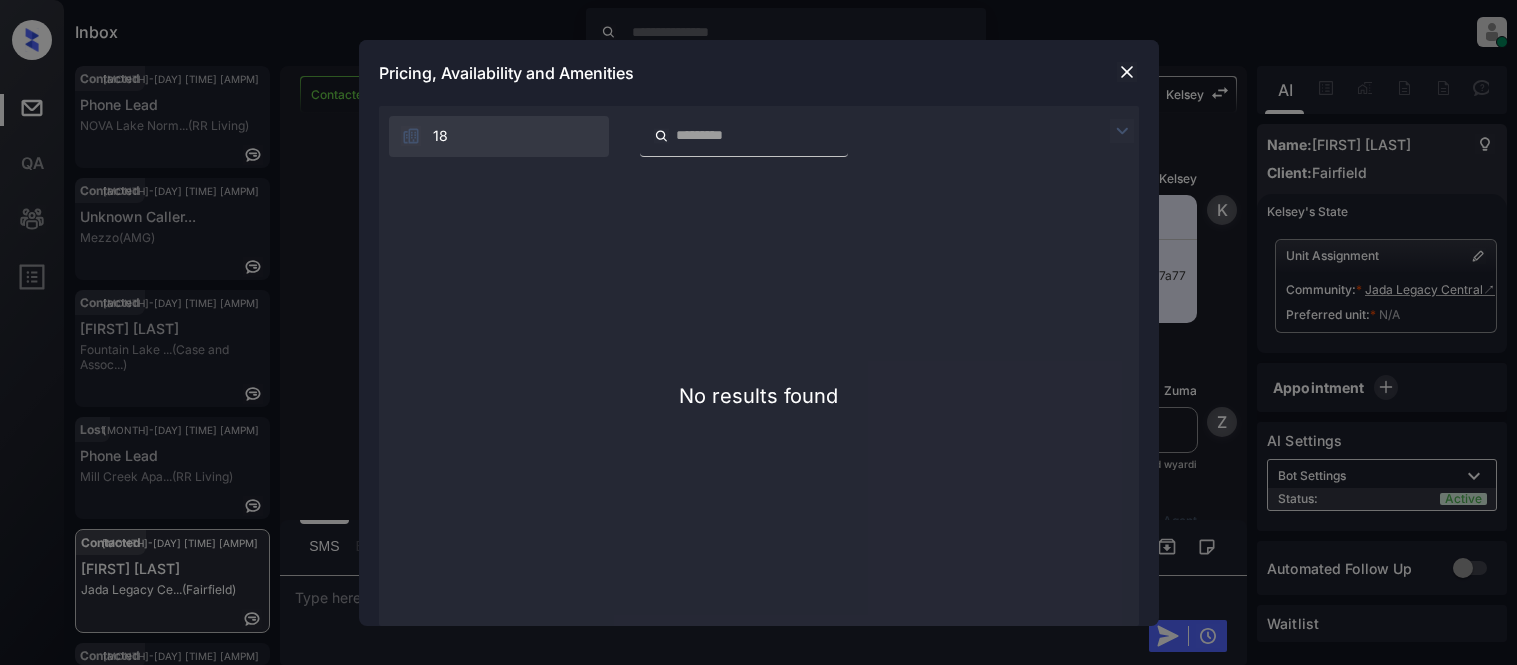 scroll, scrollTop: 0, scrollLeft: 0, axis: both 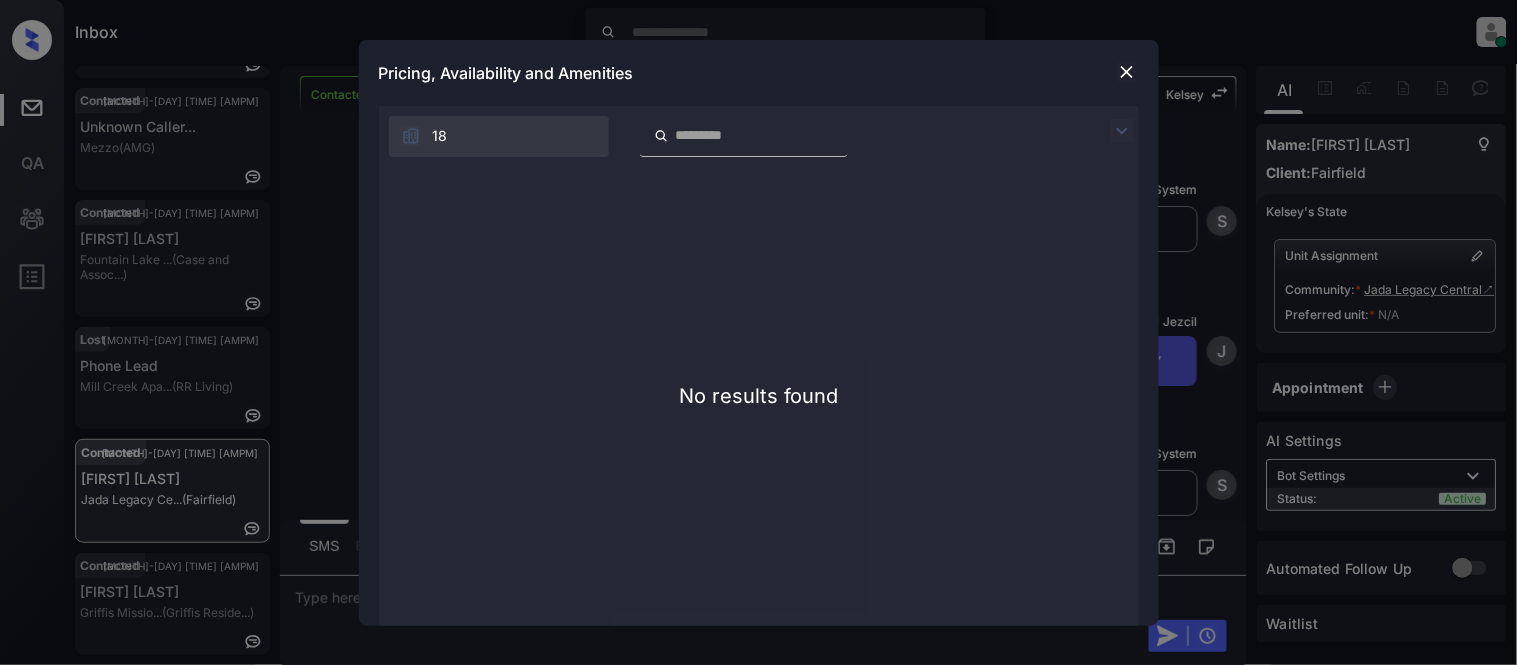 click at bounding box center [1127, 72] 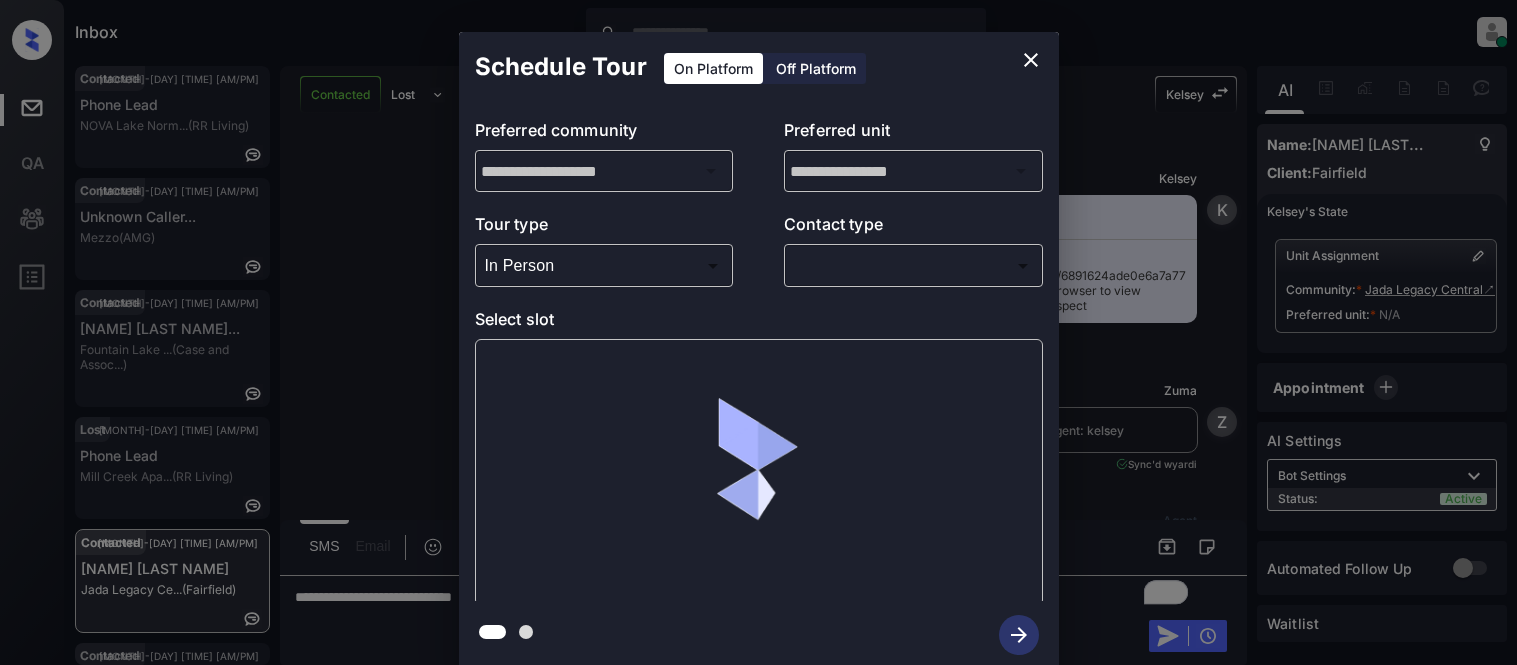 click on "Inbox [NAME] [LAST NAME] Online Set yourself offline Set yourself on break Profile Switch to light mode Sign out Contacted [MONTH]-[DAY] [TIME] [AM/PM] Phone Lead [NAME] [NAME]... (RR Living) Contacted [MONTH]-[DAY] [TIME] [AM/PM] Unknown Caller... Mezzo (AMG) Contacted [MONTH]-[DAY] [TIME] [AM/PM] [NAME] [LAST NAME]... Fountain Lake ... (Case and Assoc...) Lost [MONTH]-[DAY] [TIME] [AM/PM] Phone Lead [NAME] Apa... (RR Living) Contacted [MONTH]-[DAY] [TIME] [AM/PM] [NAME] [LAST NAME] [NAME] ... (Fairfield) Contacted [MONTH]-[DAY] [TIME] [AM/PM] [NAME] [LAST NAME] [NAME] ... (Griffis Reside...) Contacted Lost Lead Sentiment: Angry Upon sliding the acknowledgement: Lead will move to lost stage. * SMS and call option will be set to opt out. AFM will be turned off for the lead. [NAME] New Message [NAME] Notes Note: https://conversation.getzuma.com/6891624ade0e6a7a77a1a24d - Paste this link into your browser to view [NAME]’s conversation with the prospect [MONTH] [DAY], [YEAR] [TIME] [AM/PM] [NAME] New Message Zuma Lead transferred to leasing agent: [NAME] [MONTH] [DAY], [YEAR] [TIME] [AM/PM]" at bounding box center [758, 332] 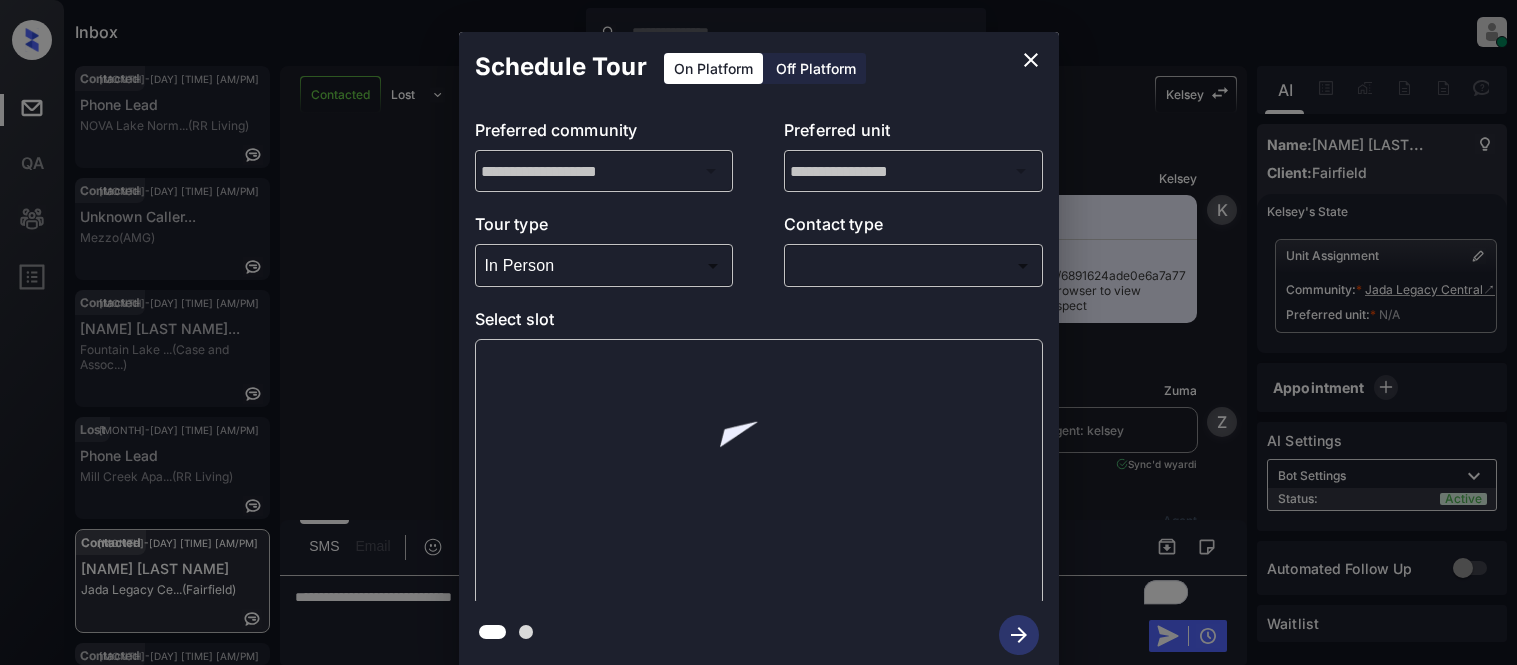 scroll, scrollTop: 0, scrollLeft: 0, axis: both 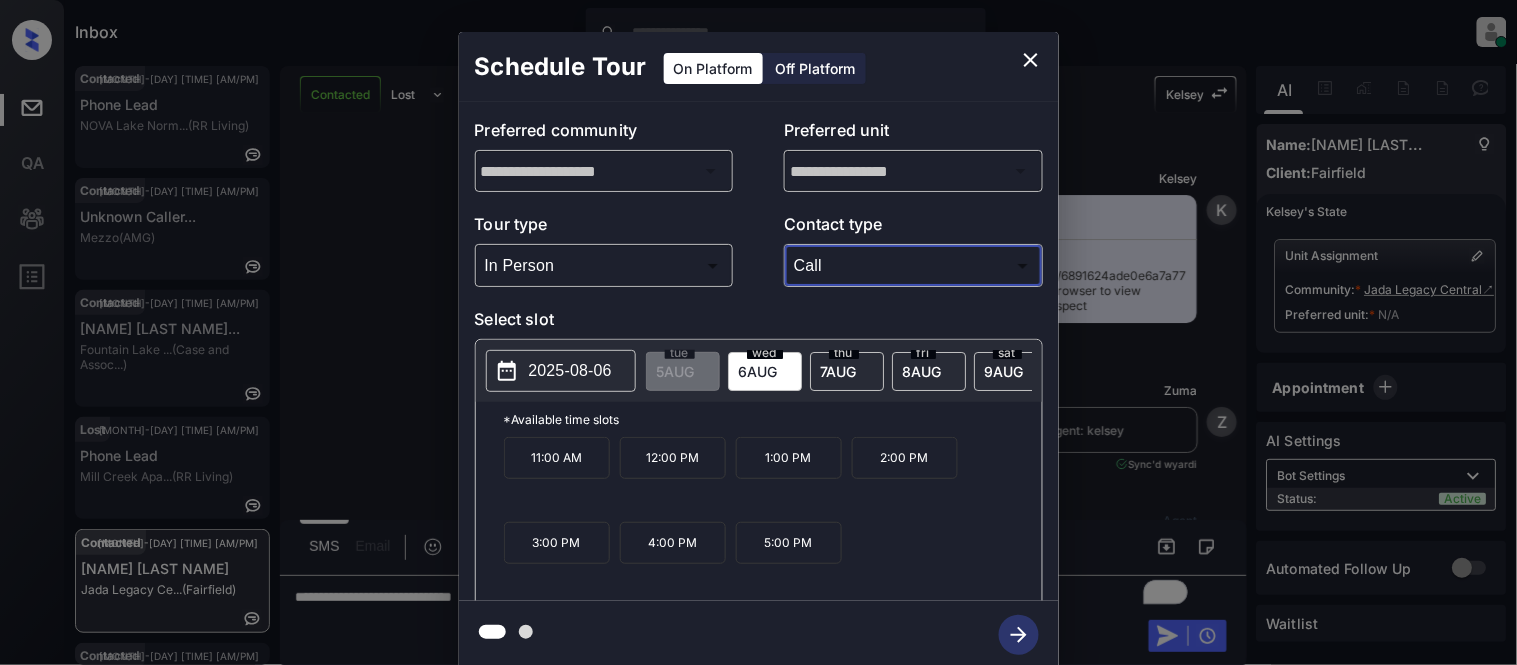 type on "****" 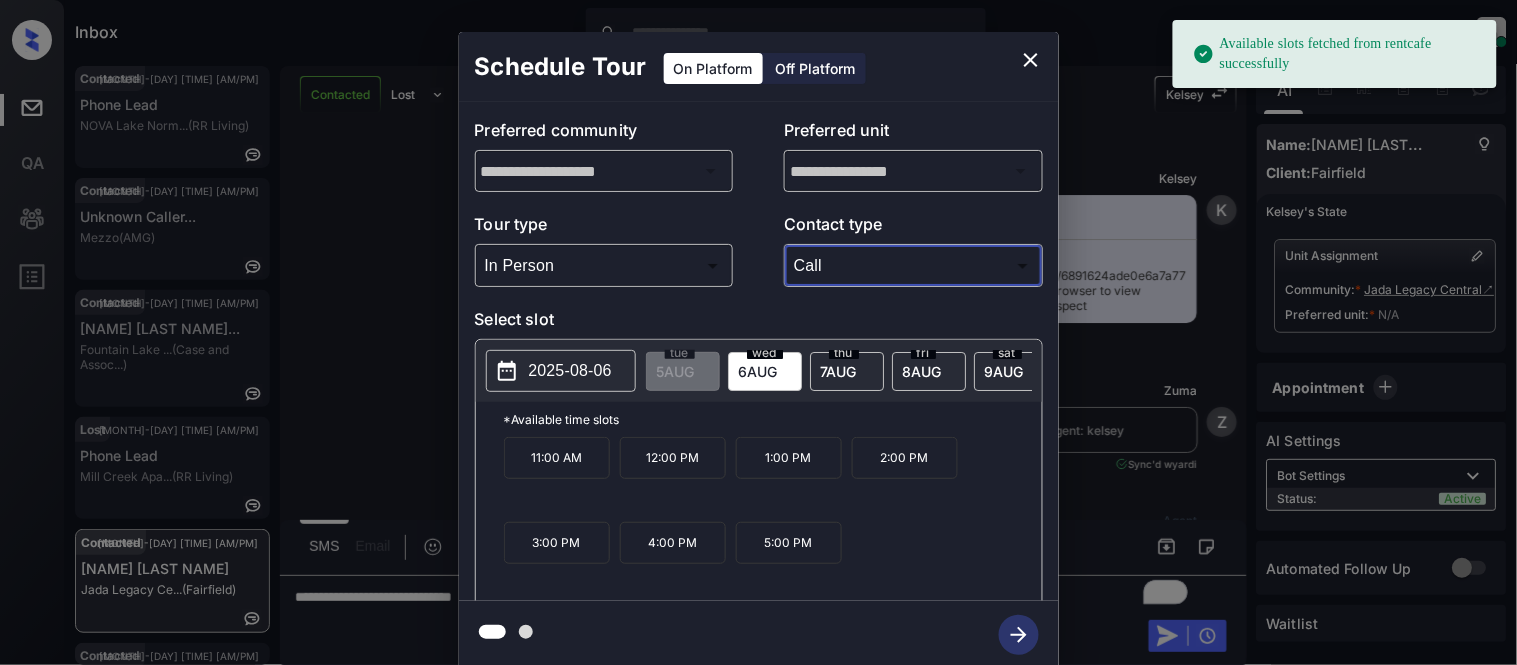 scroll, scrollTop: 112, scrollLeft: 0, axis: vertical 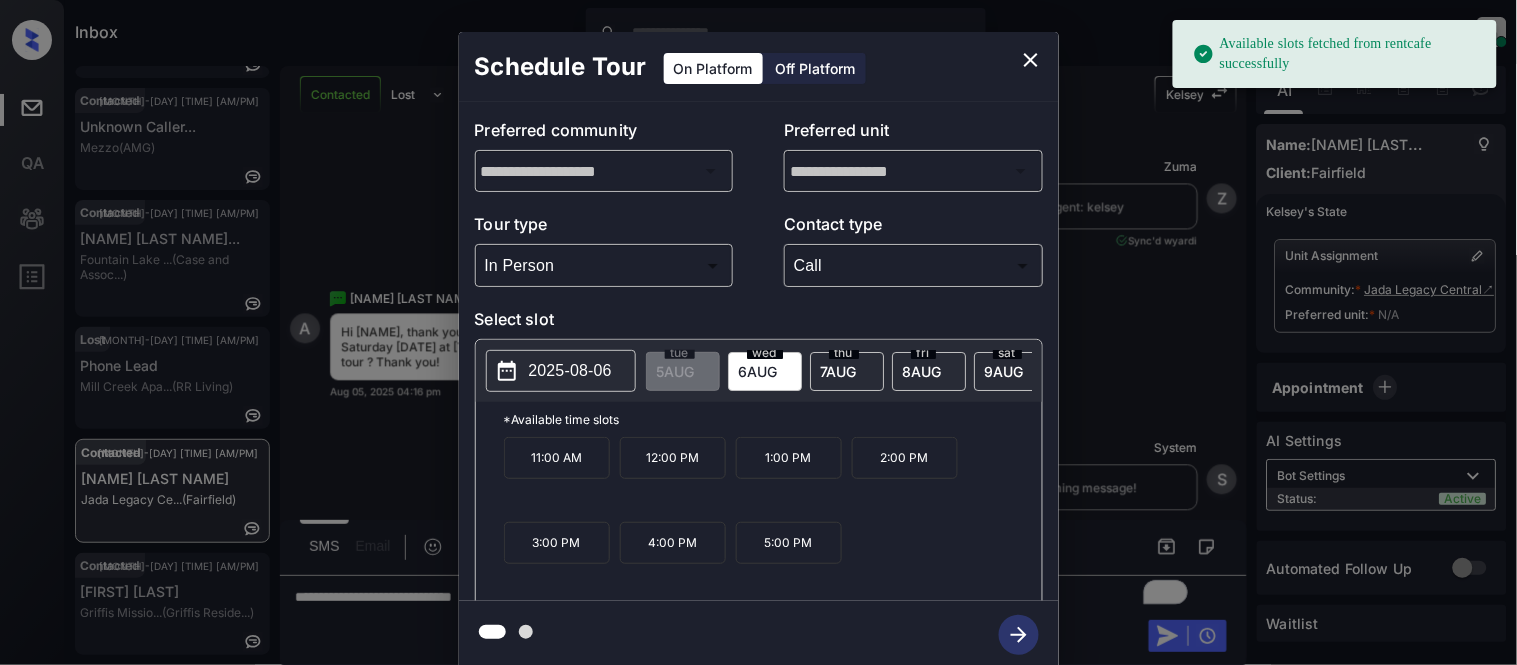 click on "2025-08-06" at bounding box center (570, 371) 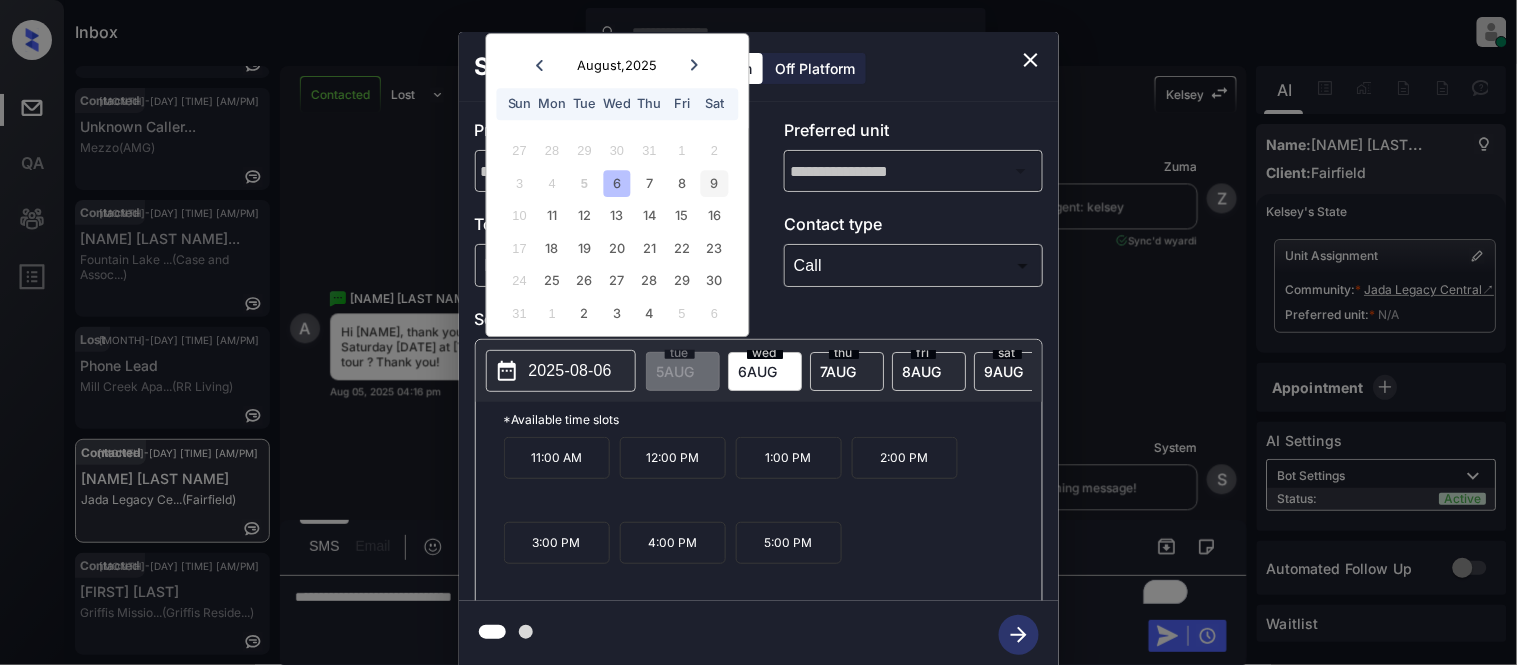 click on "9" at bounding box center [714, 183] 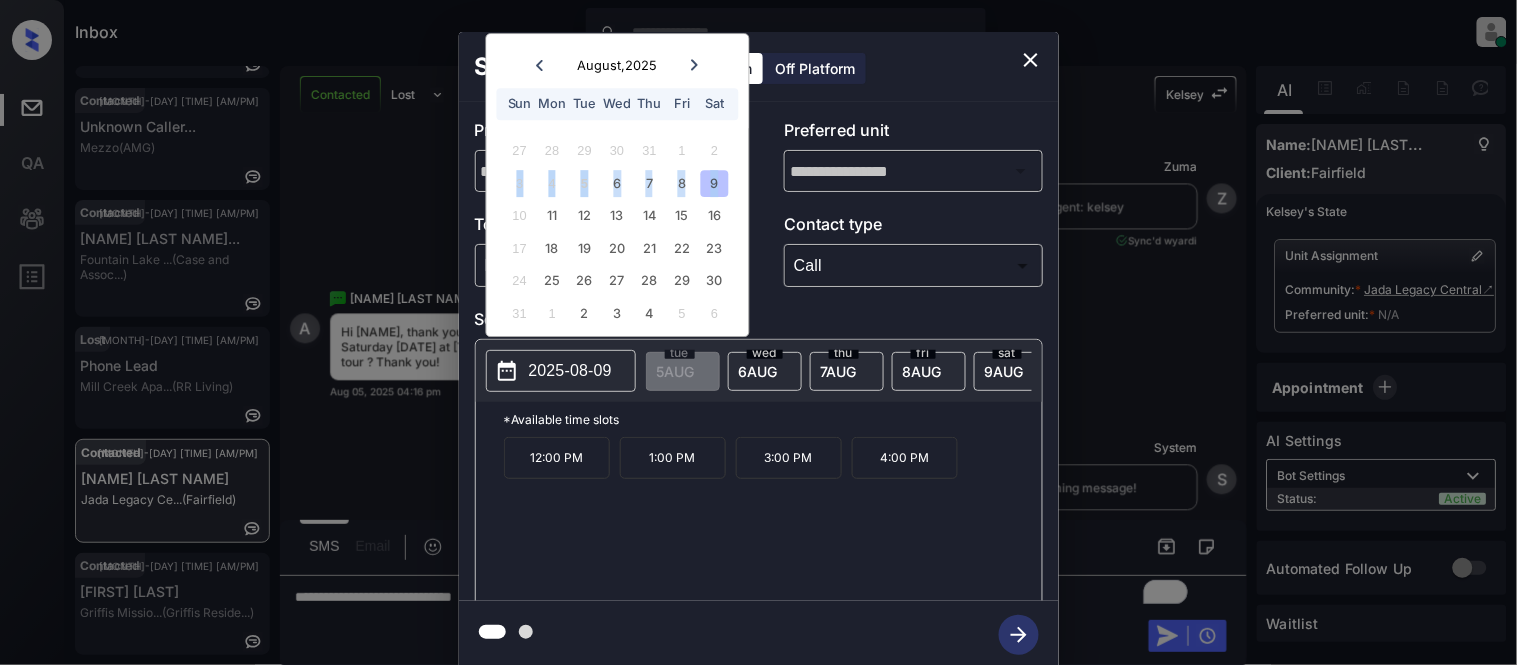 click 